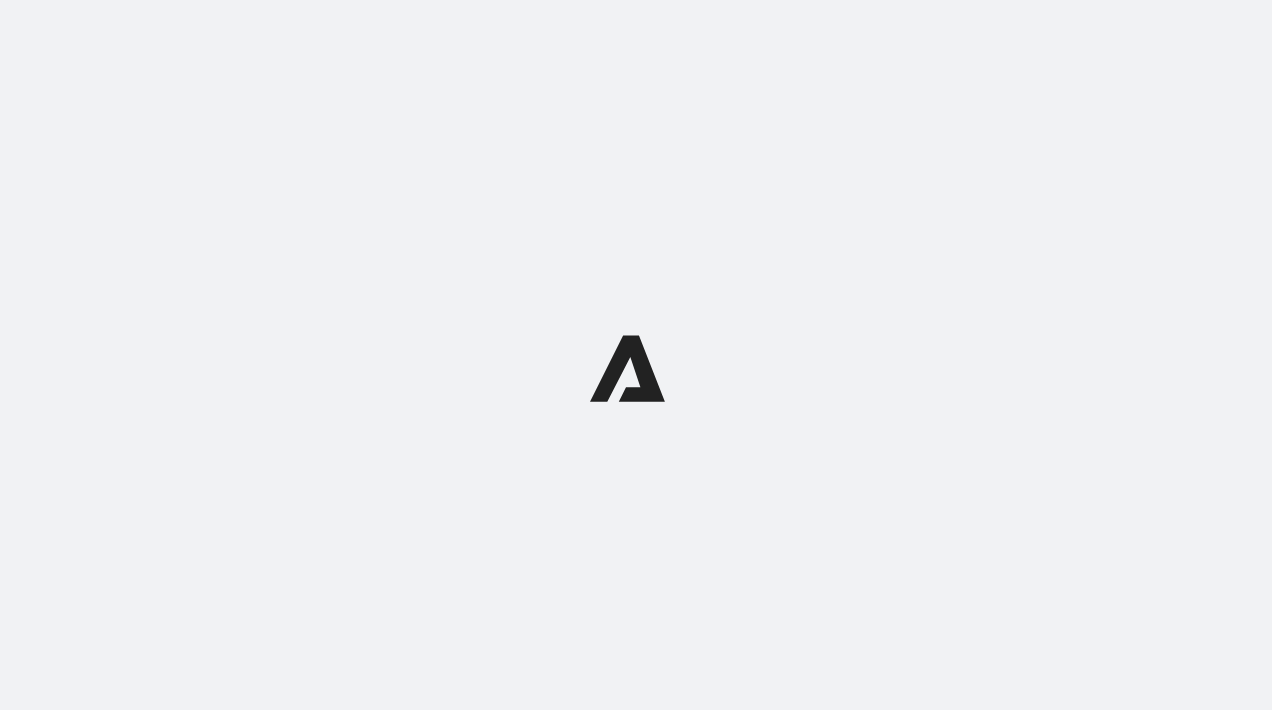 scroll, scrollTop: 0, scrollLeft: 0, axis: both 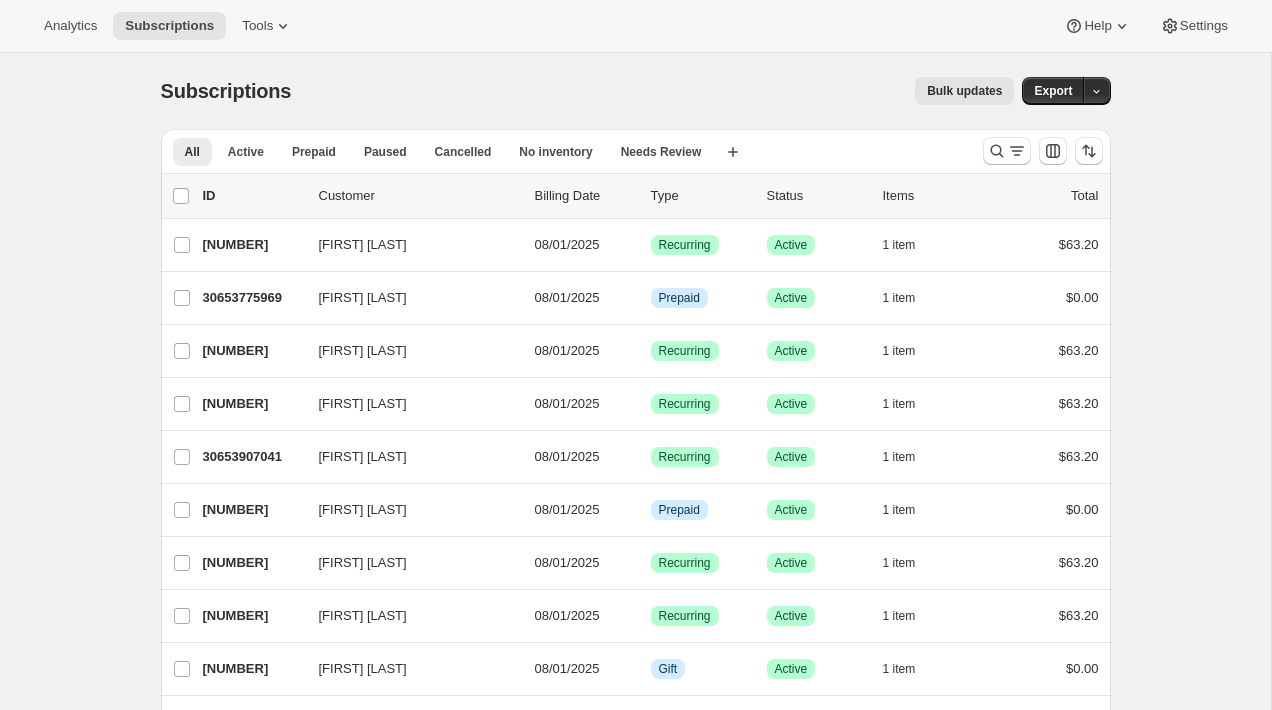 click on "Subscriptions. This page is ready Subscriptions Bulk updates More actions Bulk updates Export All Active Prepaid Paused Cancelled No inventory Needs Review More views All Active Prepaid Paused Cancelled No inventory Needs Review More views Create new view 0 selected Update next billing date Change status Showing [NUMBER] subscriptions Select all [NUMBER] subscriptions Showing [NUMBER] subscriptions 0 selected list header ID Customer Billing Date Type Status Items Total [FIRST] [LAST] [NUMBER] [FIRST] [LAST] [DATE] Success Recurring Success Active 1 item $[PRICE] [FIRST] [LAST] [NUMBER] [FIRST] [LAST] [DATE] Info Prepaid Success Active 1 item $[PRICE] [FIRST] [LAST] [NUMBER] [FIRST] [LAST] [DATE] Success Recurring Success Active 1 item $[PRICE] [FIRST] [LAST] [NUMBER] [FIRST] [LAST] [DATE] Success Recurring Success Active 1 item $[PRICE] [FIRST] [LAST] [NUMBER] [FIRST] [LAST] [DATE] Success Recurring Success Active 1 item $[PRICE] [NUMBER] [FIRST] [LAST] 1" at bounding box center (635, 1516) 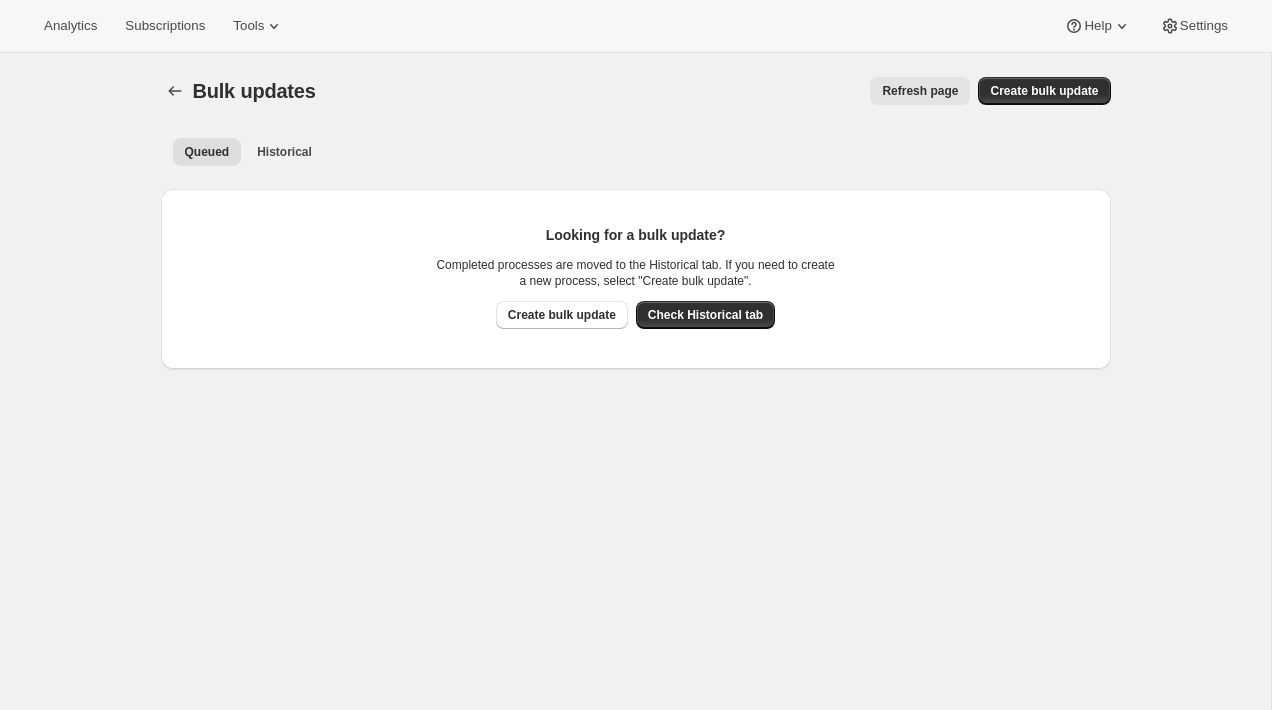 click on "Queued Historical More views Queued Historical More views" at bounding box center (636, 151) 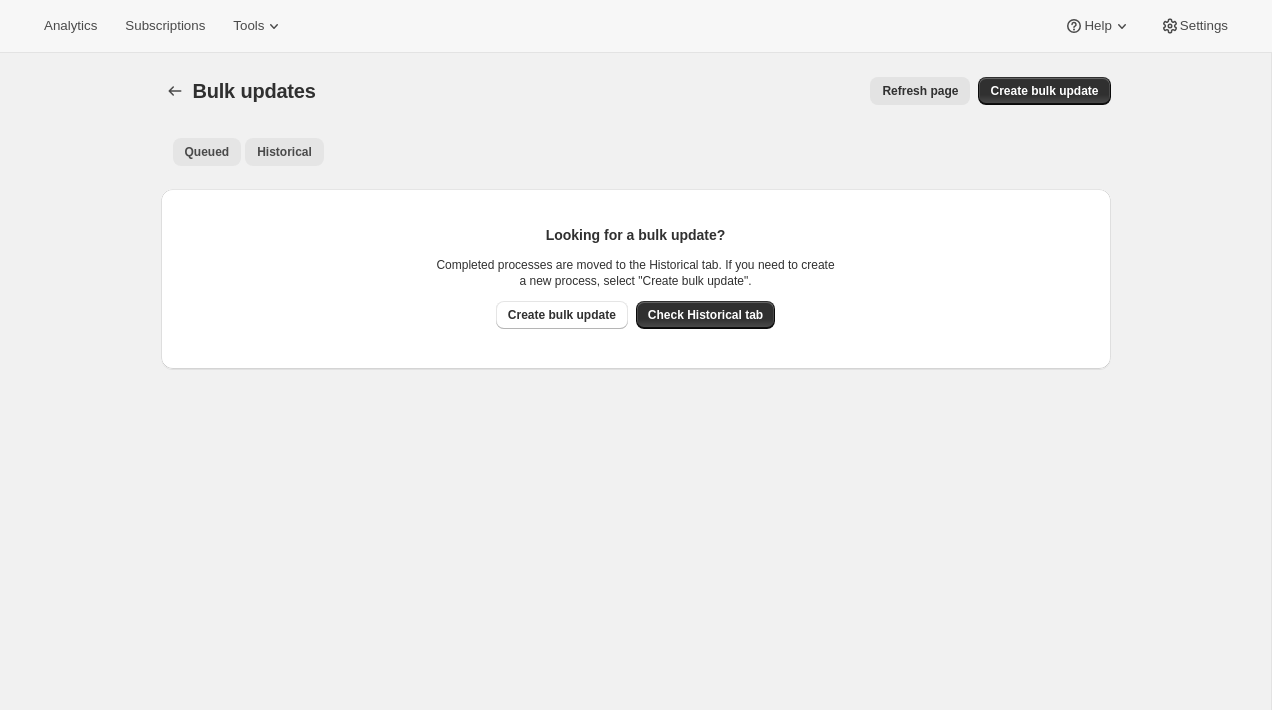 click on "Historical" at bounding box center [284, 152] 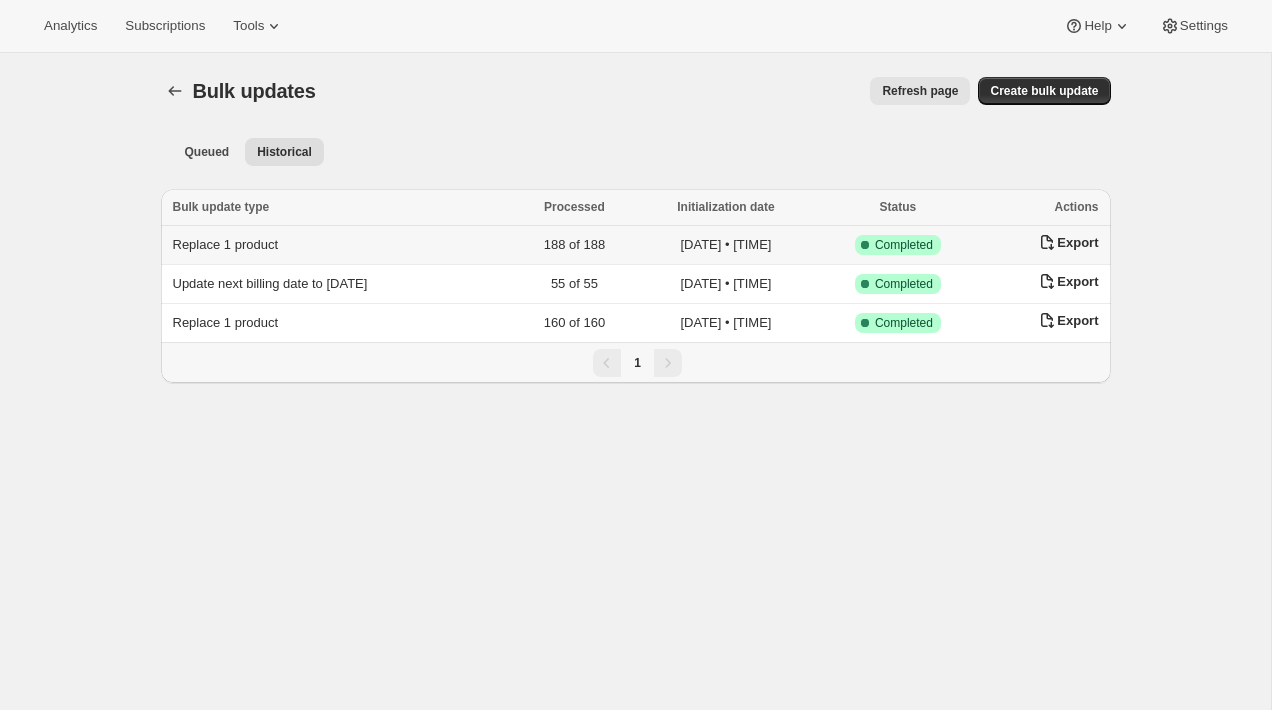 click on "Replace 1 product" at bounding box center [226, 244] 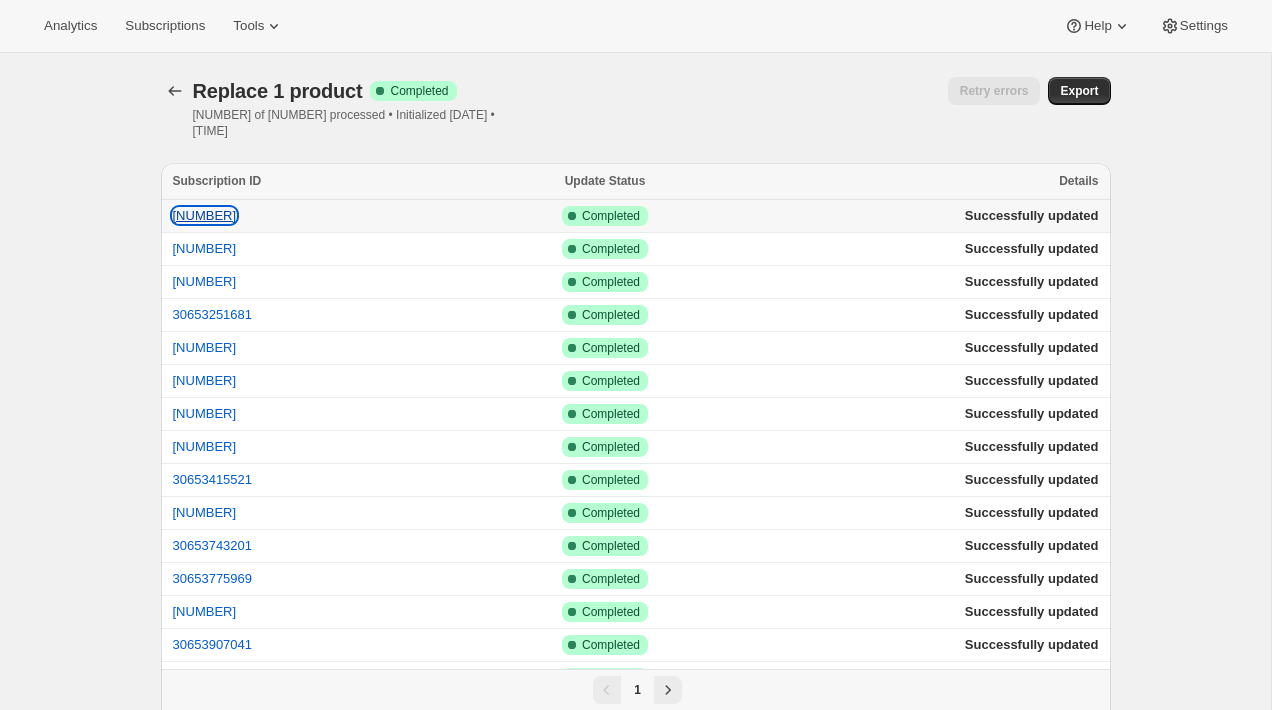 click on "30653153377" at bounding box center (205, 215) 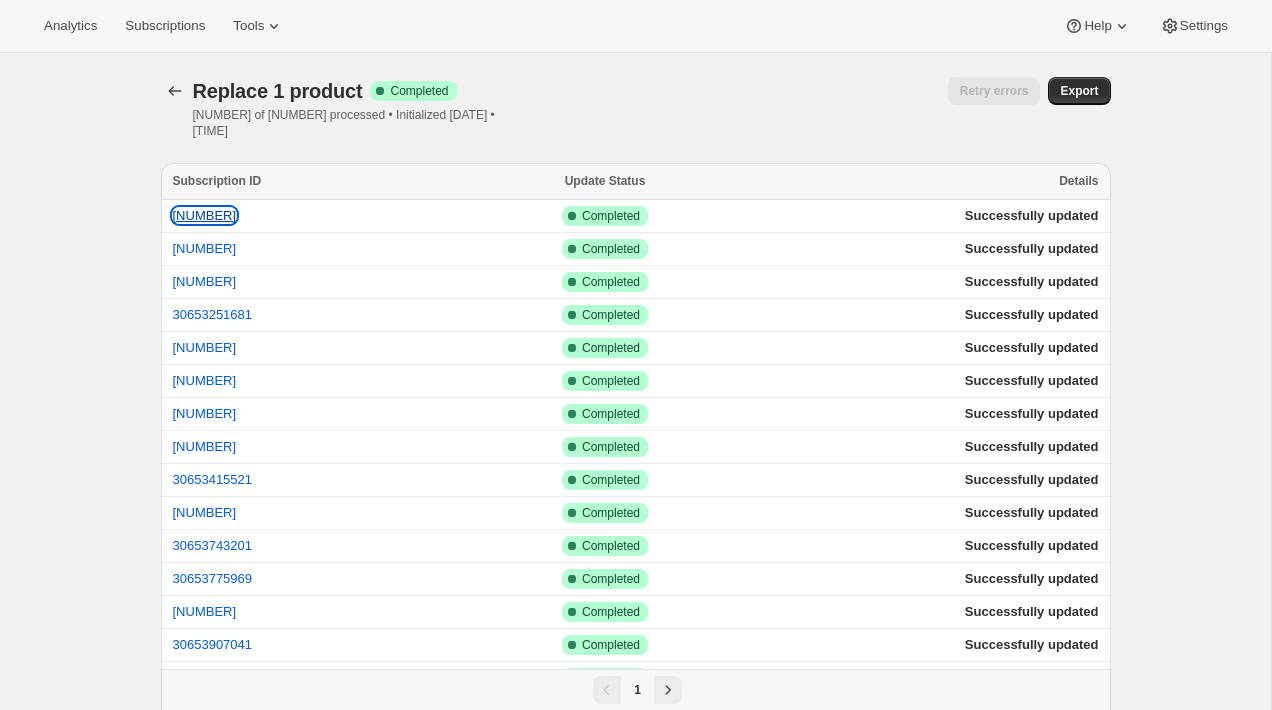 type 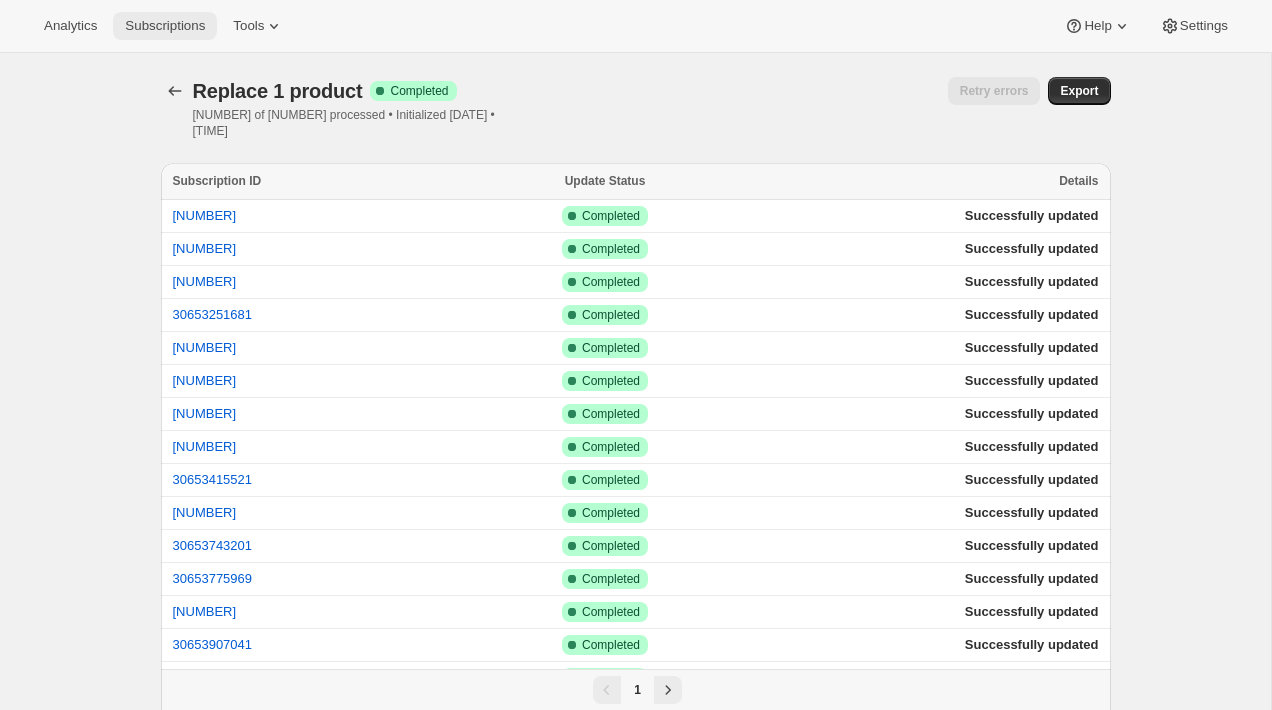 click on "Subscriptions" at bounding box center (165, 26) 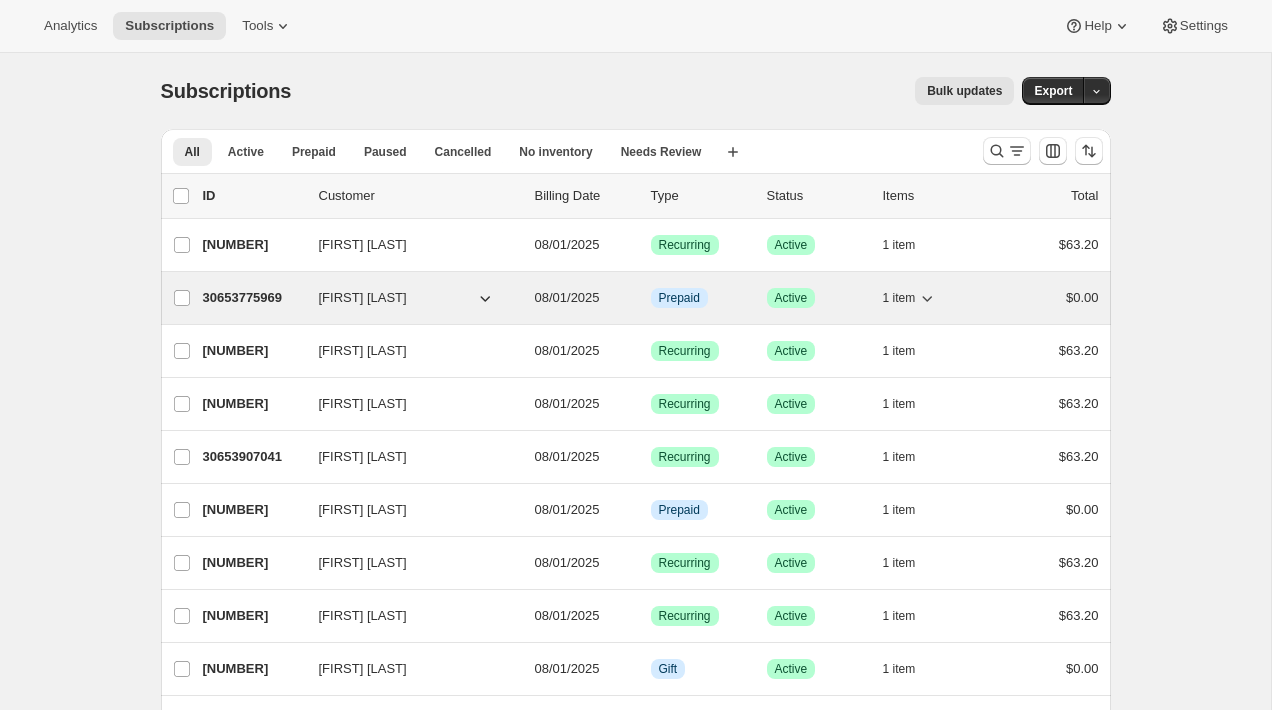 type 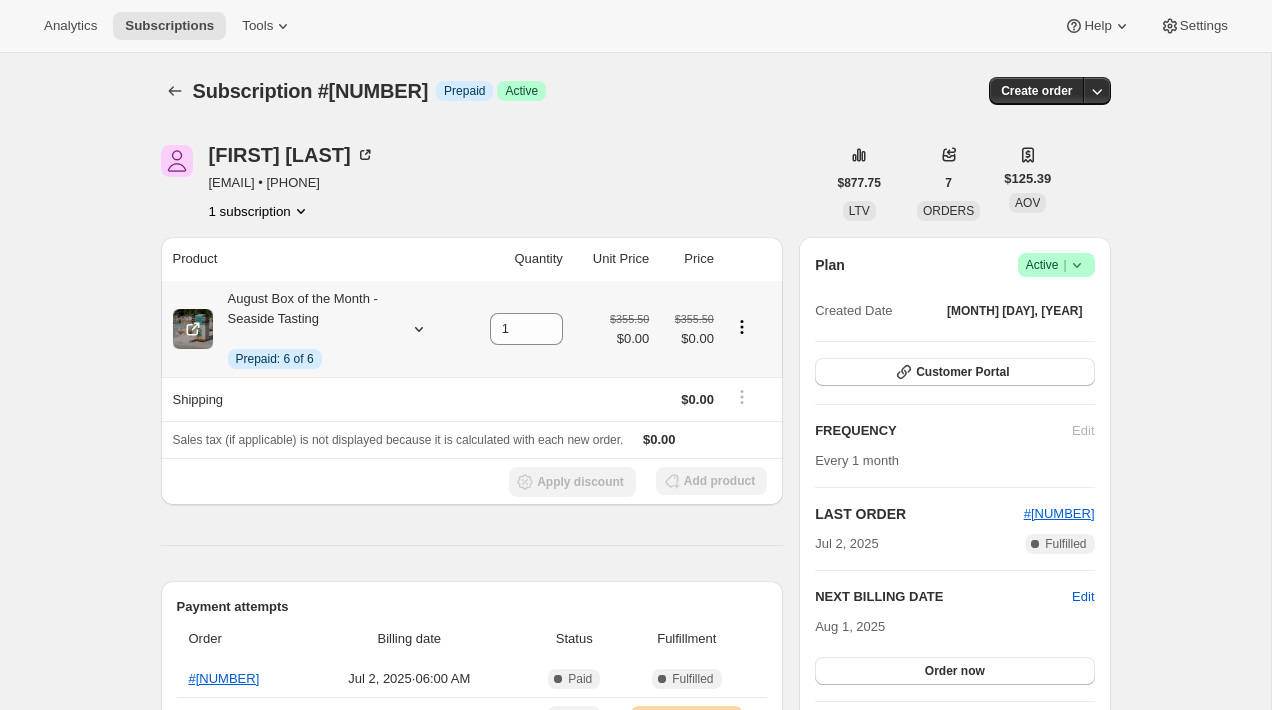click at bounding box center (415, 329) 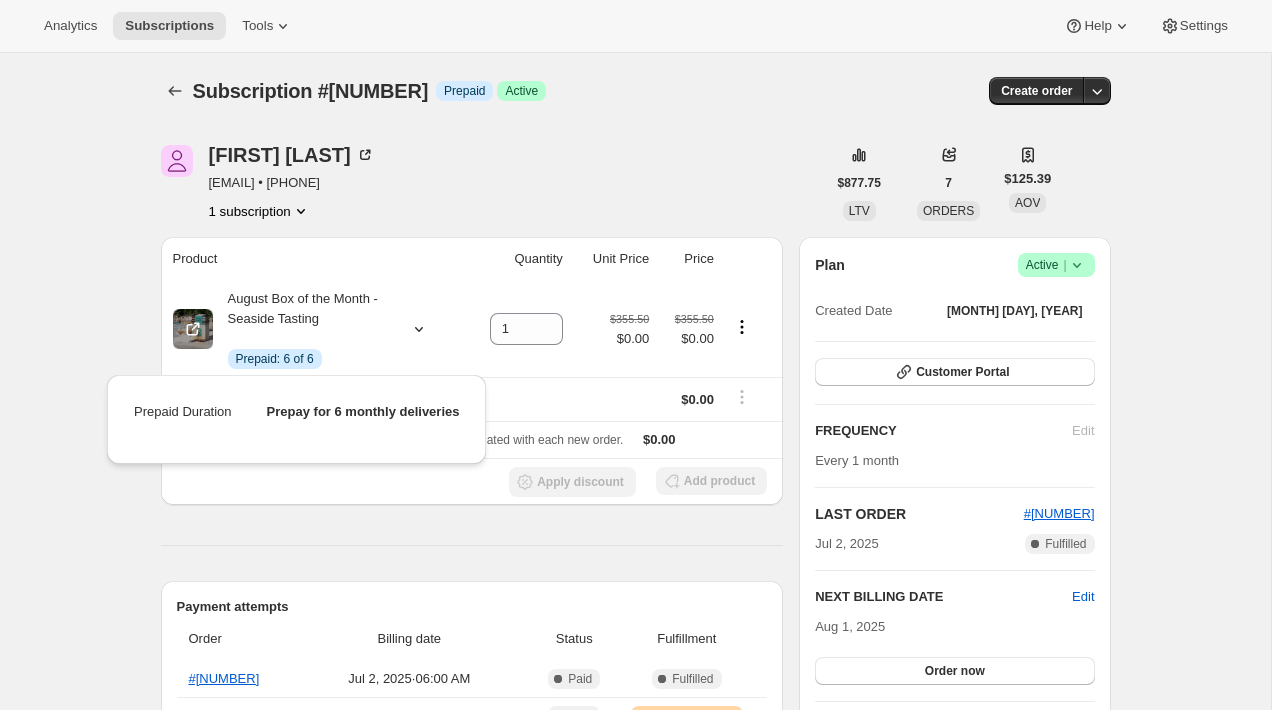 click on "Audra   Guttentag audge888@gmail.com · +17326723994 1 subscription" at bounding box center (493, 183) 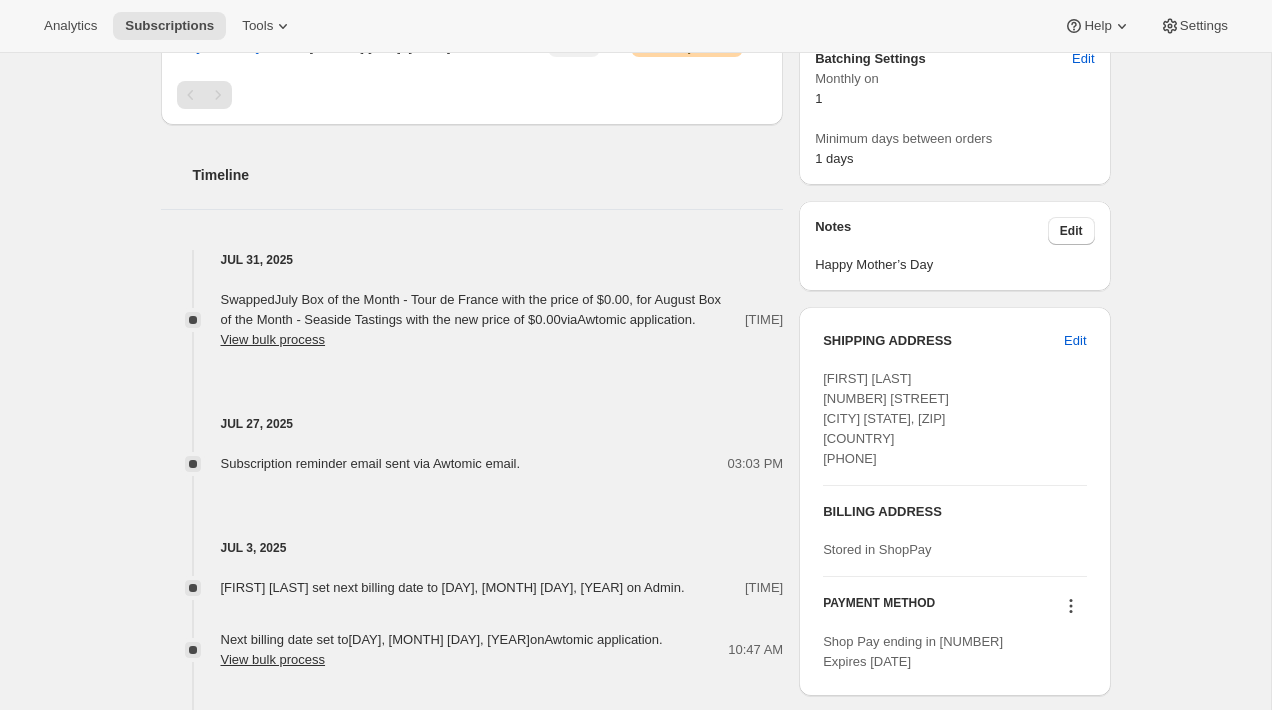 scroll, scrollTop: 686, scrollLeft: 0, axis: vertical 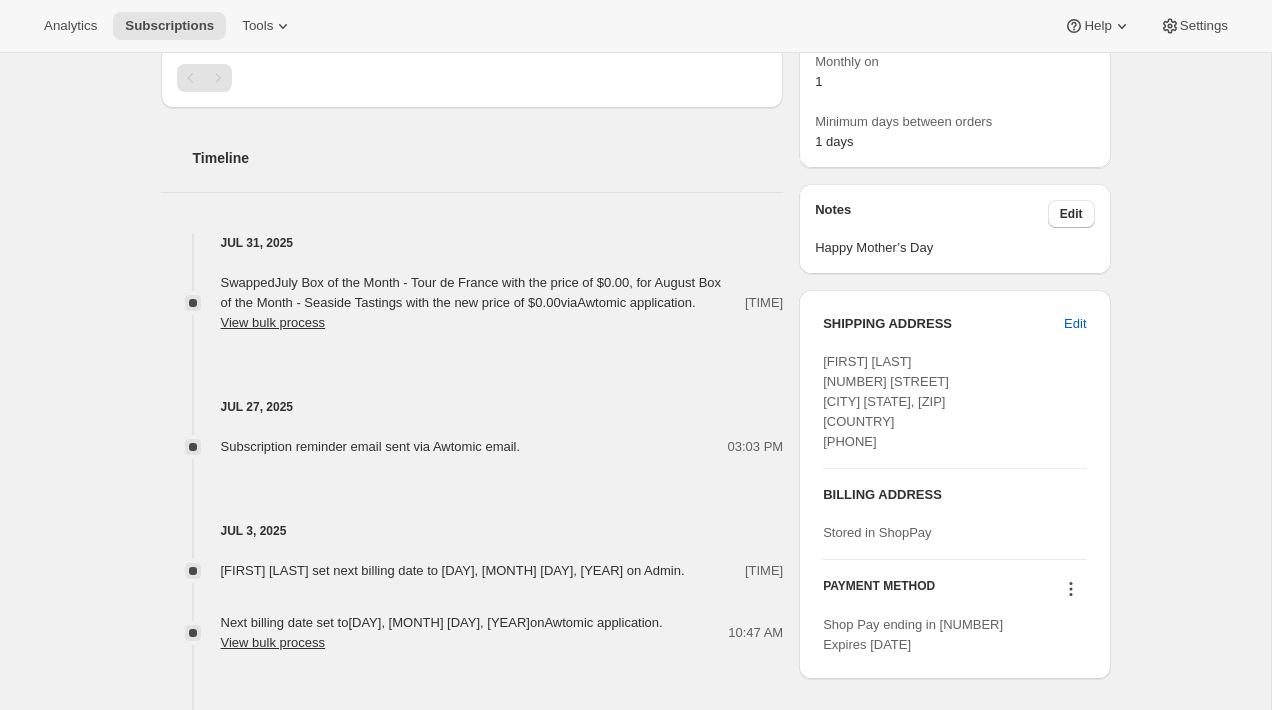 click on "Swapped  July Box of the Month - Tour de France with the price of $0.00, for August Box of the Month - Seaside Tastings with the new price of $0.00  via  Awtomic application .  View bulk process" at bounding box center (471, 302) 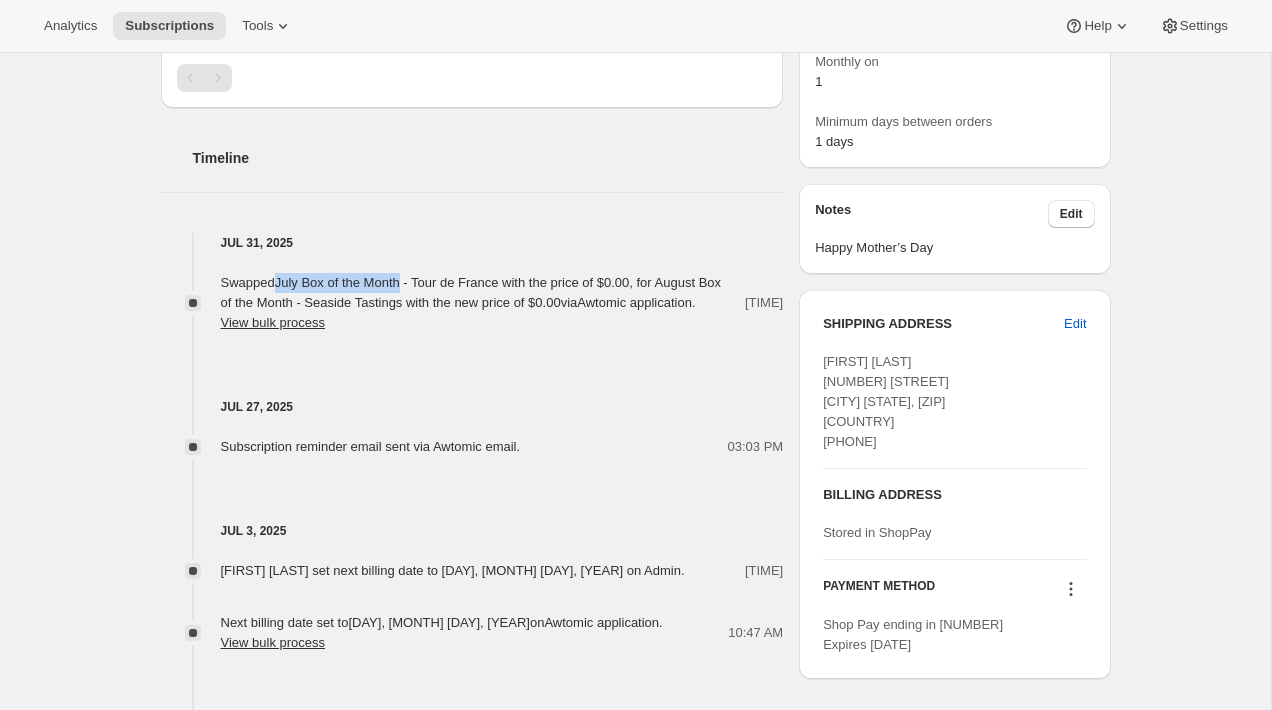drag, startPoint x: 295, startPoint y: 282, endPoint x: 395, endPoint y: 284, distance: 100.02 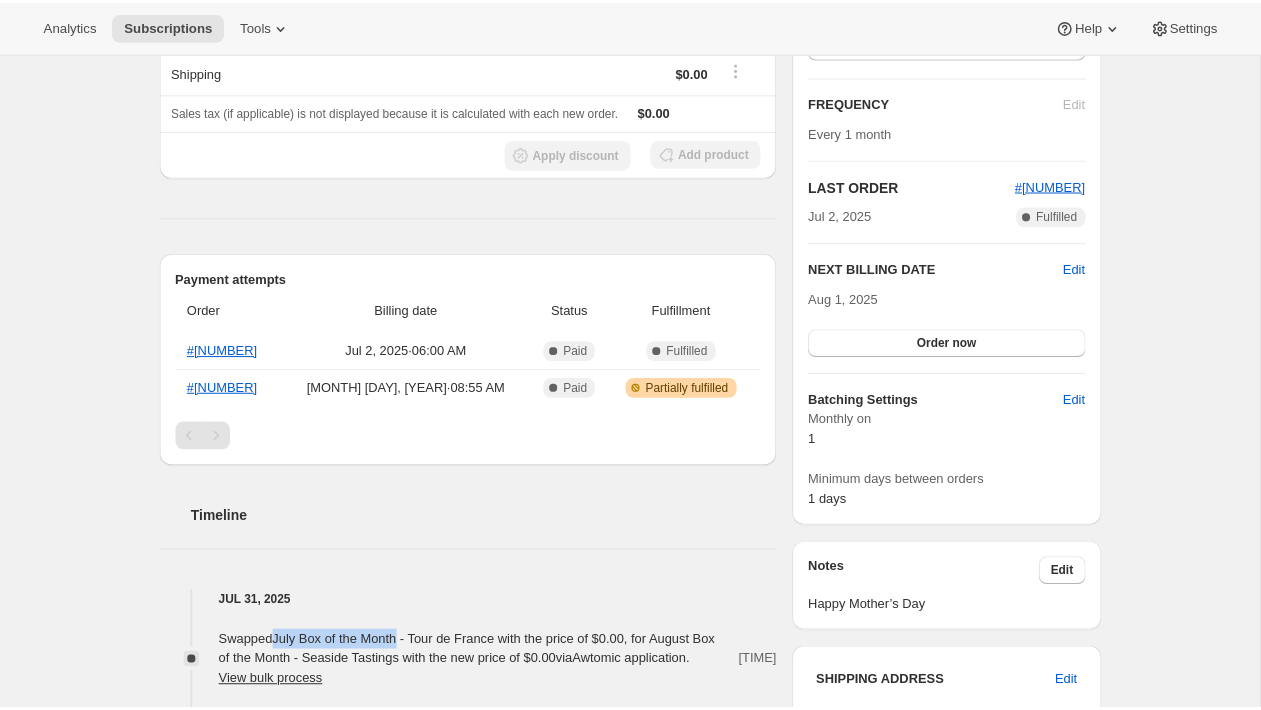 scroll, scrollTop: 0, scrollLeft: 0, axis: both 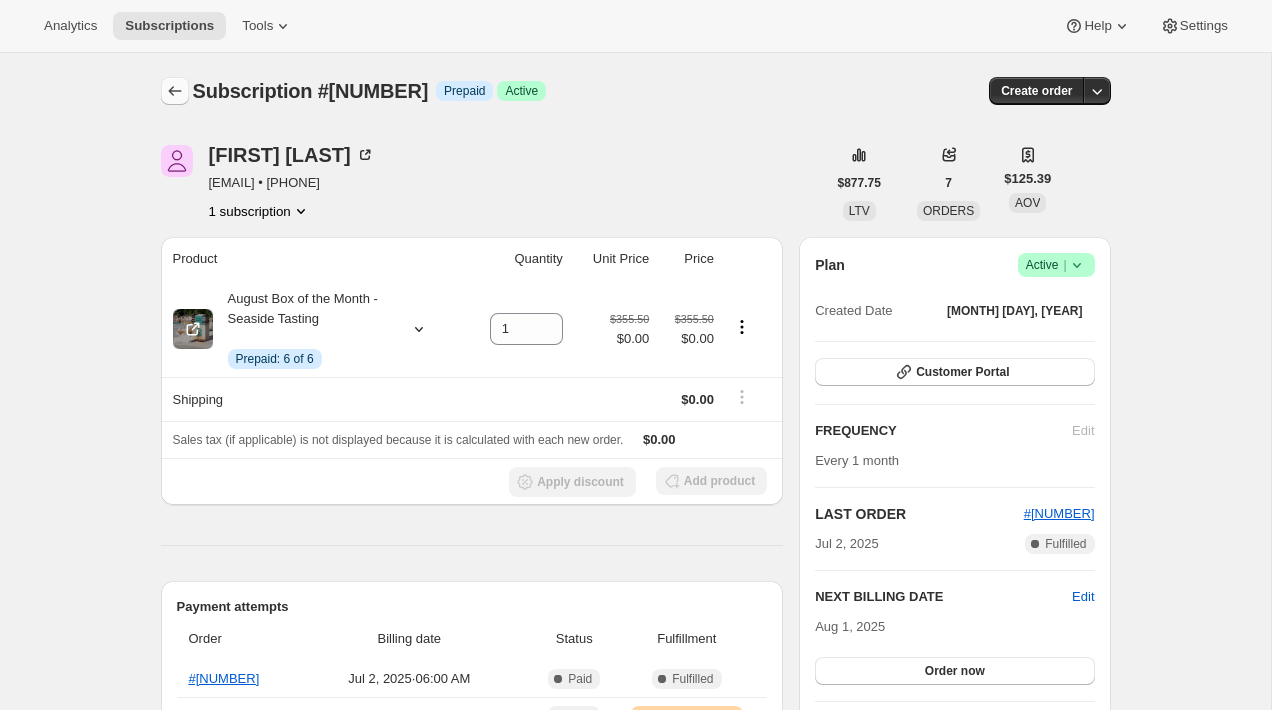 click 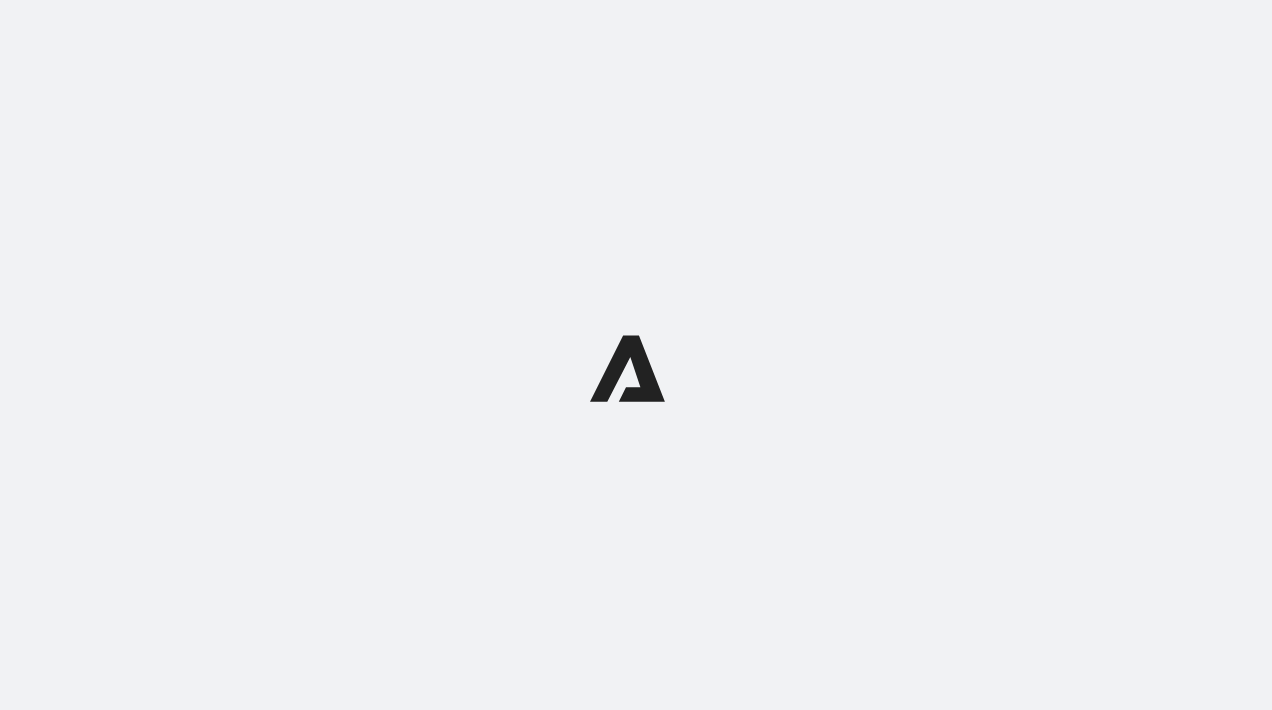 scroll, scrollTop: 0, scrollLeft: 0, axis: both 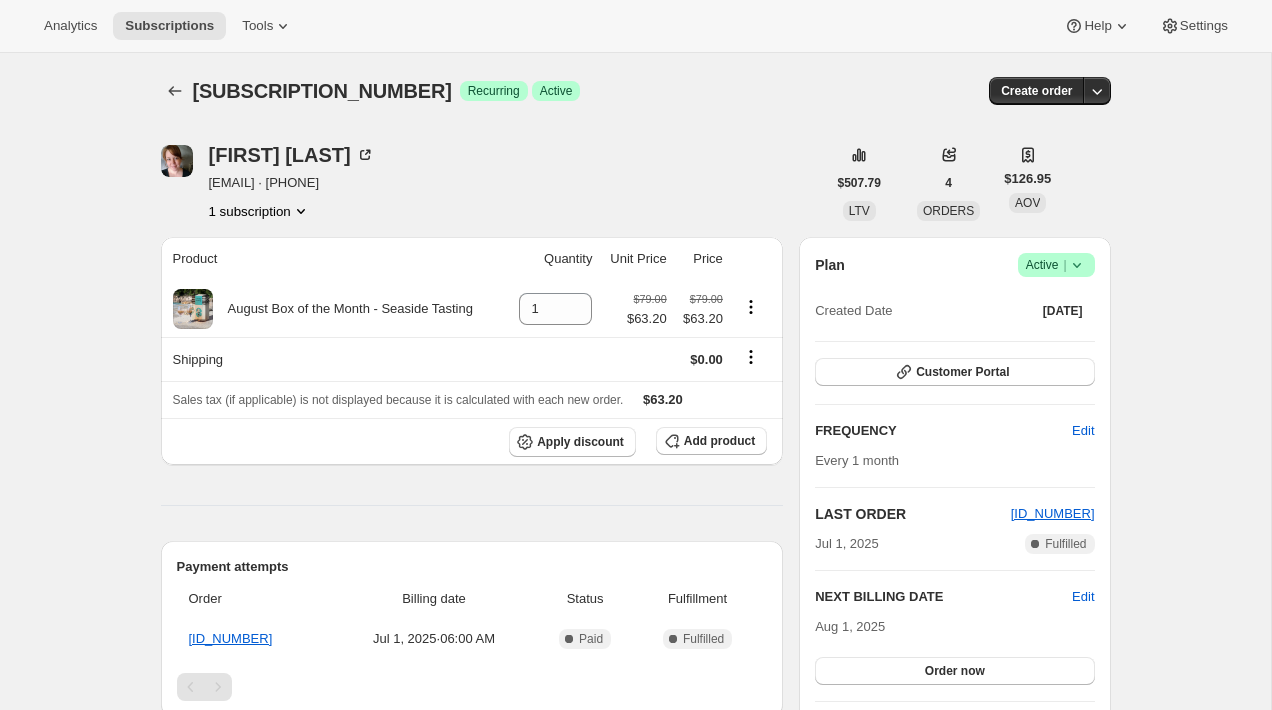 click on "Amy   Beaulieu amy.m.beaulieu@gmail.com · +15186546600 1 subscription" at bounding box center [493, 183] 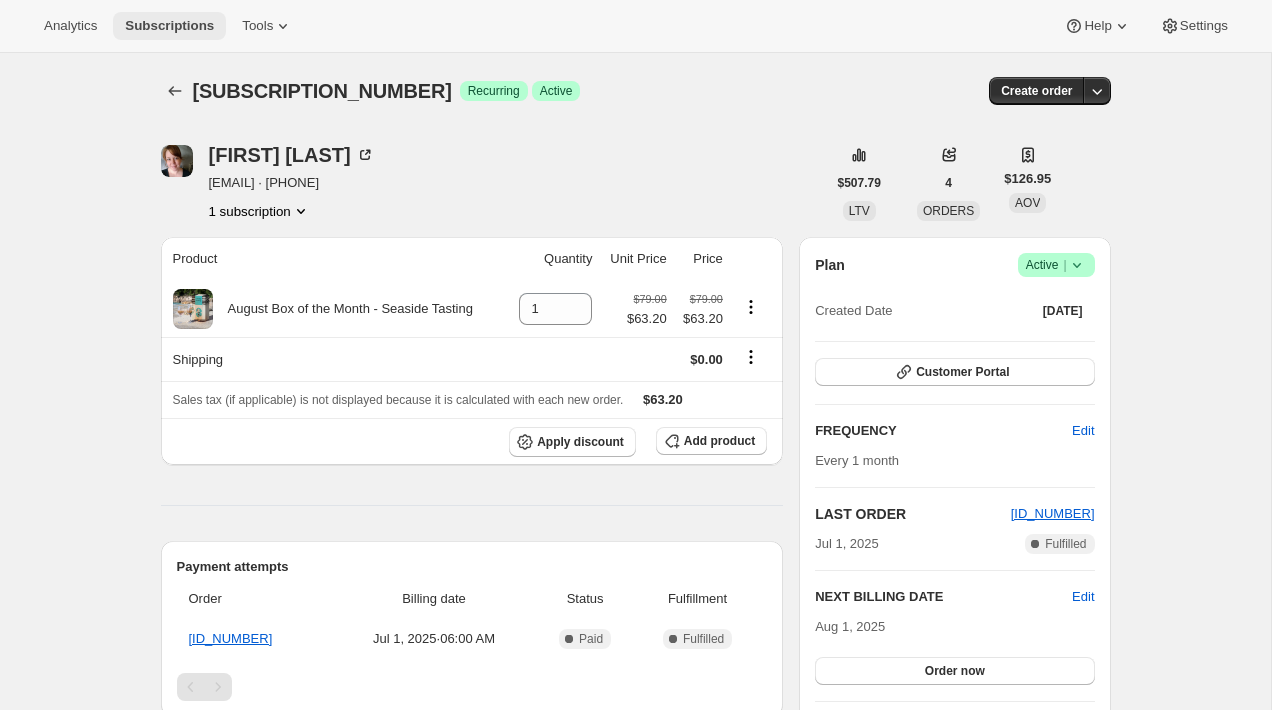 click on "Subscriptions" at bounding box center (169, 26) 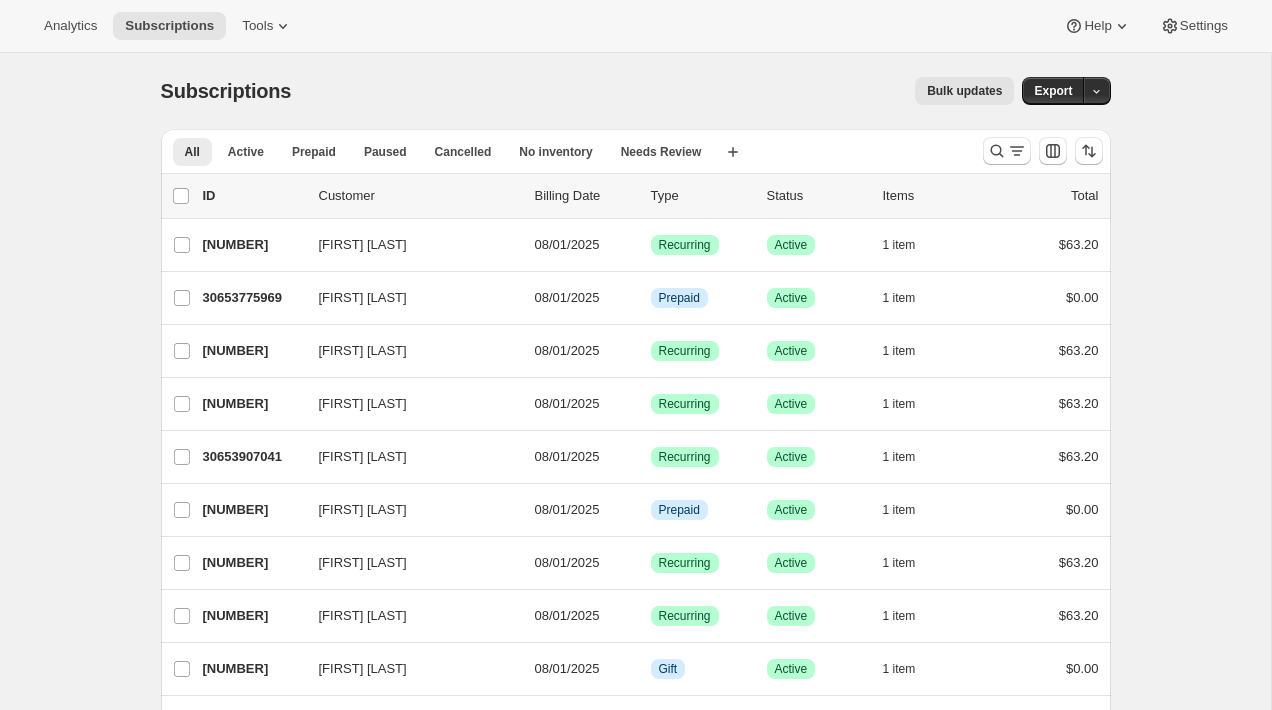 type 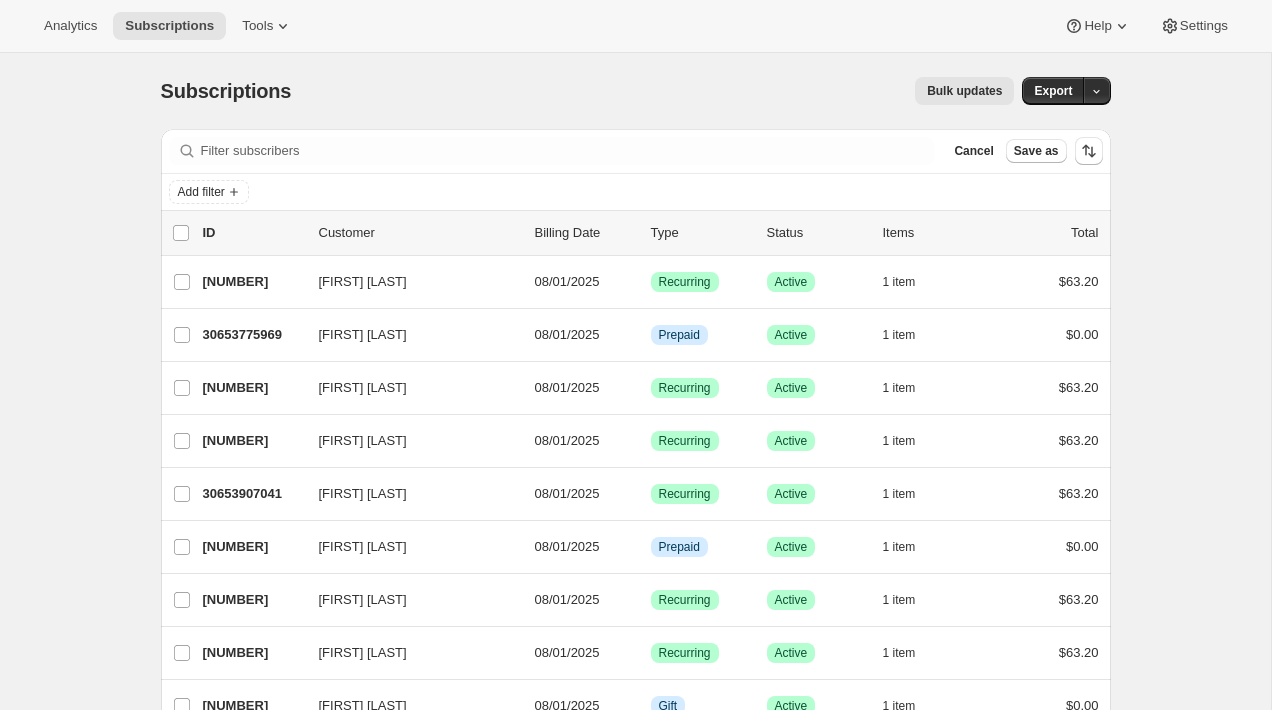 click on "Add filter" at bounding box center [636, 192] 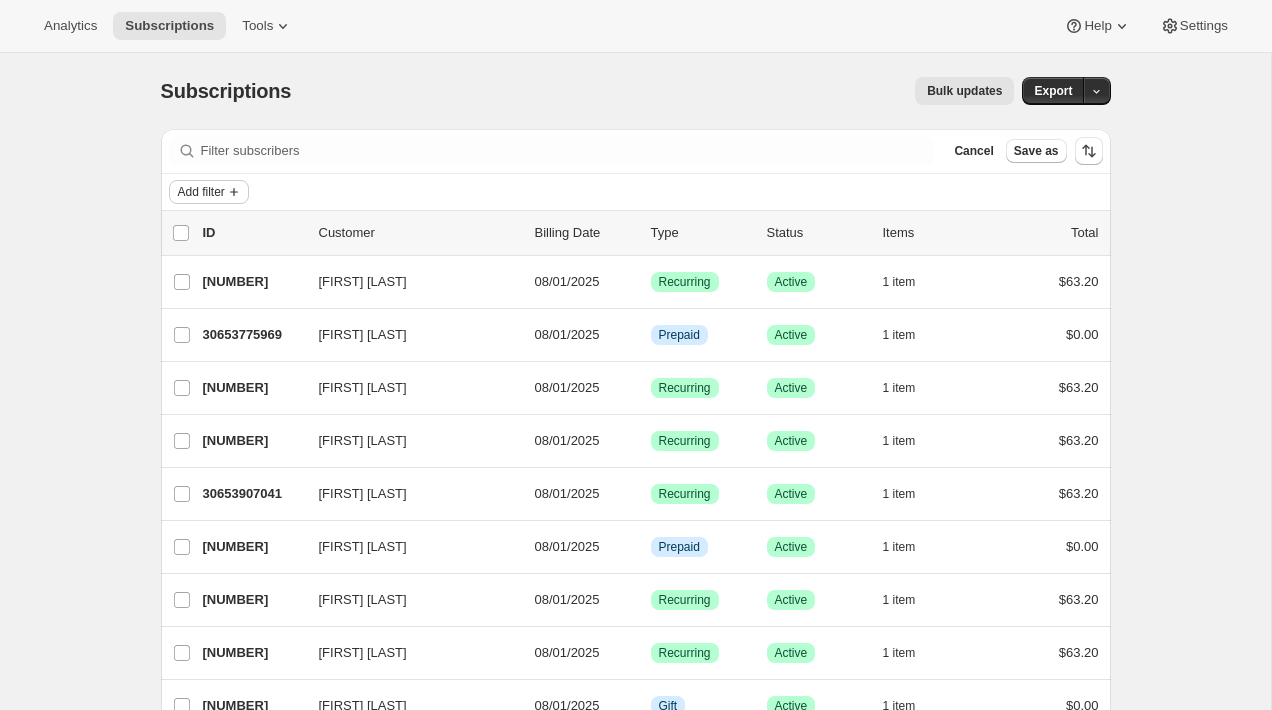 click on "Add filter" at bounding box center (201, 192) 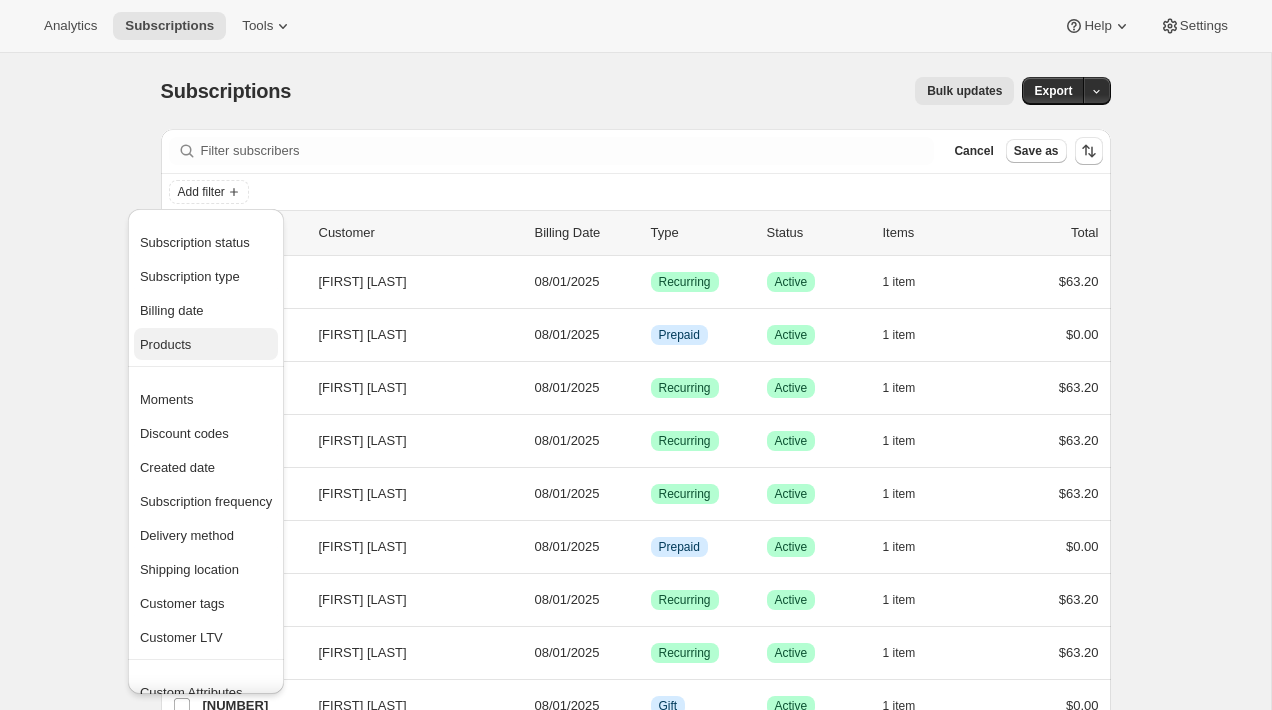 click on "Products" at bounding box center (206, 345) 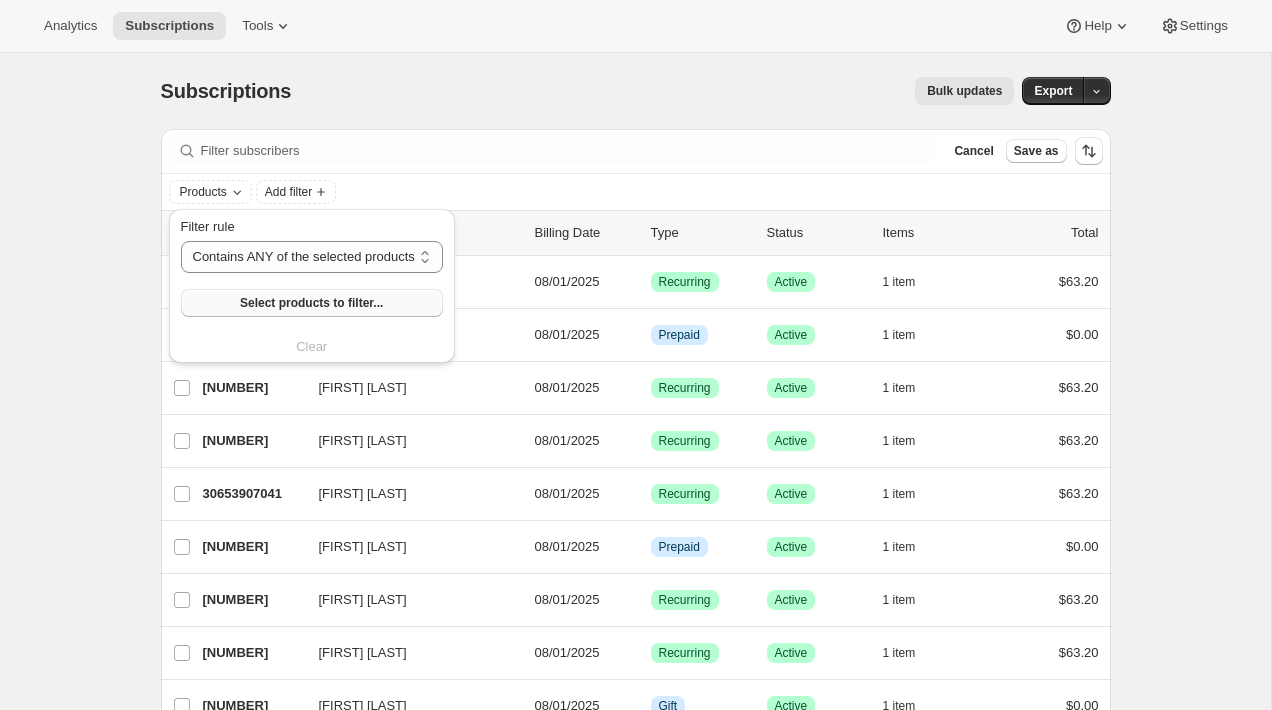 click on "Select products to filter..." at bounding box center (311, 303) 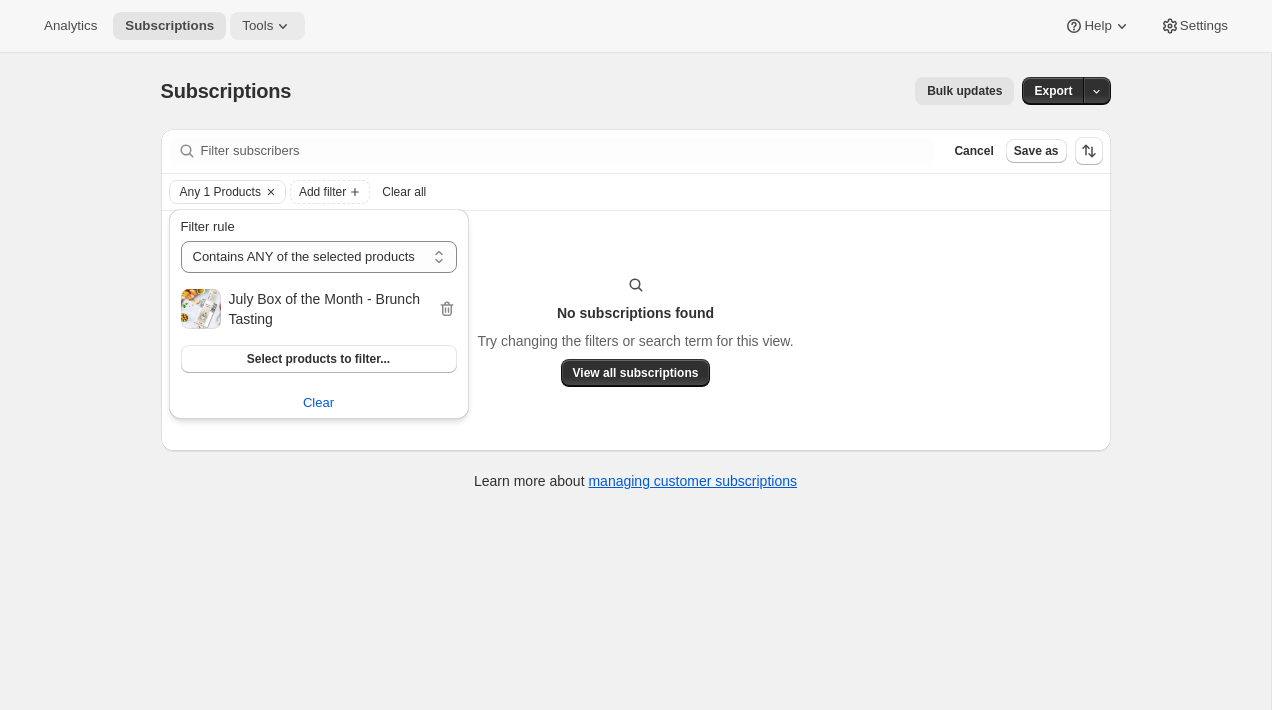 click 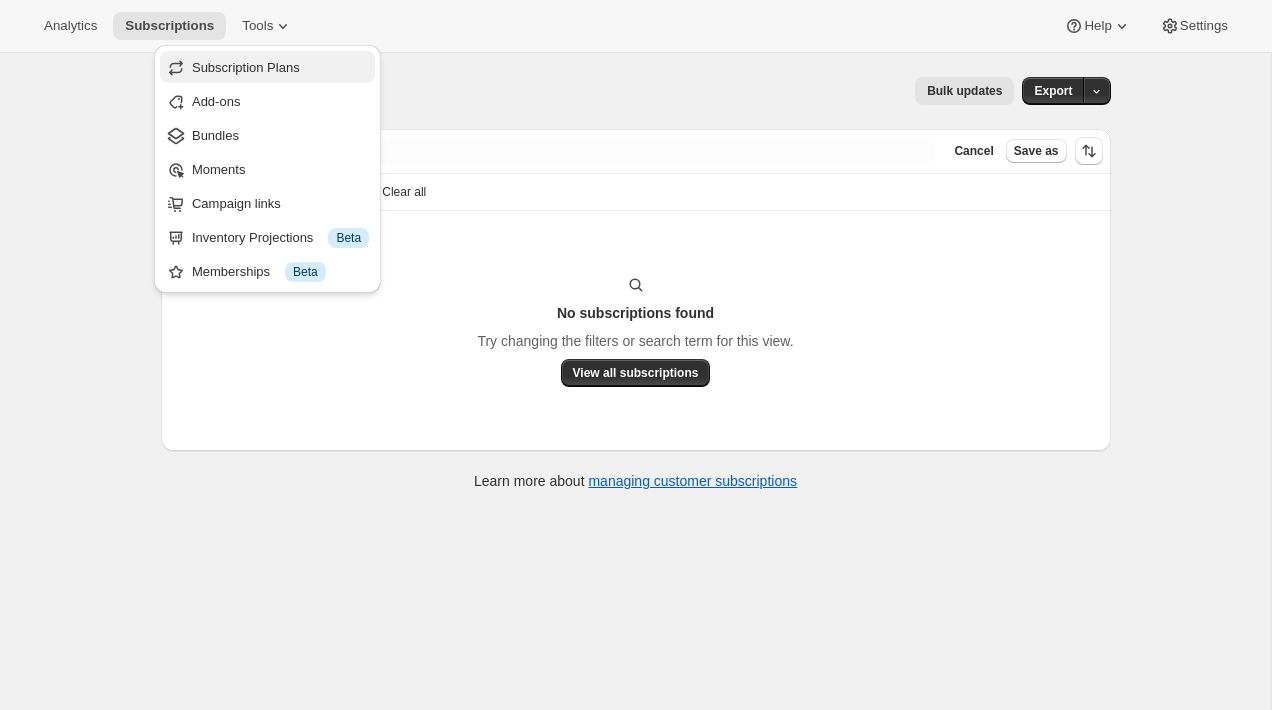 click on "Subscription Plans" at bounding box center [267, 67] 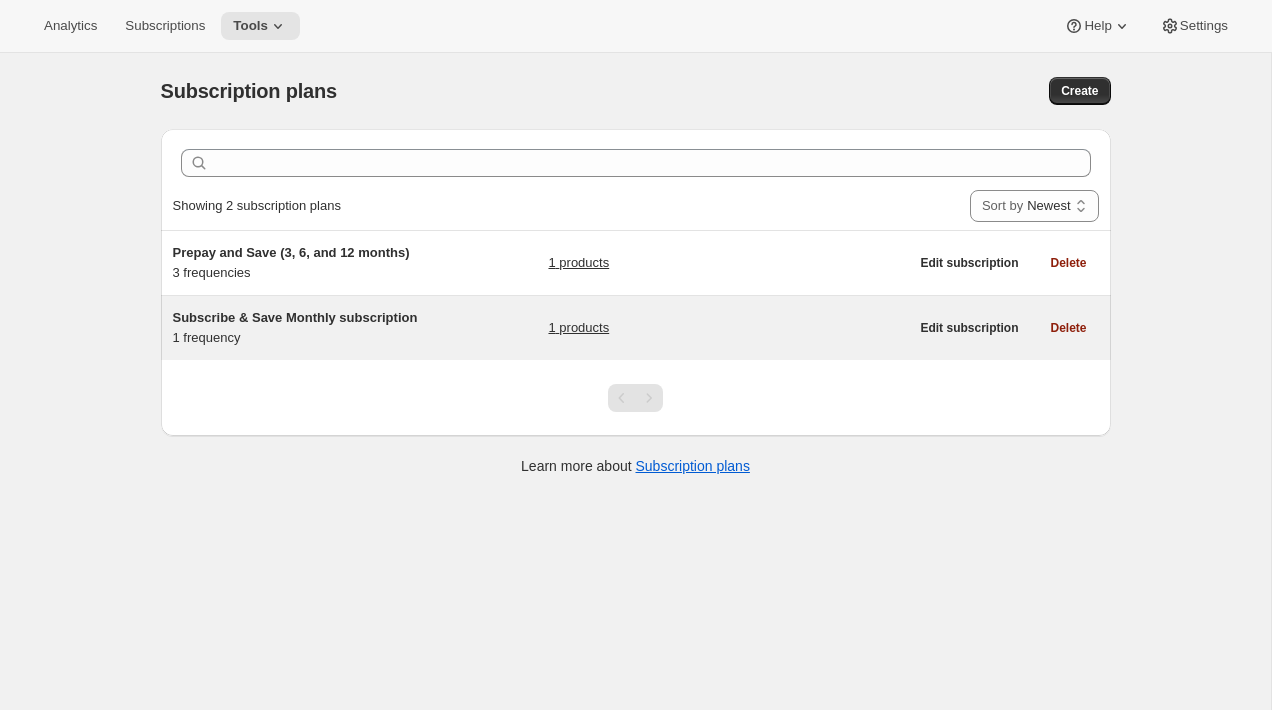 click on "Subscribe & Save Monthly subscription 1 frequency 1   products" at bounding box center (541, 328) 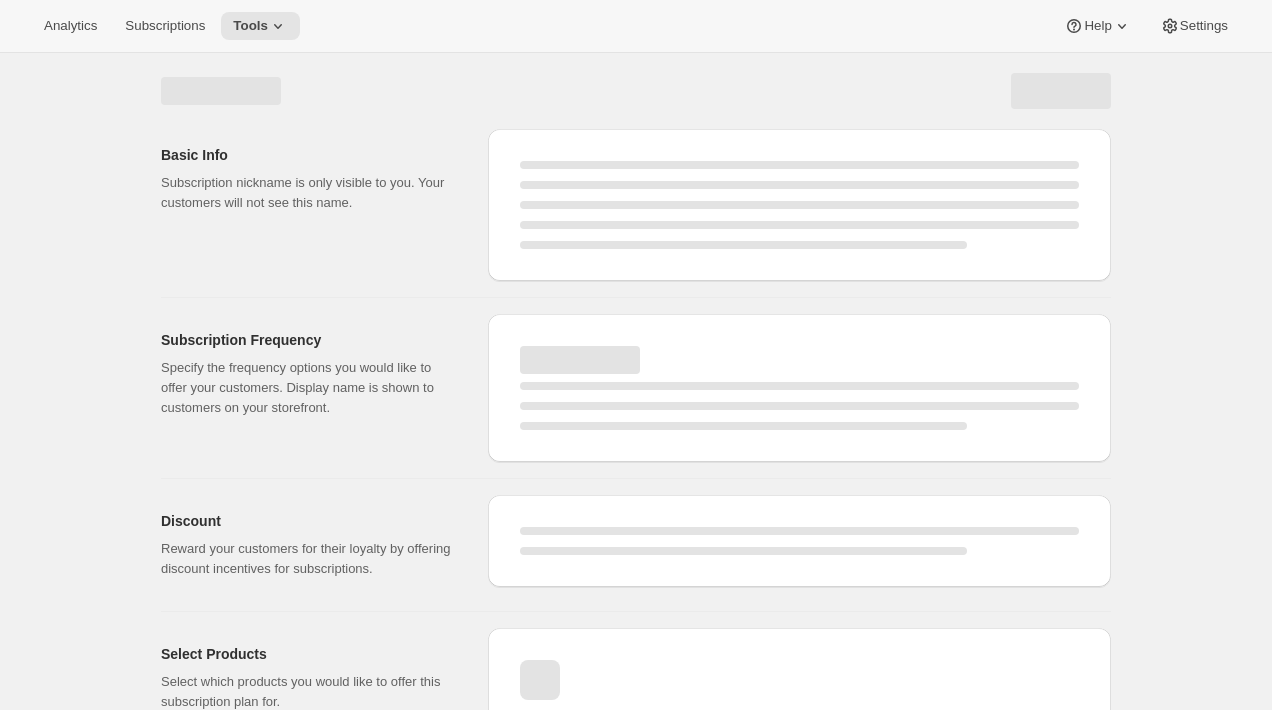 select on "WEEK" 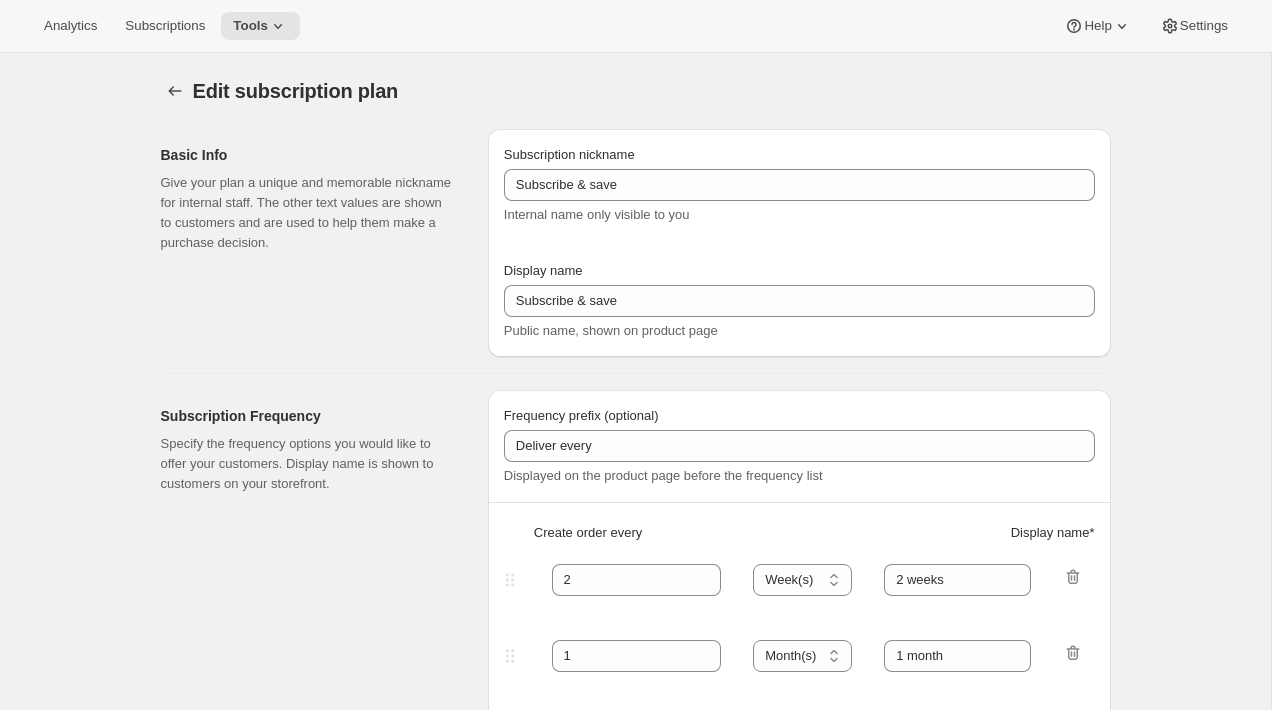 type on "Subscribe & Save Monthly subscription" 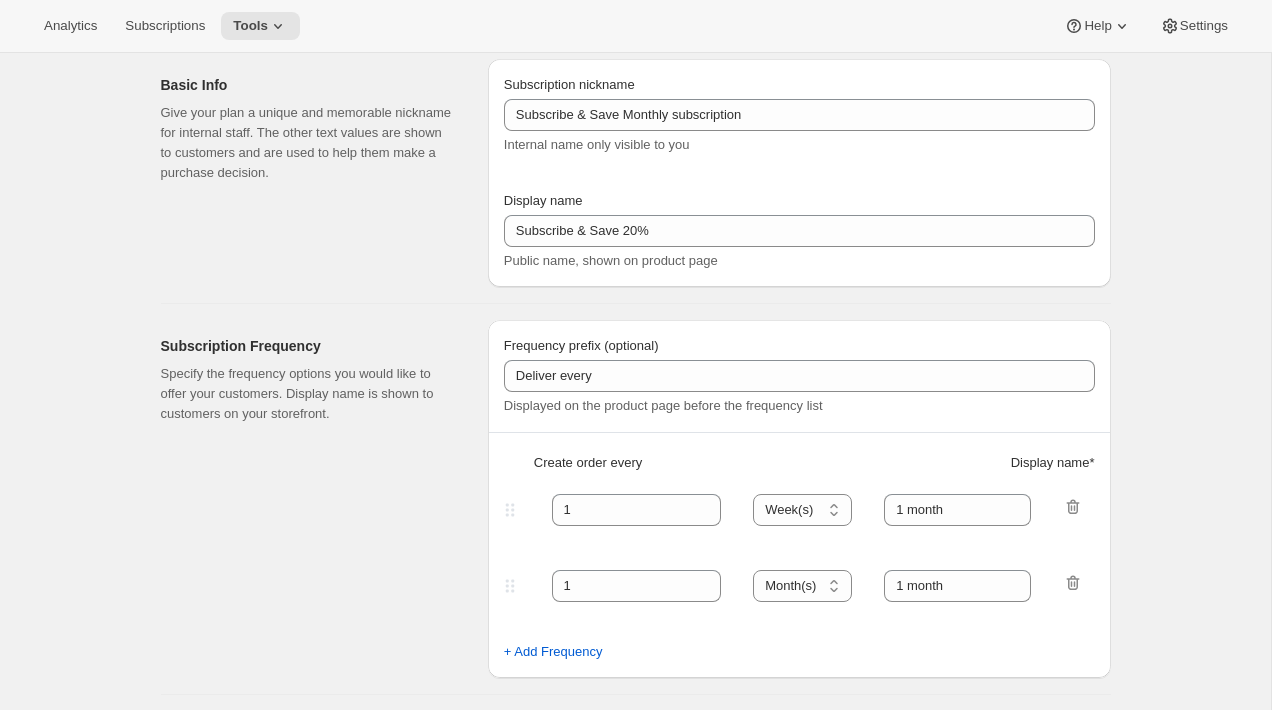 select on "MONTHDAY" 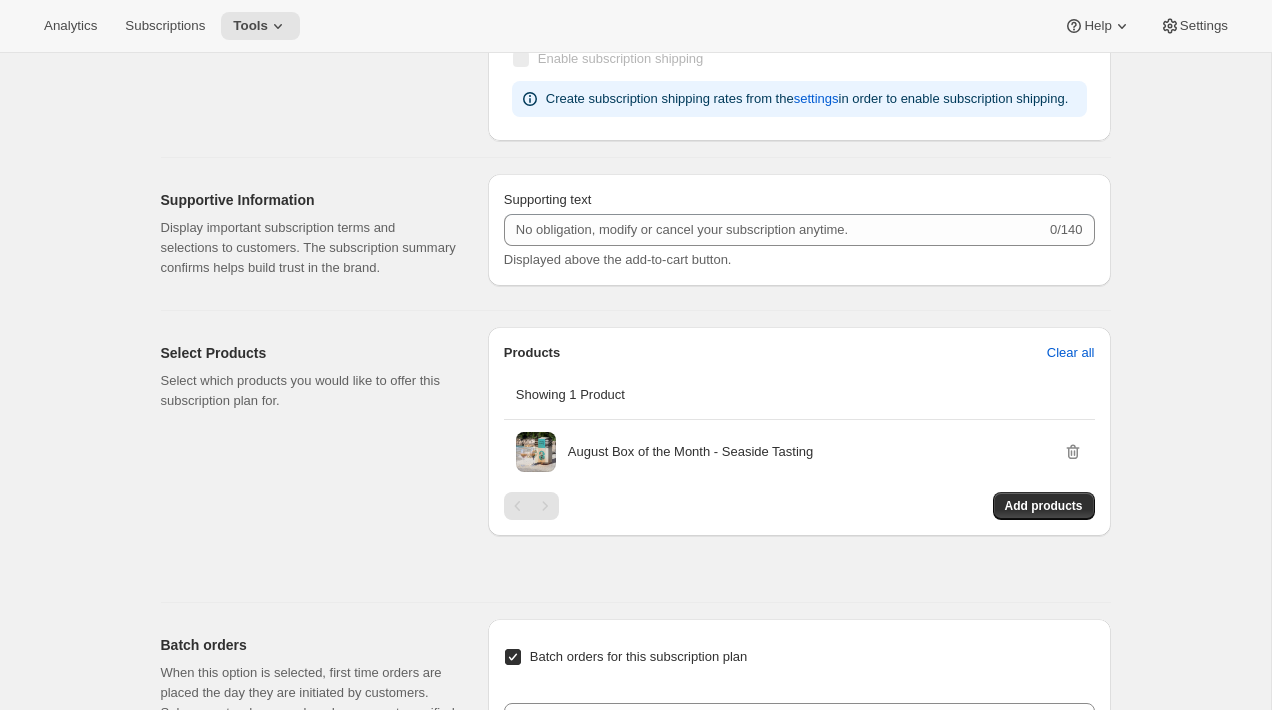 scroll, scrollTop: 908, scrollLeft: 0, axis: vertical 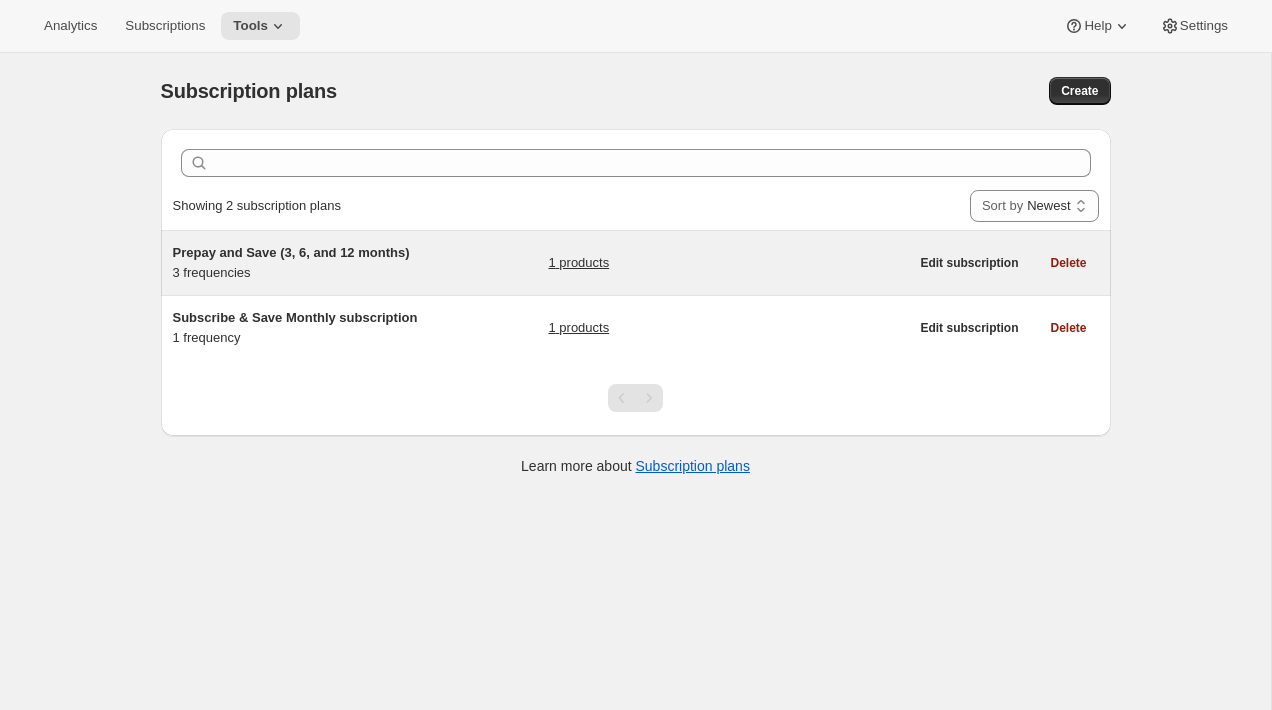 click on "Prepay and Save (3, 6, and 12 months) 3 frequencies" at bounding box center (298, 263) 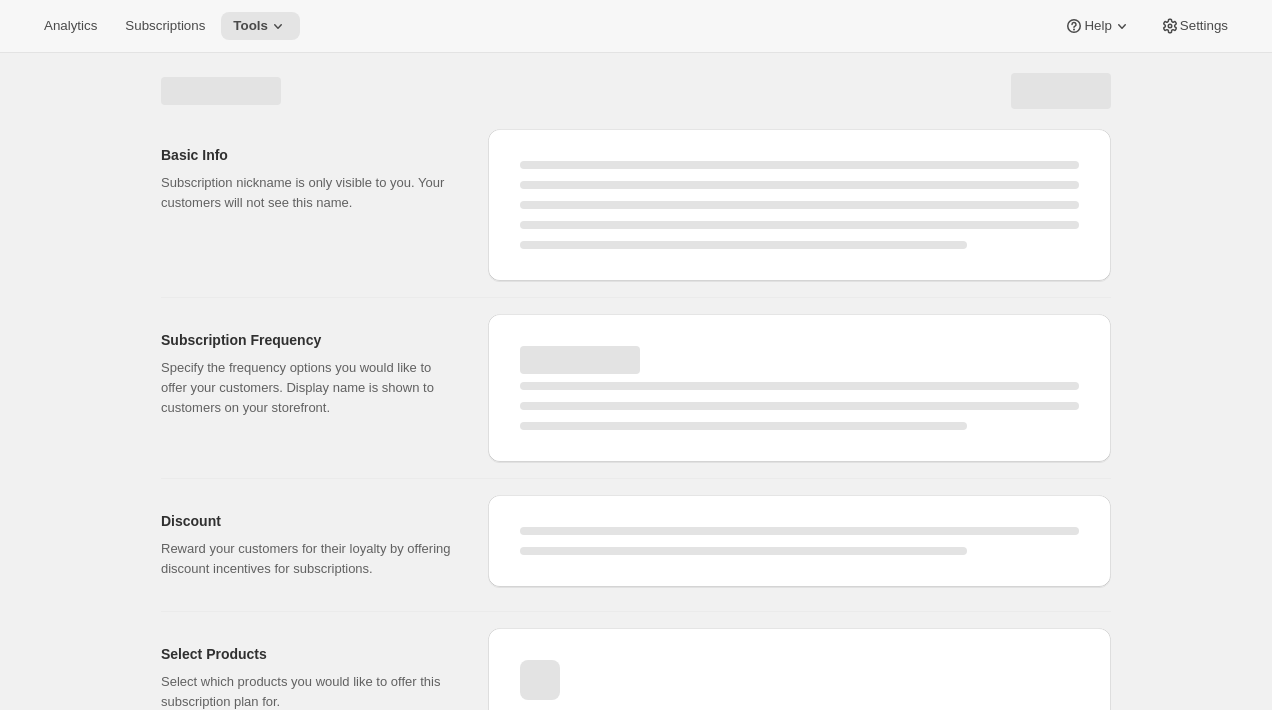select on "WEEK" 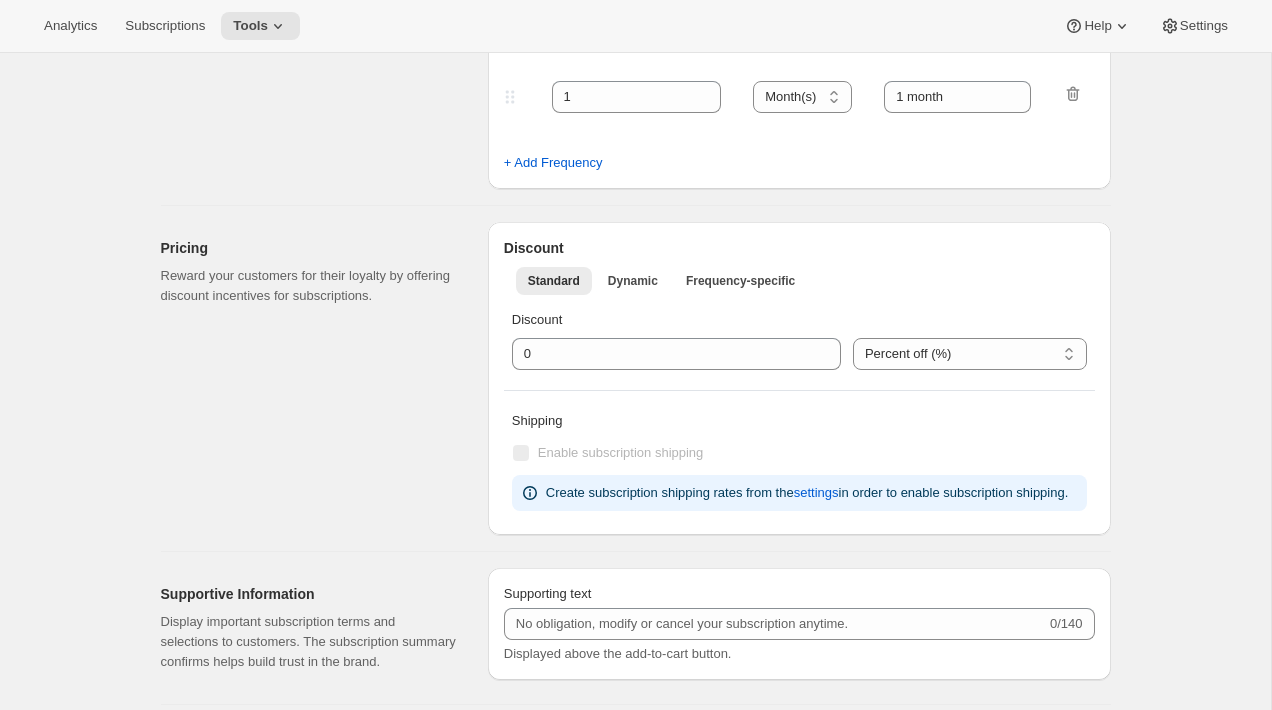 type on "Prepay and Save (3, 6, and 12 months)" 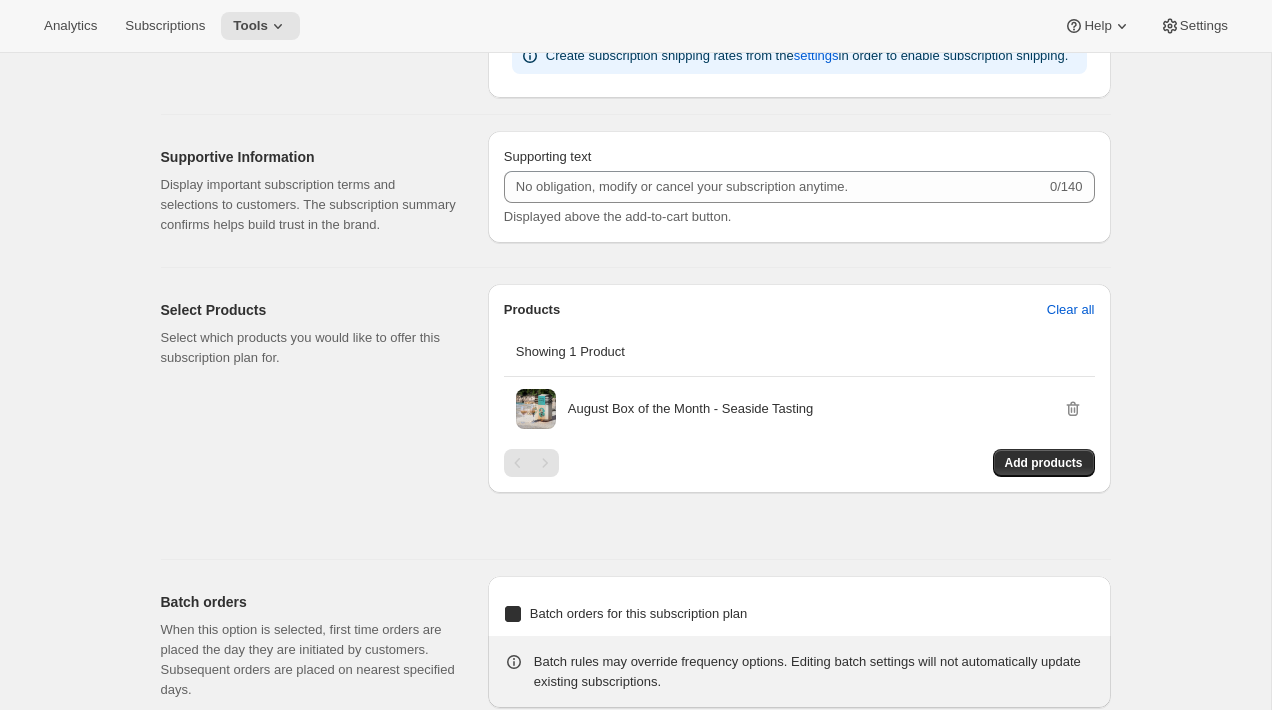 select on "MONTH" 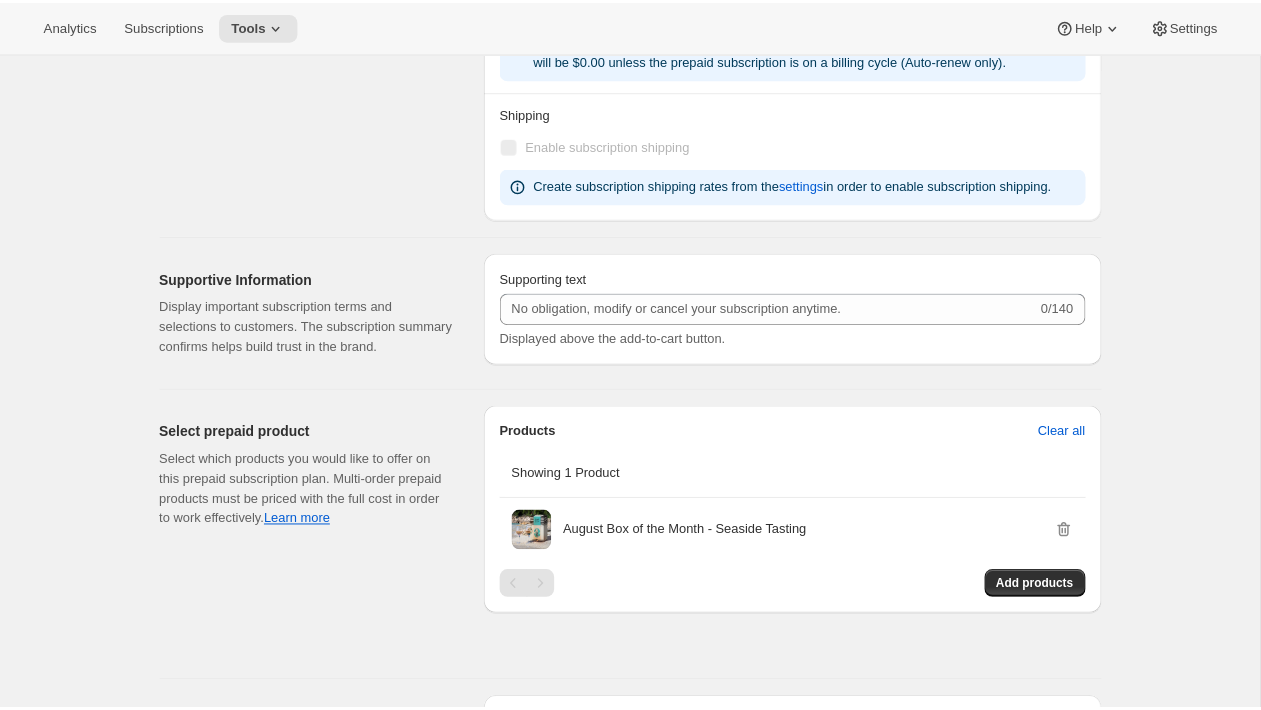 scroll, scrollTop: 2440, scrollLeft: 0, axis: vertical 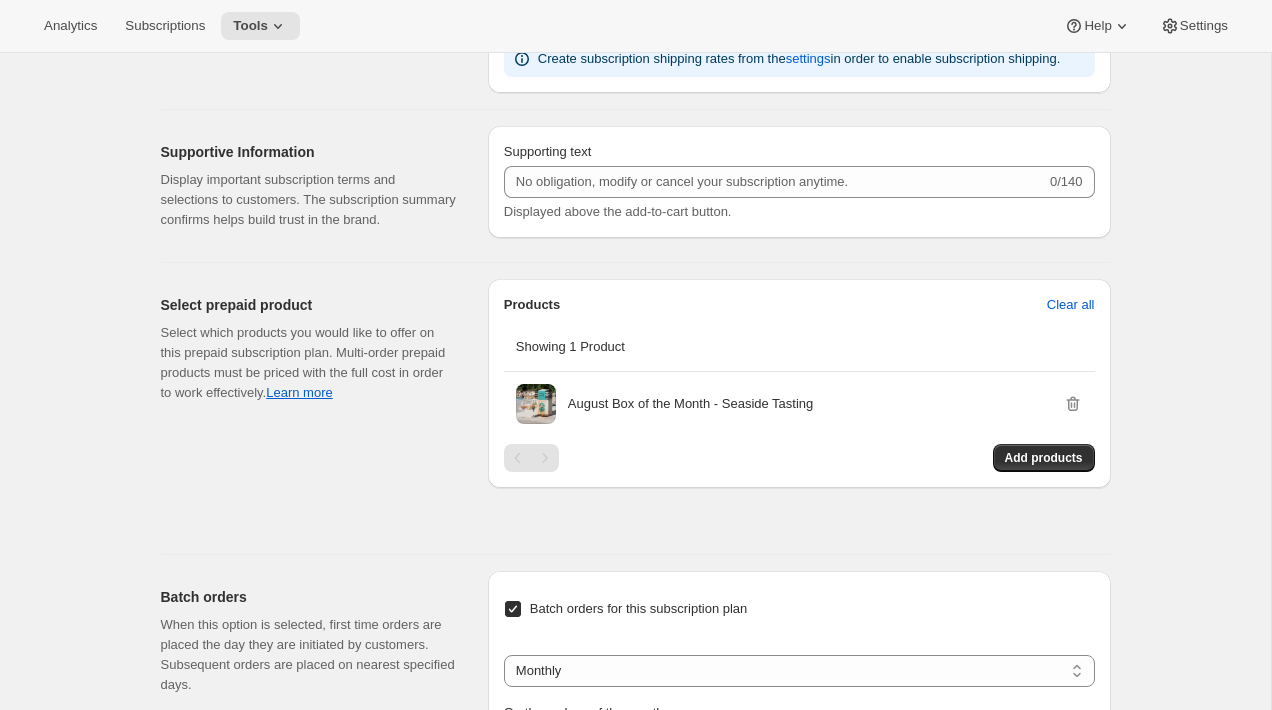 click on "Basic Info Give your plan a unique and memorable nickname for internal staff. The other text values are shown to customers and are used to help them make a purchase decision. Subscription nickname Prepay and Save (3, 6, and 12 months) Internal name only visible to you Display name 3/6/12 Month Subscriptions Public name, shown on product page Prepaid type Each prepaid type has unique benefits and limitations. We support both in order to provide a more flexible subscription management experience. Multi-order Creates multiple orders with unique order numbers. First order is billed without discount, recurring orders are discounted 100%. Best for operations and third-party fulfillment apps. Single-order Creates a single order with multiple fulfillment dates. May not be compatible with third party fulfillment software. Need help on what to choose?  Read our help article Subscription Frequency Specify the frequency options you would like to offer your customers. Display name is shown to customers on your storefront." at bounding box center (628, -486) 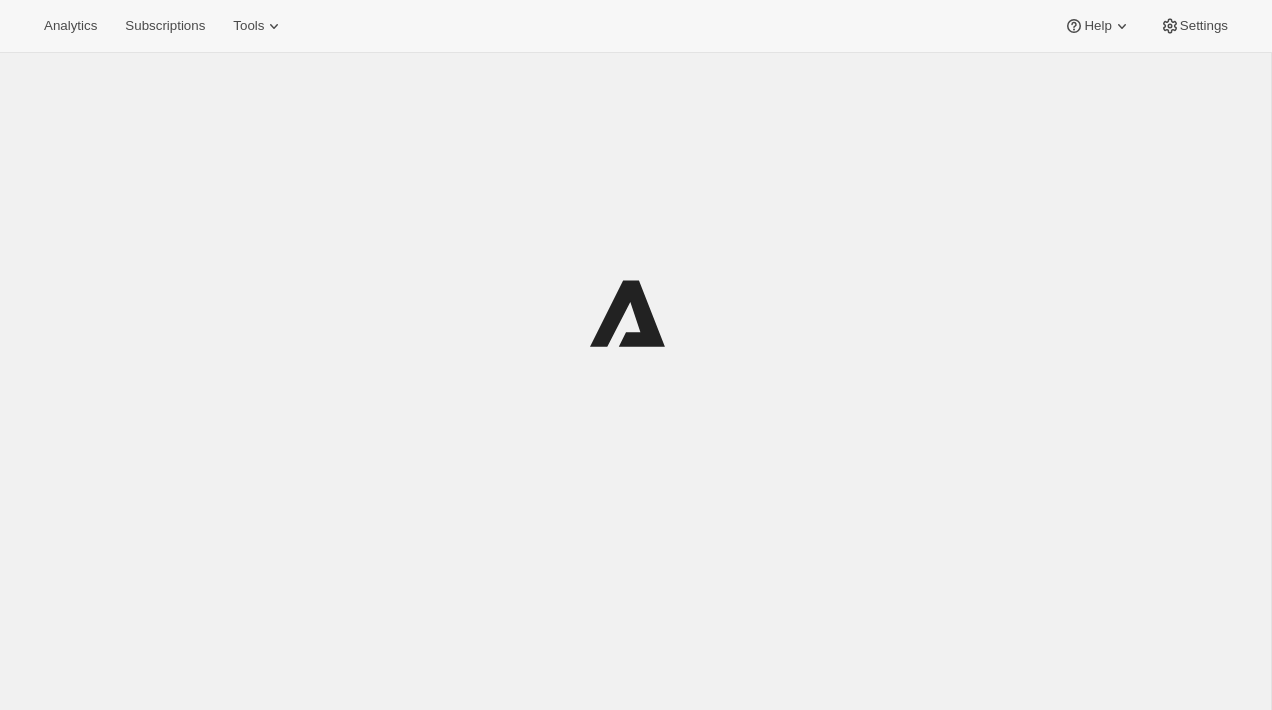 scroll, scrollTop: 0, scrollLeft: 0, axis: both 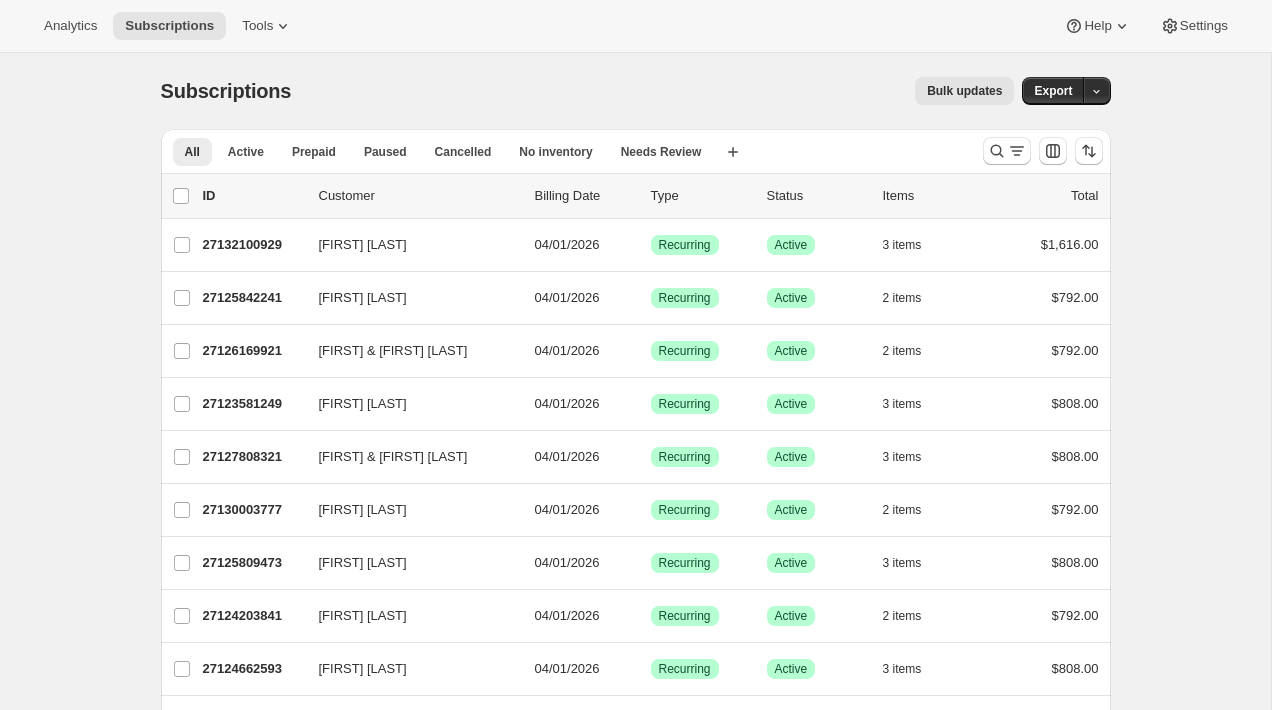click on "Bulk updates" at bounding box center [964, 91] 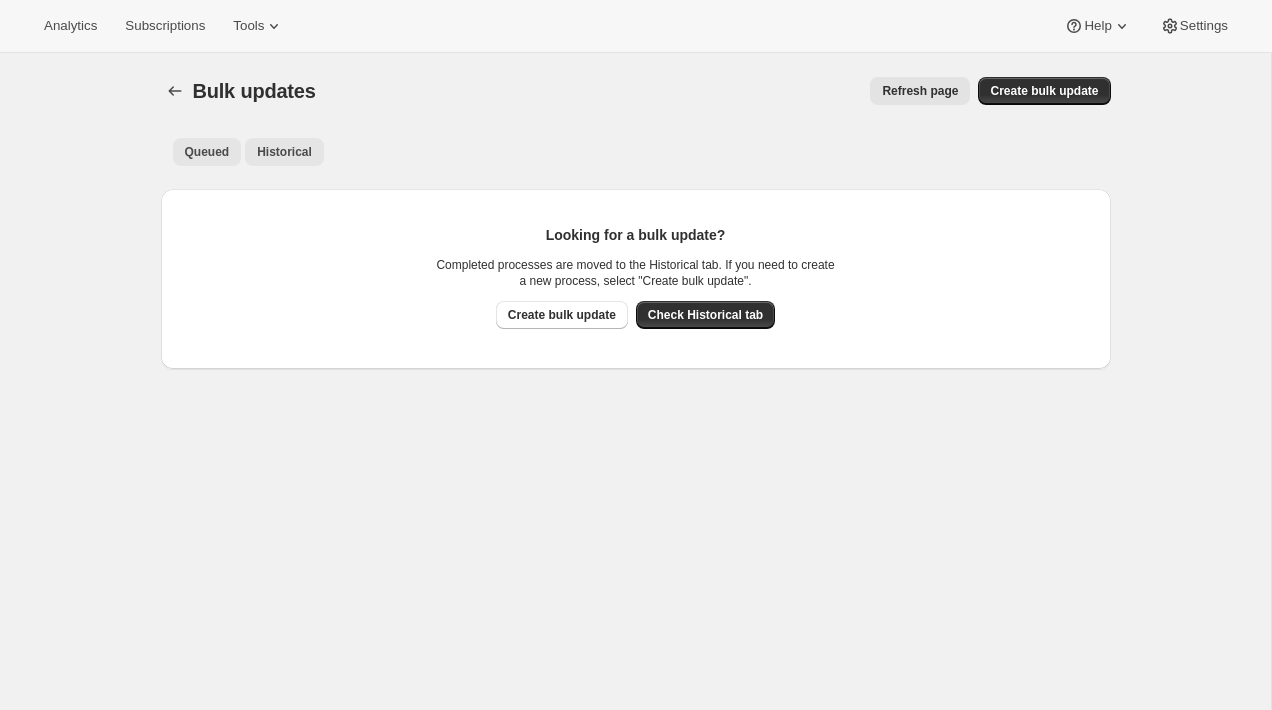 click on "Historical" at bounding box center [284, 152] 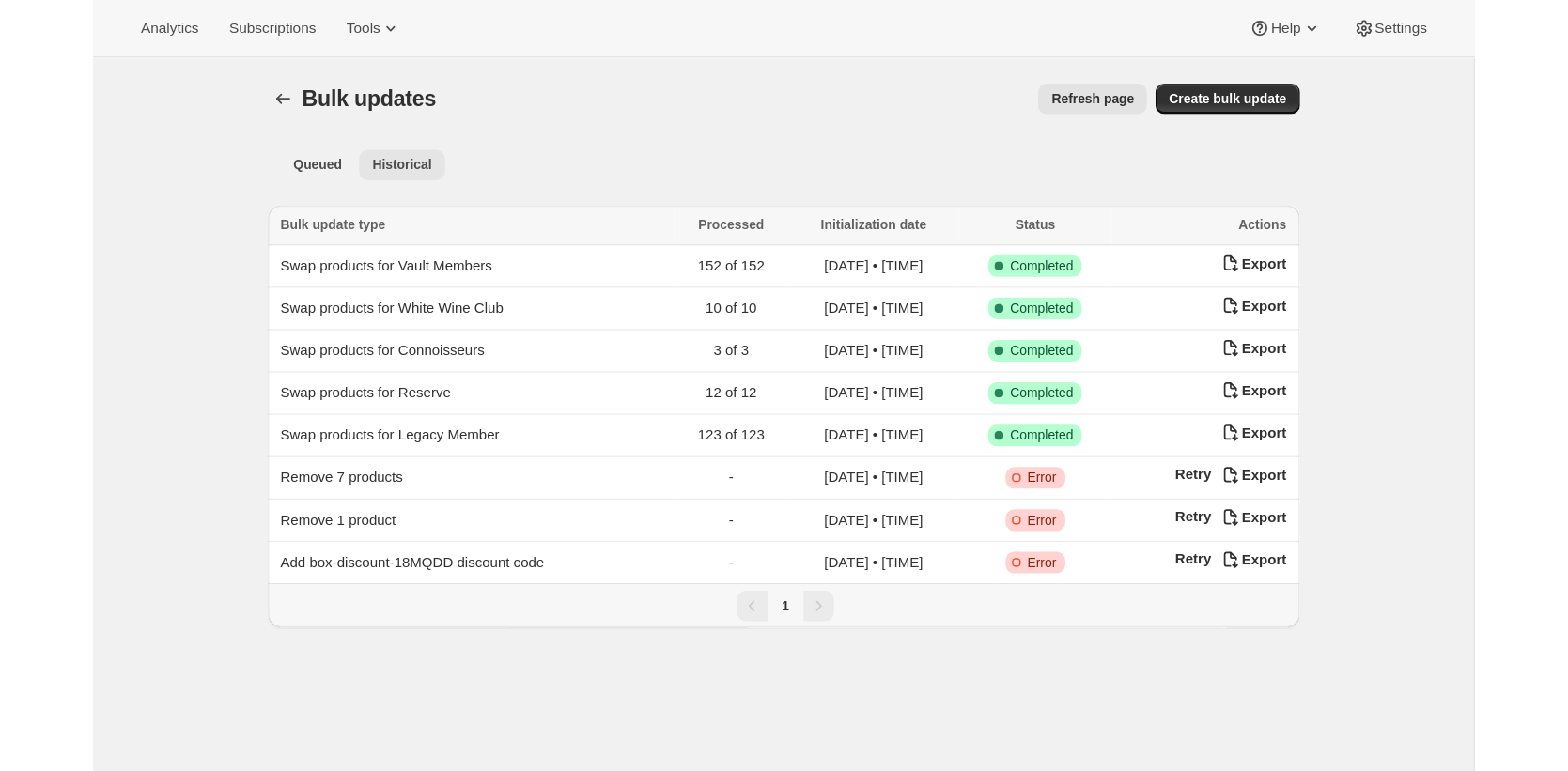 scroll, scrollTop: 40, scrollLeft: 0, axis: vertical 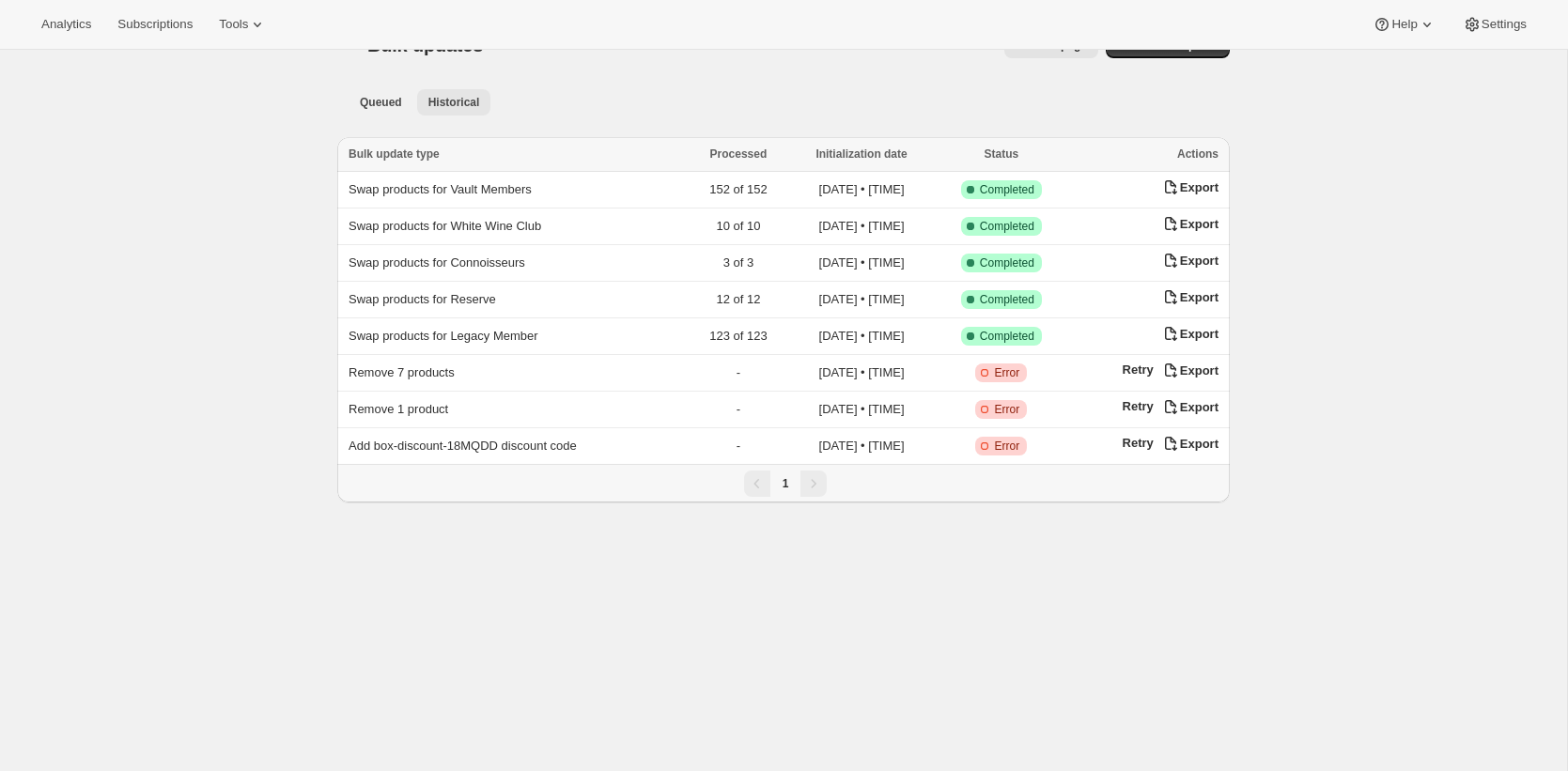 type 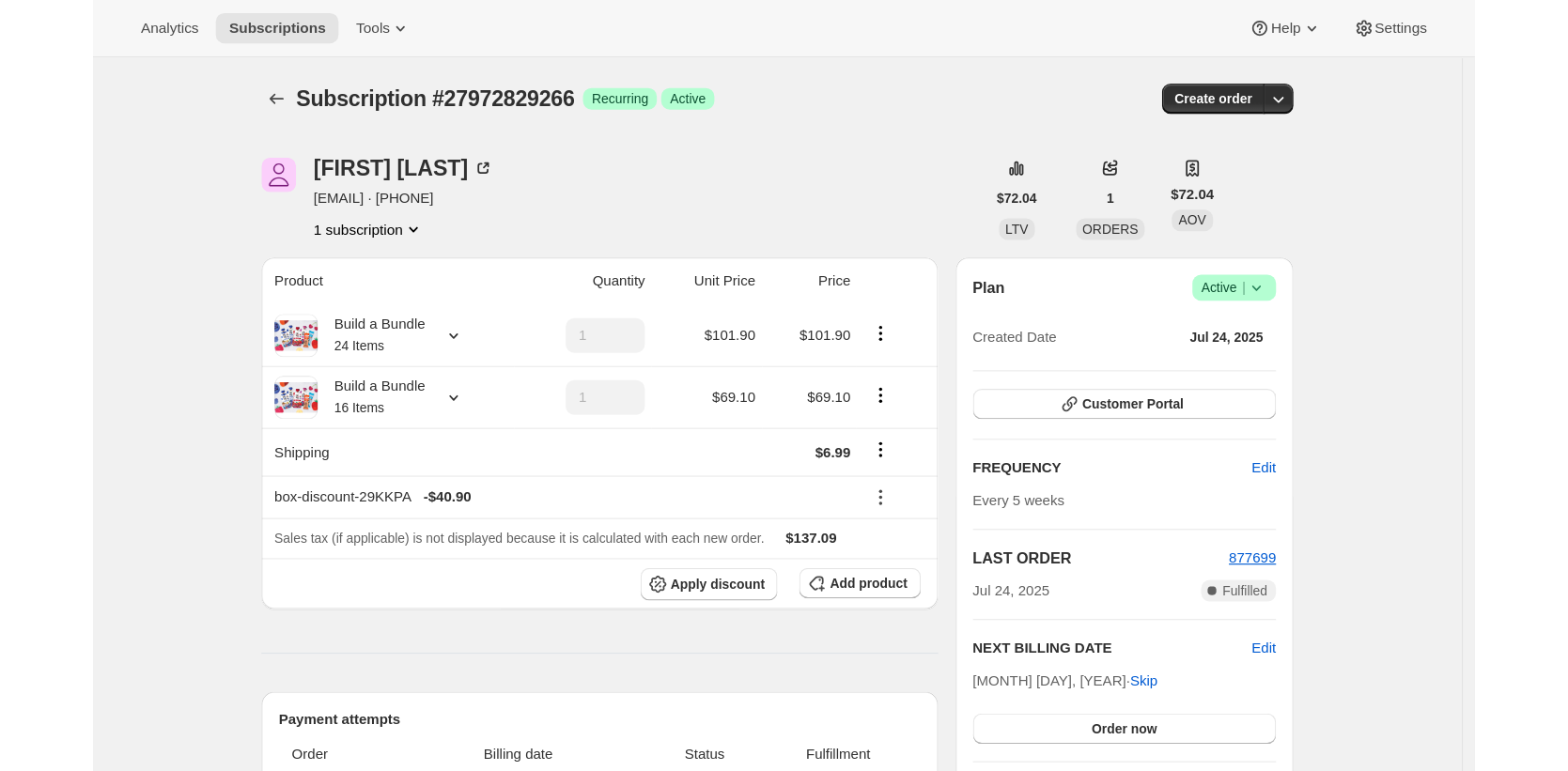 scroll, scrollTop: 0, scrollLeft: 0, axis: both 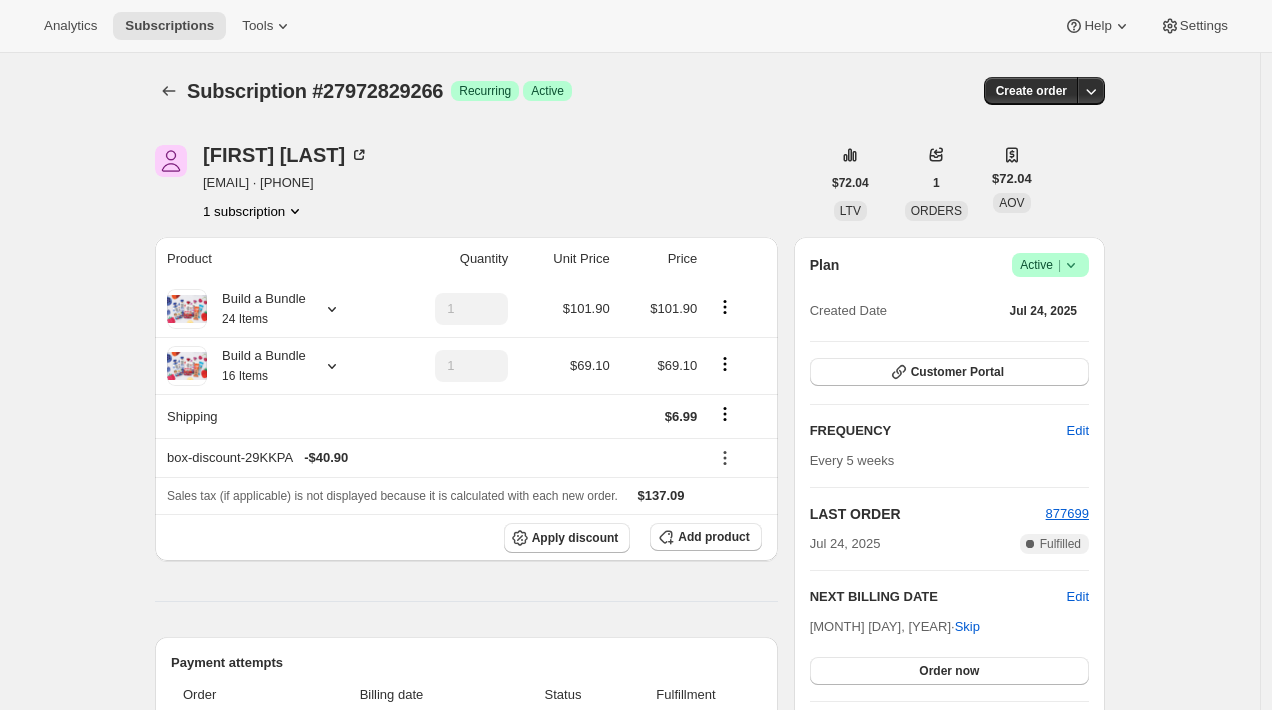 click on "Analytics Subscriptions Tools Help Settings" at bounding box center (636, 26) 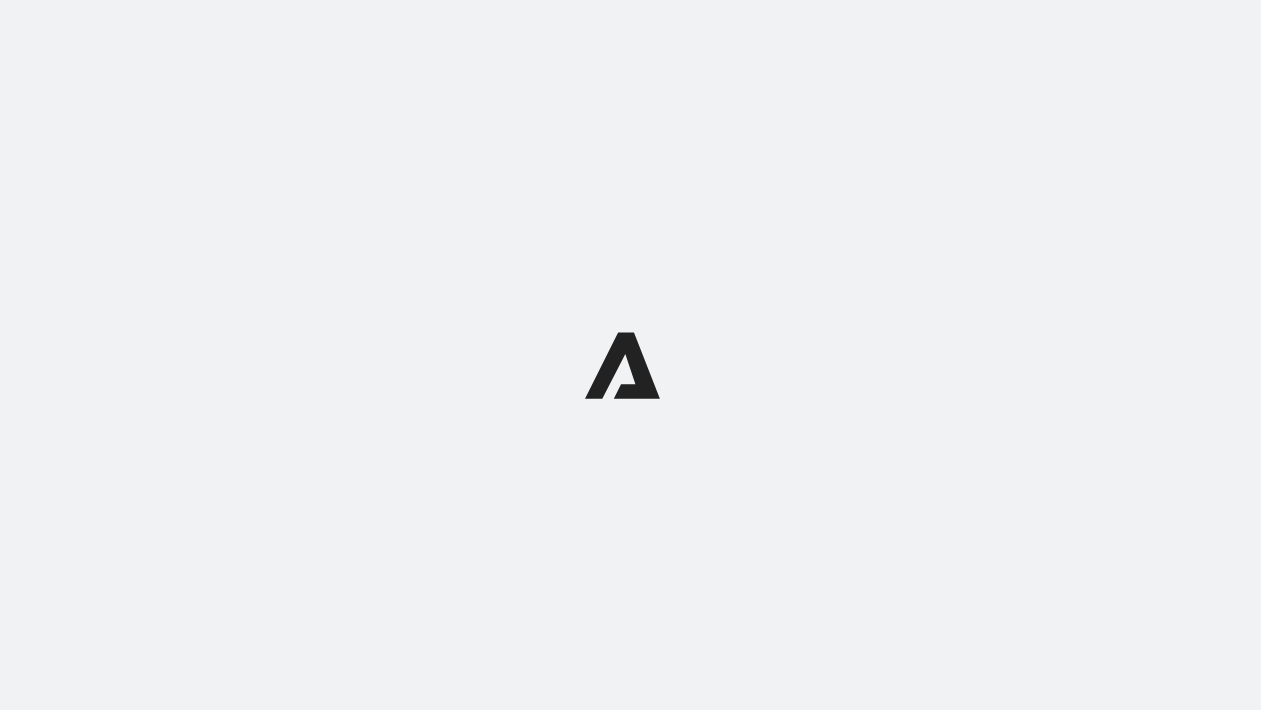 scroll, scrollTop: 0, scrollLeft: 0, axis: both 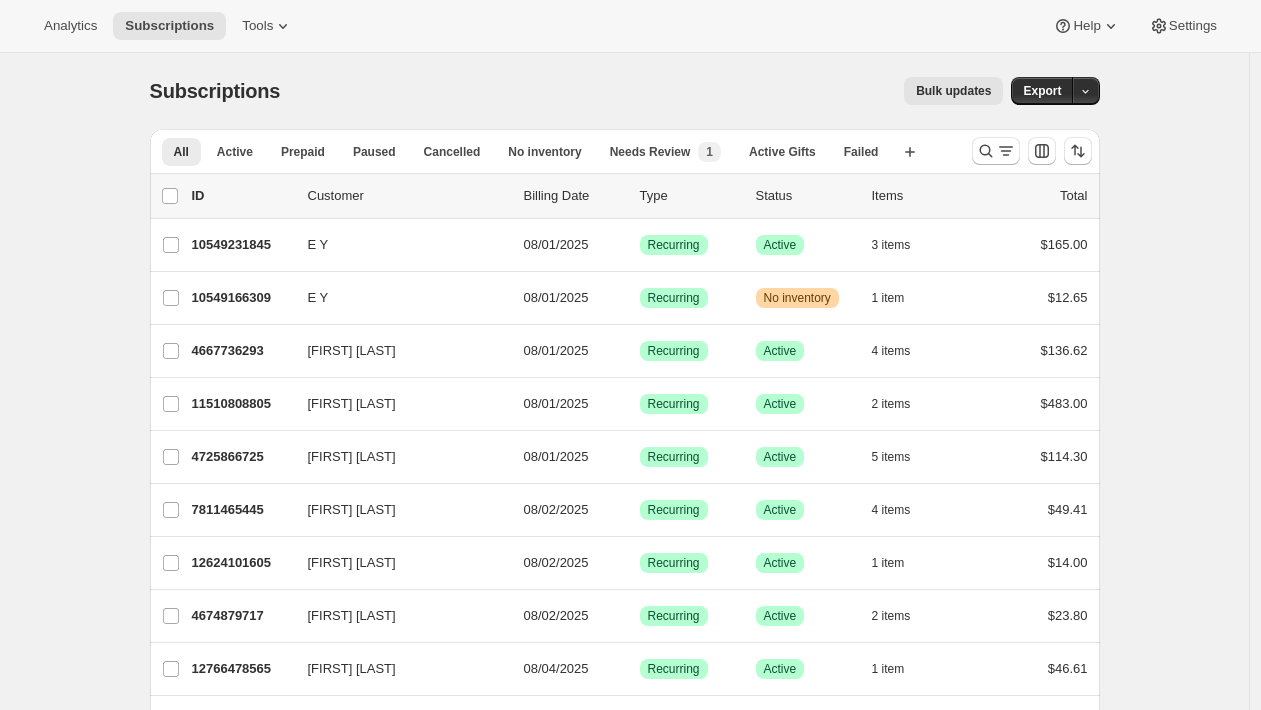 click on "Bulk updates" at bounding box center [953, 91] 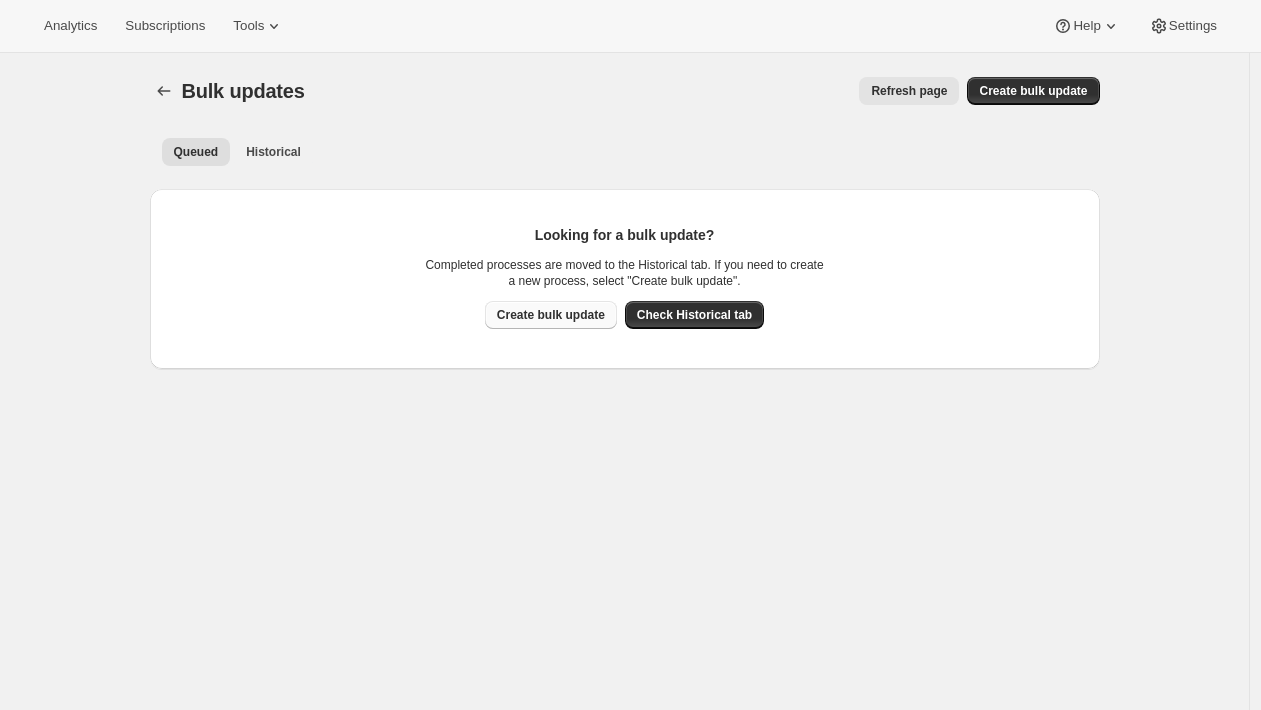click on "Create bulk update" at bounding box center (551, 315) 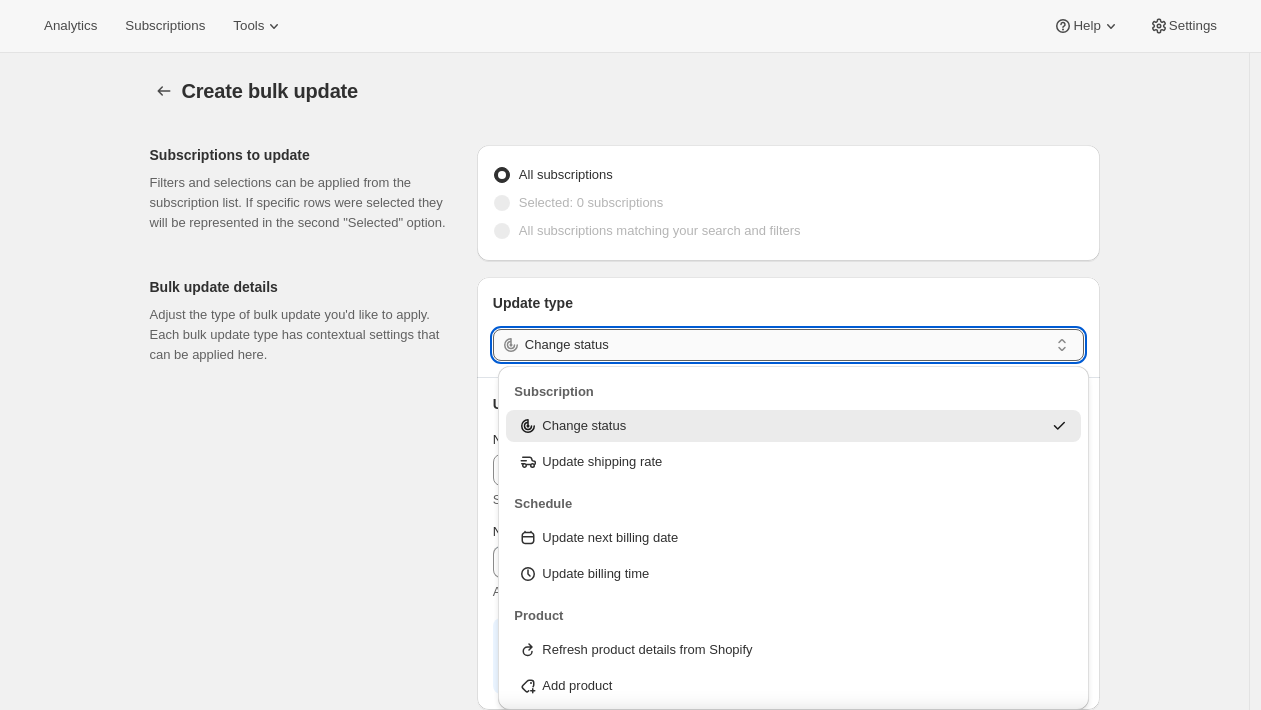 click on "Change status" at bounding box center (786, 345) 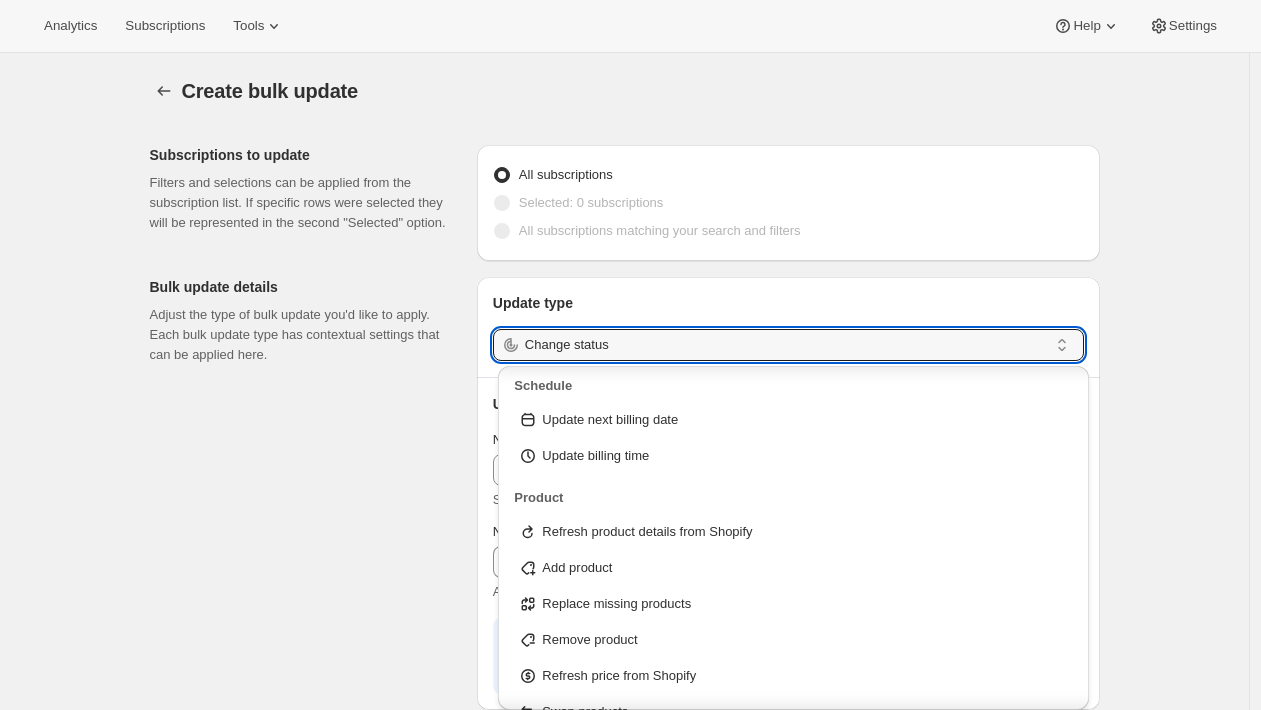 scroll, scrollTop: 220, scrollLeft: 0, axis: vertical 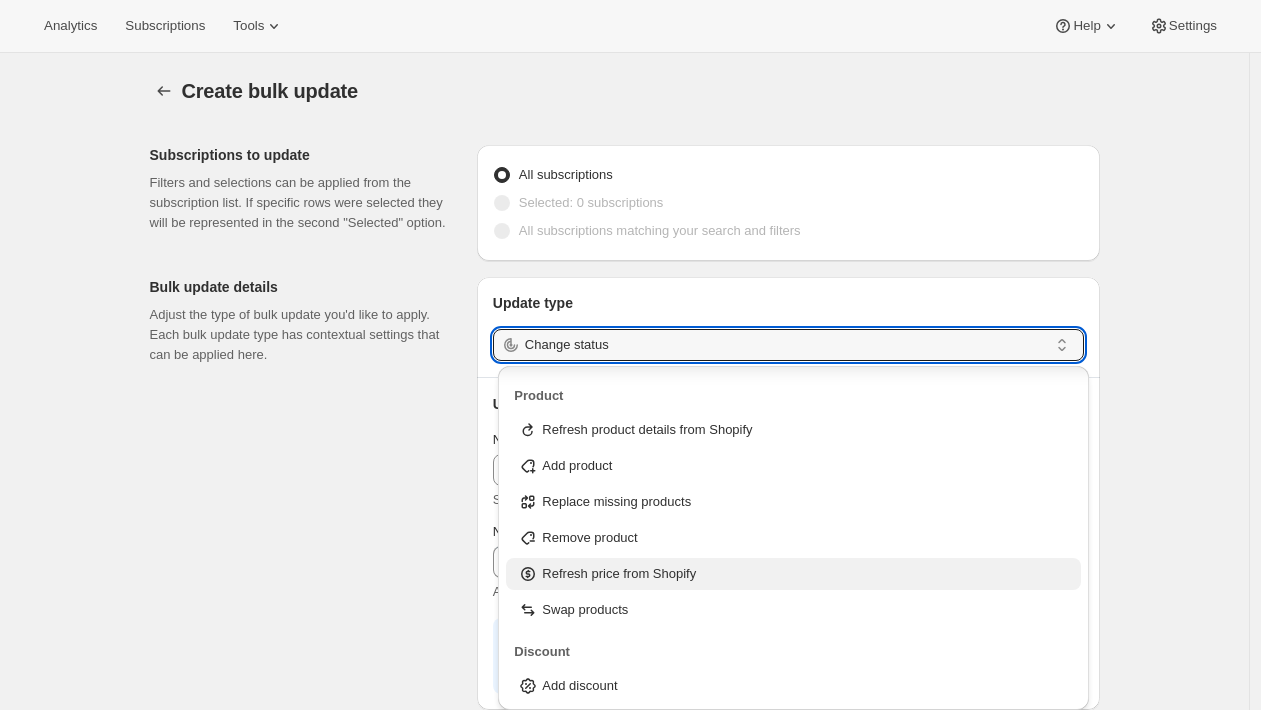 click on "Refresh price from Shopify" at bounding box center [619, 574] 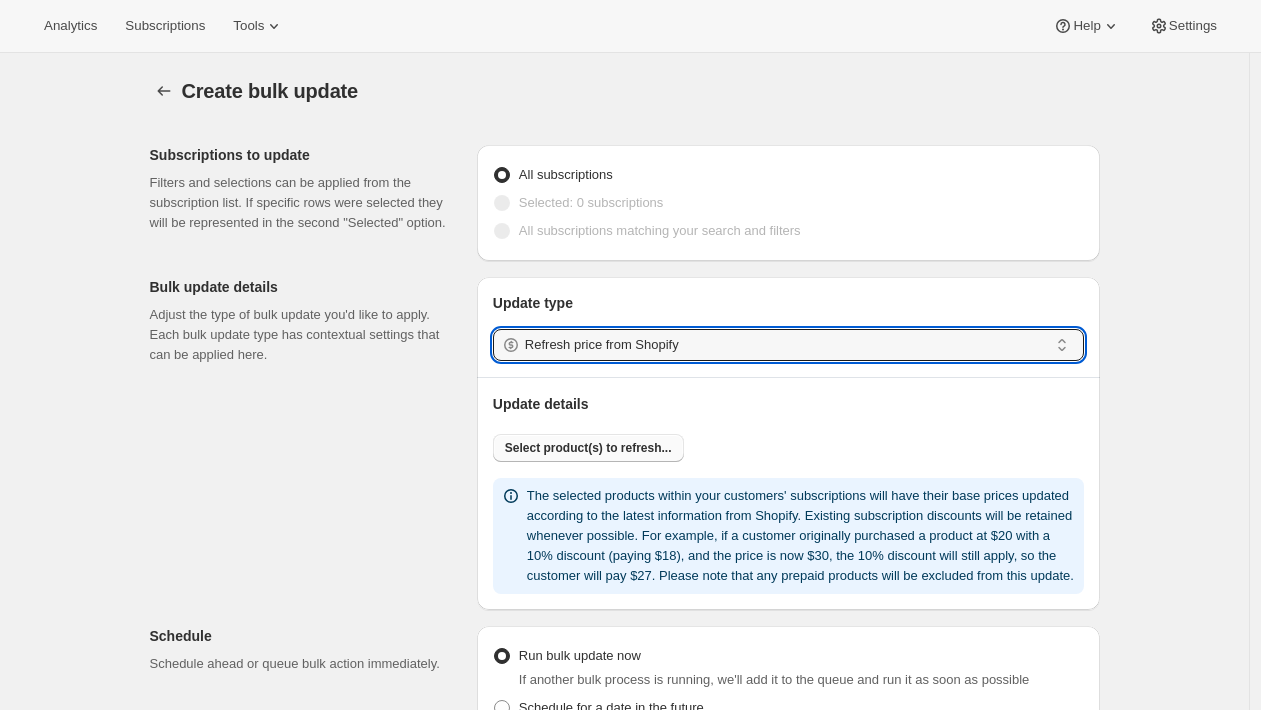 click on "Select product(s) to refresh..." at bounding box center [588, 448] 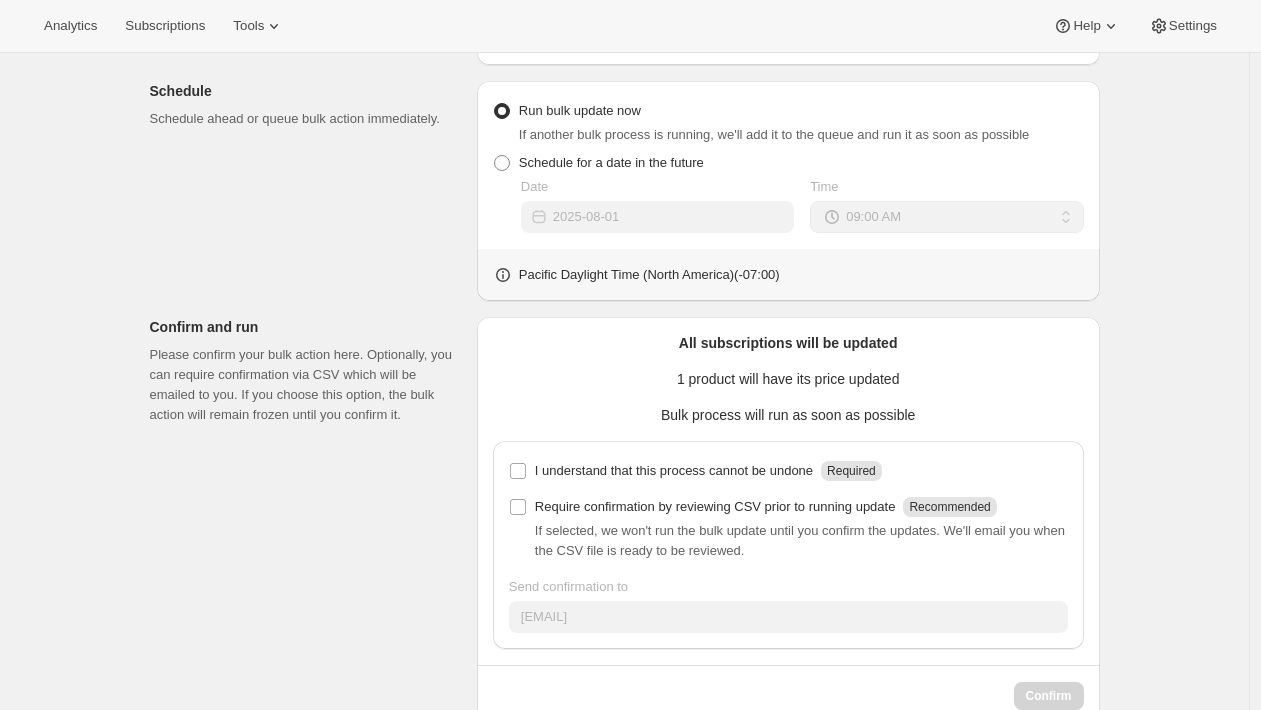 scroll, scrollTop: 638, scrollLeft: 0, axis: vertical 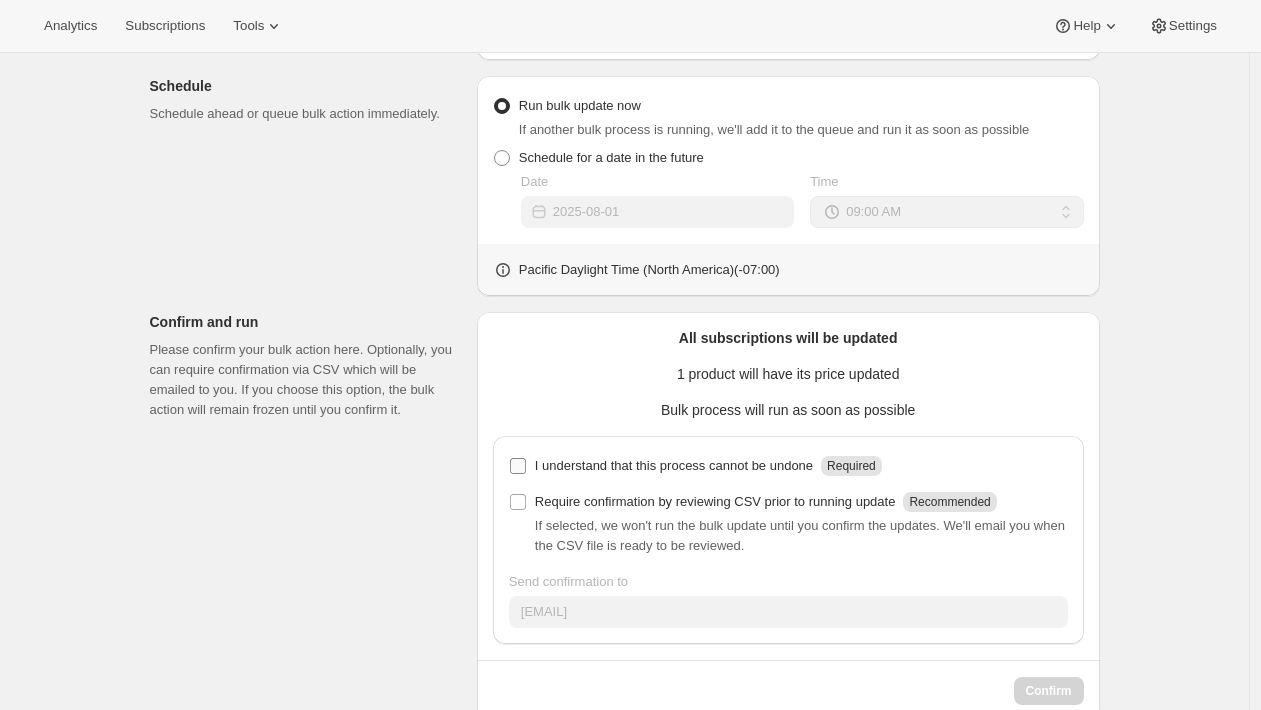 click on "I understand that this process cannot be undone" at bounding box center (674, 466) 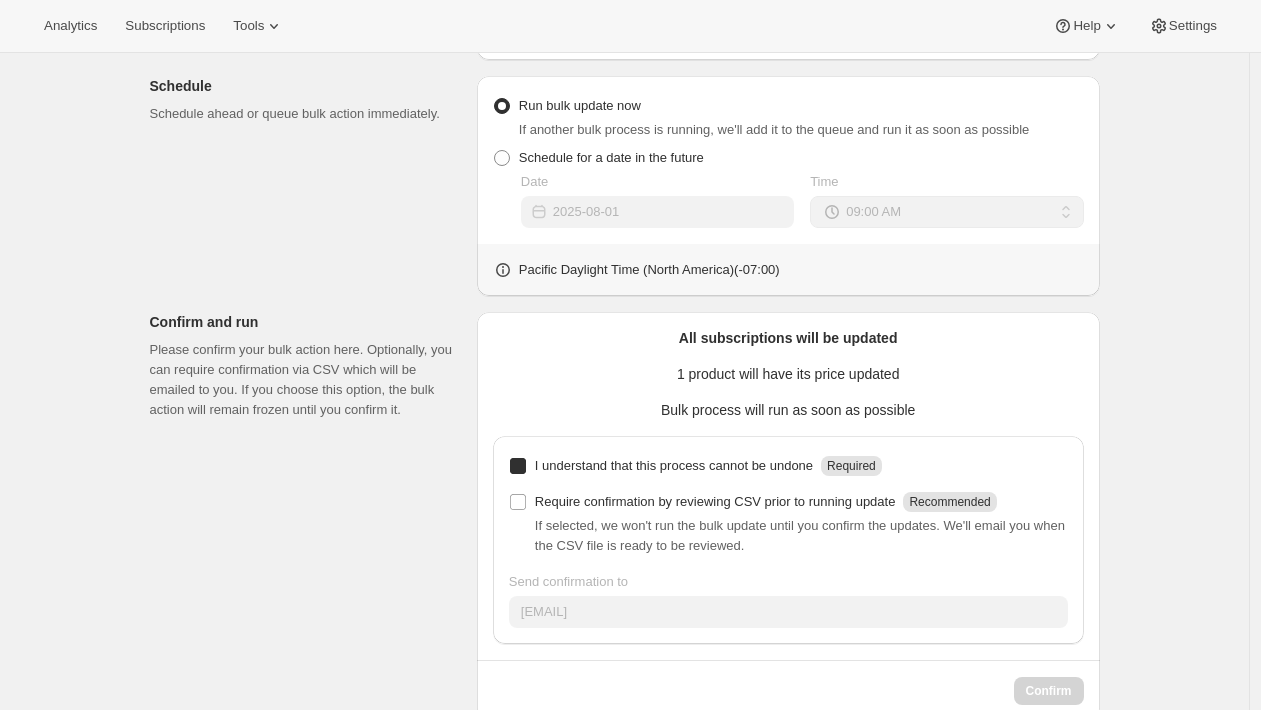 checkbox on "true" 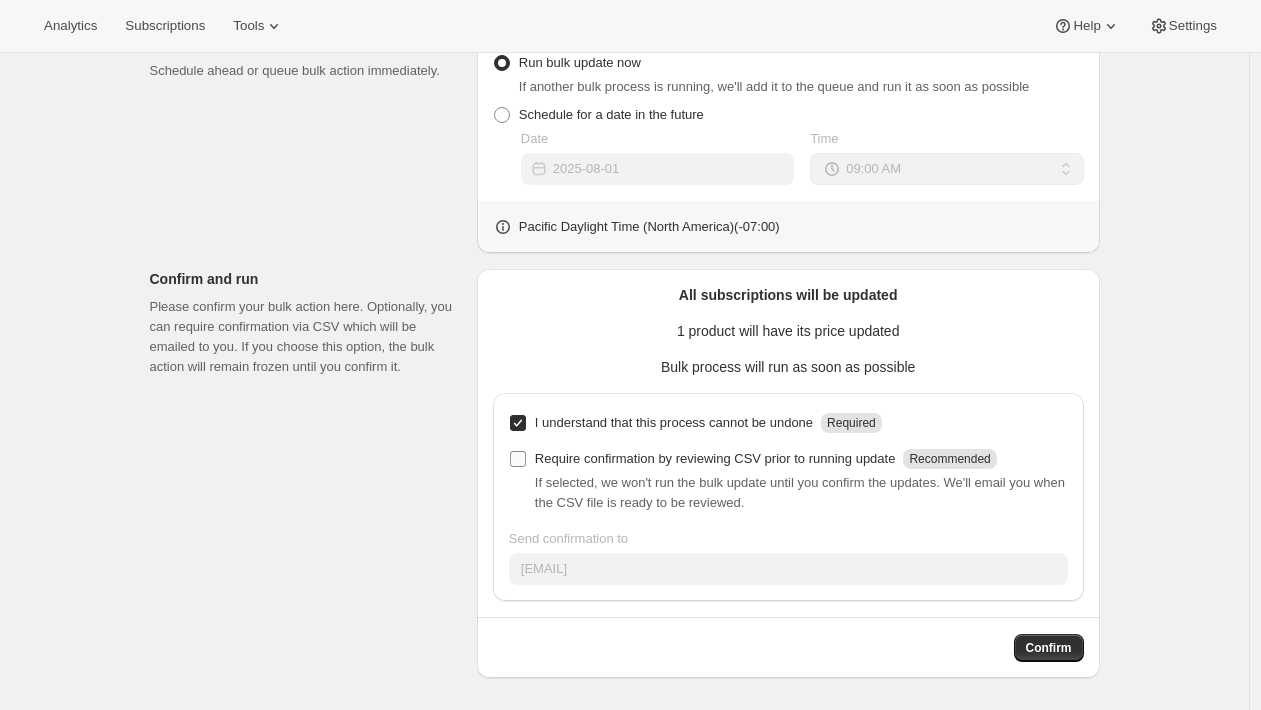 scroll, scrollTop: 701, scrollLeft: 0, axis: vertical 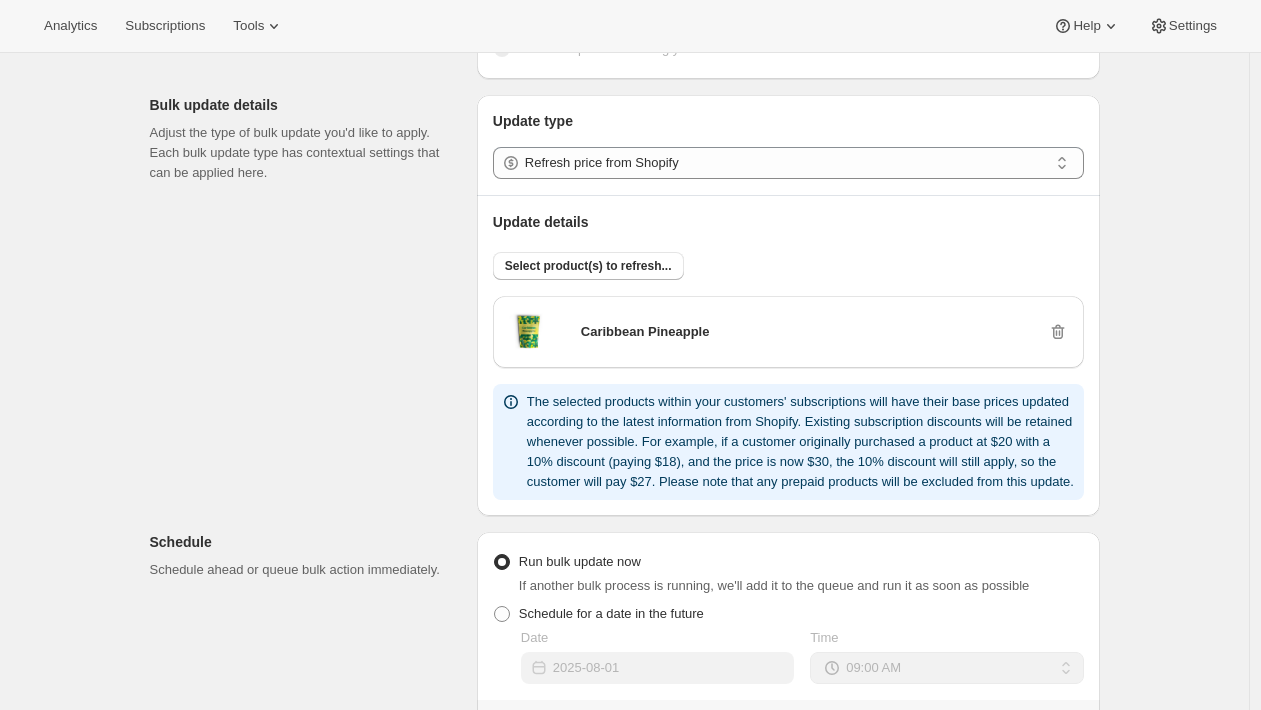 click on "Subscriptions to update Filters and selections can be applied from the subscription list. If specific rows were selected they will be represented in the second "Selected" option. All subscriptions Selected: 0 subscriptions All subscriptions matching your search and filters Bulk update details Adjust the type of bulk update you'd like to apply. Each bulk update type has contextual settings that can be applied here. Update type Refresh price from Shopify Update details Select product(s) to refresh... Caribbean Pineapple The selected products within your customers' subscriptions will have their base prices updated according to the latest information from Shopify. Existing subscription discounts will be retained whenever possible. For example, if a customer originally purchased a product at $20 with a 10% discount (paying $18), and the price is now $30, the 10% discount will still apply, so the customer will pay $27. Please note that any prepaid products will be excluded from this update. Schedule Date 2025-08-01" at bounding box center (617, 562) 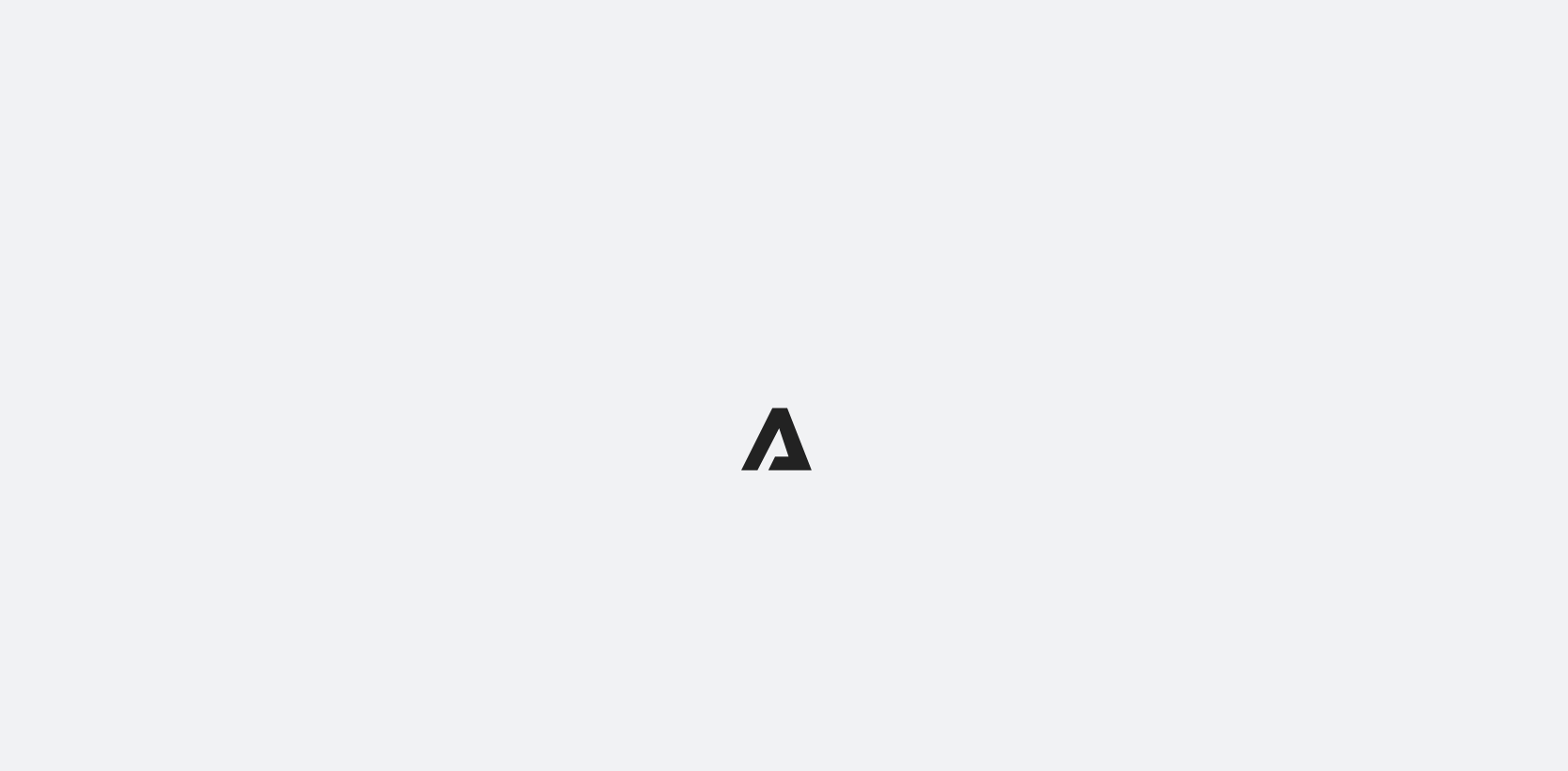 scroll, scrollTop: 0, scrollLeft: 0, axis: both 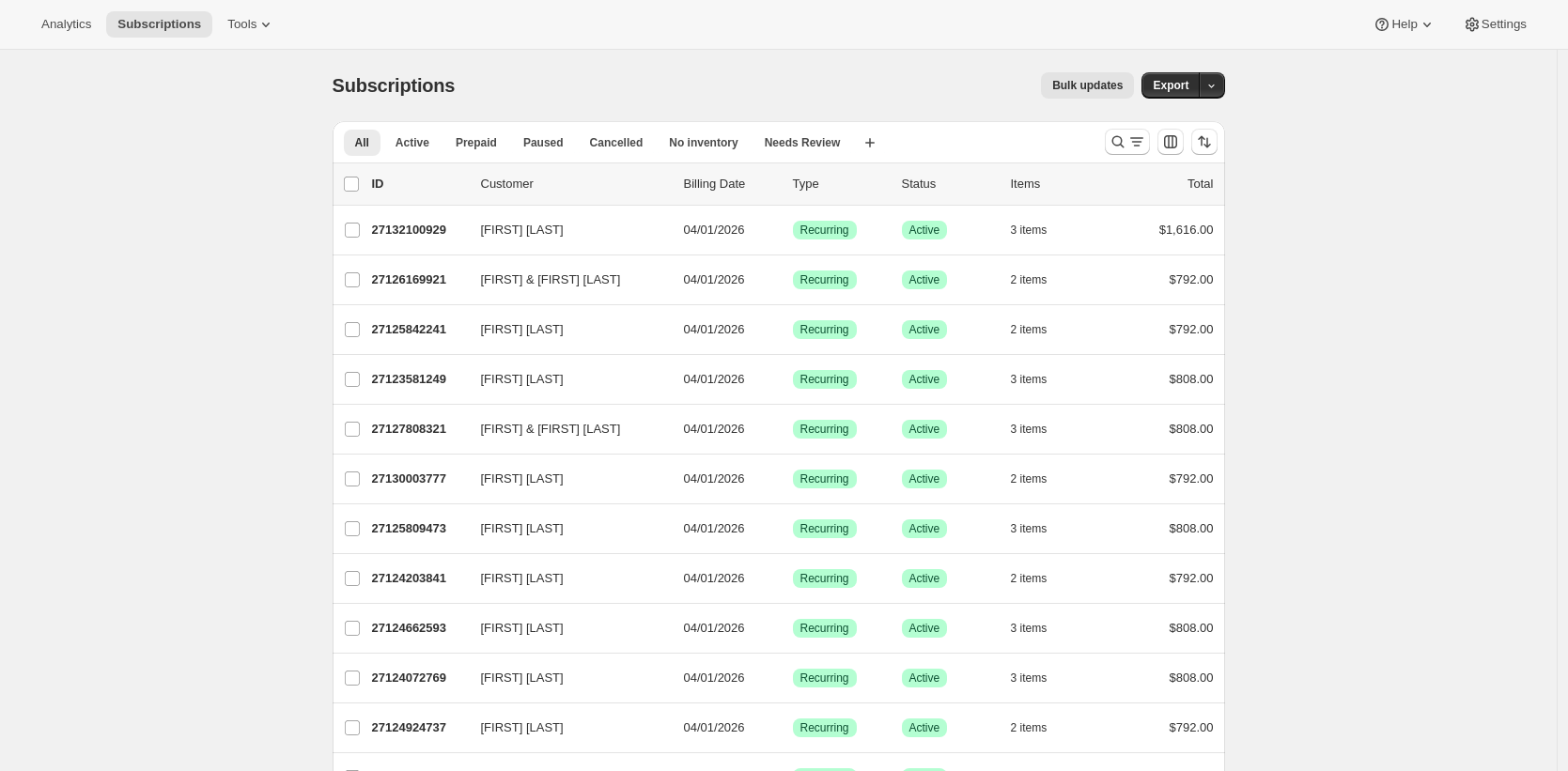 click on "Subscriptions. This page is ready Subscriptions Bulk updates More actions Bulk updates Export All Active Prepaid Paused Cancelled No inventory Needs Review More views All Active Prepaid Paused Cancelled No inventory Needs Review More views Create new view 0 selected Update next billing date Change status Showing 51 subscriptions Select all 51 subscriptions Showing 51 subscriptions Select Select all 51 subscriptions 0 selected list header ID Customer Billing Date Type Status Items Total [FIRST] [LAST] [ACCOUNT_NUMBER] [FIRST] [LAST] 04/01/2026 Success Recurring Success Active 3 items $1,616.00 [FIRST] & [FIRST] [LAST] [ACCOUNT_NUMBER] [FIRST] & [FIRST] [LAST] 04/01/2026 Success Recurring Success Active 2 items $792.00 [FIRST] [LAST] [ACCOUNT_NUMBER] [FIRST] [LAST] 04/01/2026 Success Recurring Success Active 2 items $792.00 [FIRST] [LAST] [ACCOUNT_NUMBER] [FIRST] [LAST] 04/01/2026 Success Recurring Success Active 3 items $808.00 [FIRST] & [FIRST] [LAST] [ACCOUNT_NUMBER] [FIRST] & [FIRST] [LAST] 04/01/2026 Success Recurring Success Active 3 items $808.00" at bounding box center (778, 1424) 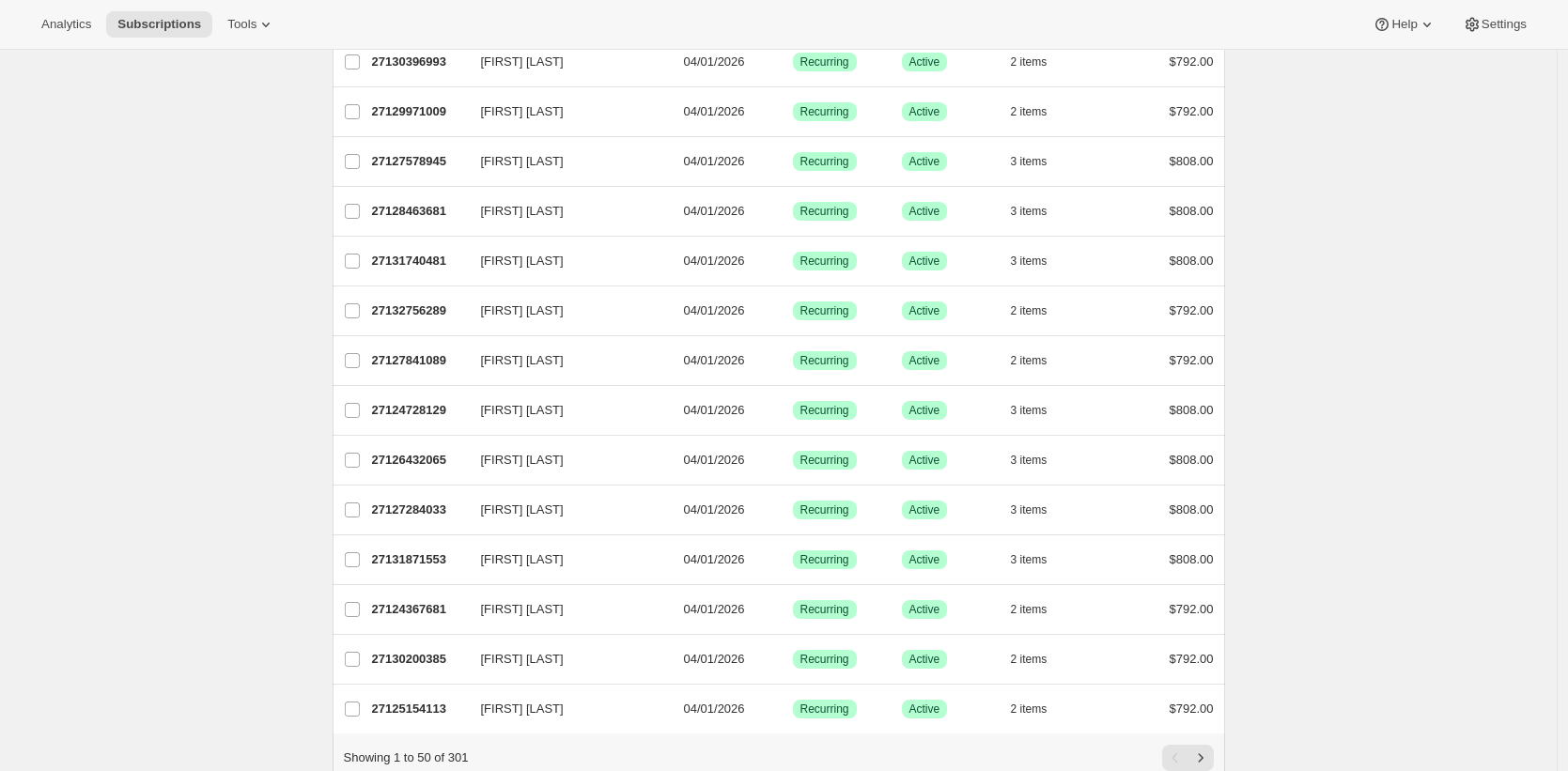 scroll, scrollTop: 2042, scrollLeft: 0, axis: vertical 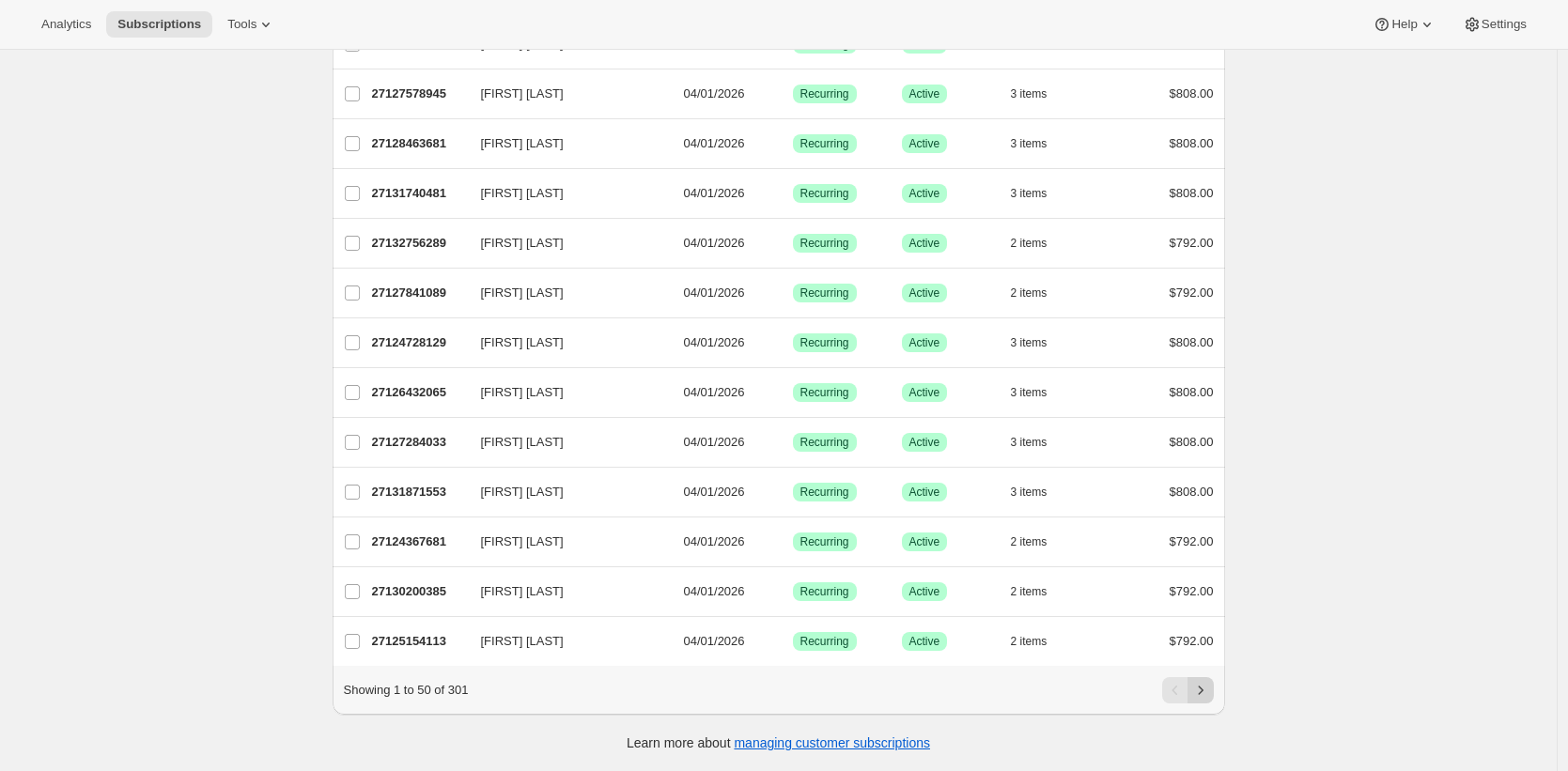 click 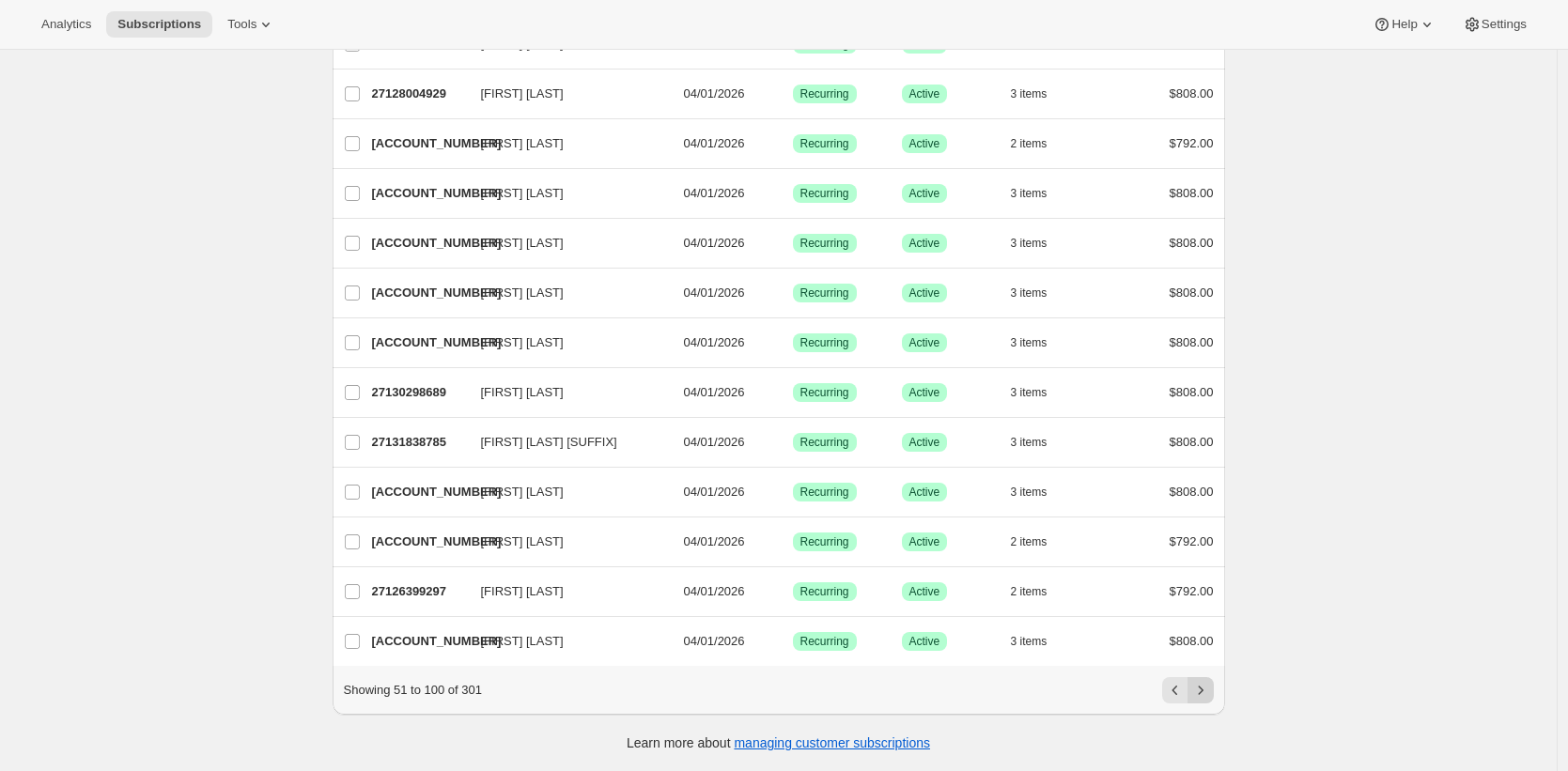 click 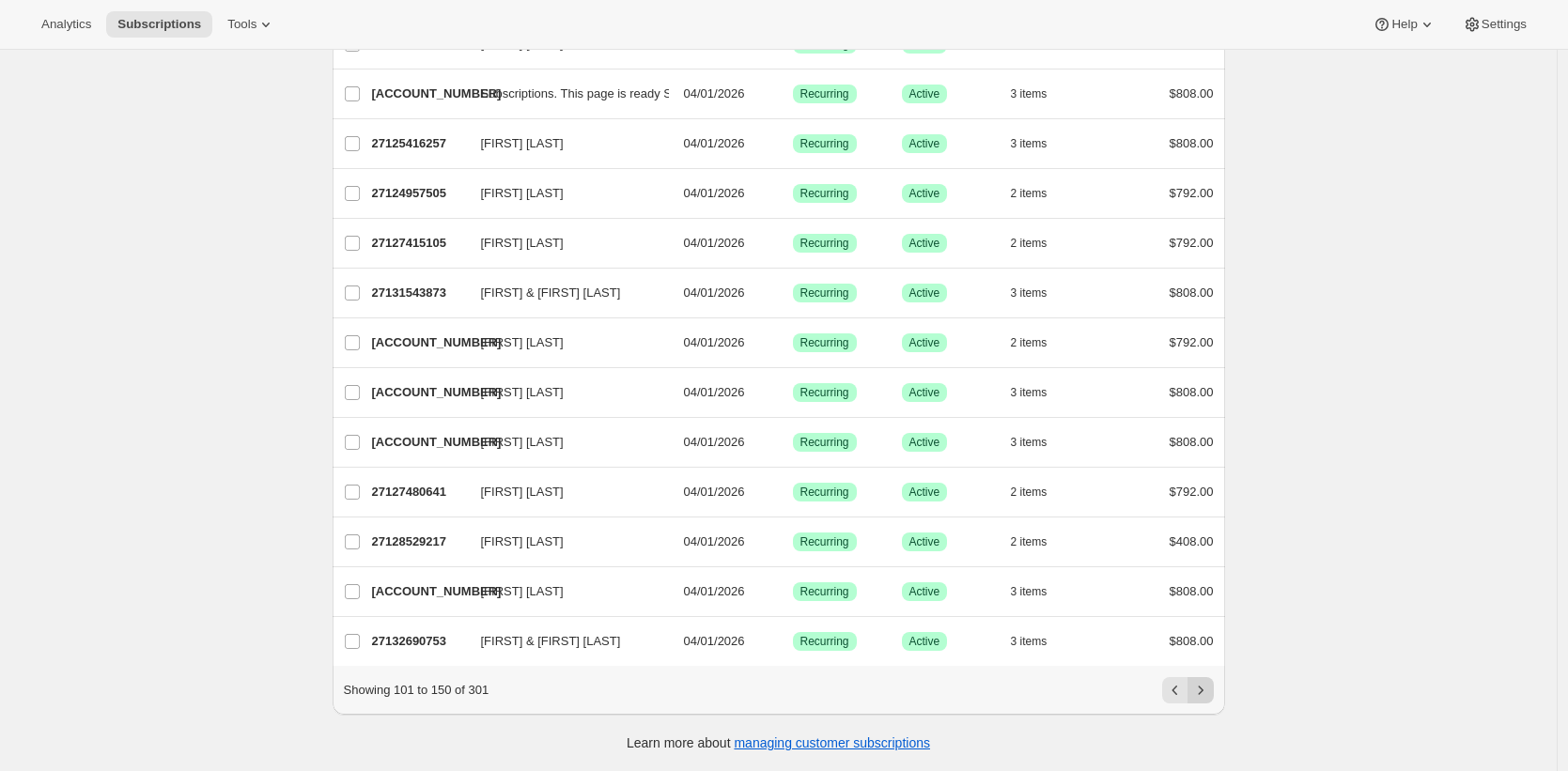 click 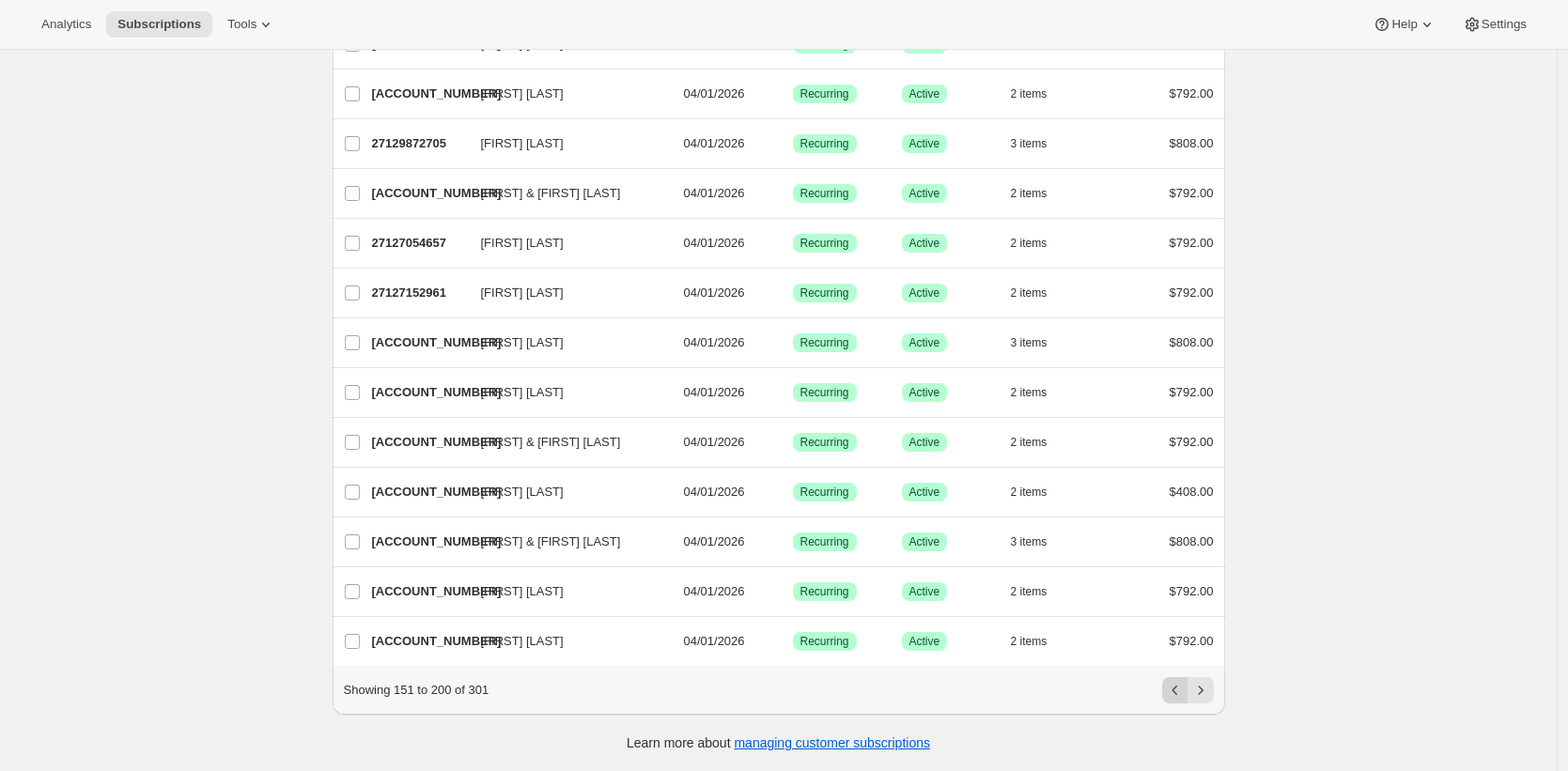 click 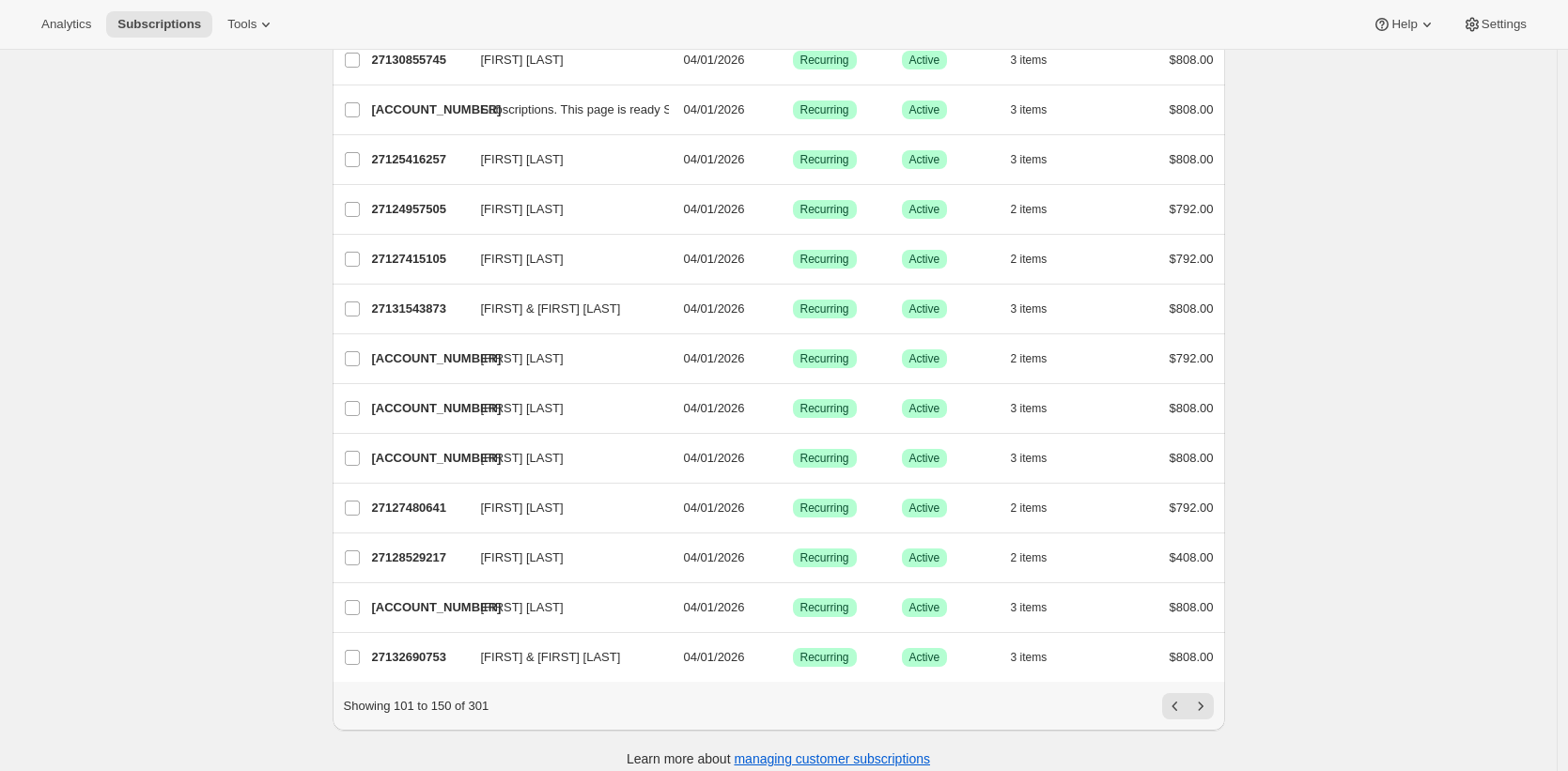 scroll, scrollTop: 2042, scrollLeft: 0, axis: vertical 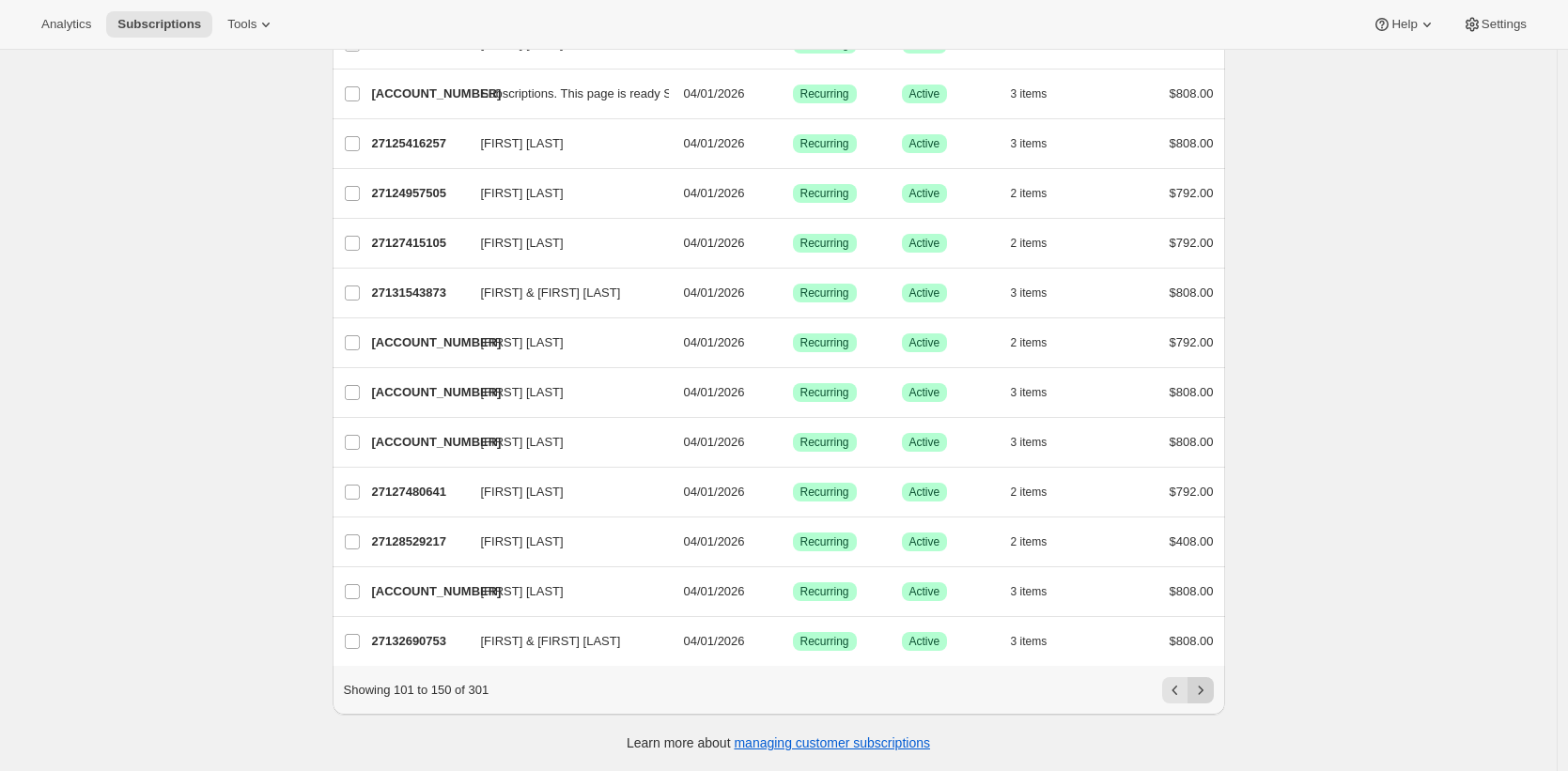 click 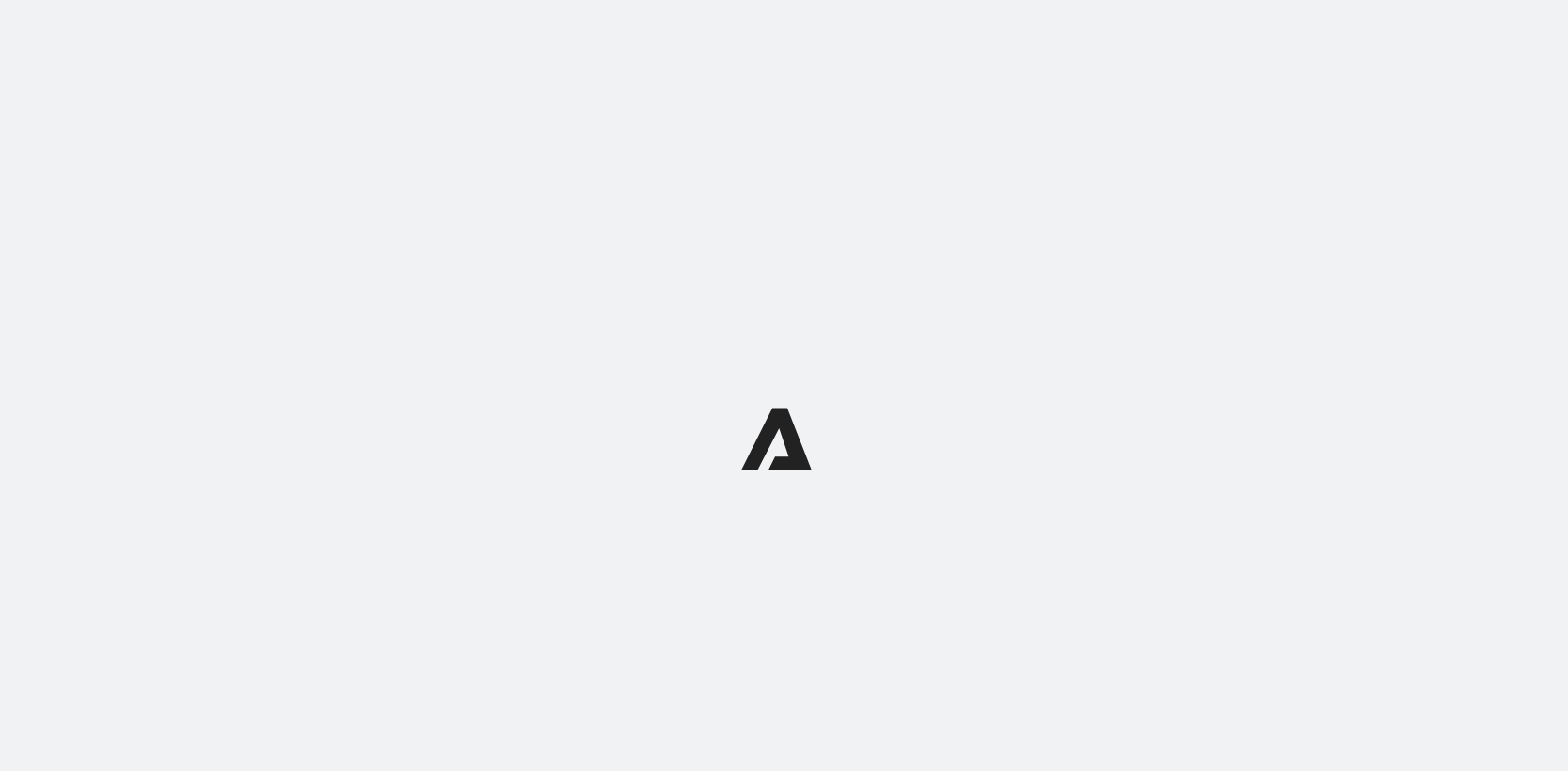 scroll, scrollTop: 0, scrollLeft: 0, axis: both 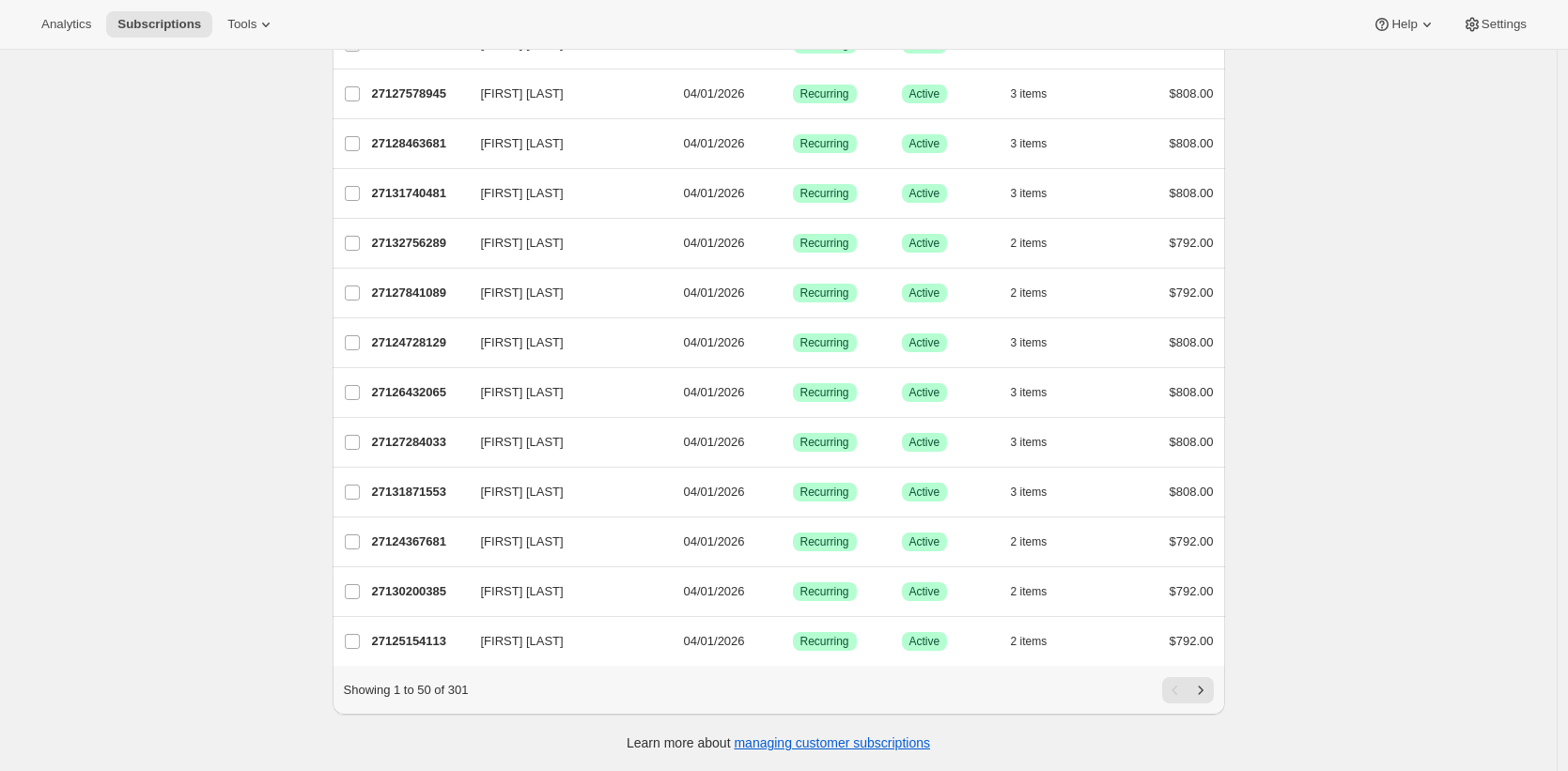 click at bounding box center [1175, 690] 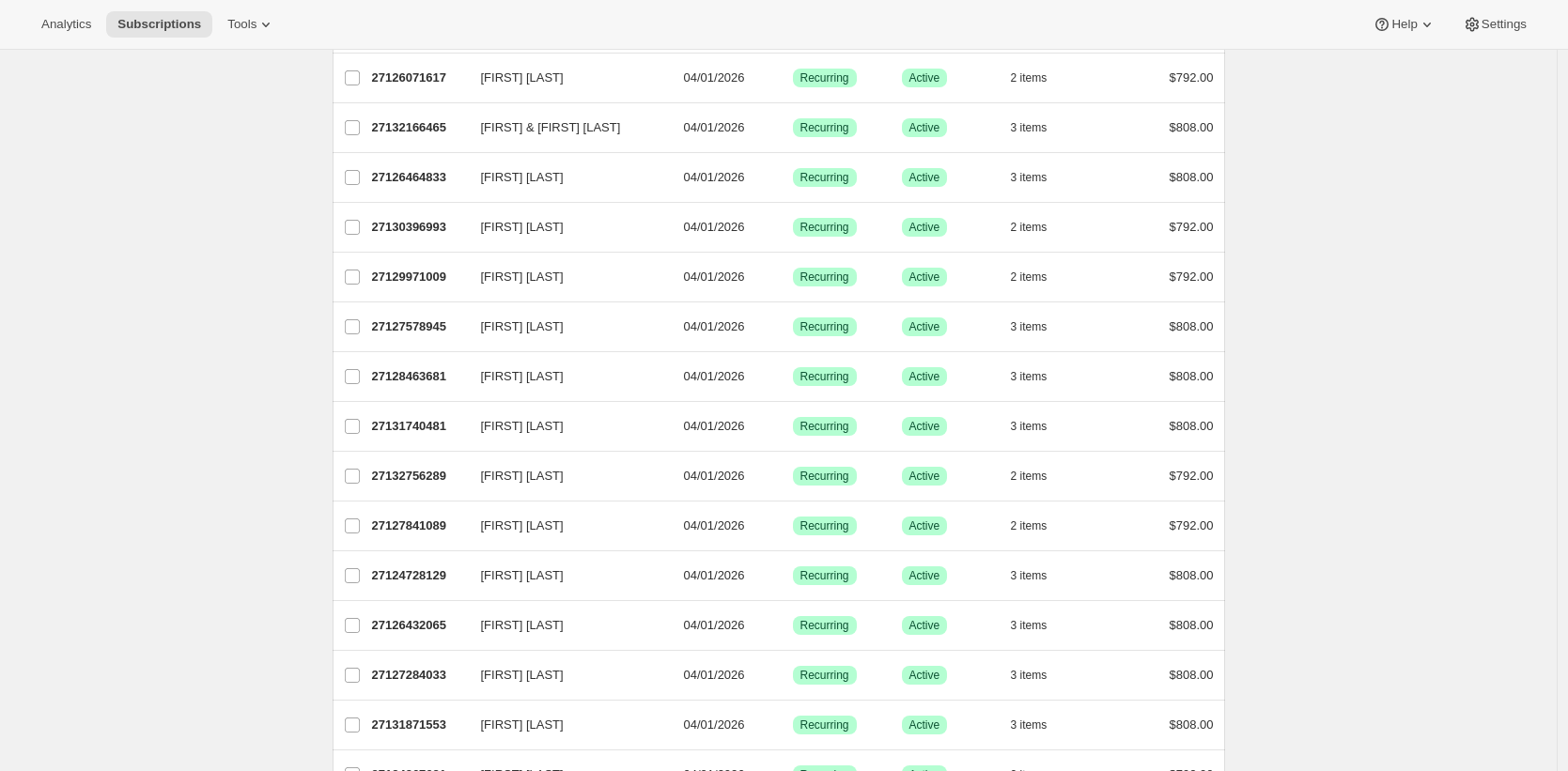 scroll, scrollTop: 2042, scrollLeft: 0, axis: vertical 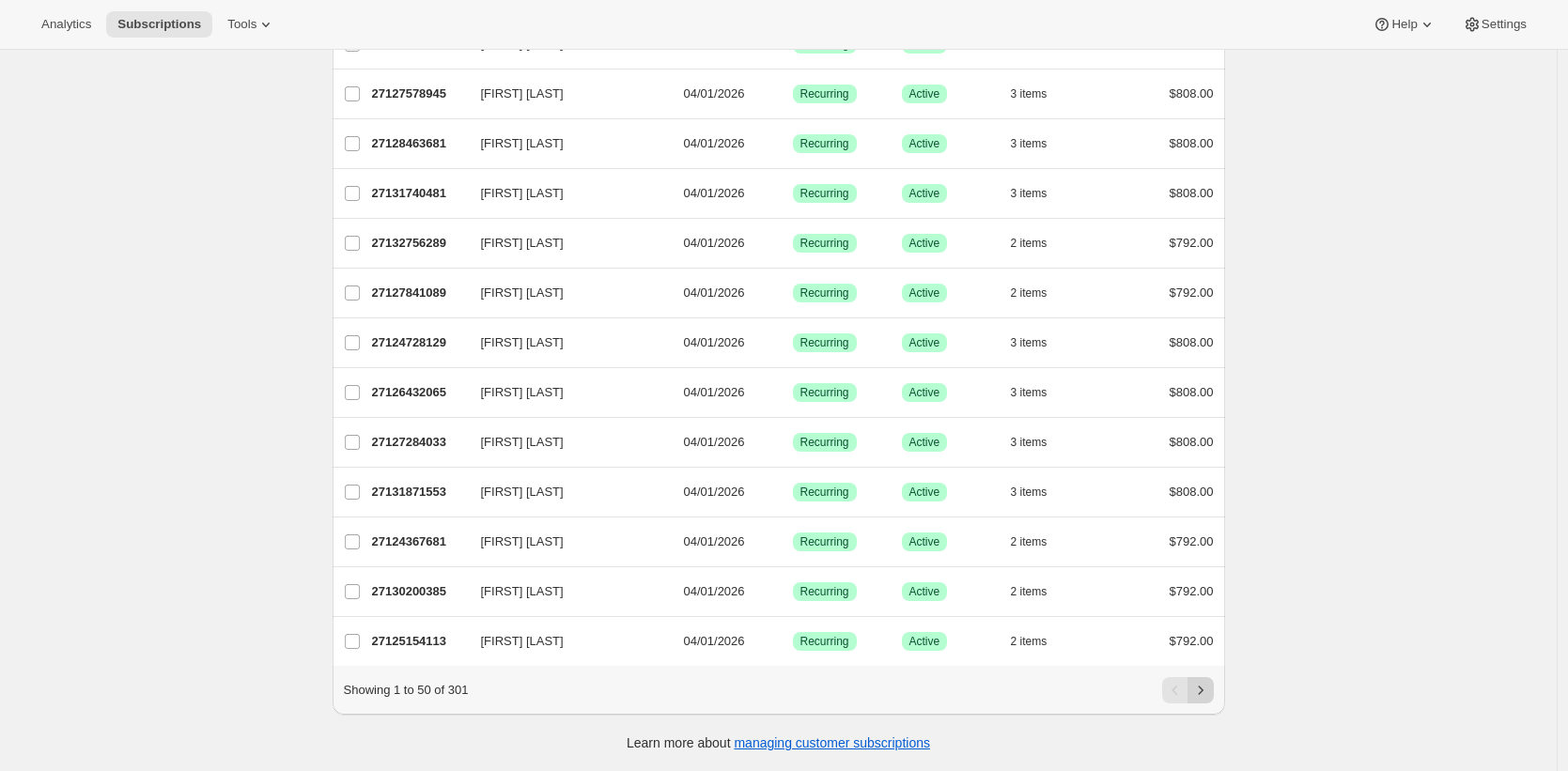 click 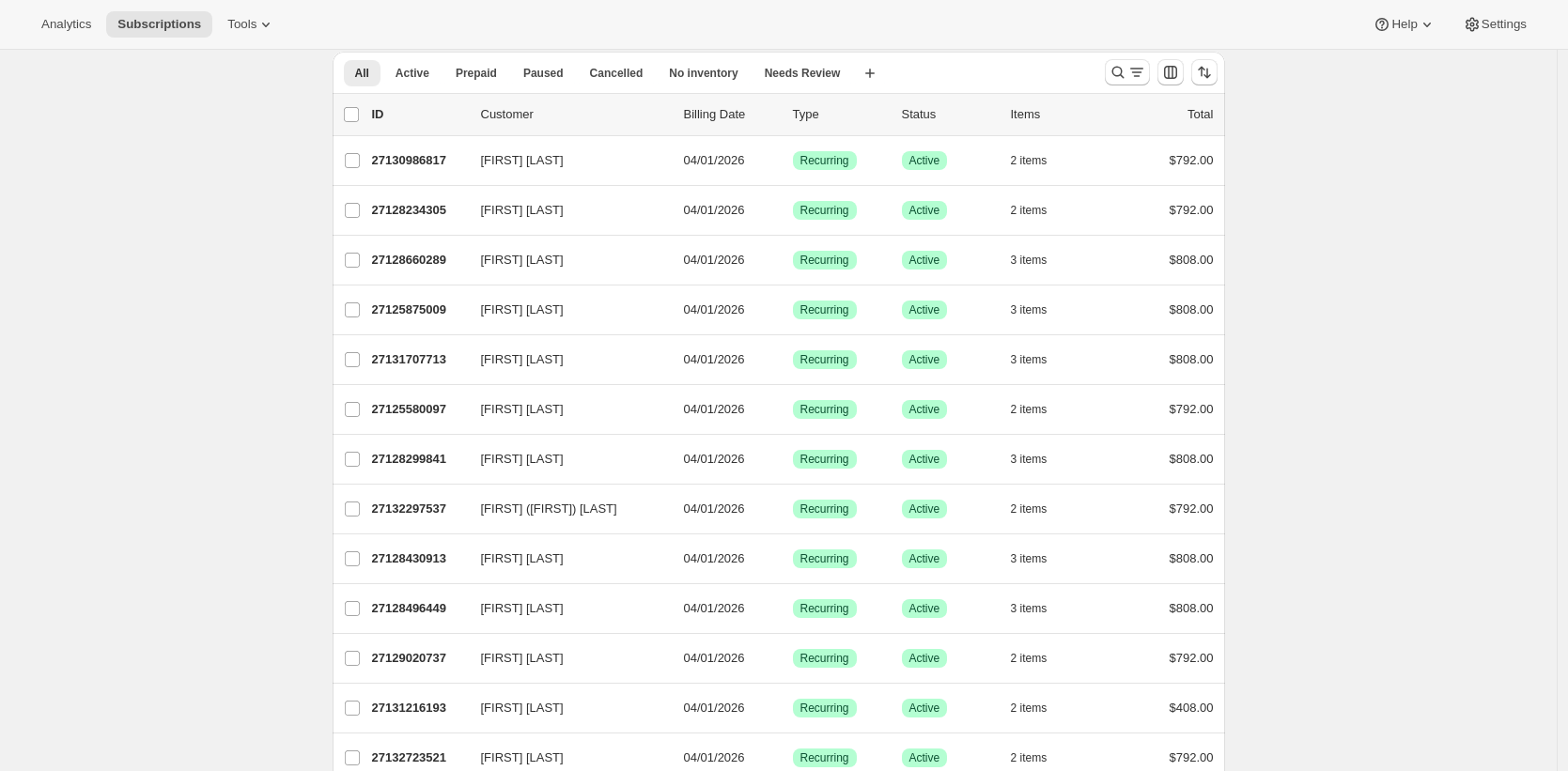 scroll, scrollTop: 0, scrollLeft: 0, axis: both 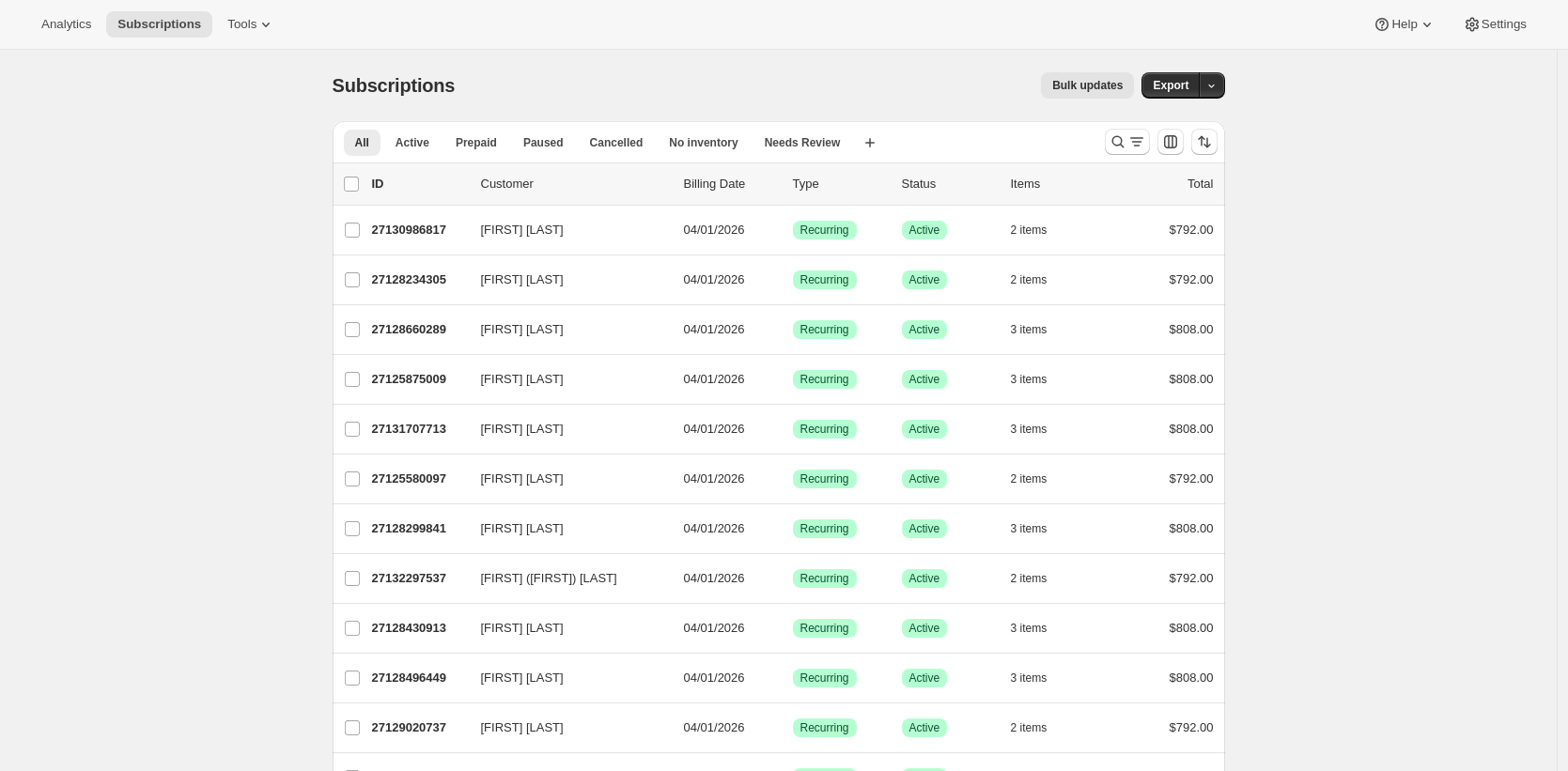 click on "Subscriptions. This page is ready Subscriptions Bulk updates More actions Bulk updates Export All Active Prepaid Paused Cancelled No inventory Needs Review More views All Active Prepaid Paused Cancelled No inventory Needs Review More views Create new view 0 selected Update next billing date Change status Showing 51 subscriptions Select all 51 subscriptions Showing 51 subscriptions Select Select all 51 subscriptions 0 selected list header ID Customer Billing Date Type Status Items Total [FIRST] [LAST] [NUMBER] [FIRST] [LAST] 04/01/2026 Success Recurring Success Active 2 items $792.00 [FIRST] [LAST] [NUMBER] [FIRST] [LAST] 04/01/2026 Success Recurring Success Active 2 items $792.00 [FIRST] [LAST] [NUMBER] [FIRST] [LAST] 04/01/2026 Success Recurring Success Active 3 items $808.00 [FIRST] [LAST] [NUMBER] [FIRST] [LAST] 04/01/2026 Success Recurring Success Active 3 items $808.00 [FIRST] [LAST] [NUMBER] [FIRST] [LAST] 04/01/2026 Success Recurring Success Active 3 items $808.00 [FIRST] [LAST]" at bounding box center [778, 1424] 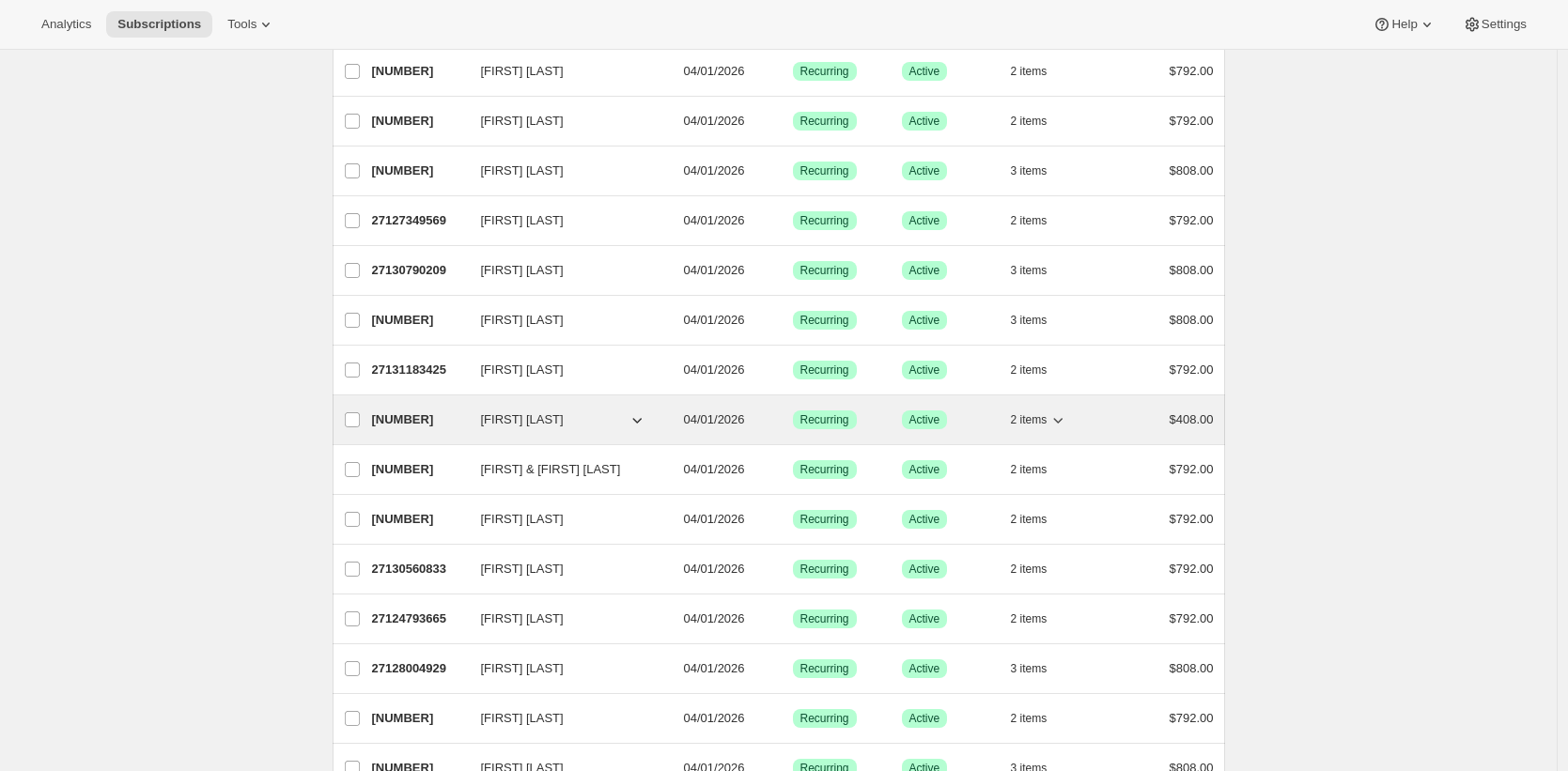scroll, scrollTop: 2042, scrollLeft: 0, axis: vertical 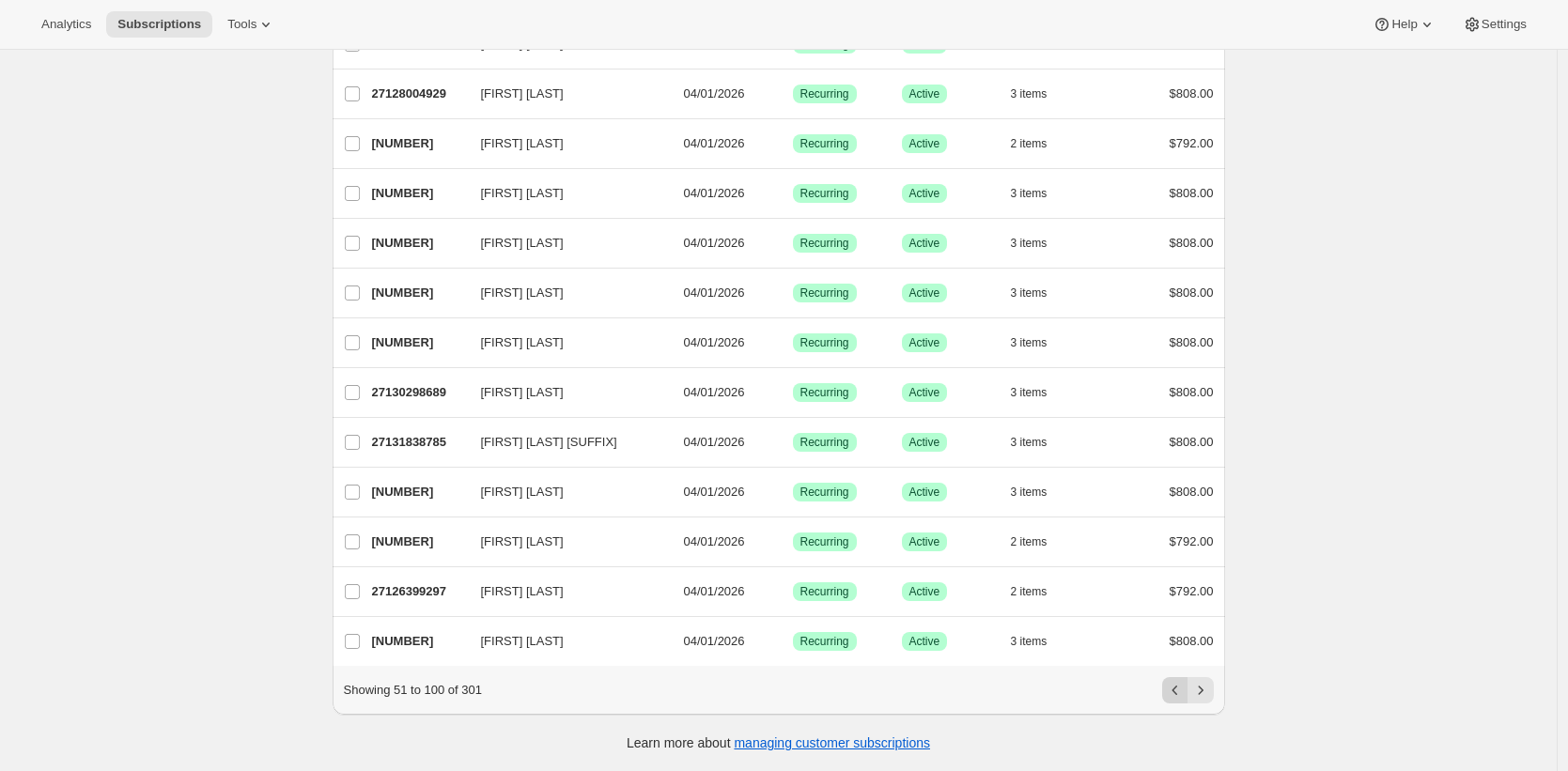 click 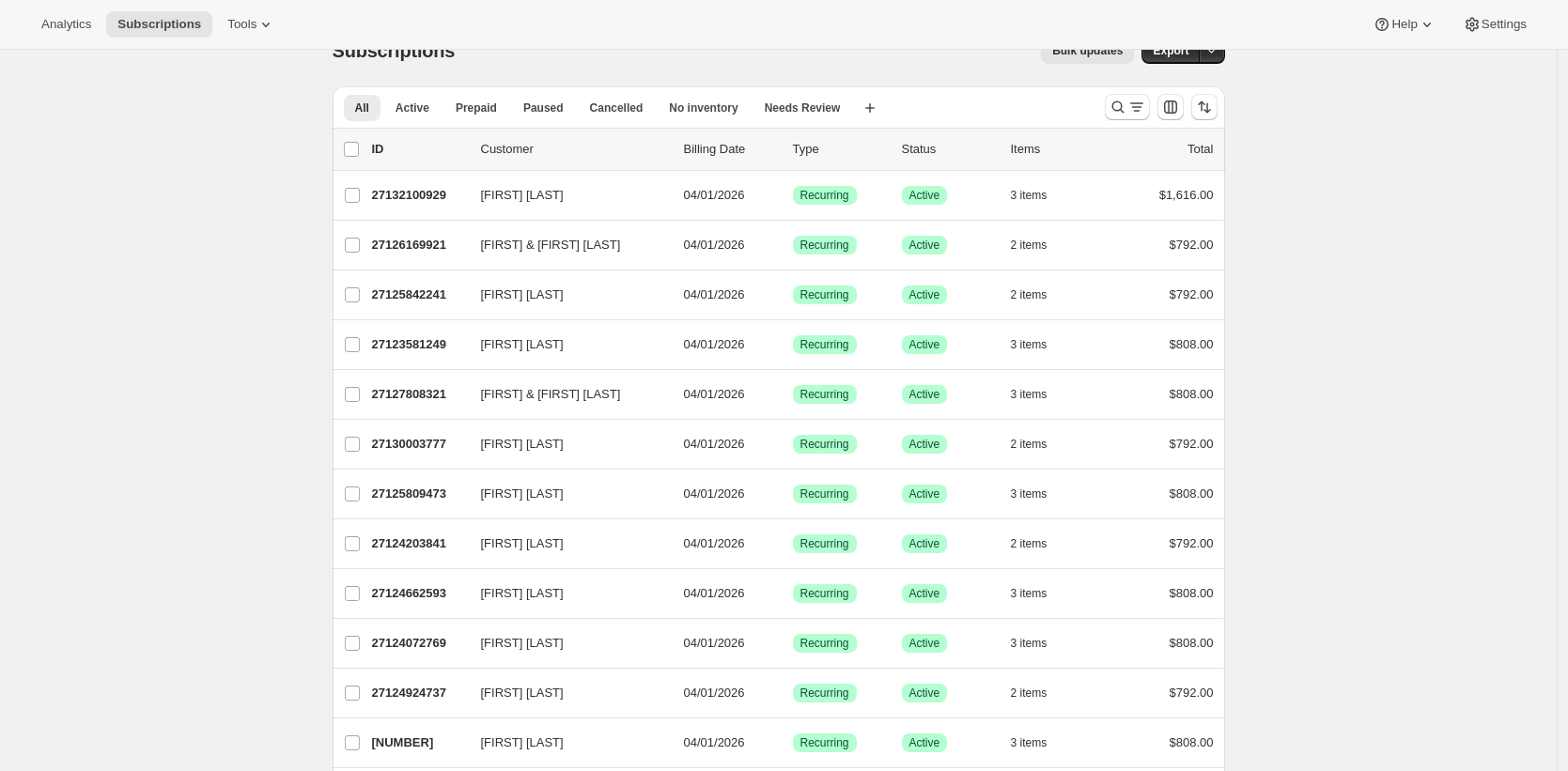scroll, scrollTop: 30, scrollLeft: 0, axis: vertical 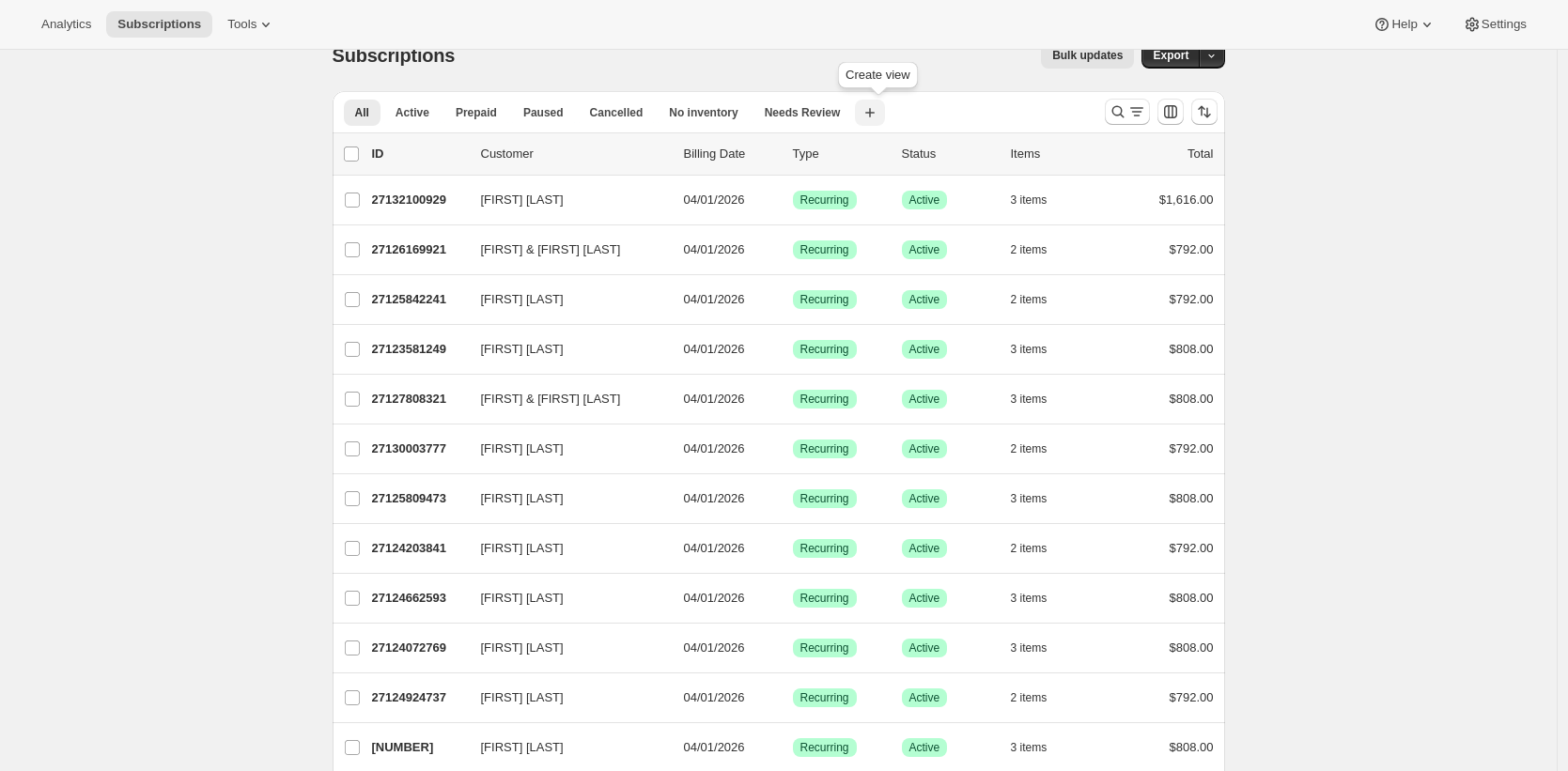 click 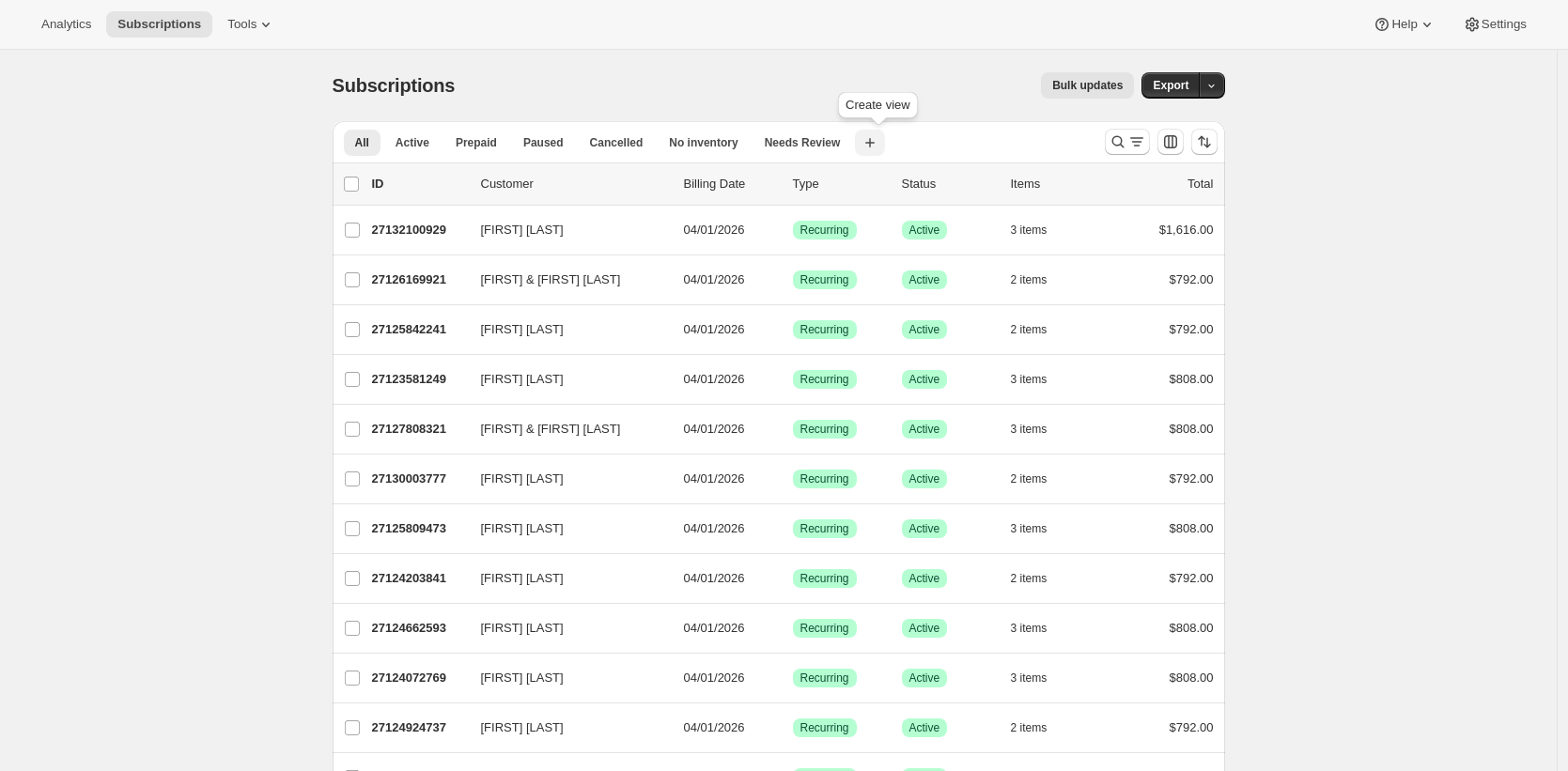 scroll, scrollTop: 30, scrollLeft: 0, axis: vertical 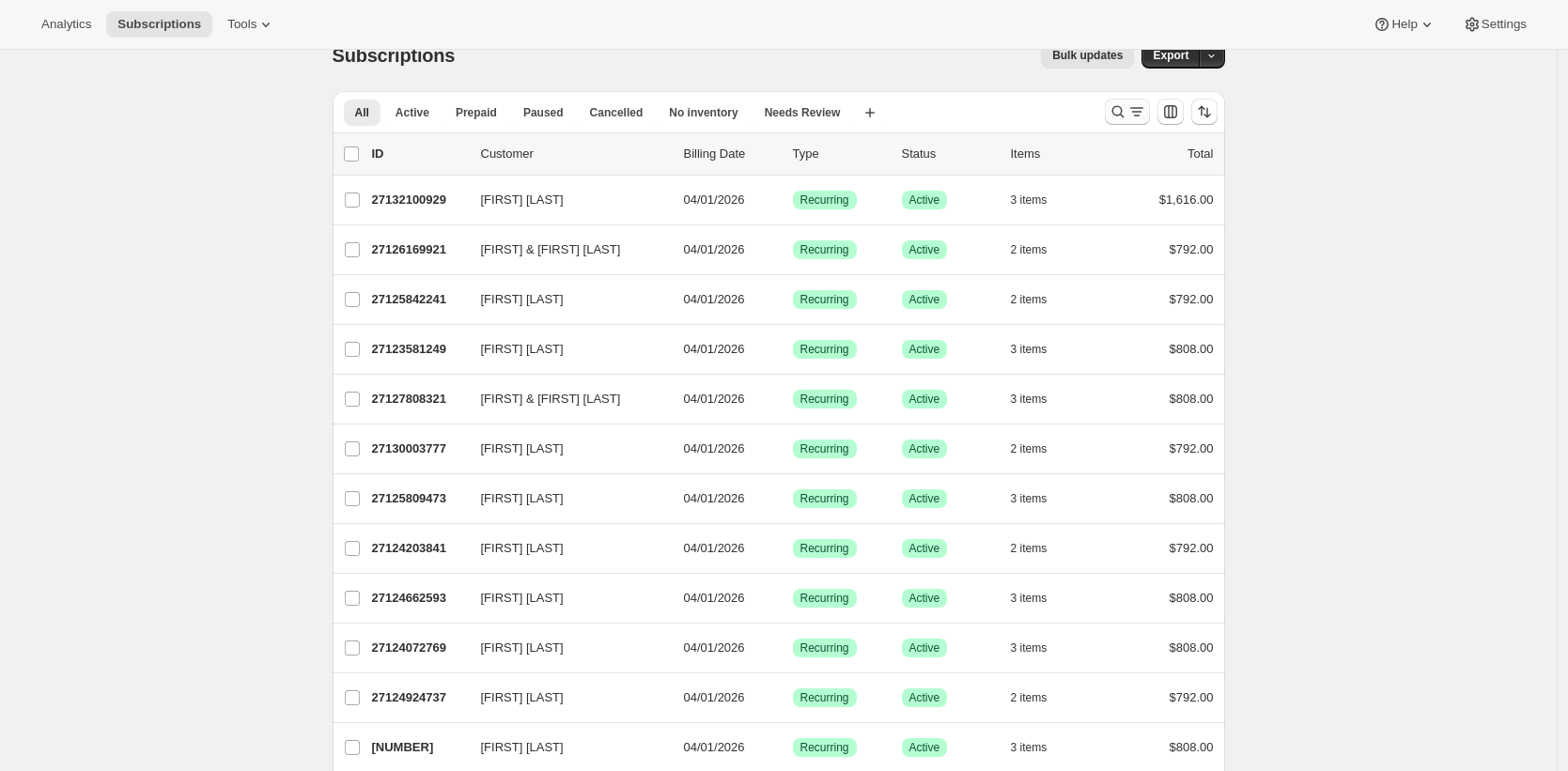 click 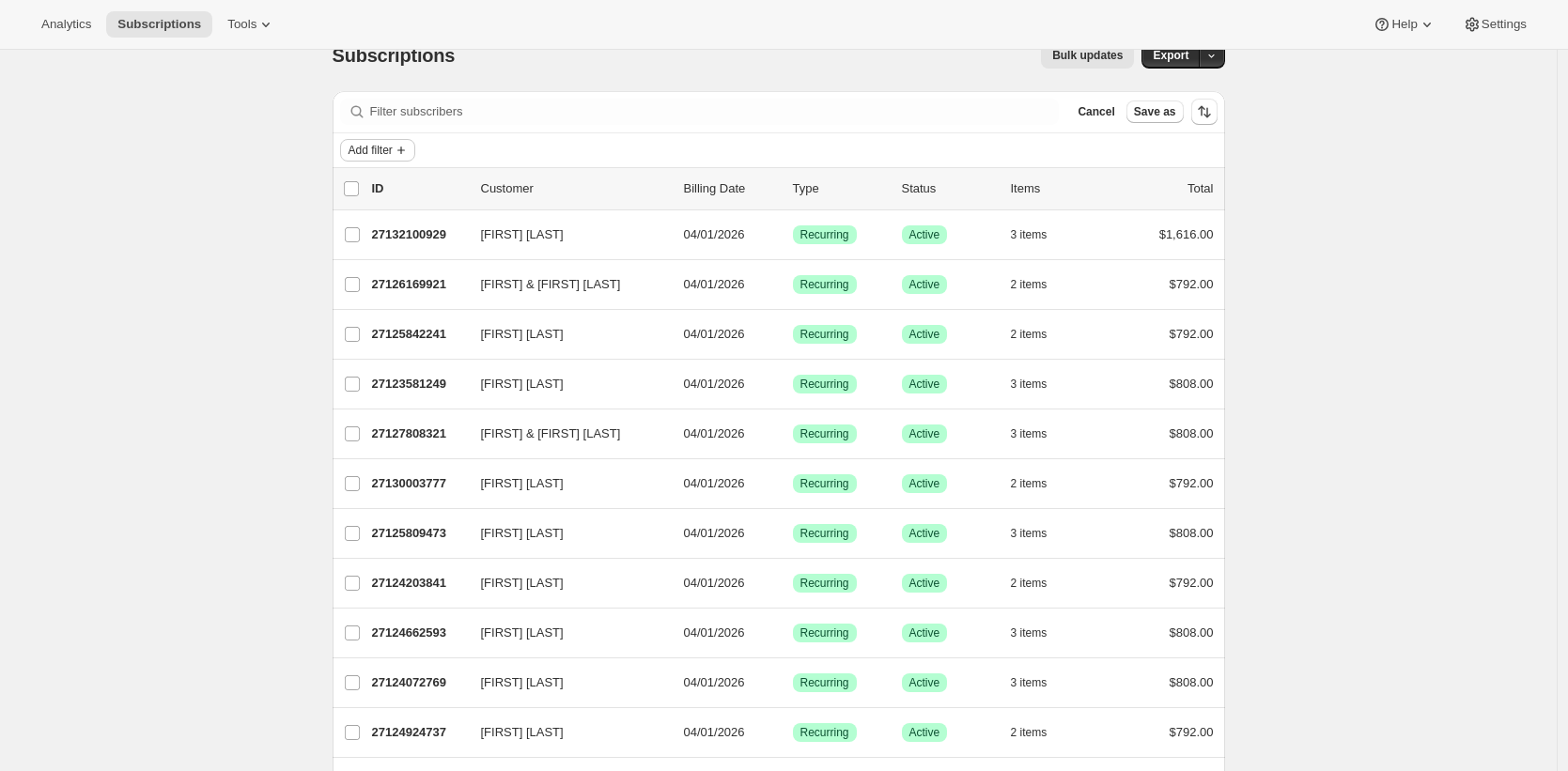 click on "Add filter" at bounding box center (370, 150) 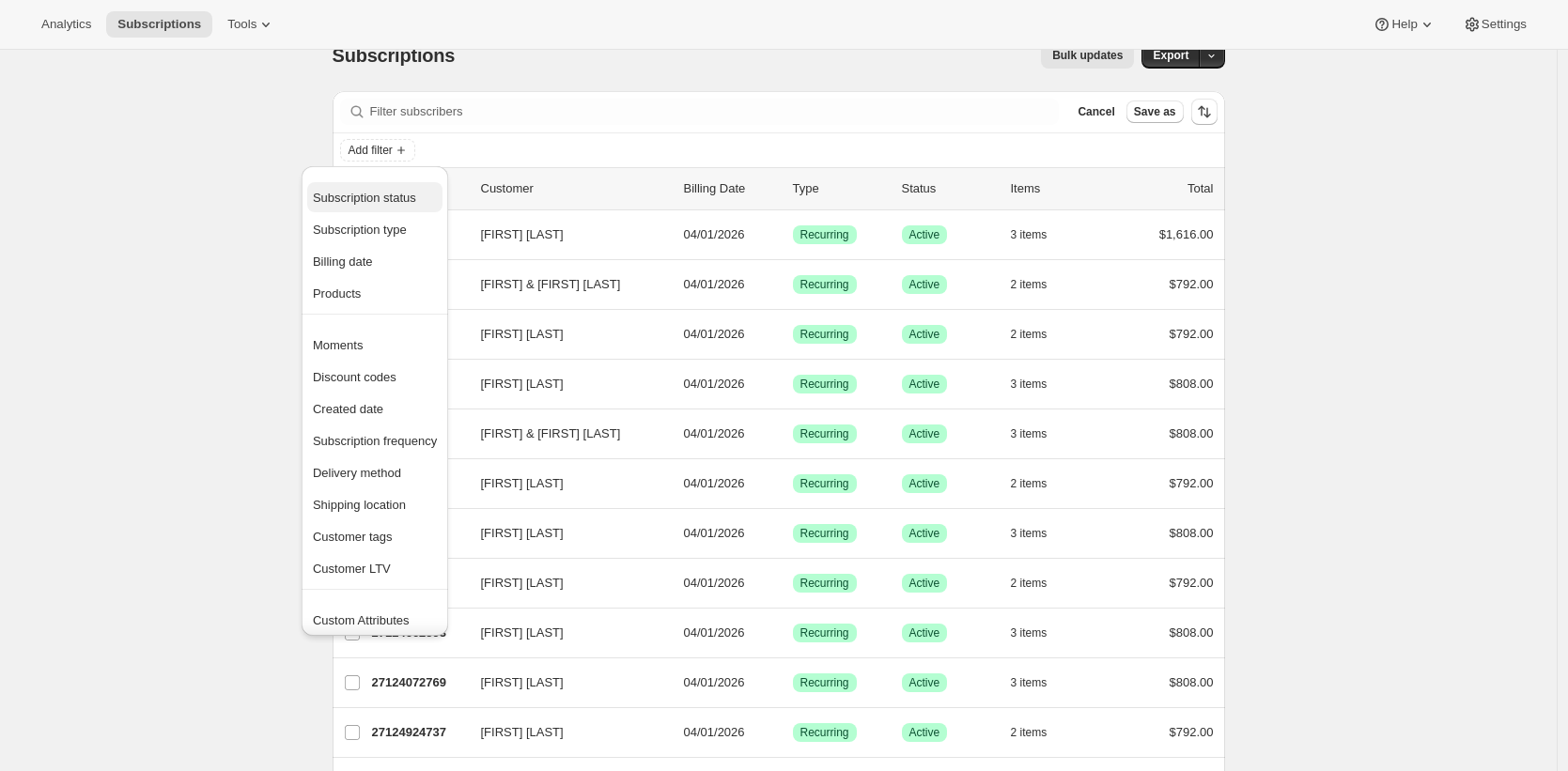 click on "Subscription status" at bounding box center (365, 197) 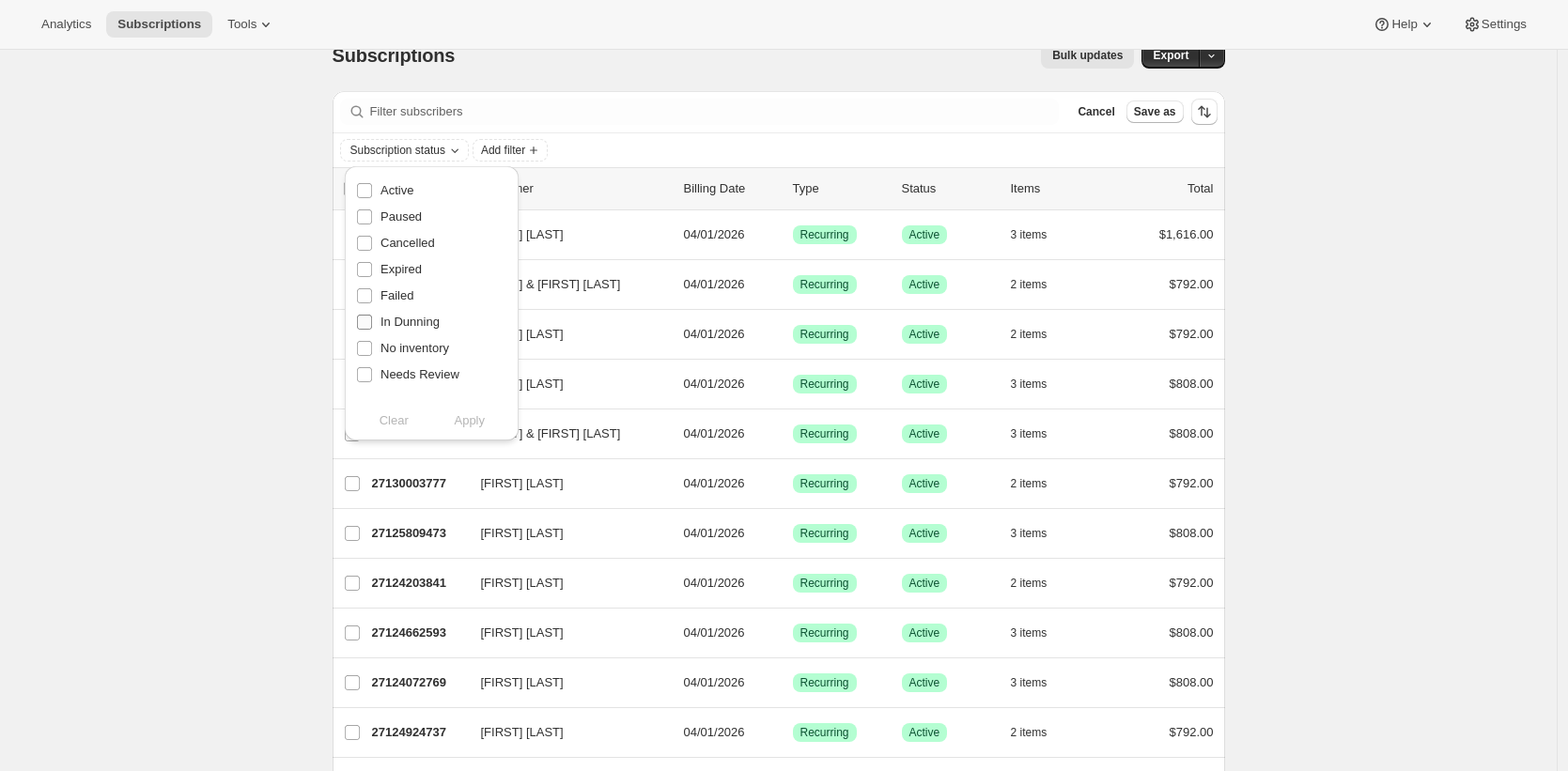 click on "In Dunning" at bounding box center (410, 321) 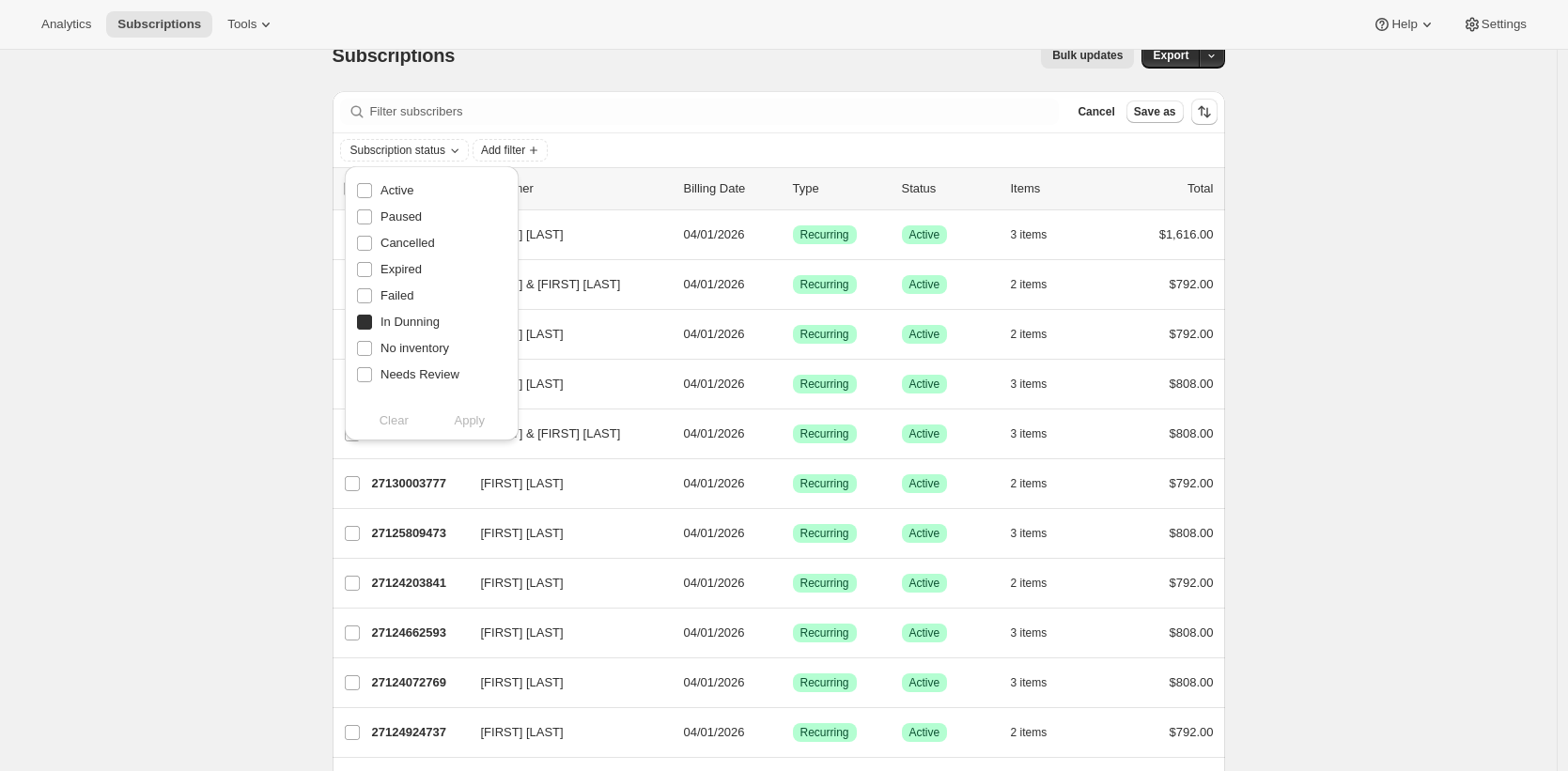 checkbox on "true" 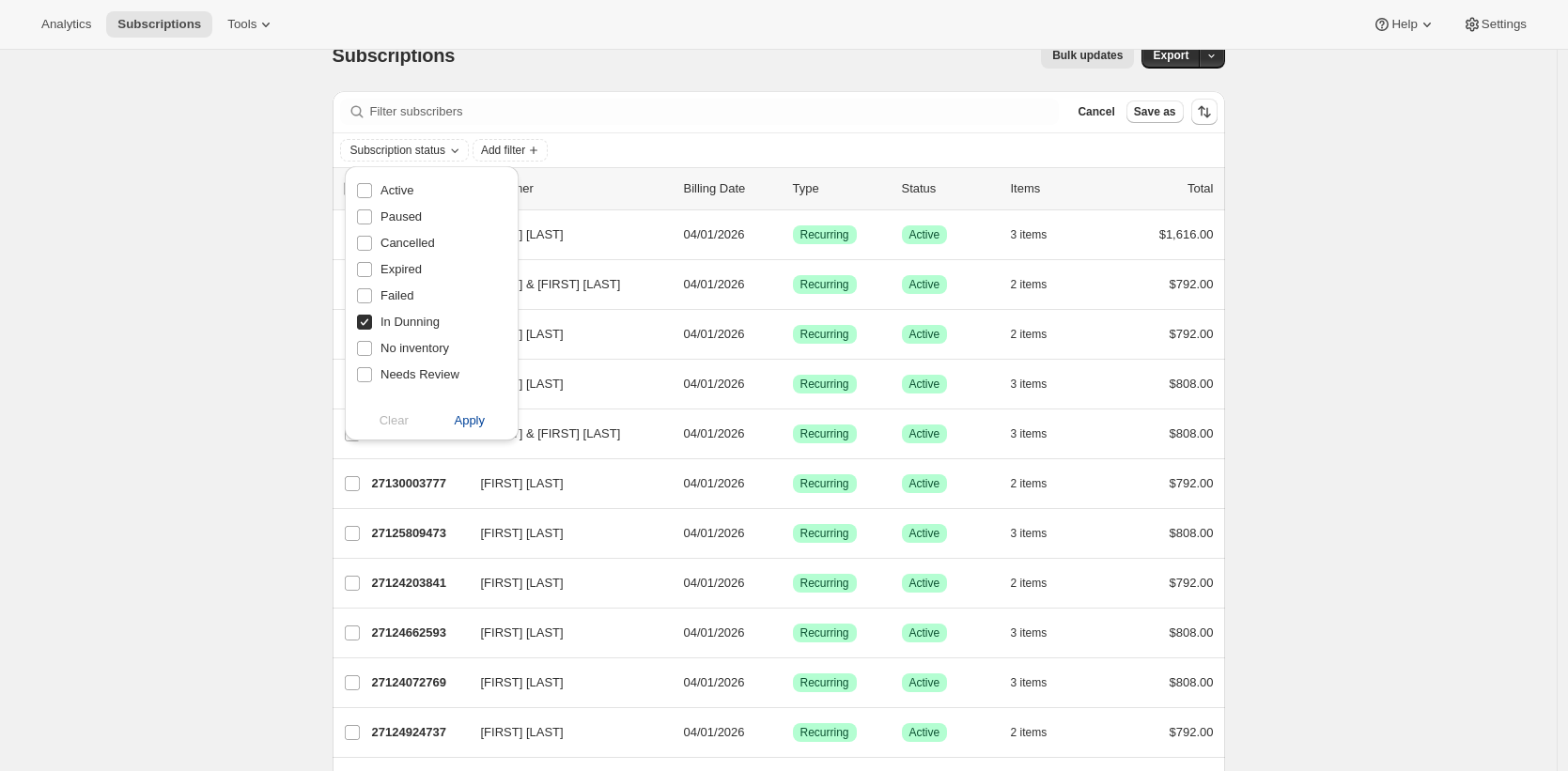click on "Apply" at bounding box center [469, 421] 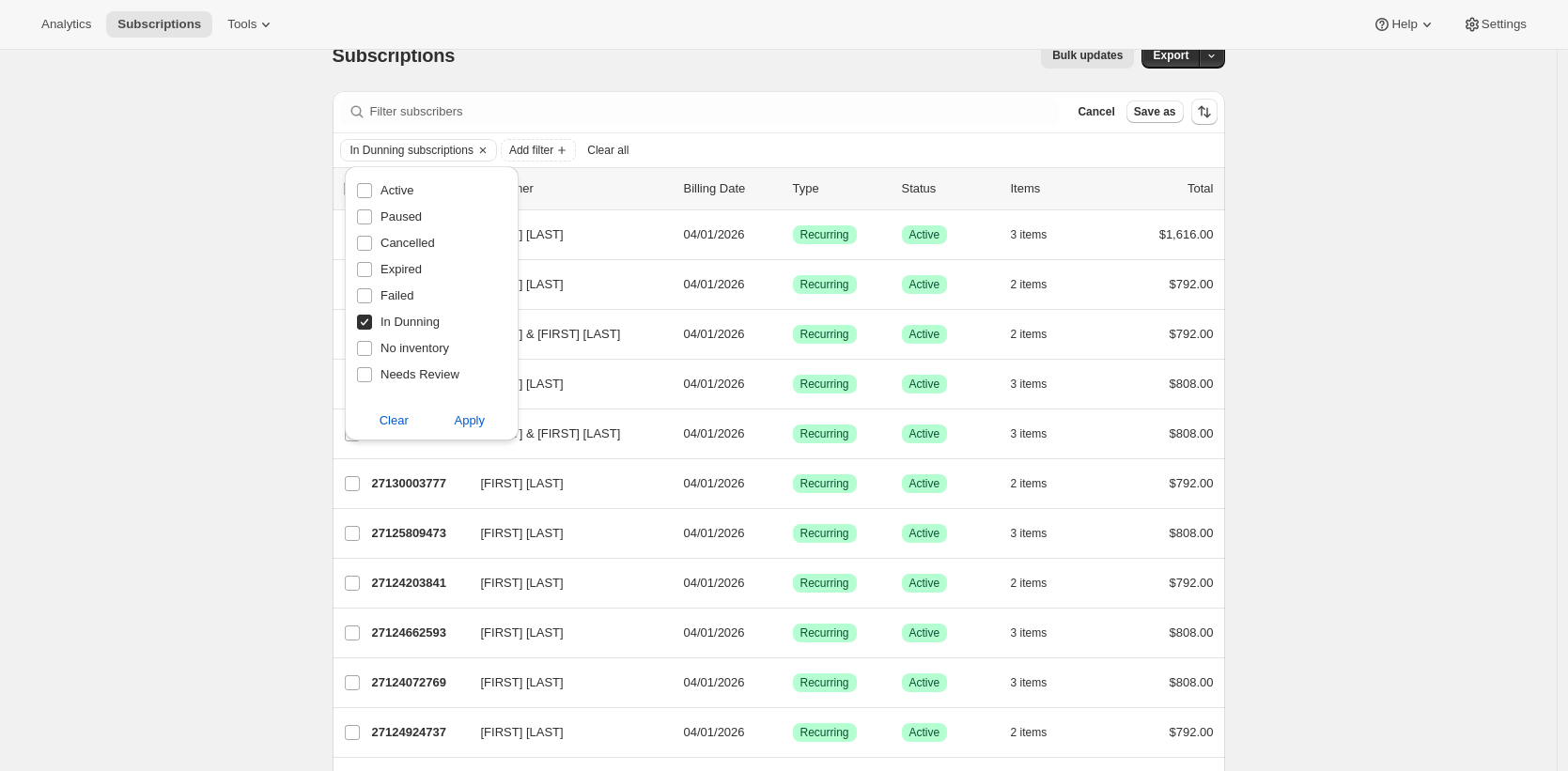 click on "Subscriptions. This page is ready Subscriptions Bulk updates More actions Bulk updates Export Filter subscribers Cancel Save as In Dunning subscriptions Add filter   Clear all 0 selected Update next billing date Change status Showing 17 subscriptions Select all 17 subscriptions Showing 17 subscriptions Select Select all 17 subscriptions 0 selected list header ID Customer Billing Date Type Status Items Total Isaac Gordnen 27132100929 Isaac Gordnen 04/01/2026 Success Recurring Success Active 3   items $1,616.00 Brett Darrow 27125842241 Brett Darrow 04/01/2026 Success Recurring Success Active 2   items $792.00 Melissa & Pat Hughes 27126169921 Melissa & Pat Hughes 04/01/2026 Success Recurring Success Active 2   items $792.00 Susan Latorre 27123581249 Susan Latorre 04/01/2026 Success Recurring Success Active 3   items $808.00 Jason & Sarah Mire 27127808321 Jason & Sarah Mire 04/01/2026 Success Recurring Success Active 3   items $808.00 Obie Scott III 27130003777 Obie Scott III 04/01/2026 Success Recurring Success" at bounding box center [778, 565] 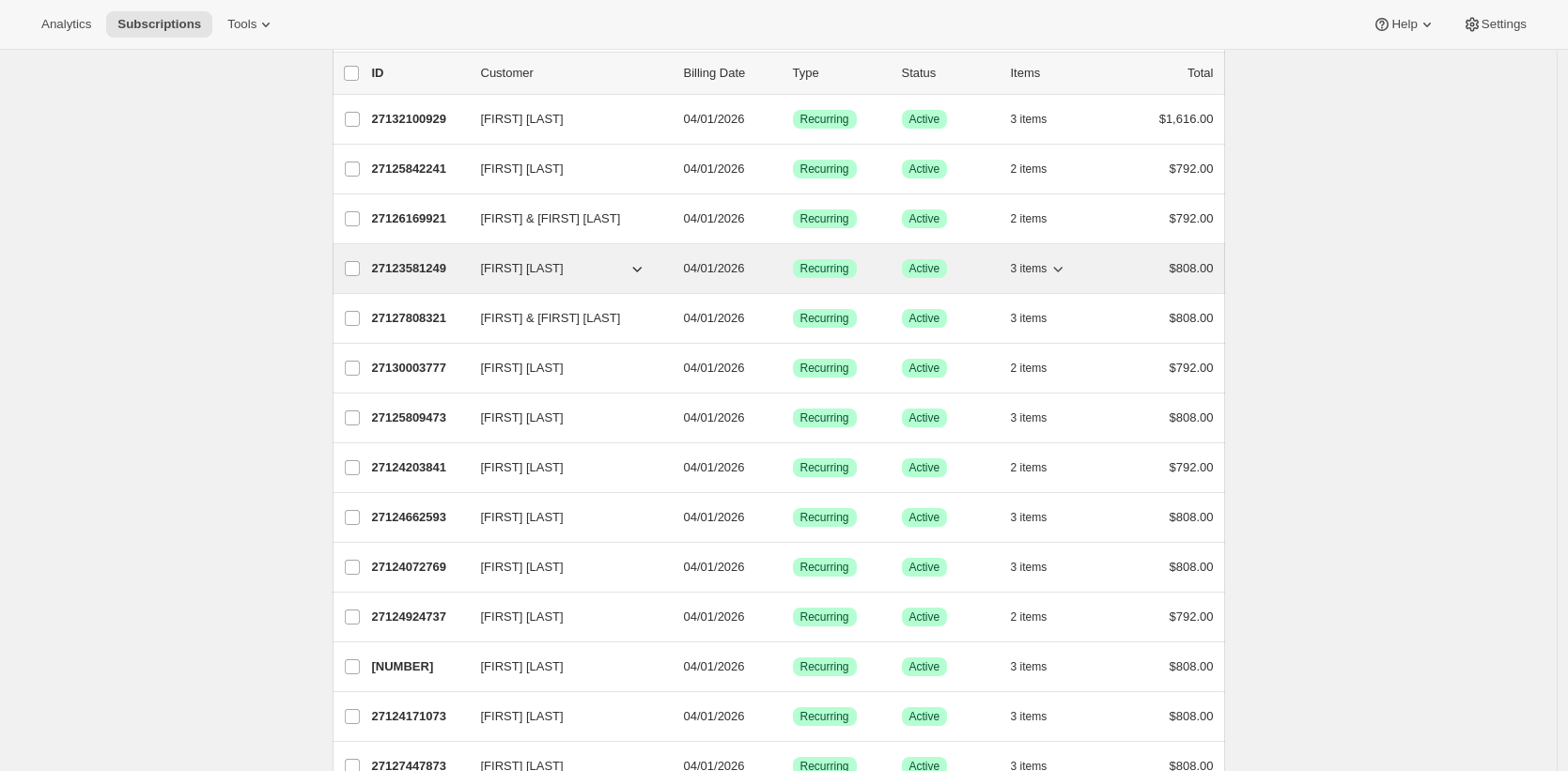scroll, scrollTop: 0, scrollLeft: 0, axis: both 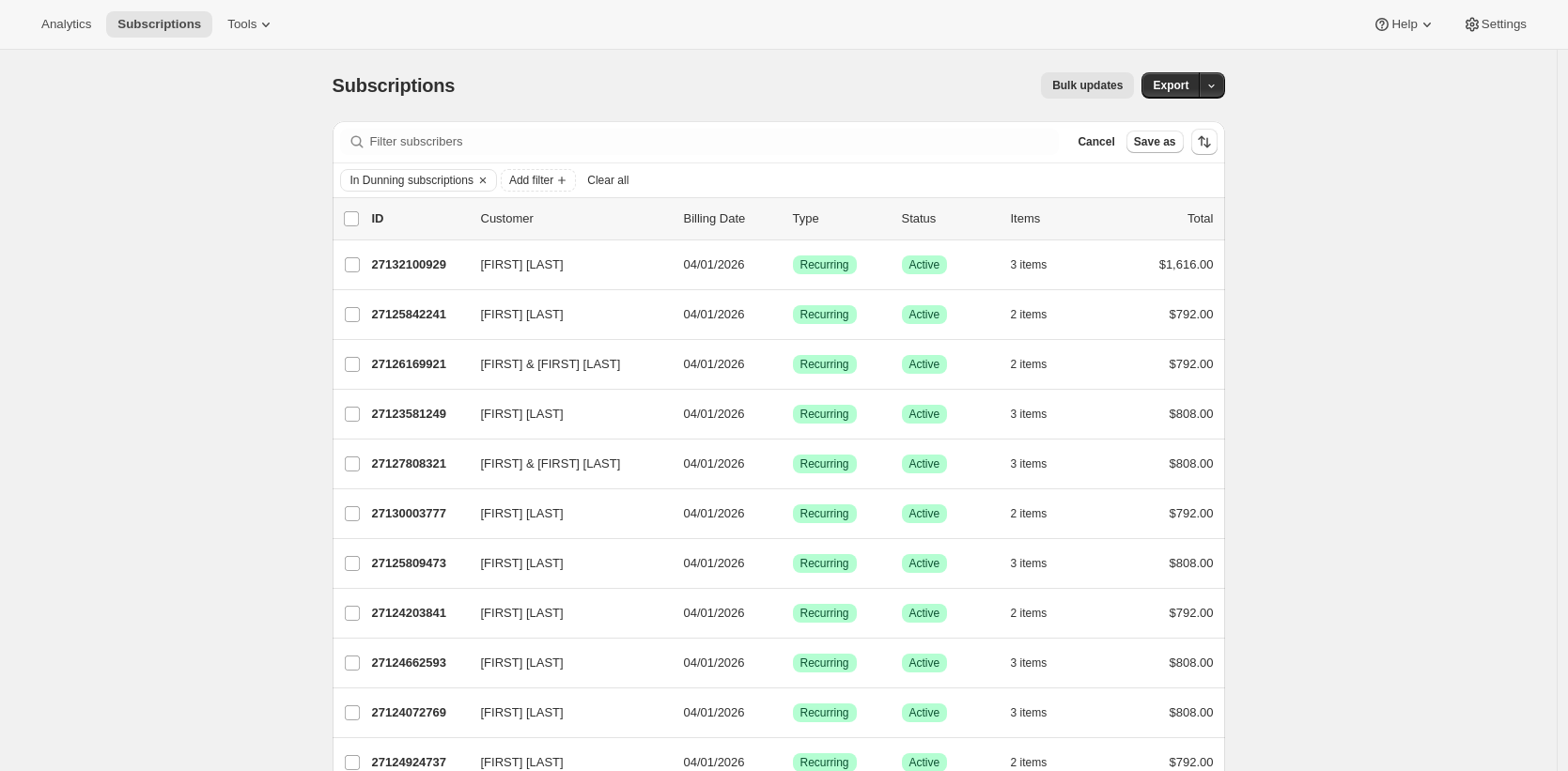 click on "Subscriptions. This page is ready Subscriptions Bulk updates More actions Bulk updates Export Filter subscribers Cancel Save as In Dunning subscriptions Add filter   Clear all 0 selected Update next billing date Change status Showing 17 subscriptions Select all 17 subscriptions Showing 17 subscriptions Select Select all 17 subscriptions 0 selected list header ID Customer Billing Date Type Status Items Total Isaac Gordnen 27132100929 Isaac Gordnen 04/01/2026 Success Recurring Success Active 3   items $1,616.00 Brett Darrow 27125842241 Brett Darrow 04/01/2026 Success Recurring Success Active 2   items $792.00 Melissa & Pat Hughes 27126169921 Melissa & Pat Hughes 04/01/2026 Success Recurring Success Active 2   items $792.00 Susan Latorre 27123581249 Susan Latorre 04/01/2026 Success Recurring Success Active 3   items $808.00 Jason & Sarah Mire 27127808321 Jason & Sarah Mire 04/01/2026 Success Recurring Success Active 3   items $808.00 Obie Scott III 27130003777 Obie Scott III 04/01/2026 Success Recurring Success" at bounding box center (778, 595) 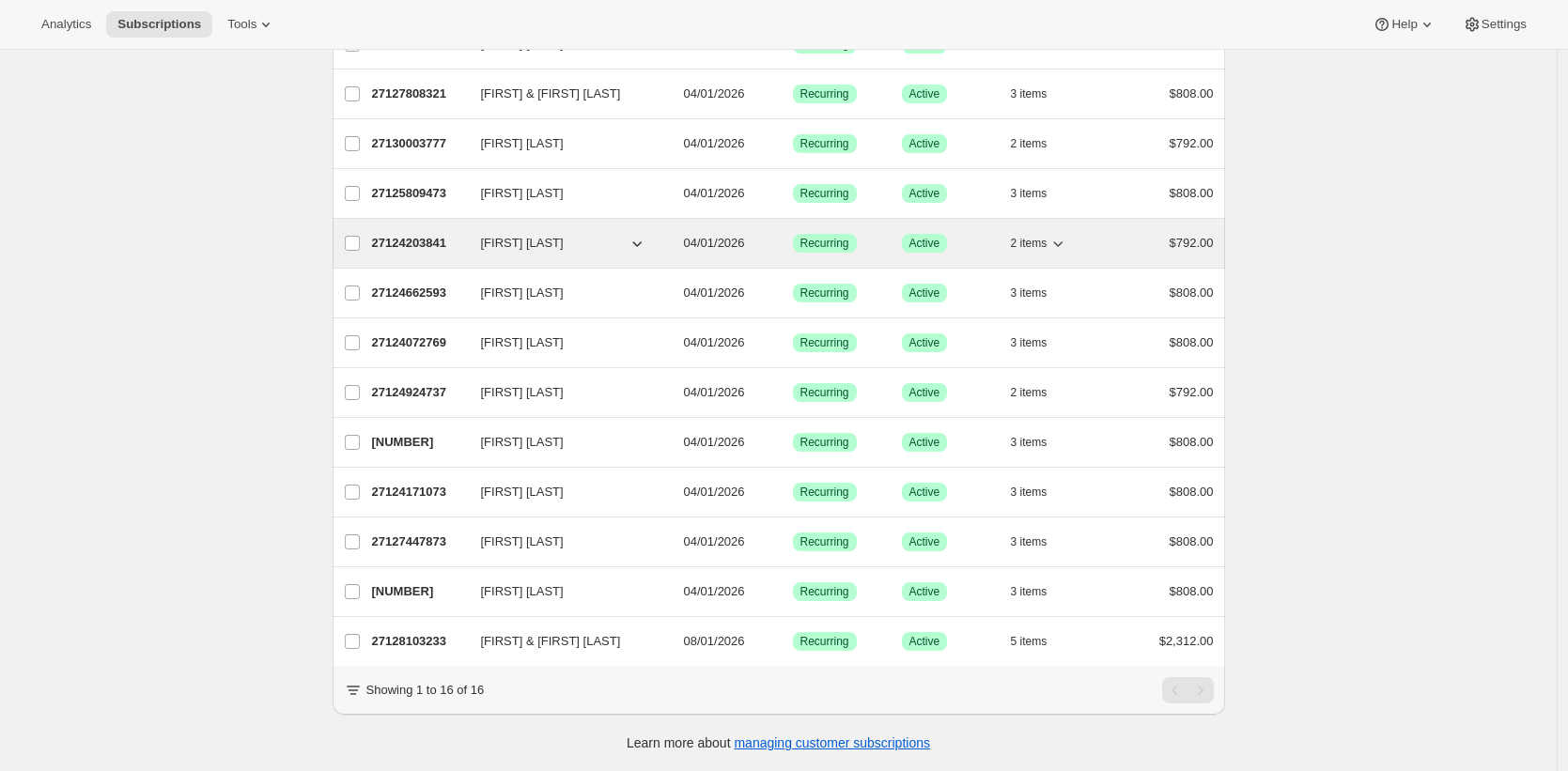 scroll, scrollTop: 0, scrollLeft: 0, axis: both 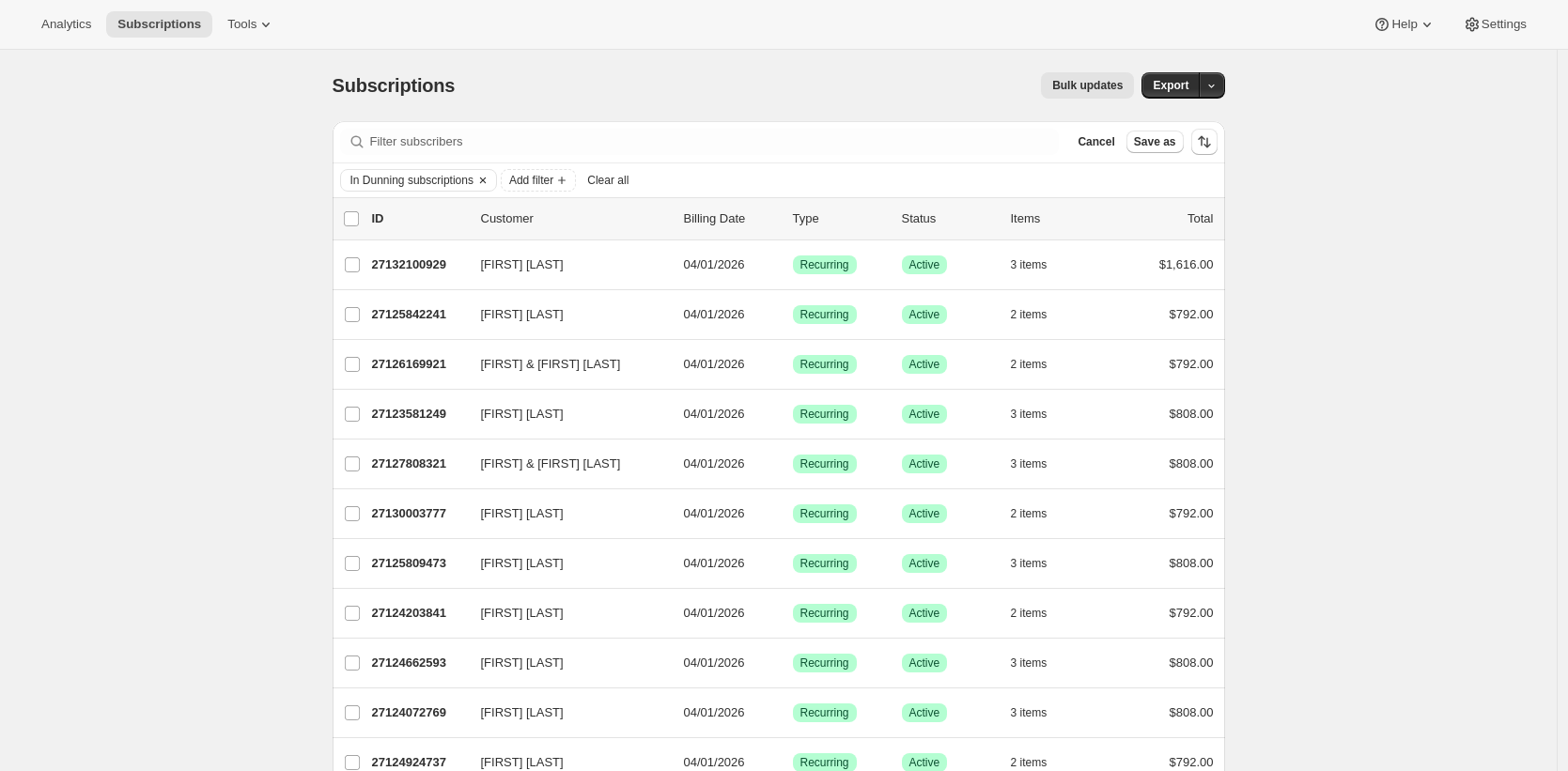 click on "In Dunning subscriptions" at bounding box center [411, 180] 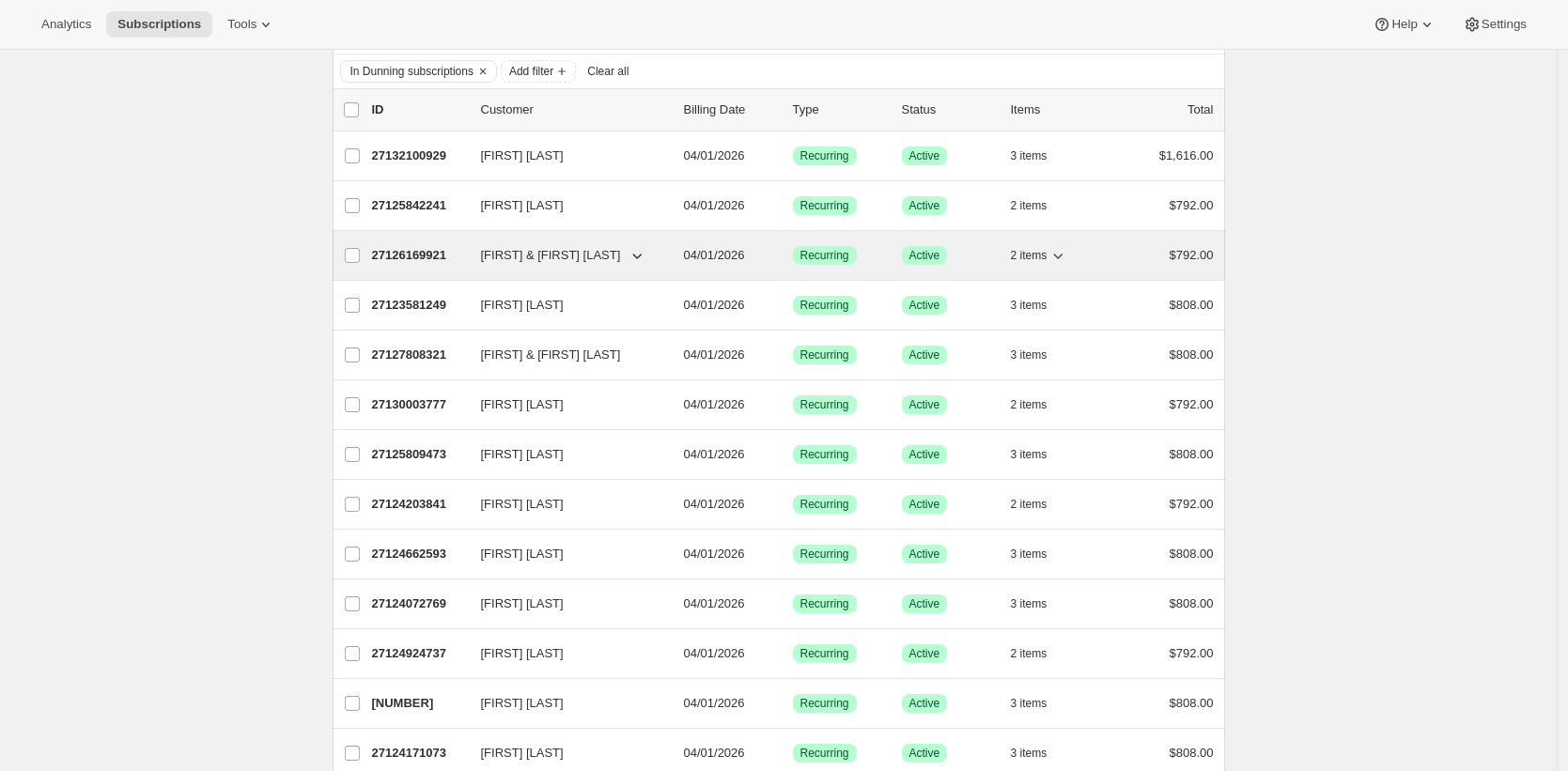 scroll, scrollTop: 0, scrollLeft: 0, axis: both 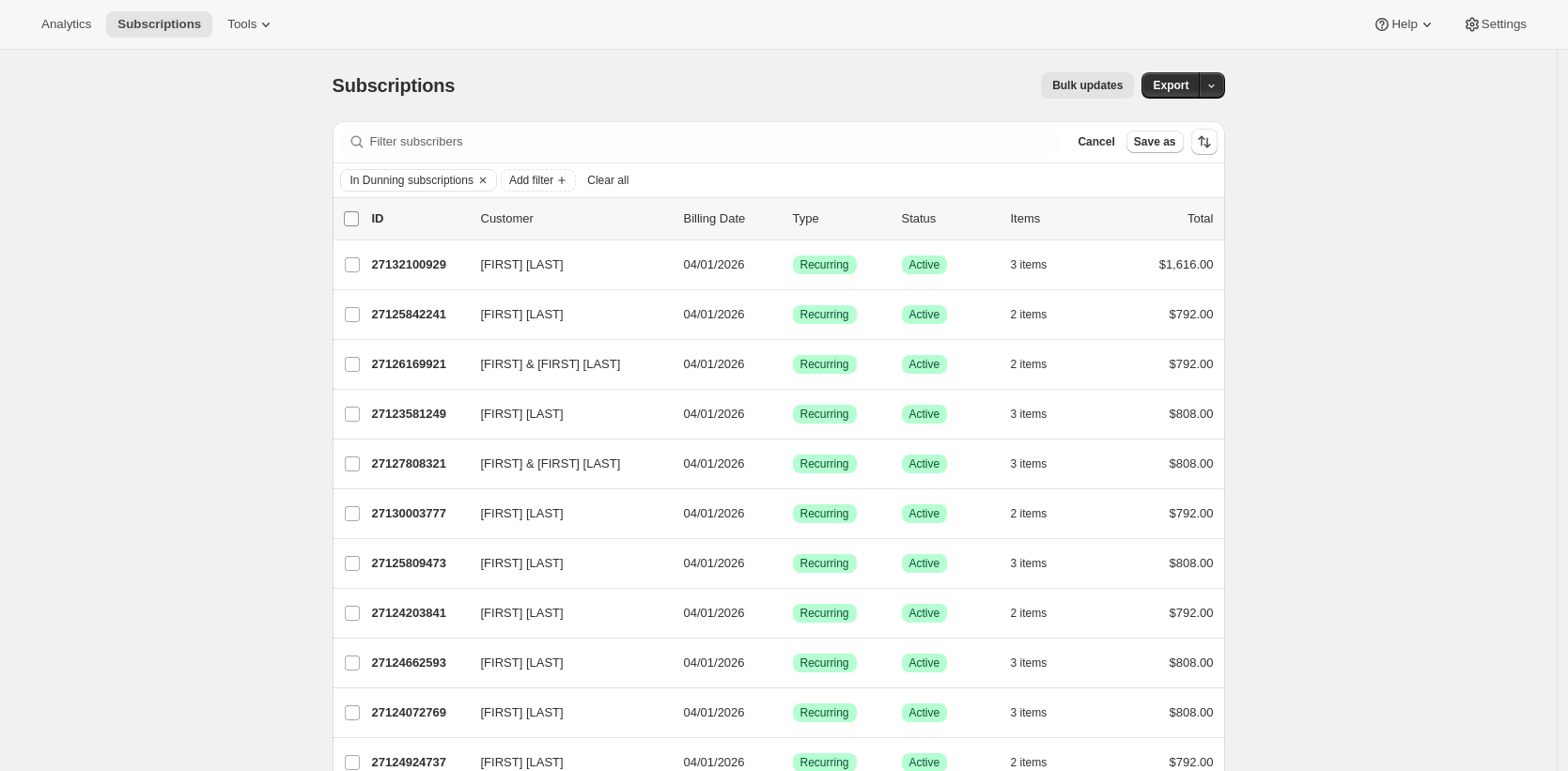 click on "0 selected" at bounding box center (351, 219) 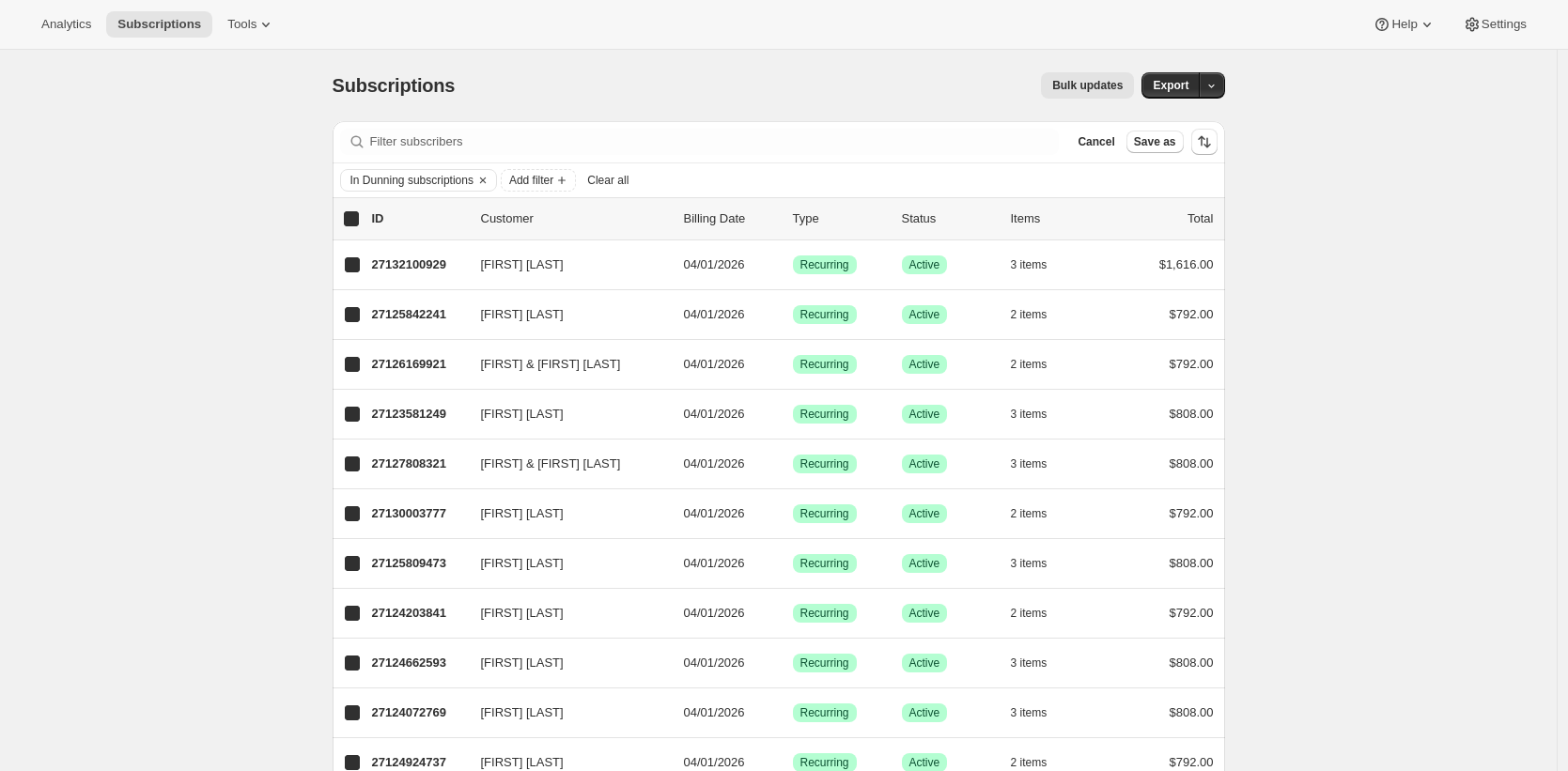 checkbox on "true" 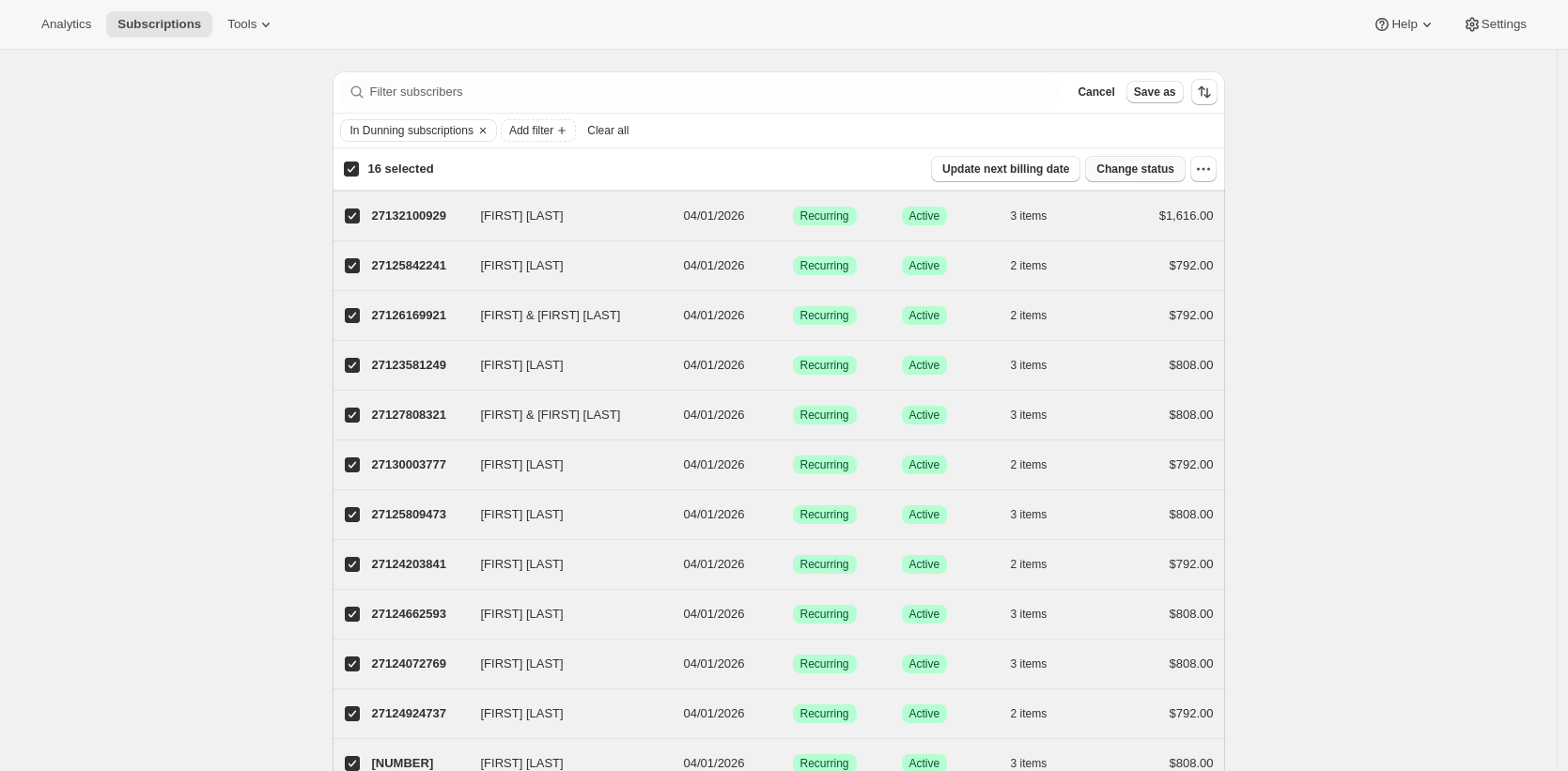 scroll, scrollTop: 0, scrollLeft: 0, axis: both 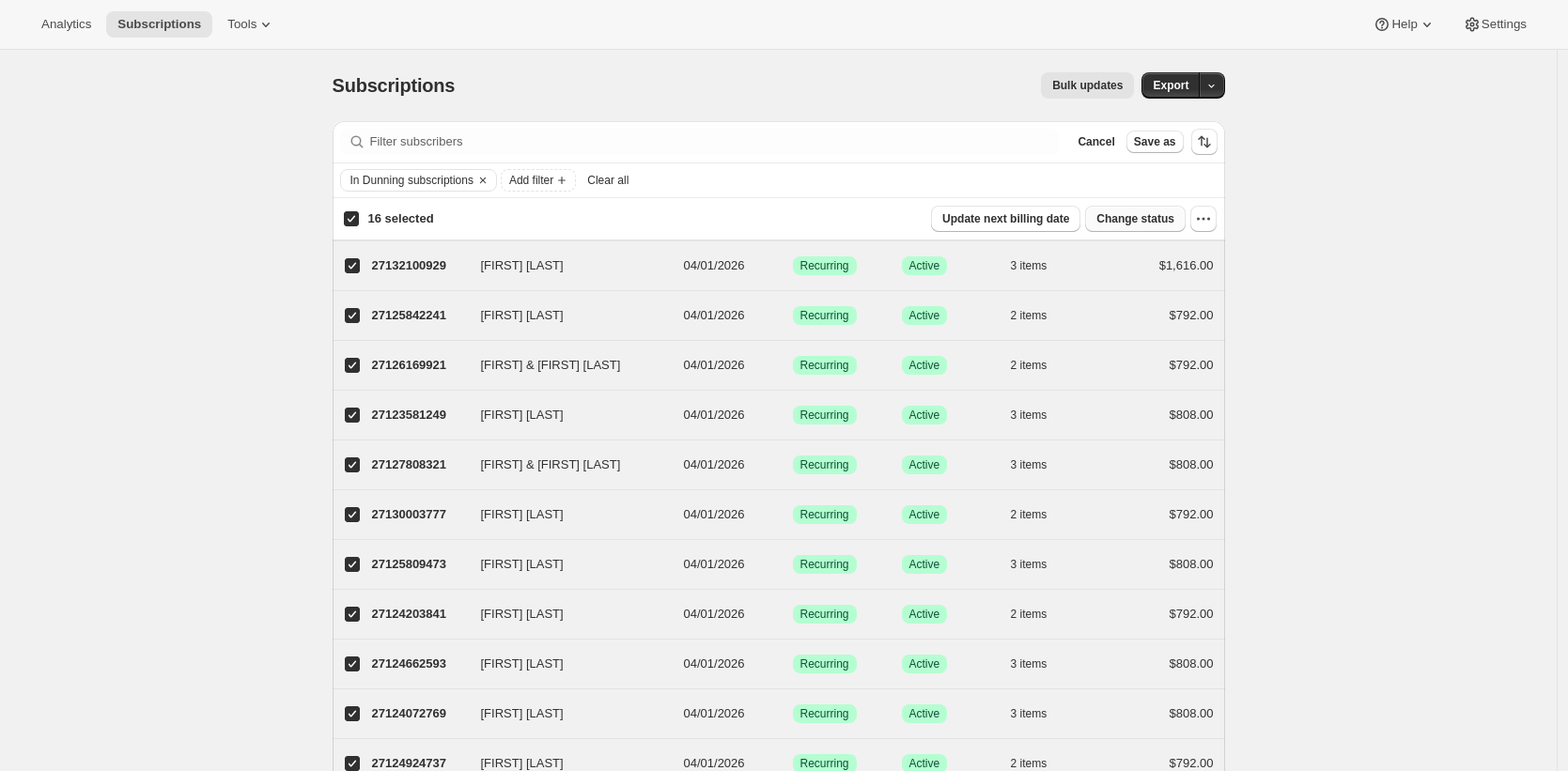 click on "Change status" at bounding box center [1135, 219] 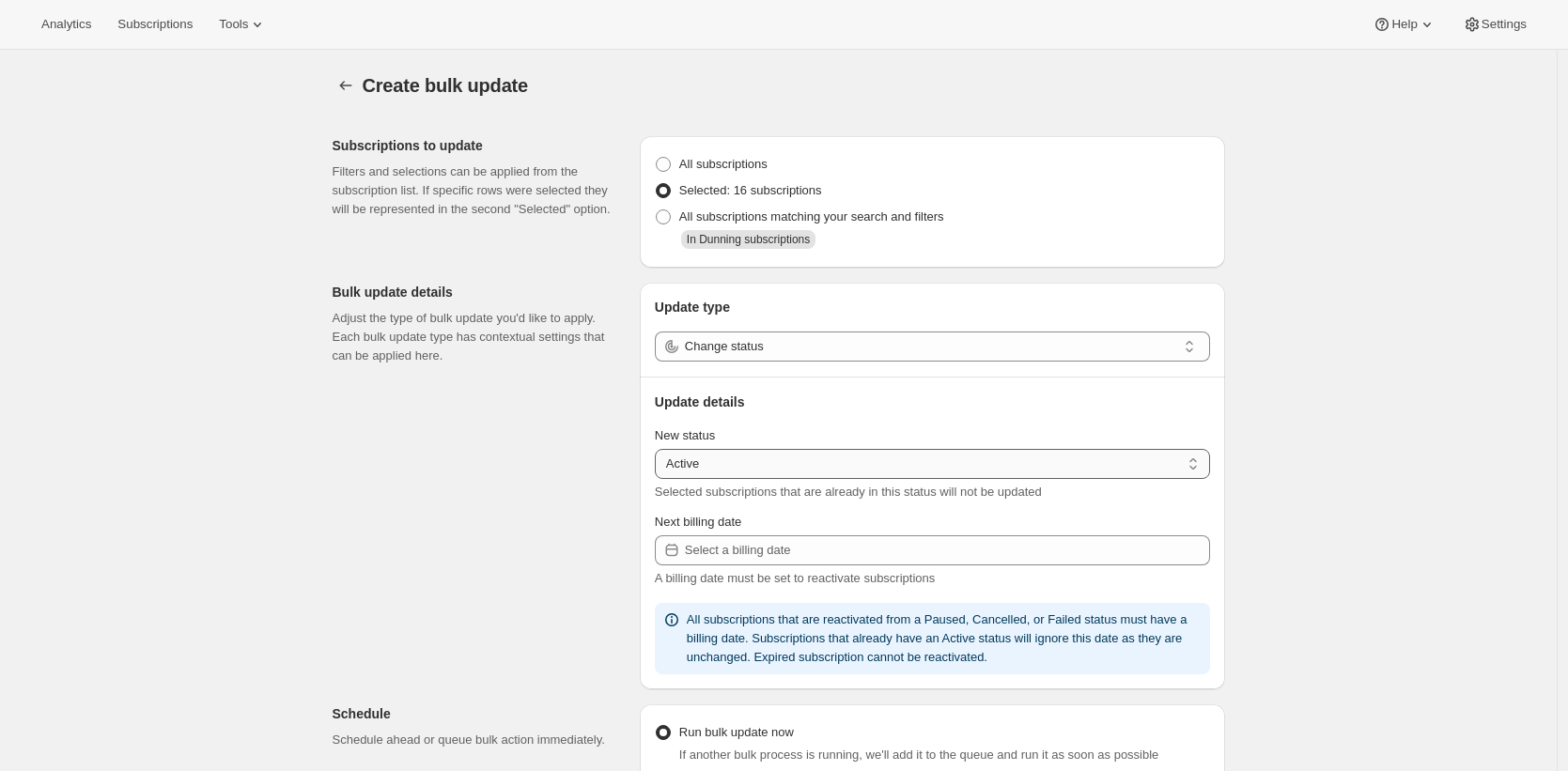 click on "Active Paused Cancelled" at bounding box center (932, 464) 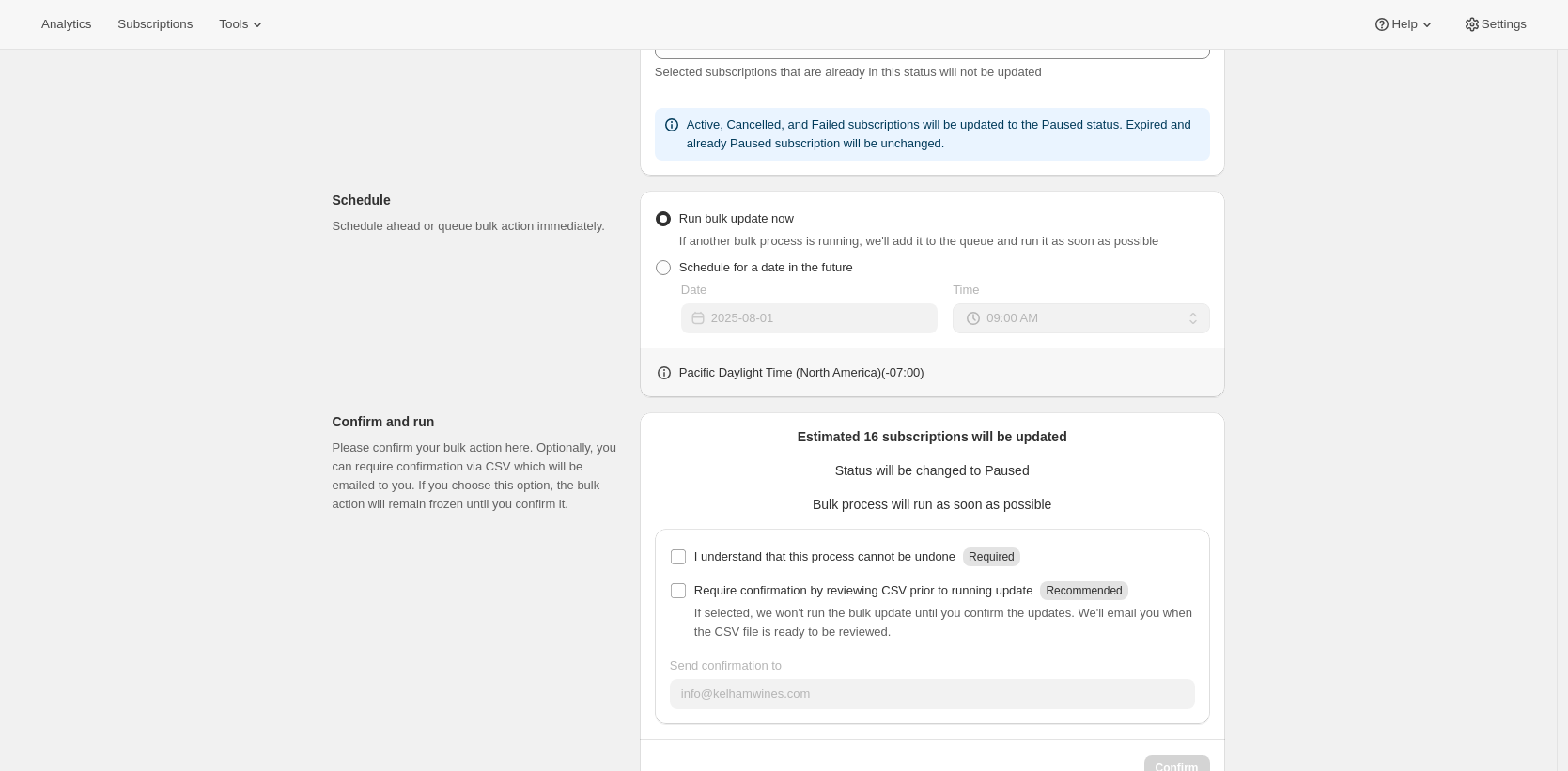 scroll, scrollTop: 421, scrollLeft: 0, axis: vertical 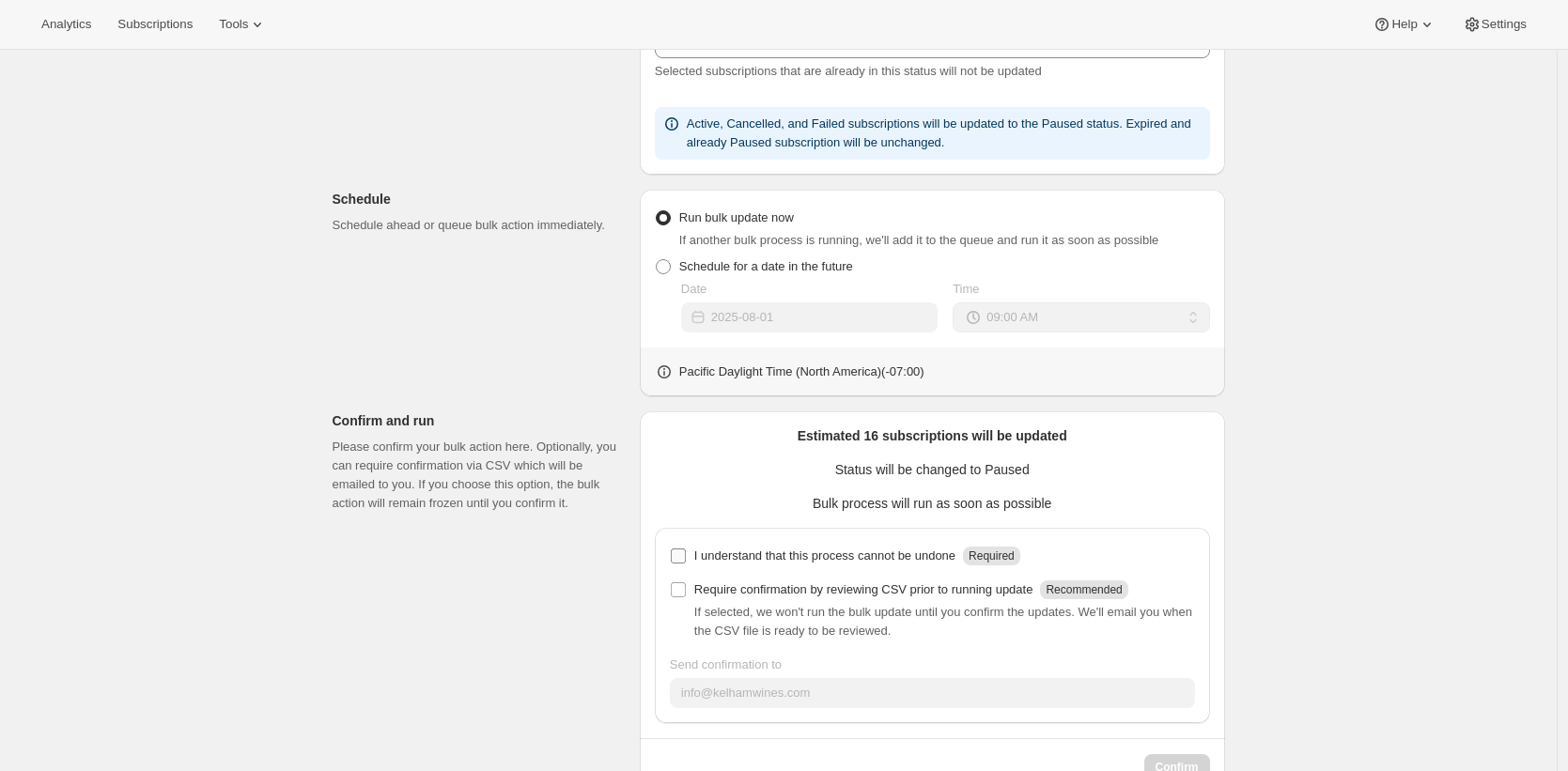 click on "I understand that this process cannot be undone" at bounding box center [825, 556] 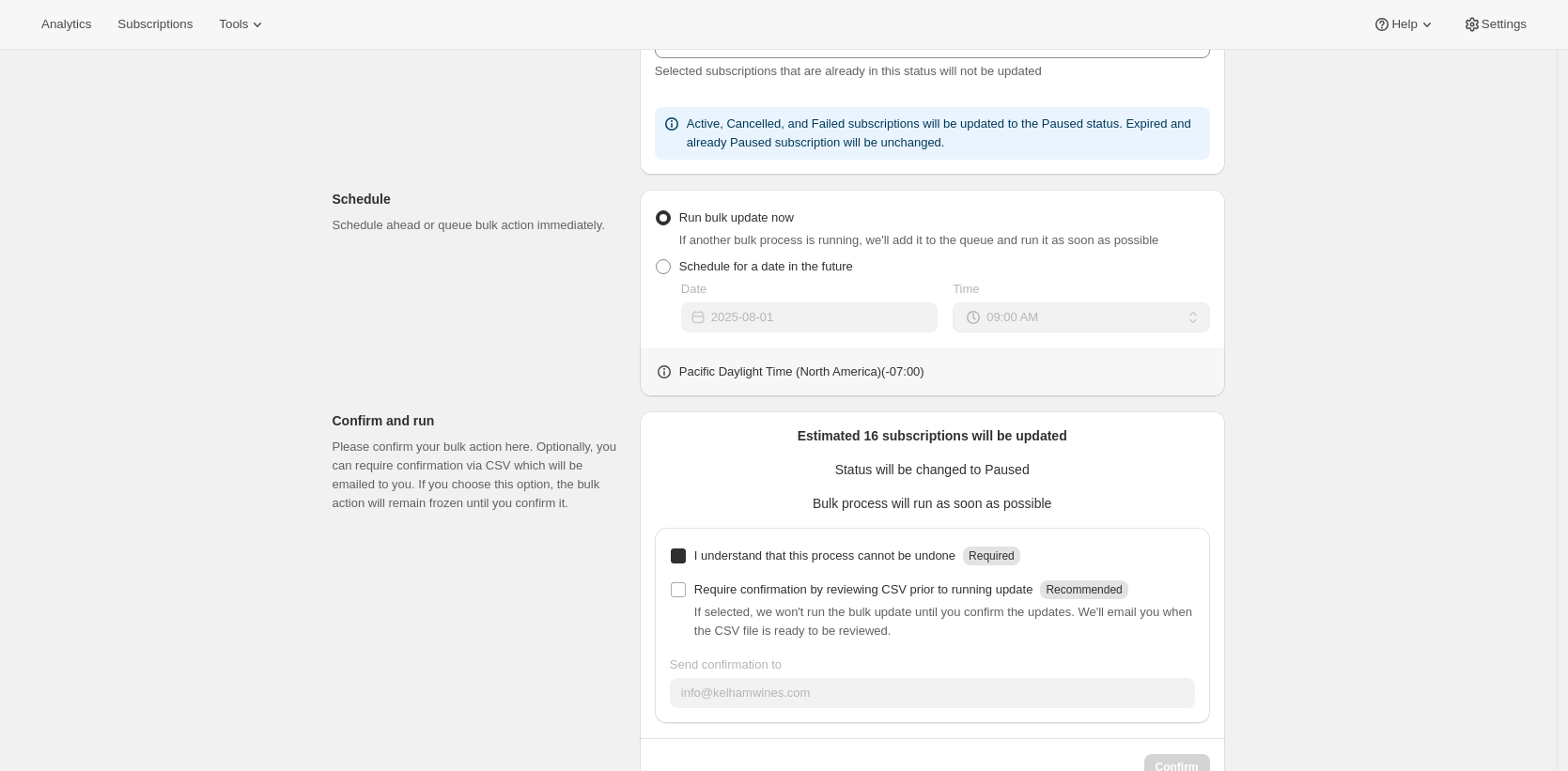 checkbox on "true" 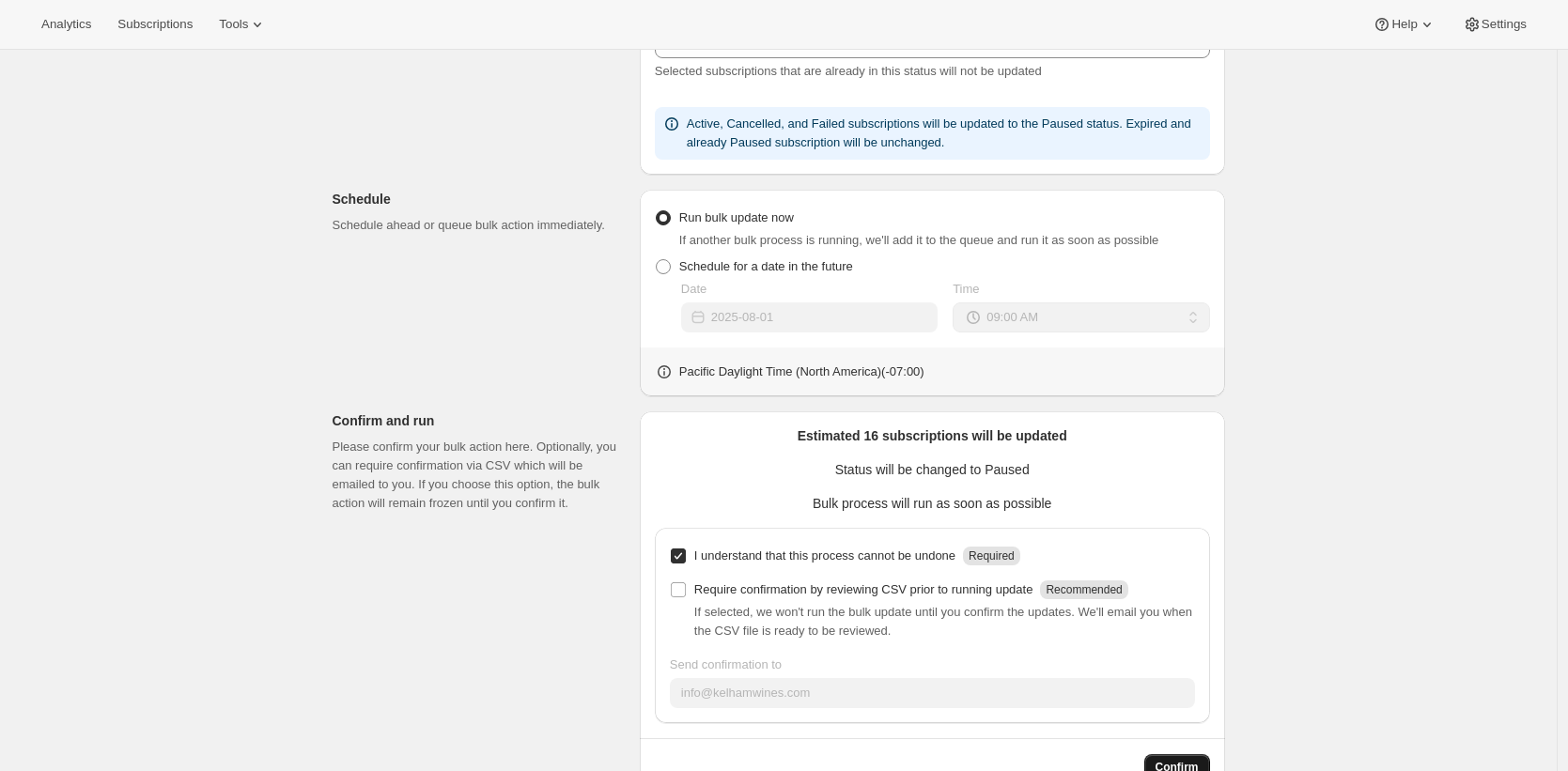 click on "Confirm" at bounding box center (1177, 767) 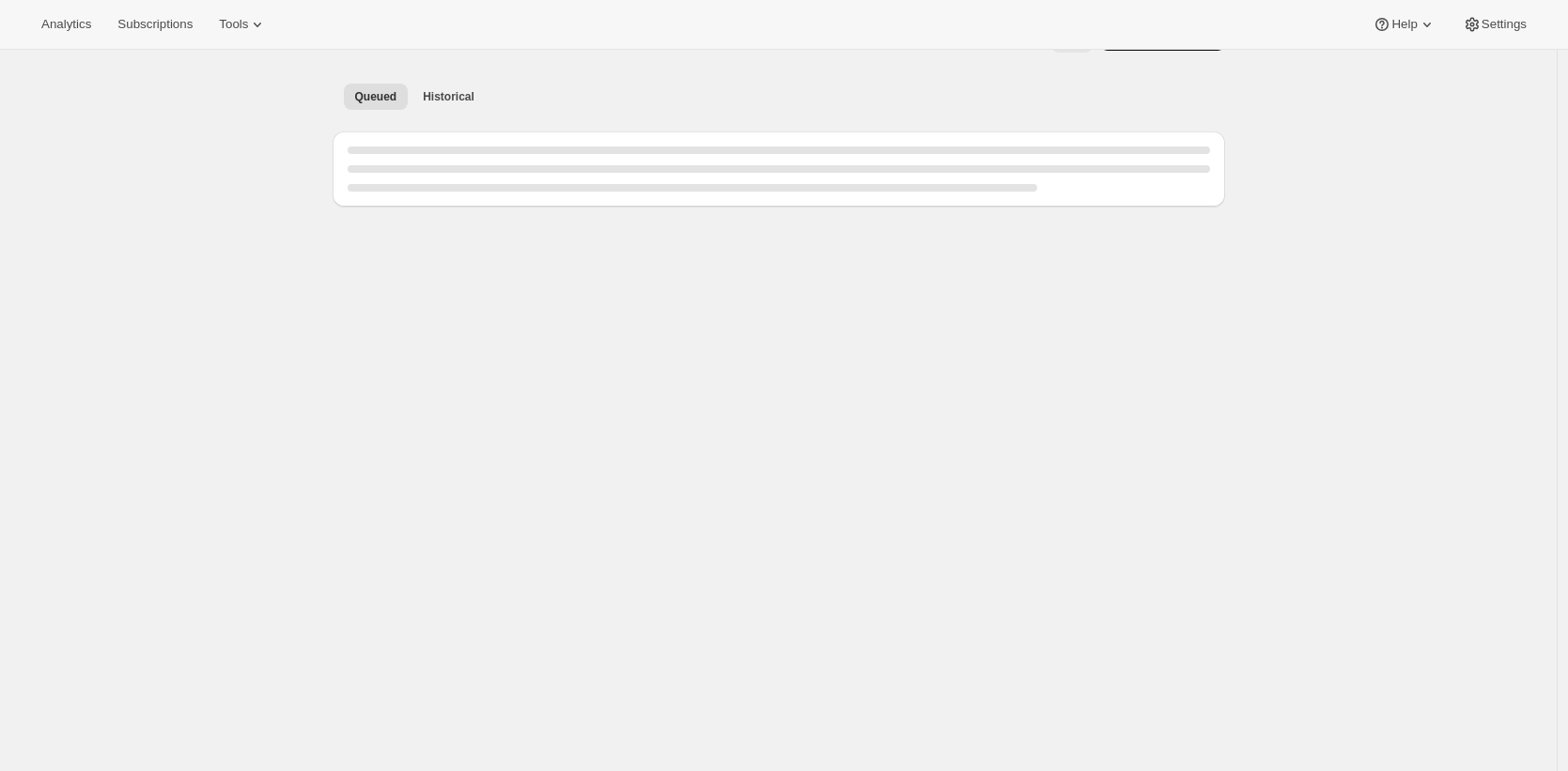scroll, scrollTop: 0, scrollLeft: 0, axis: both 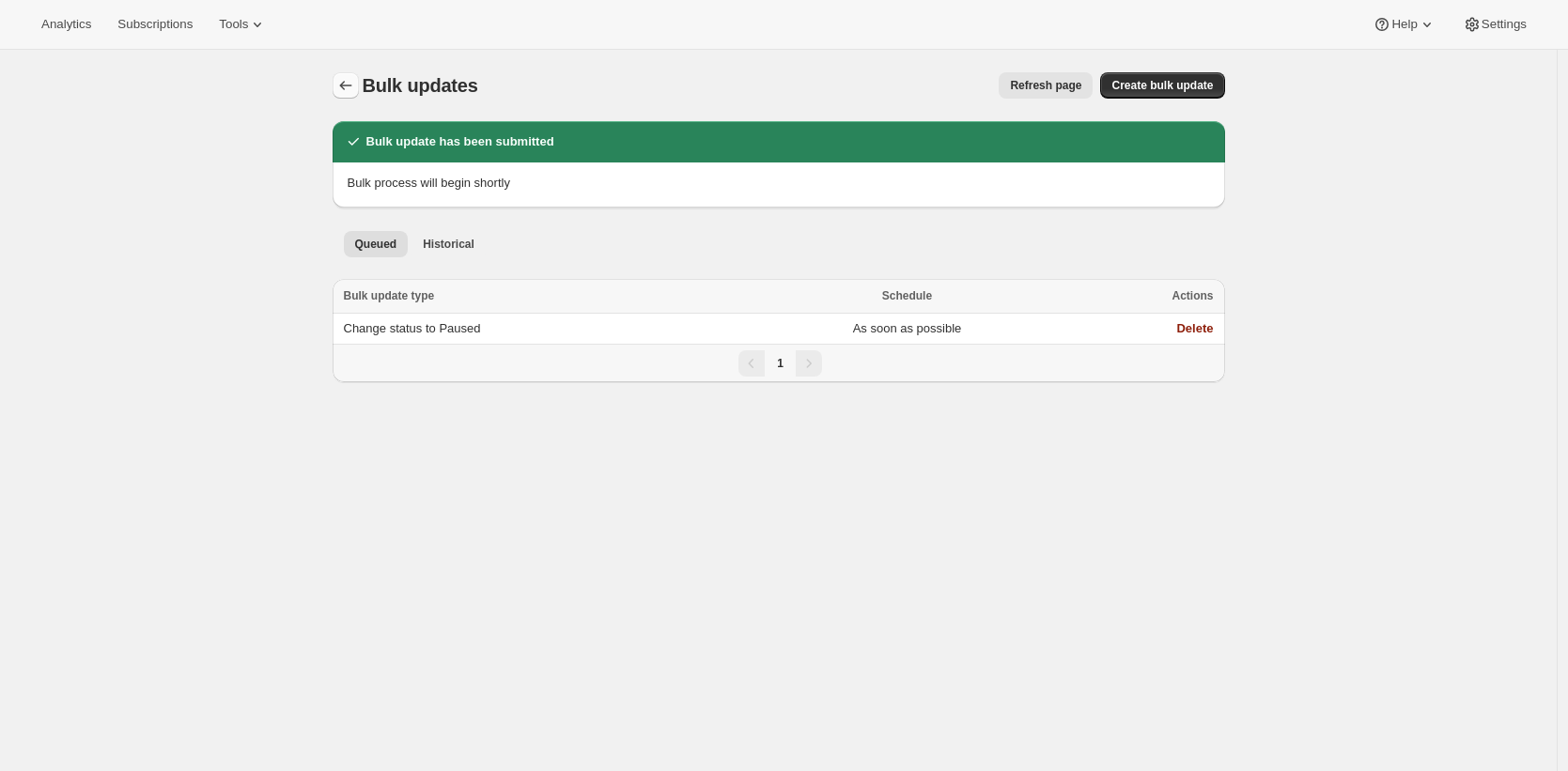 click 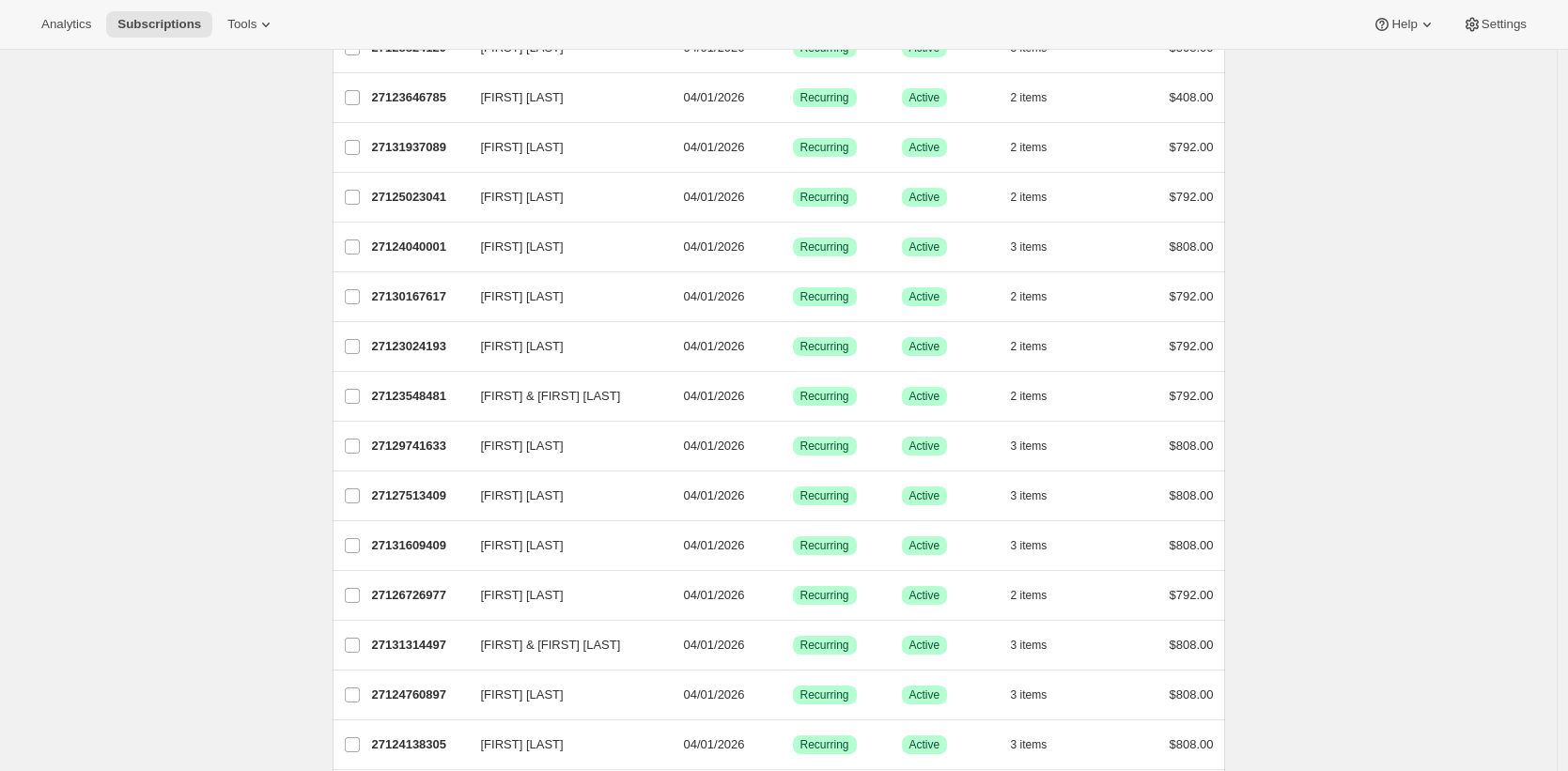 scroll, scrollTop: 0, scrollLeft: 0, axis: both 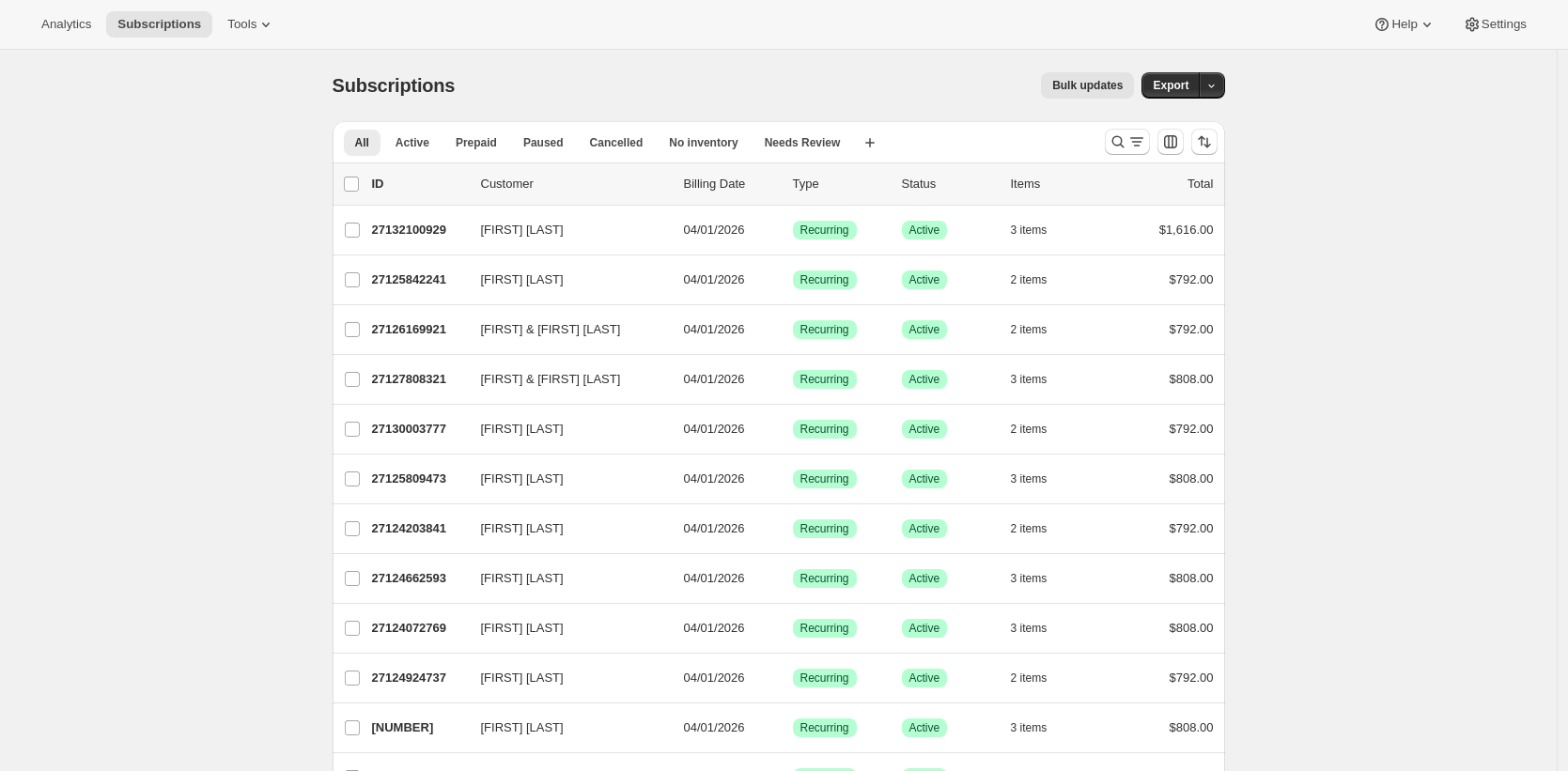 click on "Subscriptions. This page is ready Subscriptions Bulk updates More actions Bulk updates Export All Active Prepaid Paused Cancelled No inventory Needs Review More views All Active Prepaid Paused Cancelled No inventory Needs Review More views Create new view 0 selected Update next billing date Change status Showing 51 subscriptions Select all 51 subscriptions Showing 51 subscriptions Select Select all 51 subscriptions 0 selected list header ID Customer Billing Date Type Status Items Total Isaac Gordnen 27132100929 Isaac Gordnen 04/01/2026 Success Recurring Success Active 3   items $1,616.00 Brett Darrow 27125842241 Brett Darrow 04/01/2026 Success Recurring Success Active 2   items $792.00 Melissa & Pat Hughes 27126169921 Melissa & Pat Hughes 04/01/2026 Success Recurring Success Active 2   items $792.00 Jason & Sarah Mire 27127808321 Jason & Sarah Mire 04/01/2026 Success Recurring Success Active 3   items $808.00 Obie Scott III 27130003777 Obie Scott III 04/01/2026 Success Recurring Success Active 2   items 3   2" at bounding box center (778, 1424) 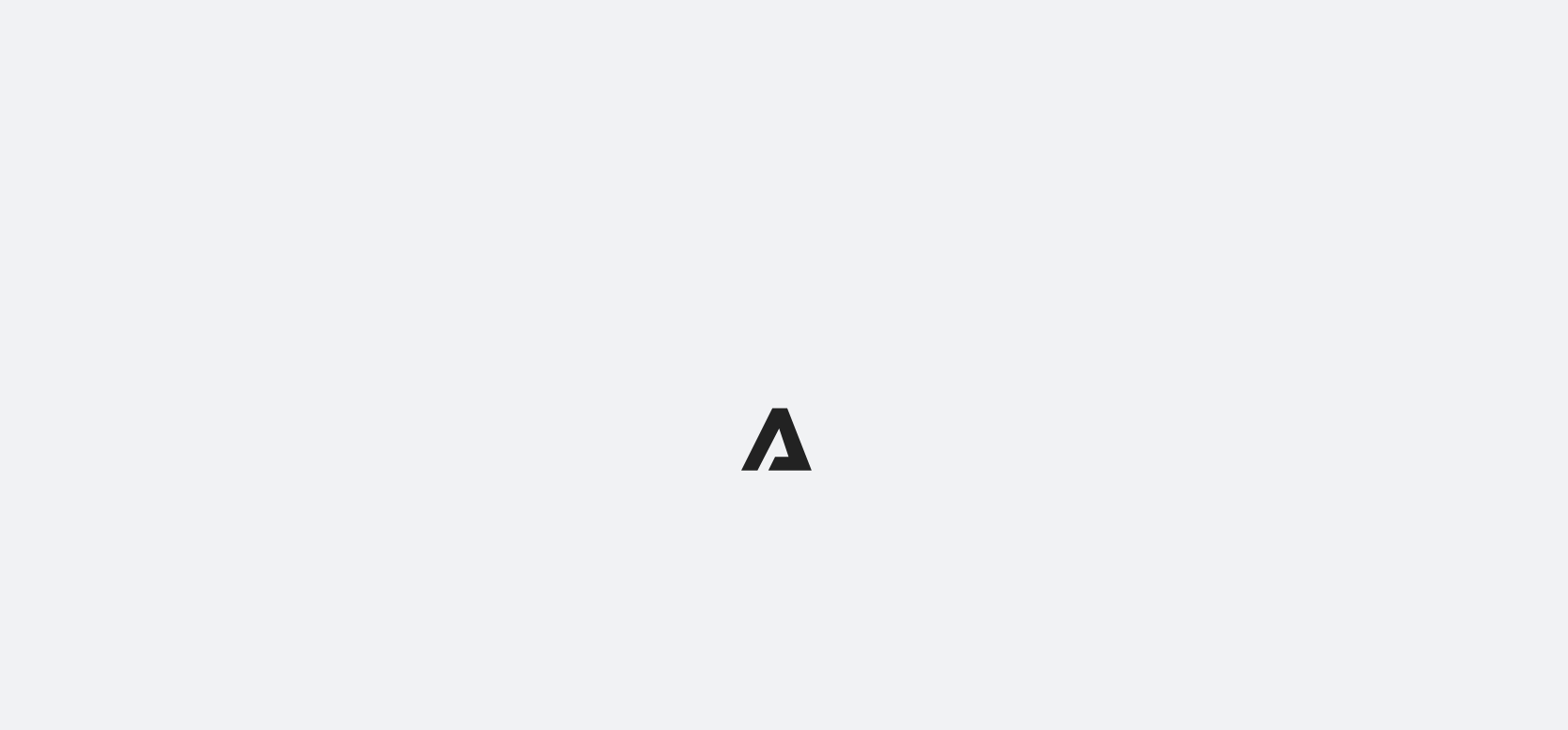 scroll, scrollTop: 0, scrollLeft: 0, axis: both 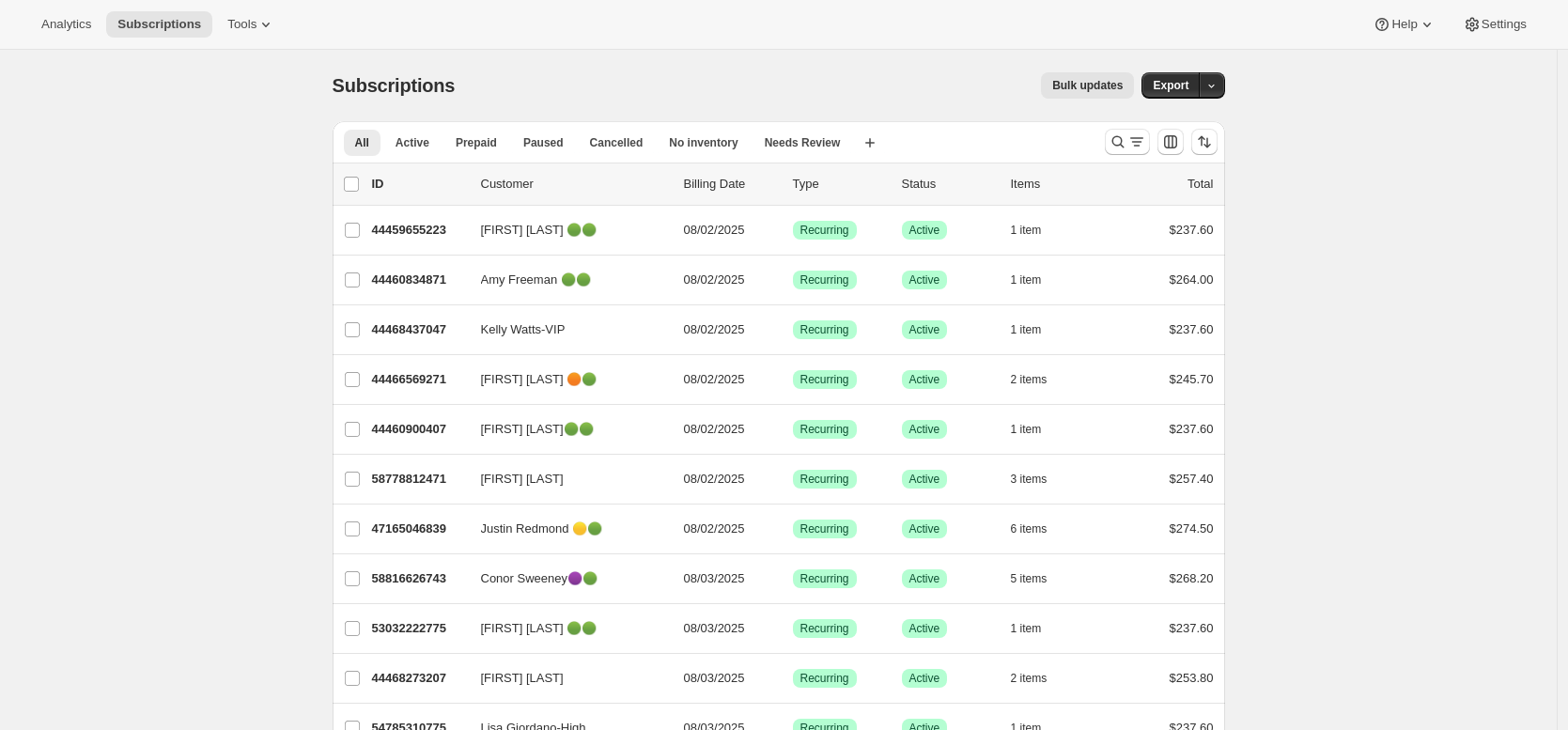 click on "Subscriptions. This page is ready Subscriptions Bulk updates More actions Bulk updates Export All Active Prepaid Paused Cancelled No inventory Needs Review More views All Active Prepaid Paused Cancelled No inventory Needs Review More views Create new view 0 selected Update next billing date Change status Showing 51 subscriptions Select all 51 subscriptions Showing 51 subscriptions Select Select all 51 subscriptions 0 selected list header ID Customer Billing Date Type Status Items Total anita Kensick 🟢🟢 44459655223 anita Kensick 🟢🟢 08/02/2025 Success Recurring Success Active 1   item $237.60 Amy Freeman 🟢🟢 44460834871 Amy Freeman 🟢🟢 08/02/2025 Success Recurring Success Active 1   item $264.00 Kelly Watts-VIP 44468437047 Kelly Watts-VIP 08/02/2025 Success Recurring Success Active 1   item $237.60 Stacey Bernard 🟠🟢 44466569271 Stacey Bernard 🟠🟢 08/02/2025 Success Recurring Success Active 2   items $245.70 Rebecca Billick🟢🟢 44460900407 Rebecca Billick🟢🟢 08/02/2025 1" at bounding box center (778, 1424) 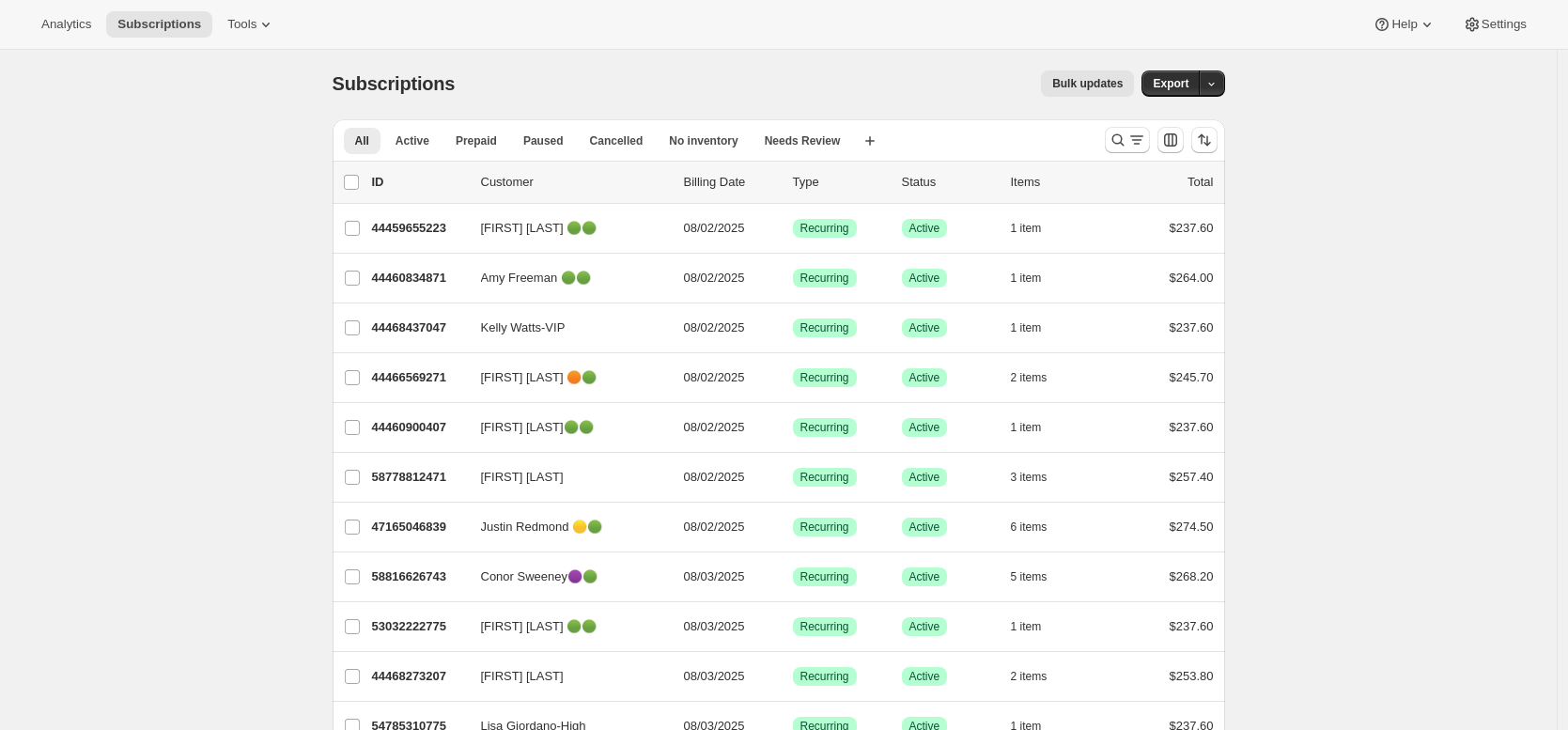 scroll, scrollTop: 0, scrollLeft: 0, axis: both 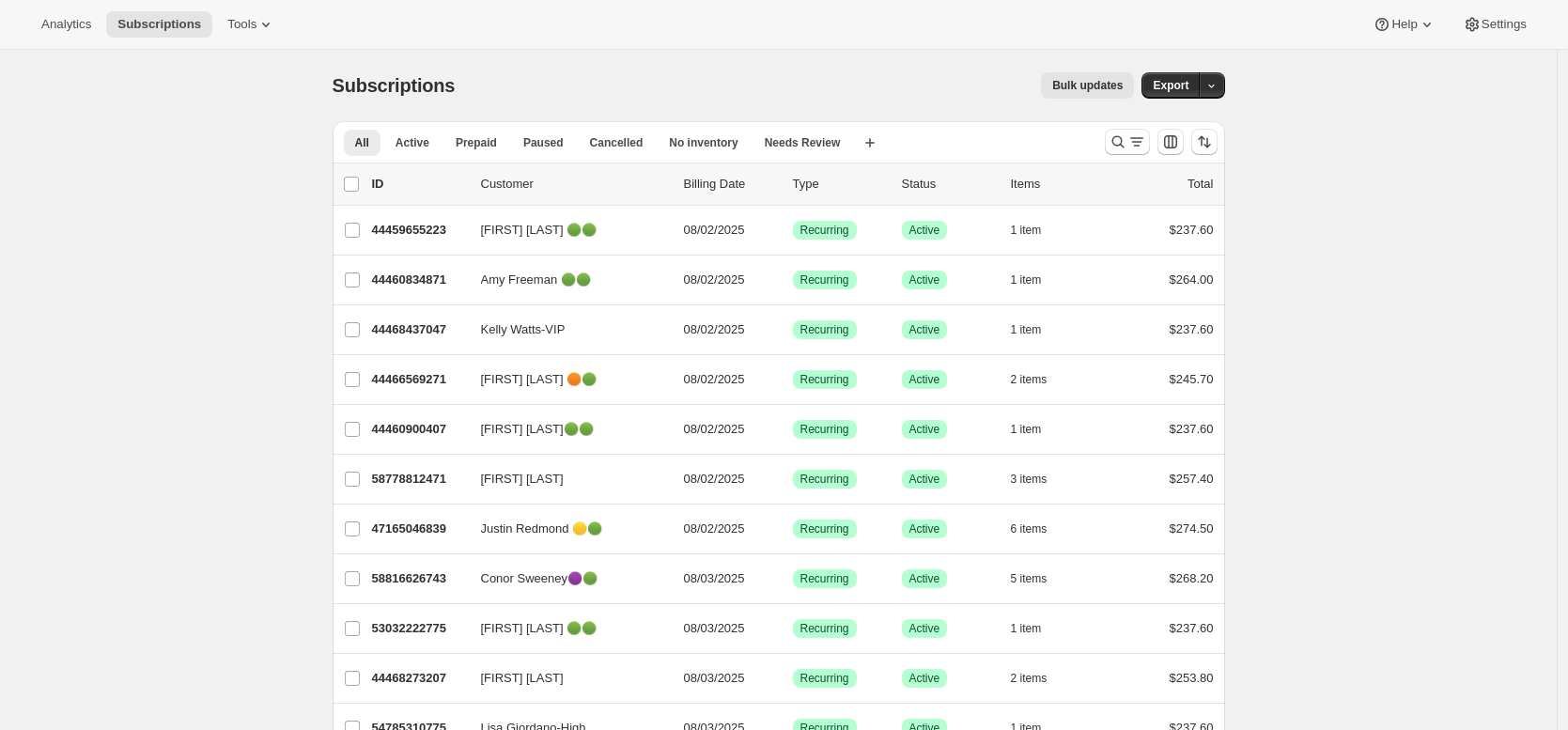 click on "Bulk updates" at bounding box center [1087, 85] 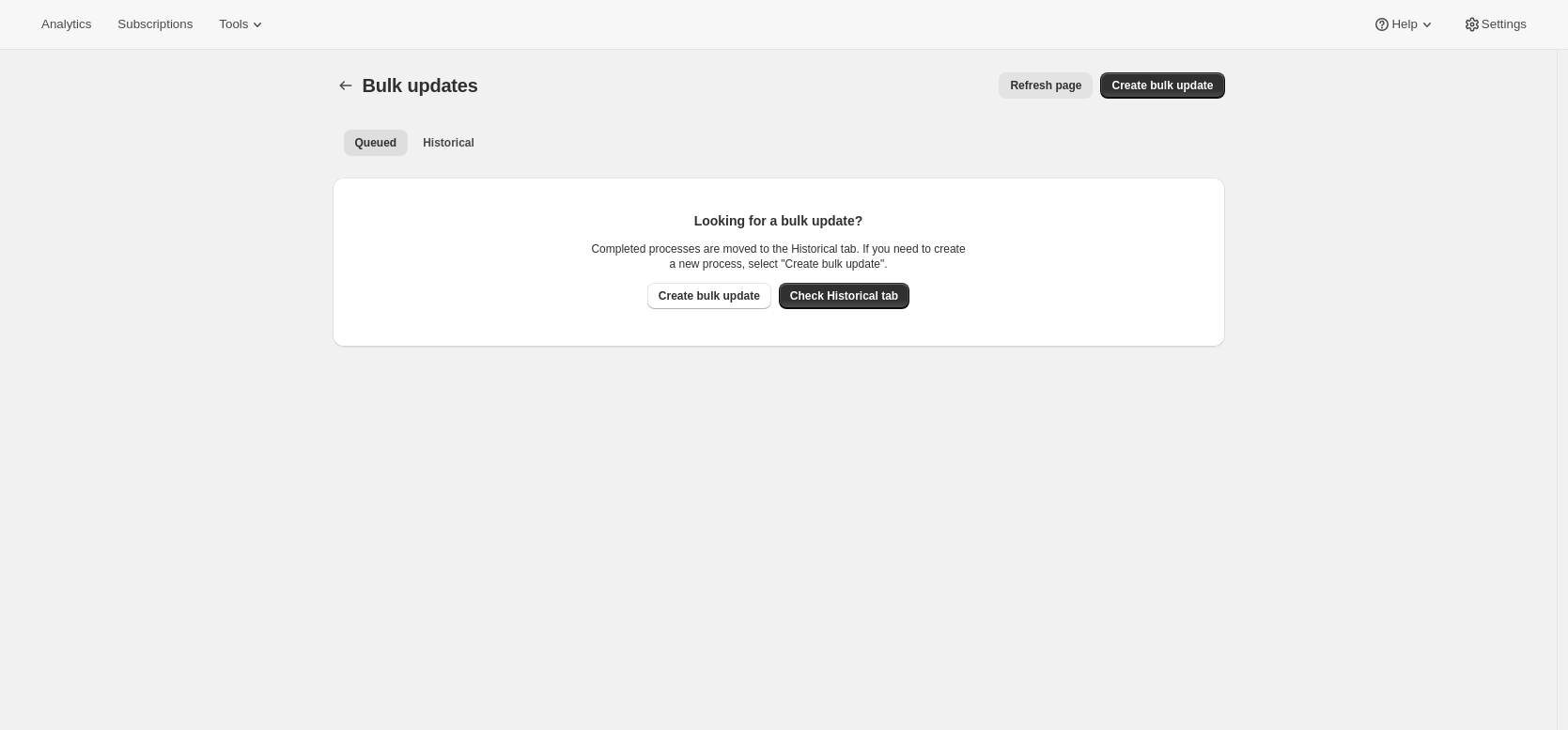 click on "Historical" at bounding box center (448, 142) 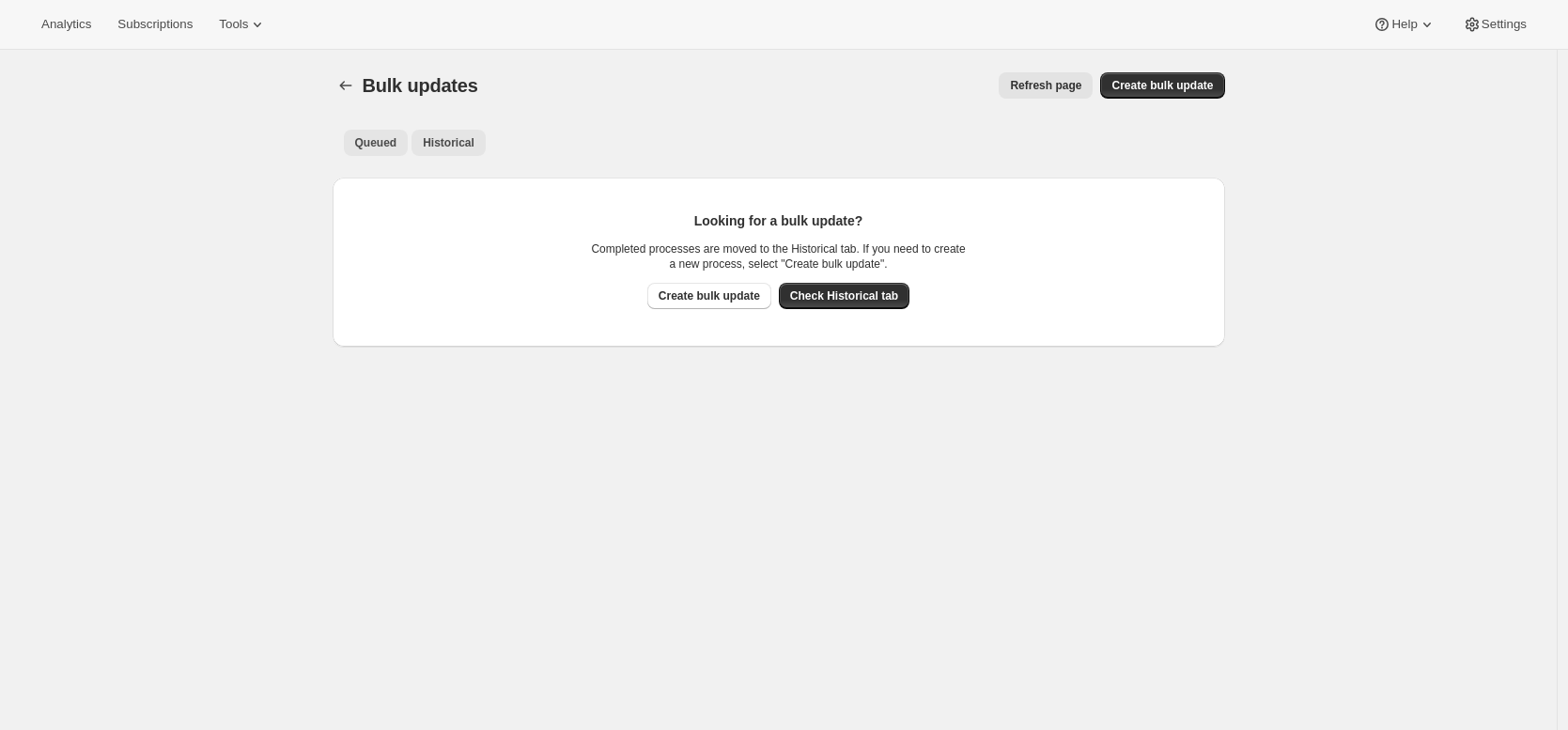 click on "Historical" at bounding box center [448, 143] 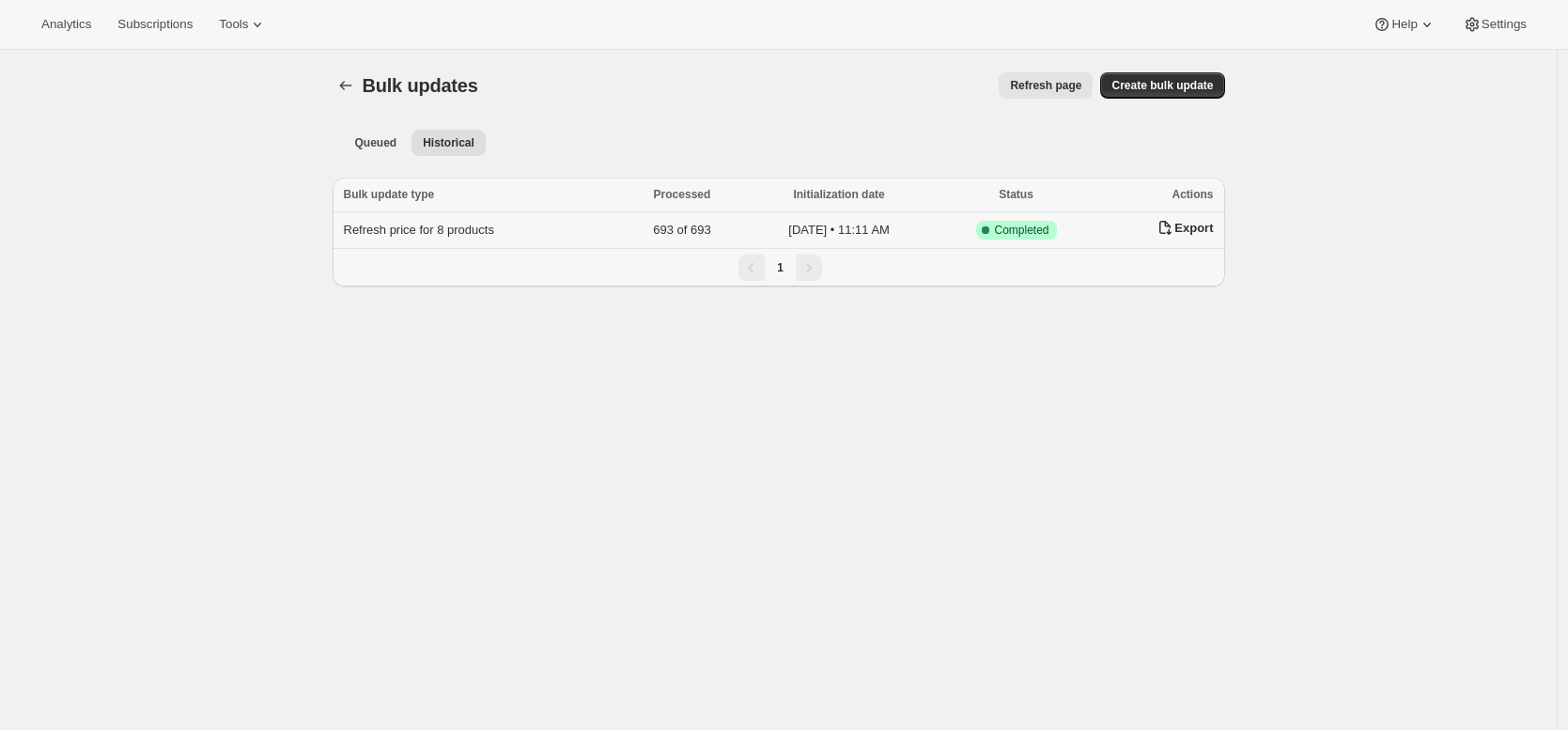 click on "Refresh price for 8 products" at bounding box center (419, 229) 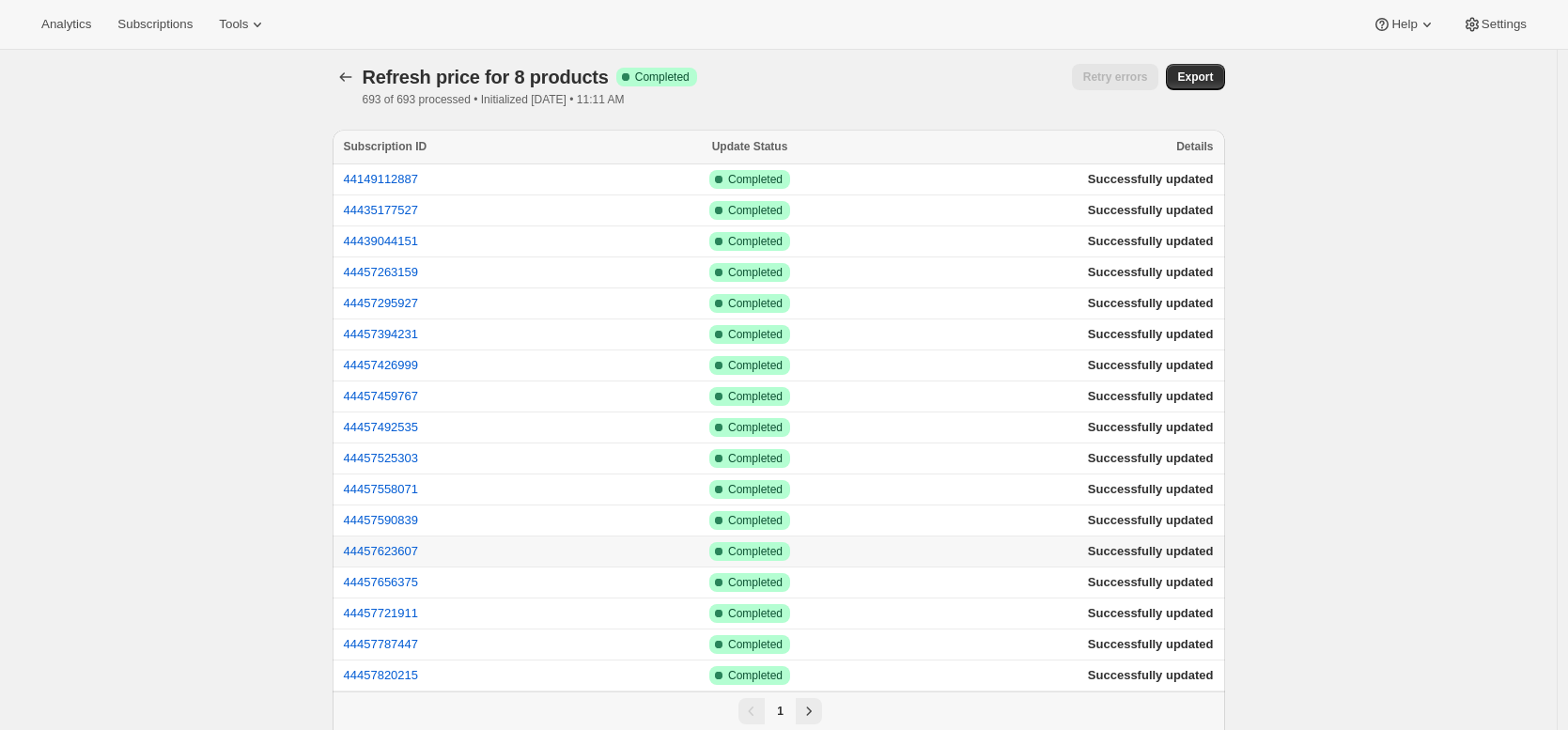 scroll, scrollTop: 0, scrollLeft: 0, axis: both 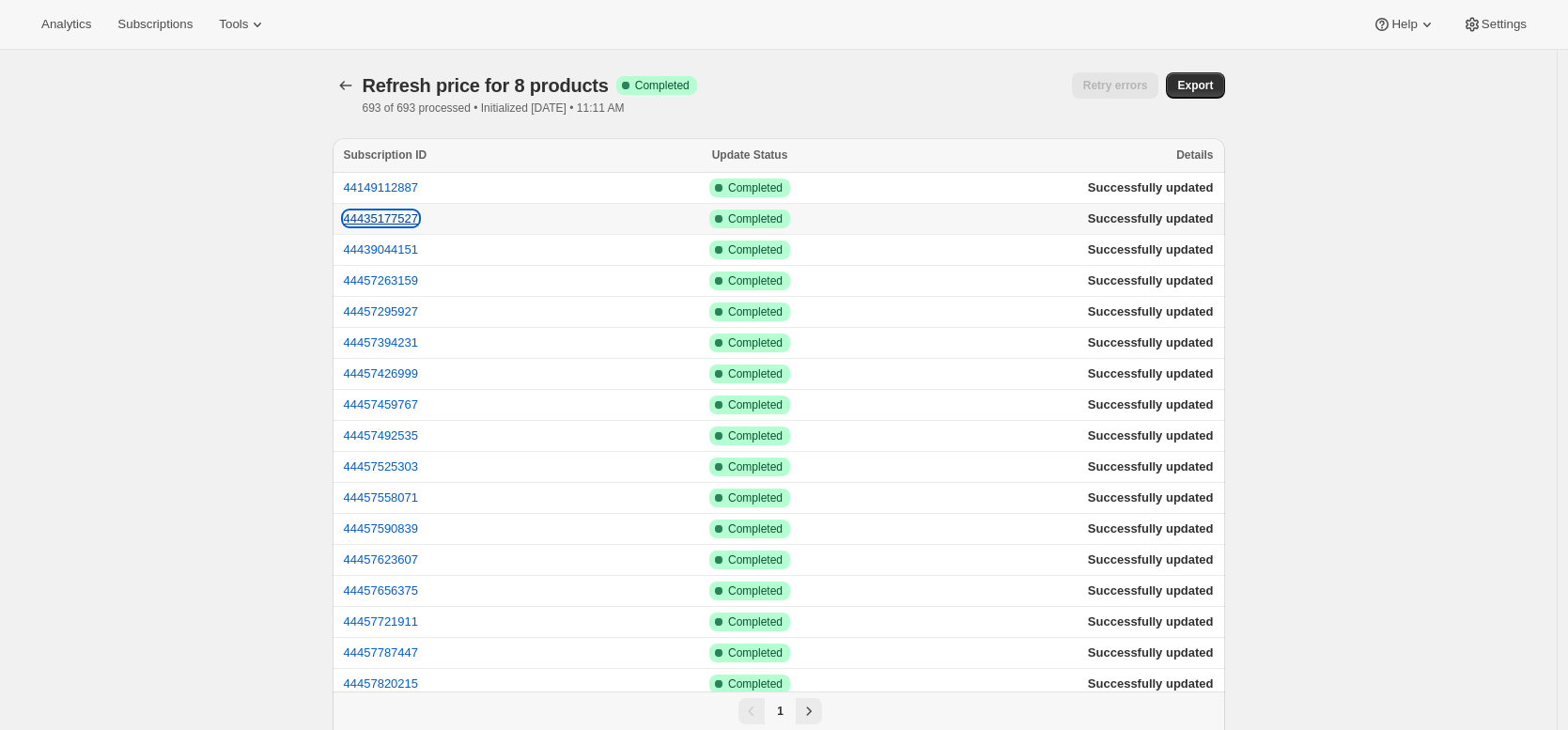 click on "44435177527" at bounding box center (381, 218) 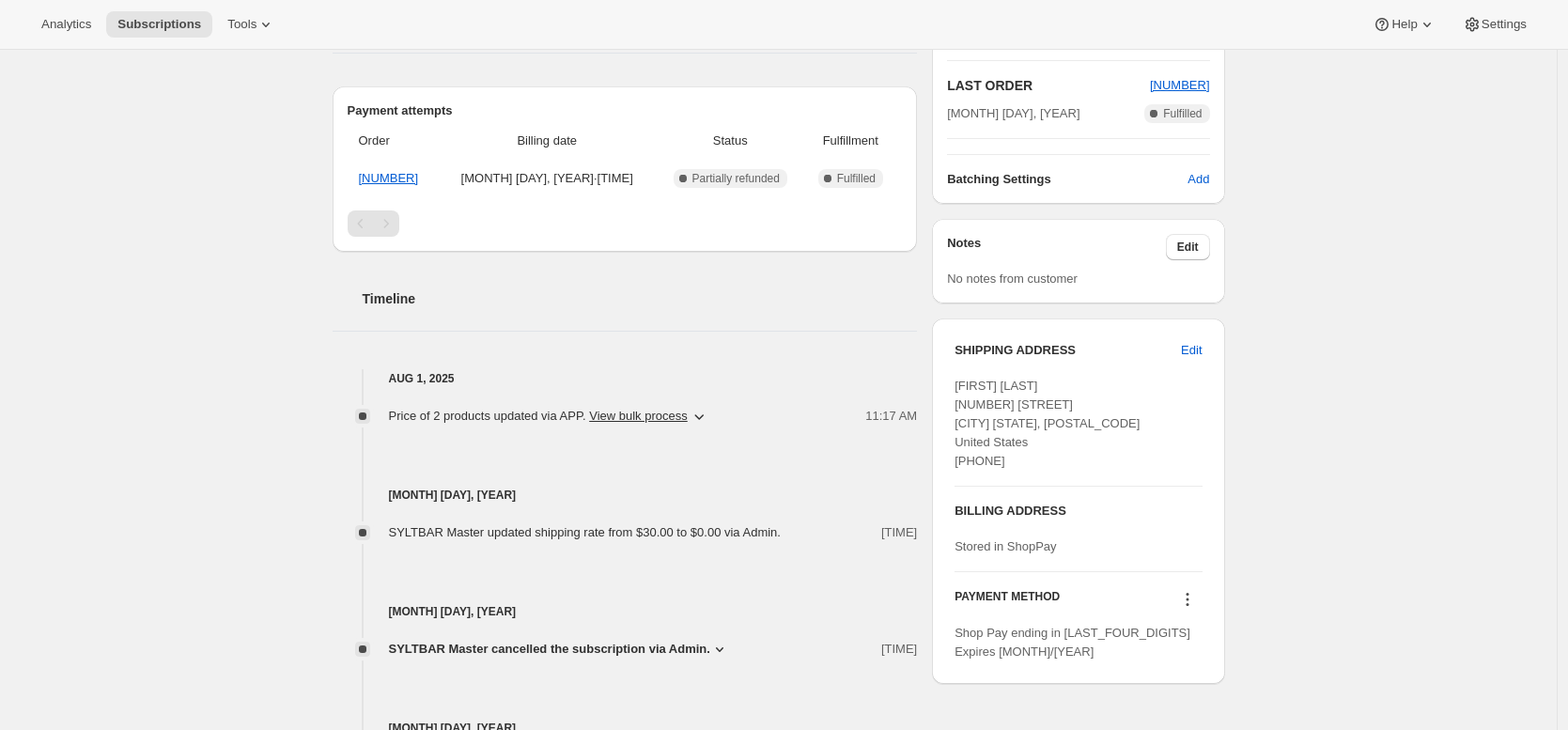 scroll, scrollTop: 523, scrollLeft: 0, axis: vertical 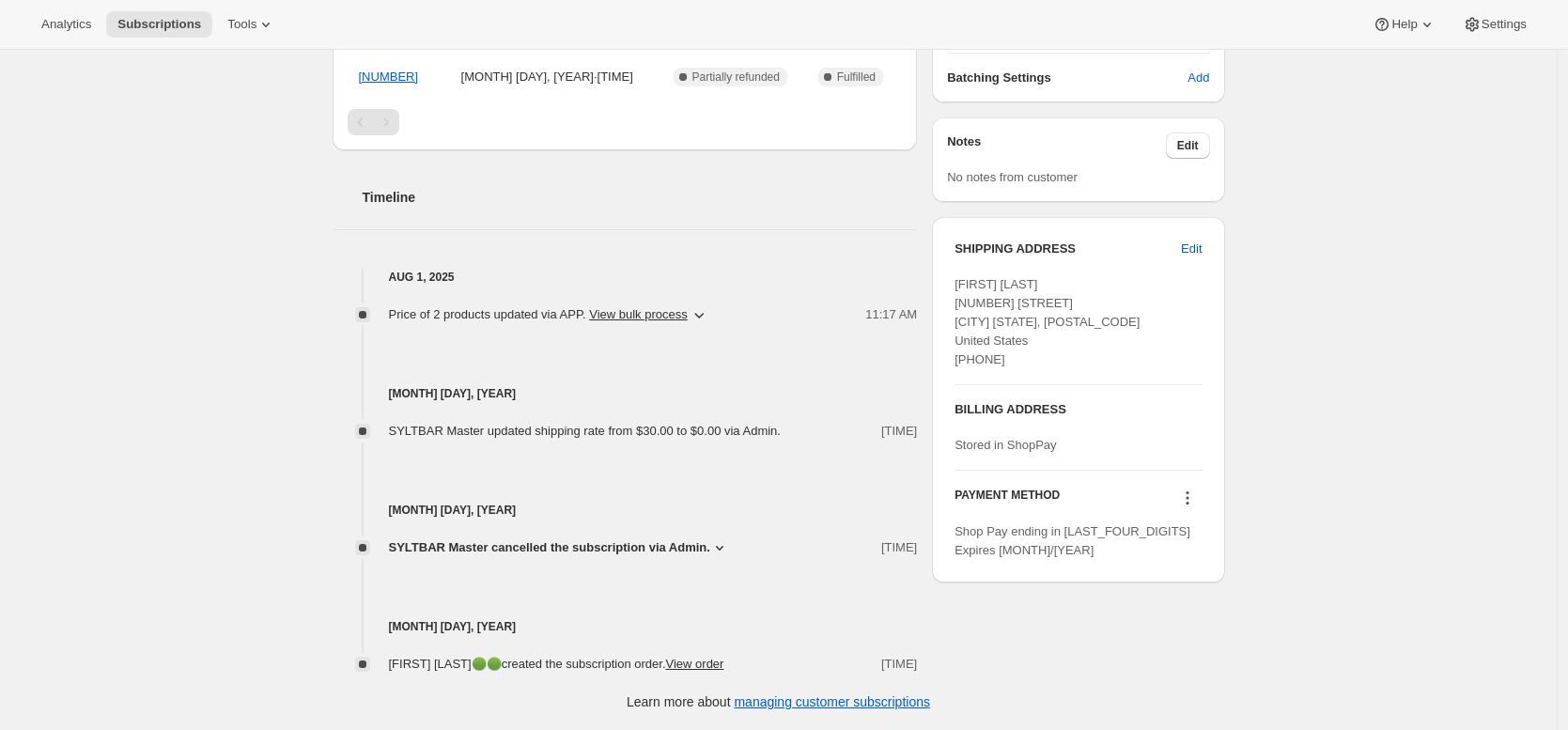 click 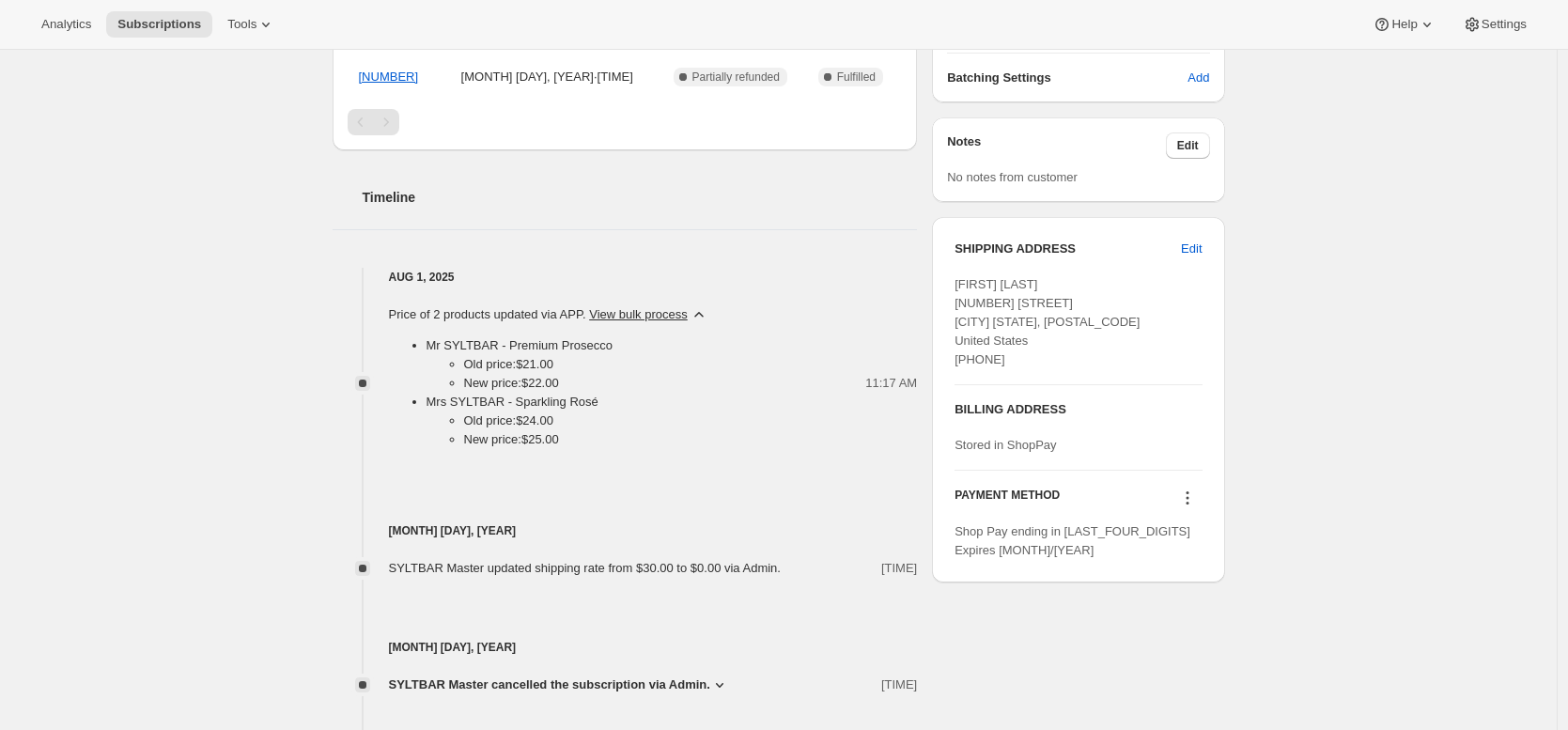click on "Price of 2 products updated via APP .   View bulk process Mr [NAME] - Premium Prosecco Old price:  $21.00 New price:  $22.00 Mrs [NAME] - Sparkling Rosé Old price:  $24.00 New price:  $25.00 [TIME]" at bounding box center [625, 383] 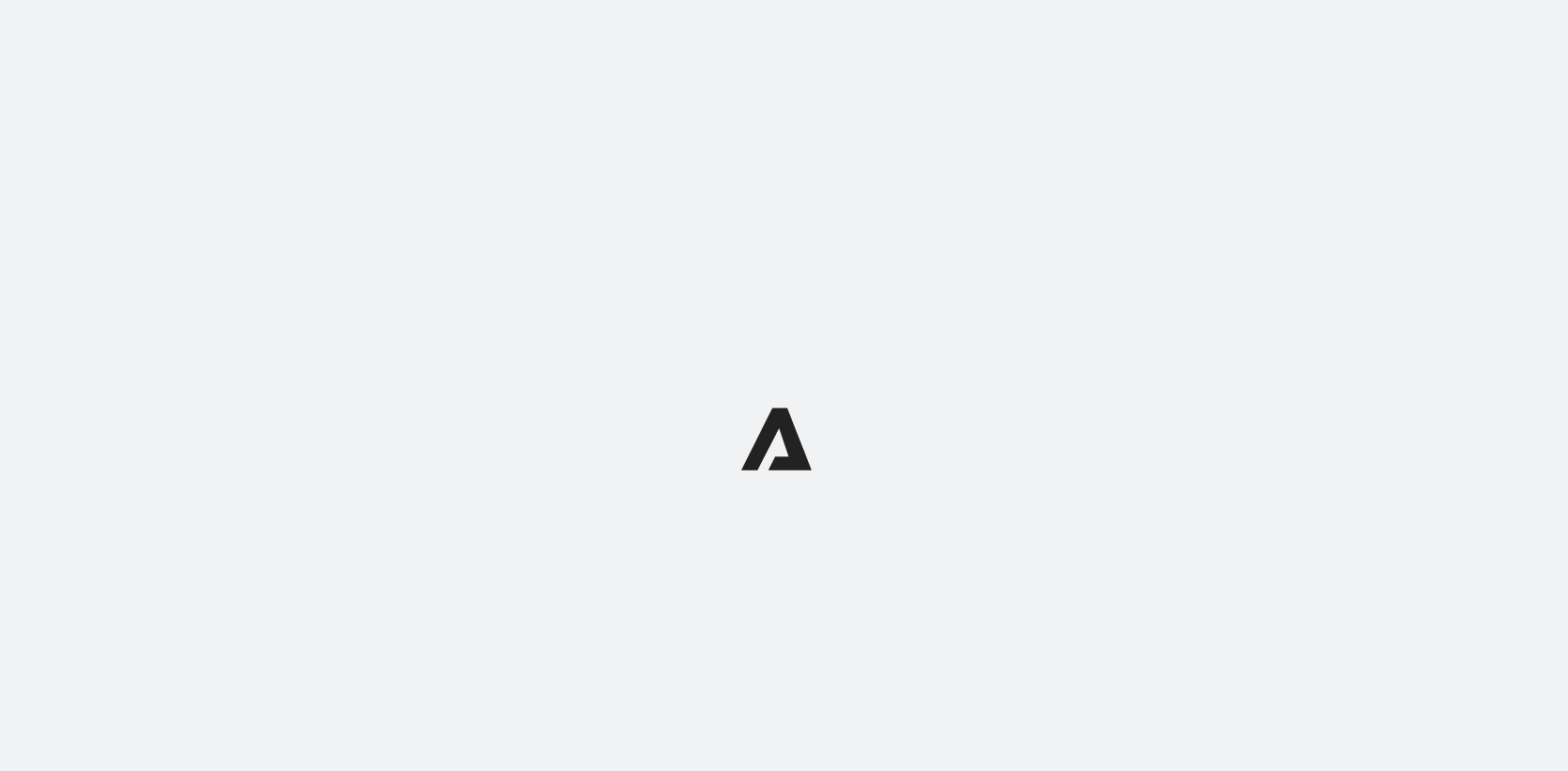 scroll, scrollTop: 0, scrollLeft: 0, axis: both 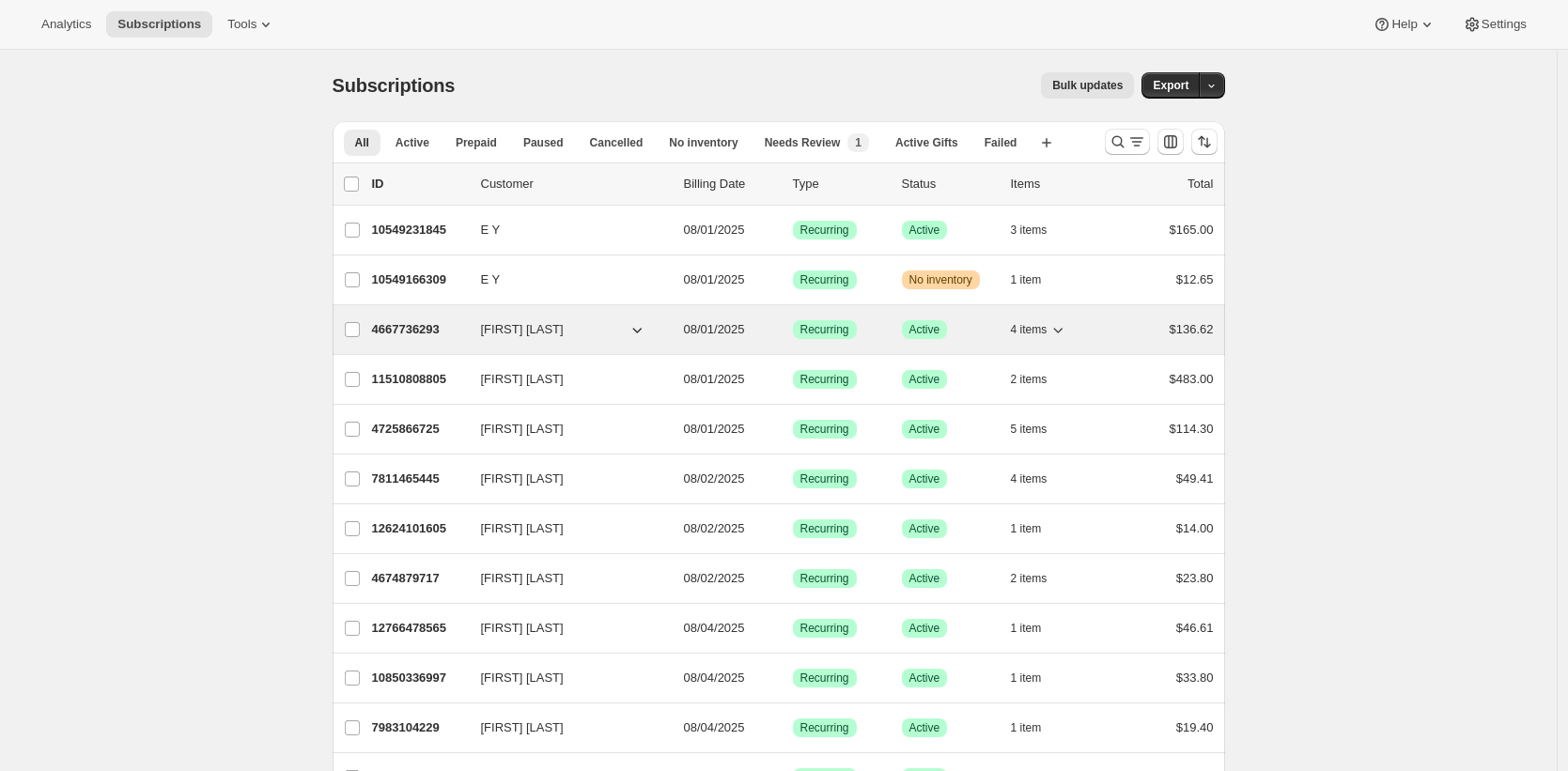 click on "4667736293" at bounding box center [419, 330] 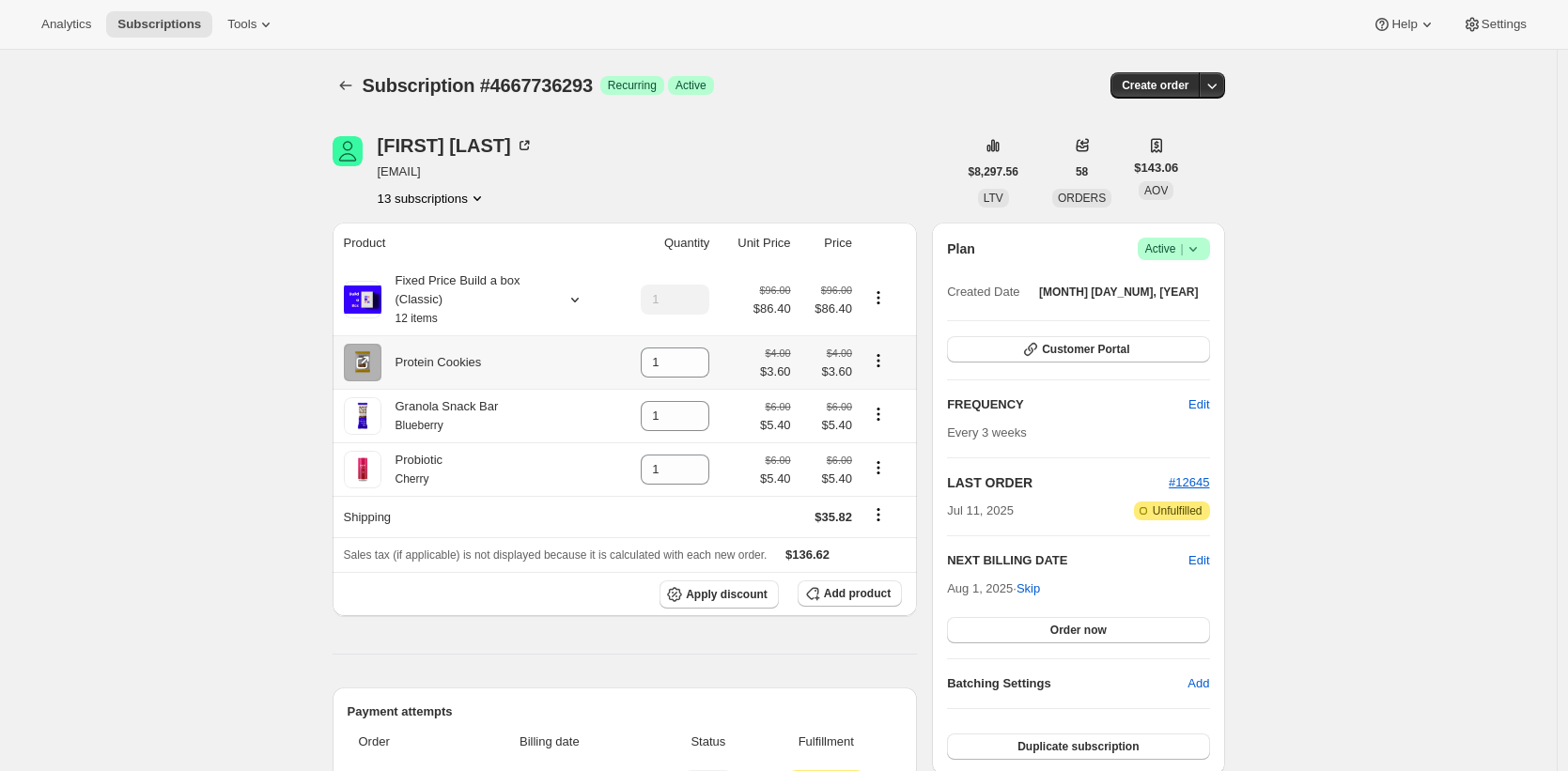 click on "Protein Cookies" at bounding box center (431, 362) 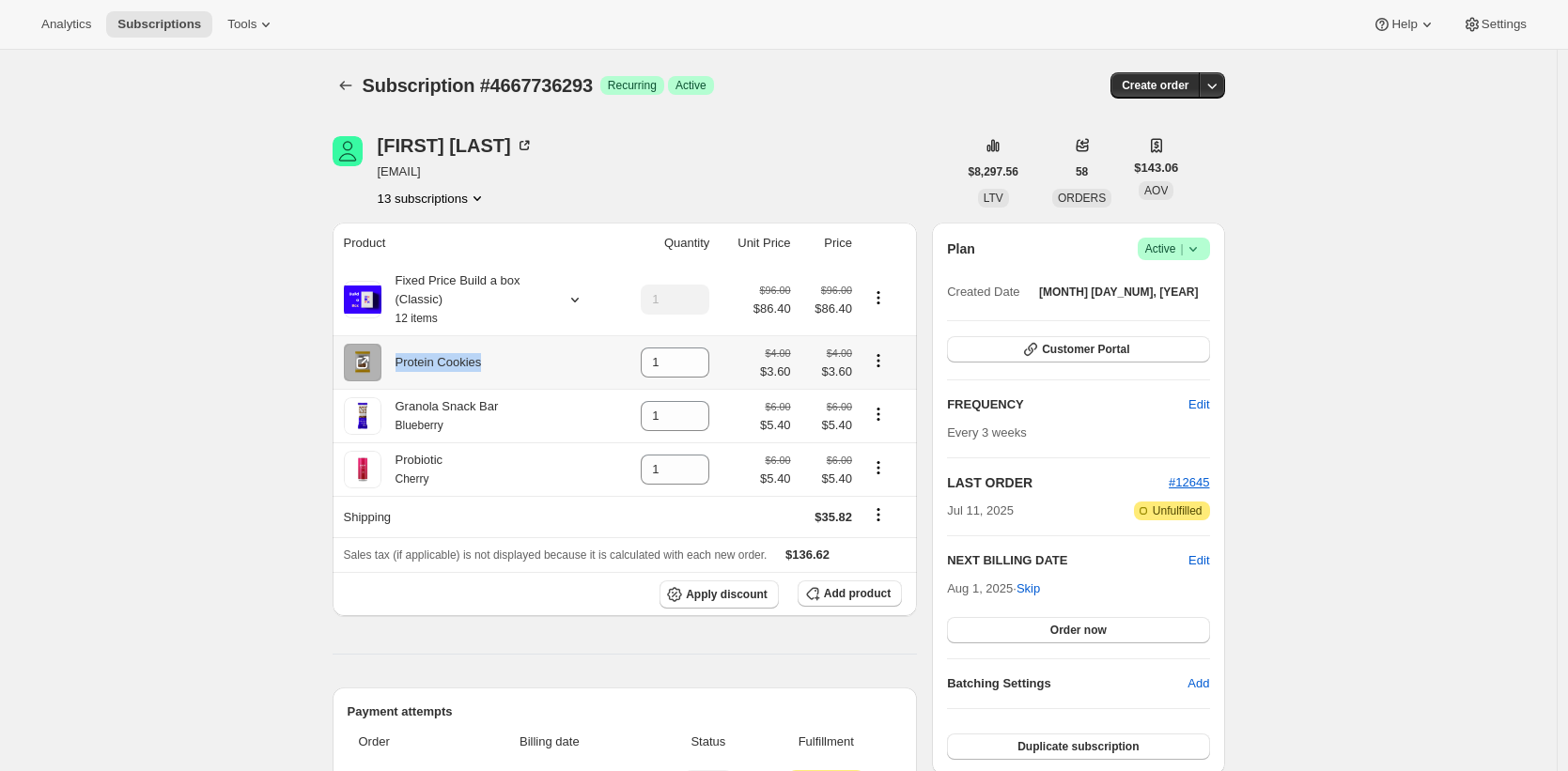 drag, startPoint x: 477, startPoint y: 370, endPoint x: 418, endPoint y: 366, distance: 59.135438 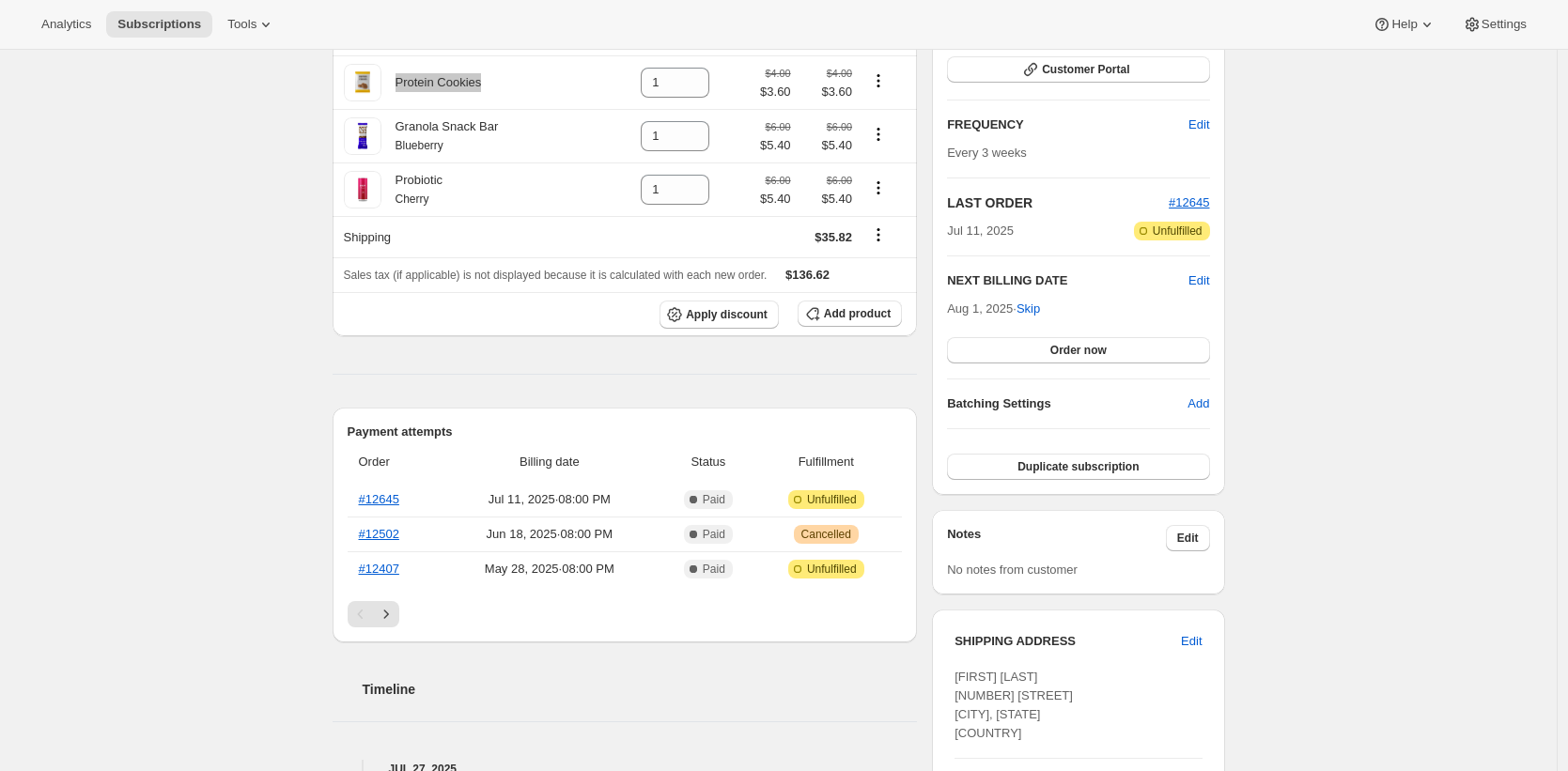 scroll, scrollTop: 278, scrollLeft: 0, axis: vertical 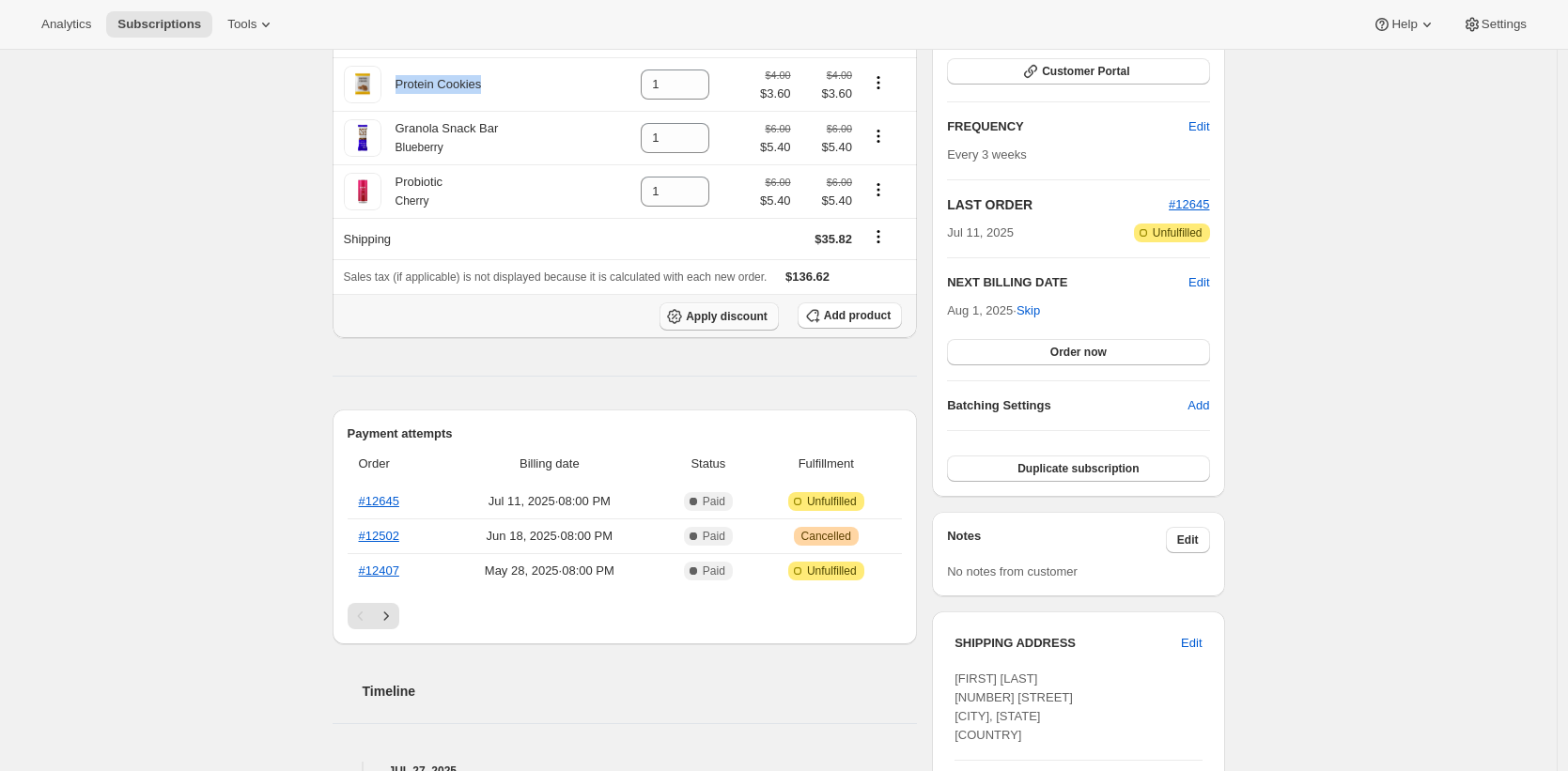 click on "Apply discount" at bounding box center (726, 316) 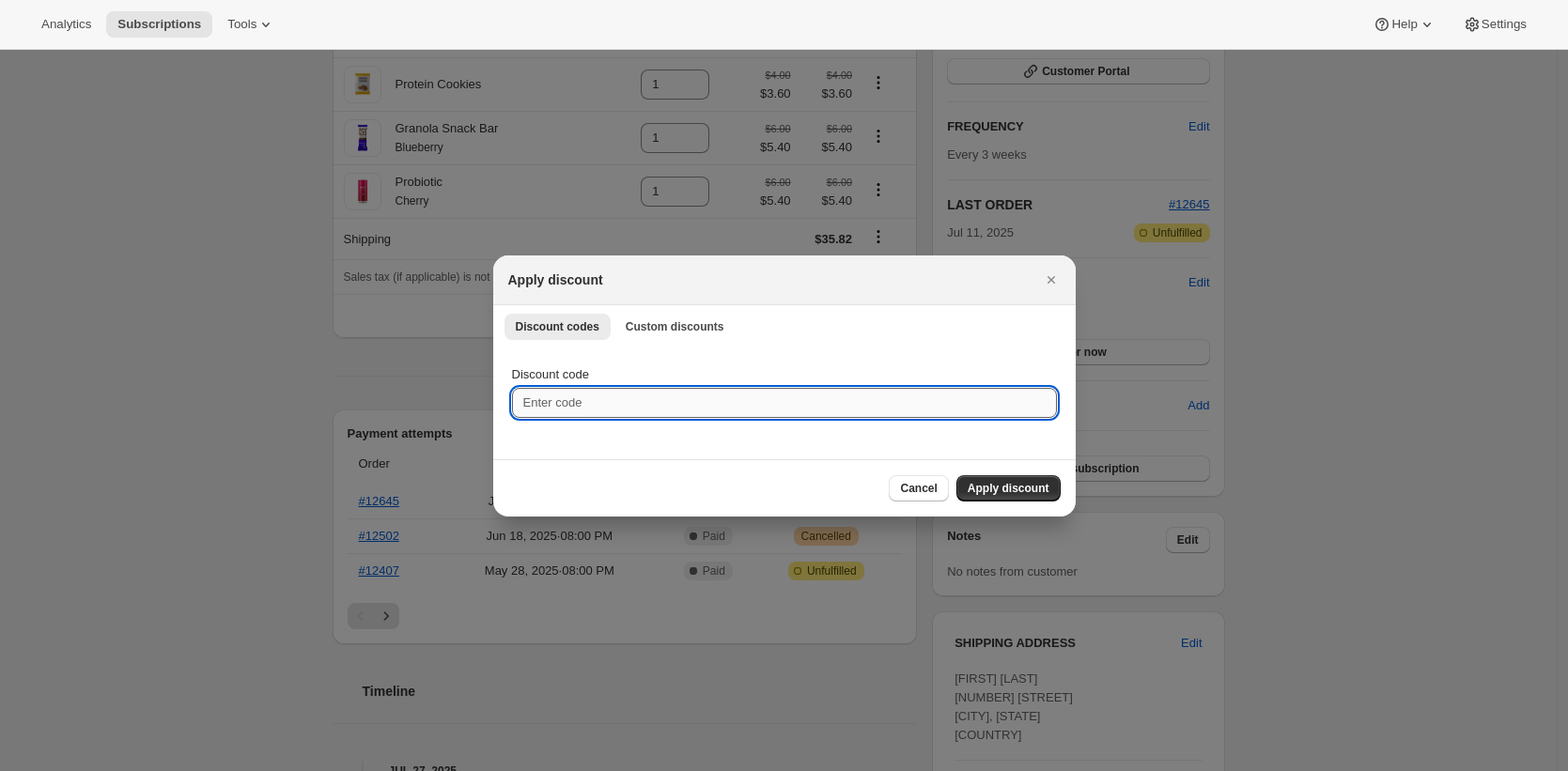 click on "Discount code" at bounding box center [784, 403] 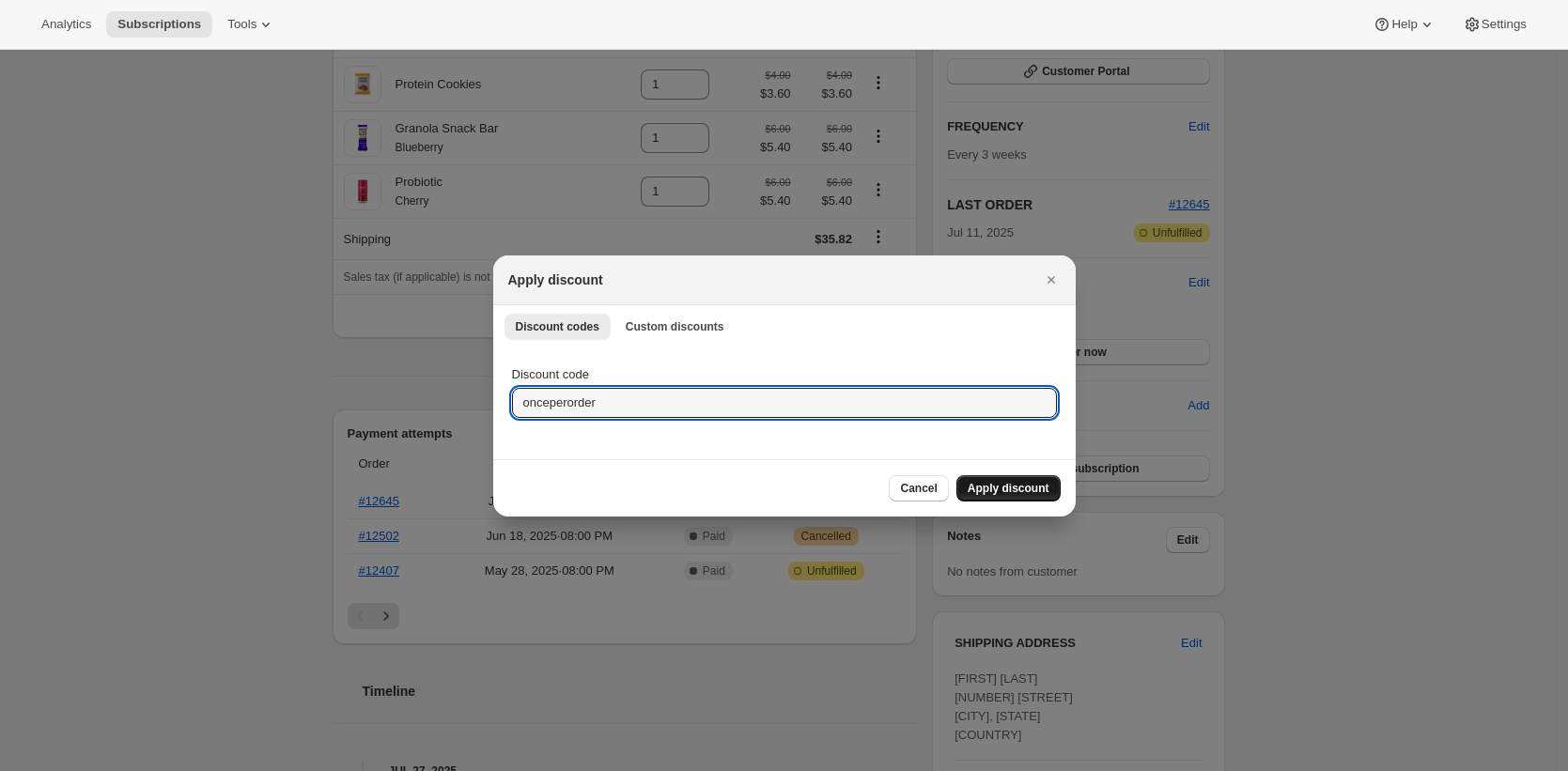 type on "onceperorder" 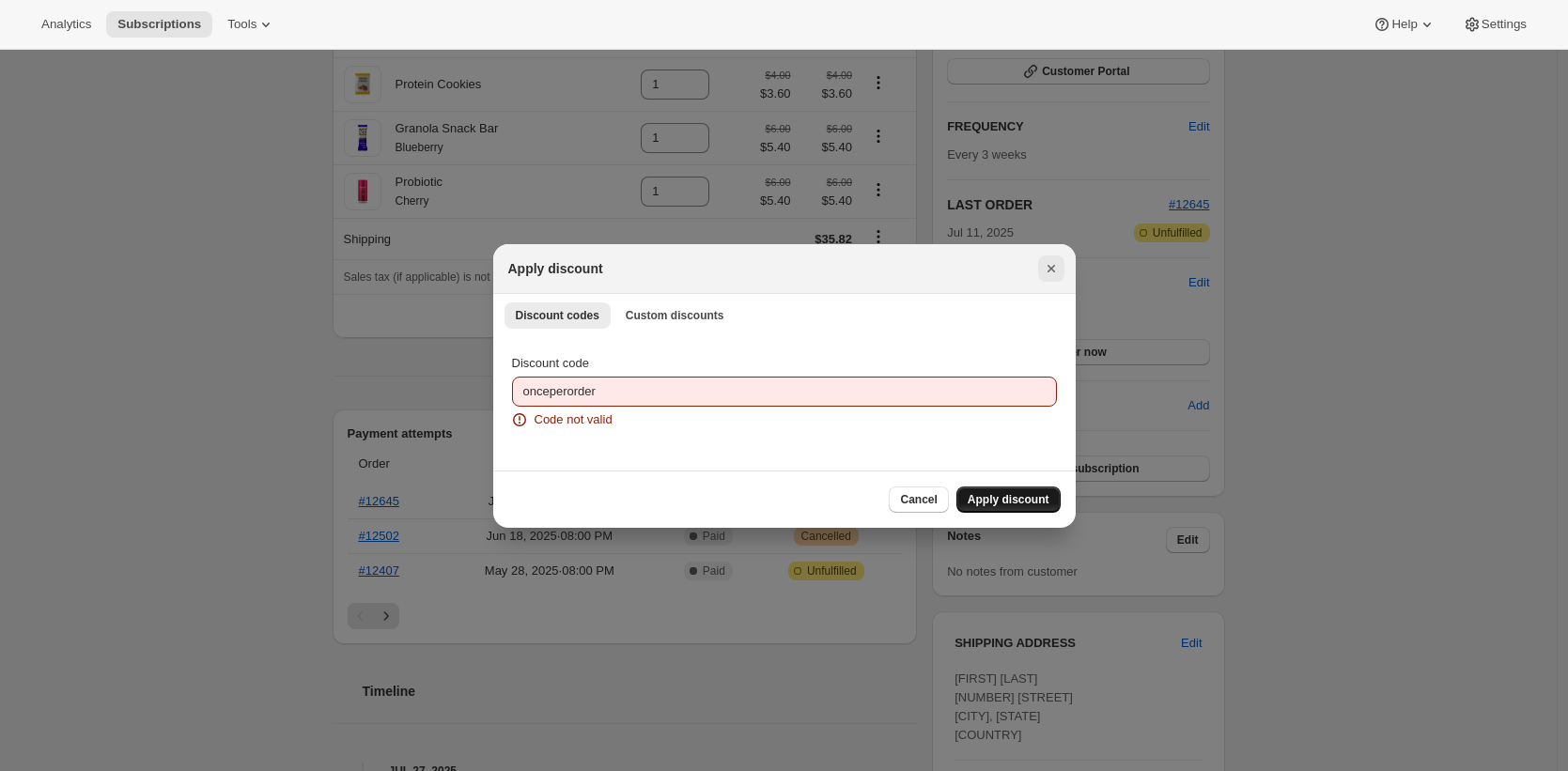 click 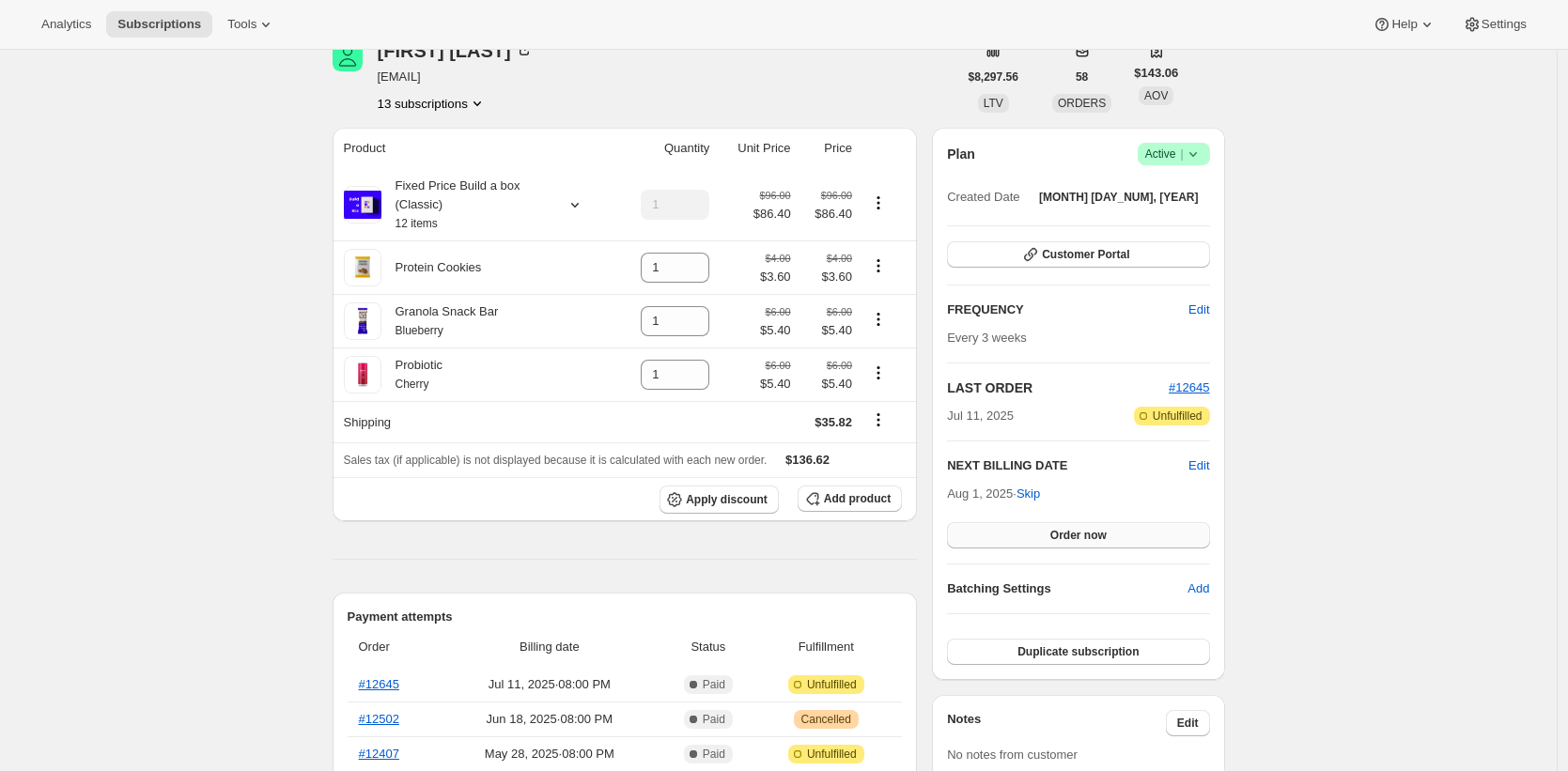 scroll, scrollTop: 94, scrollLeft: 0, axis: vertical 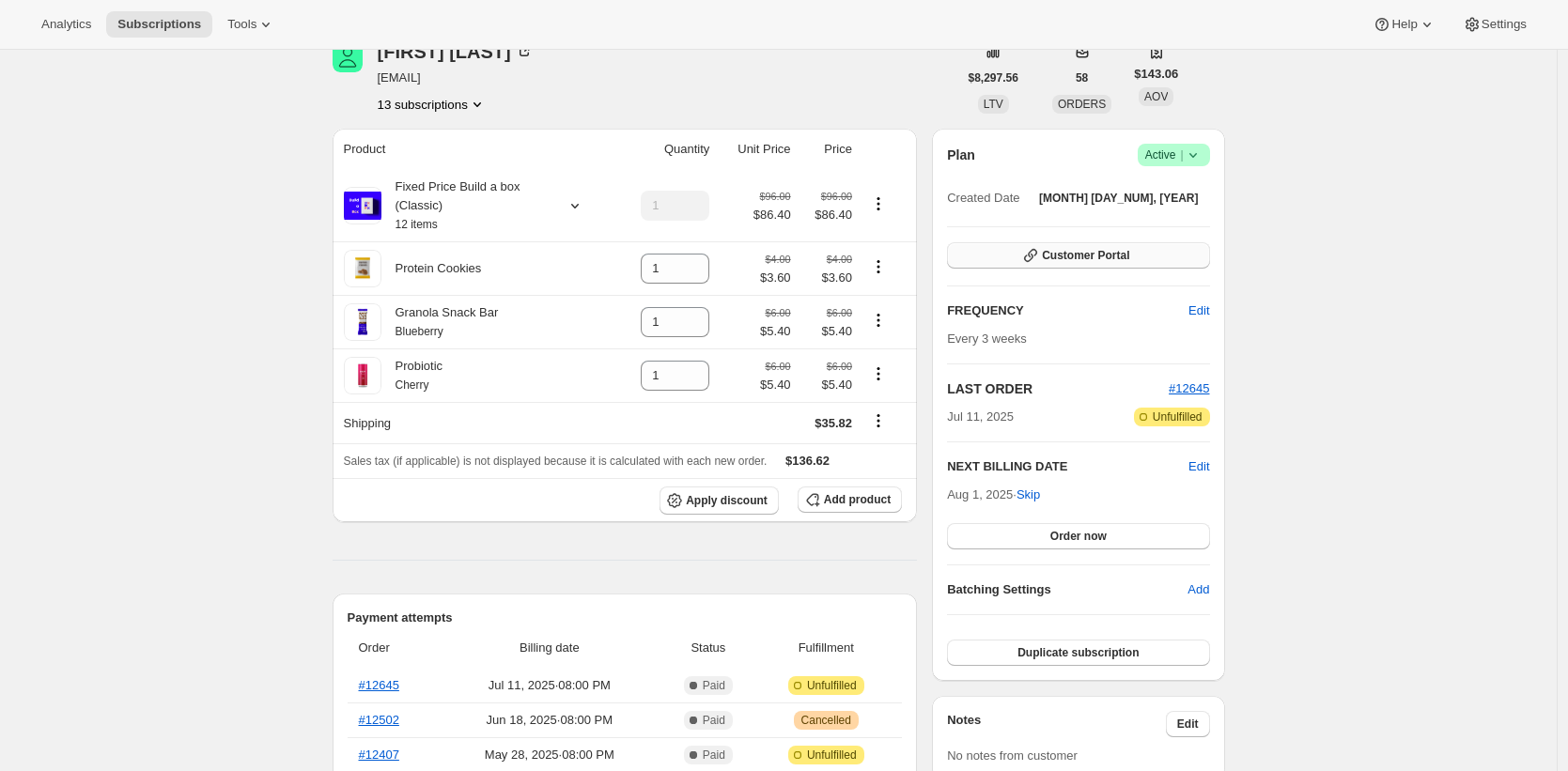 click on "Customer Portal" at bounding box center [1085, 255] 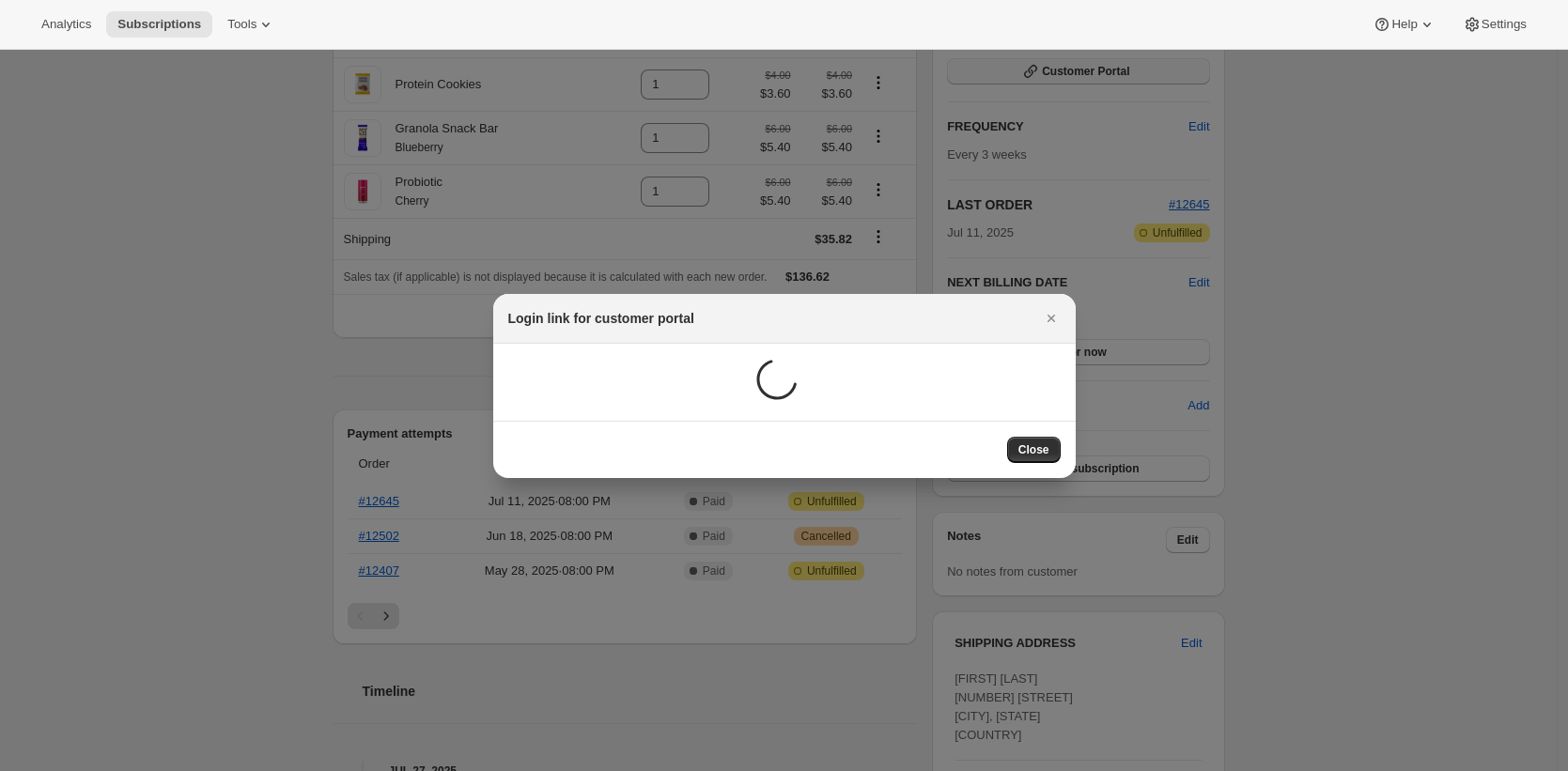 scroll, scrollTop: 94, scrollLeft: 0, axis: vertical 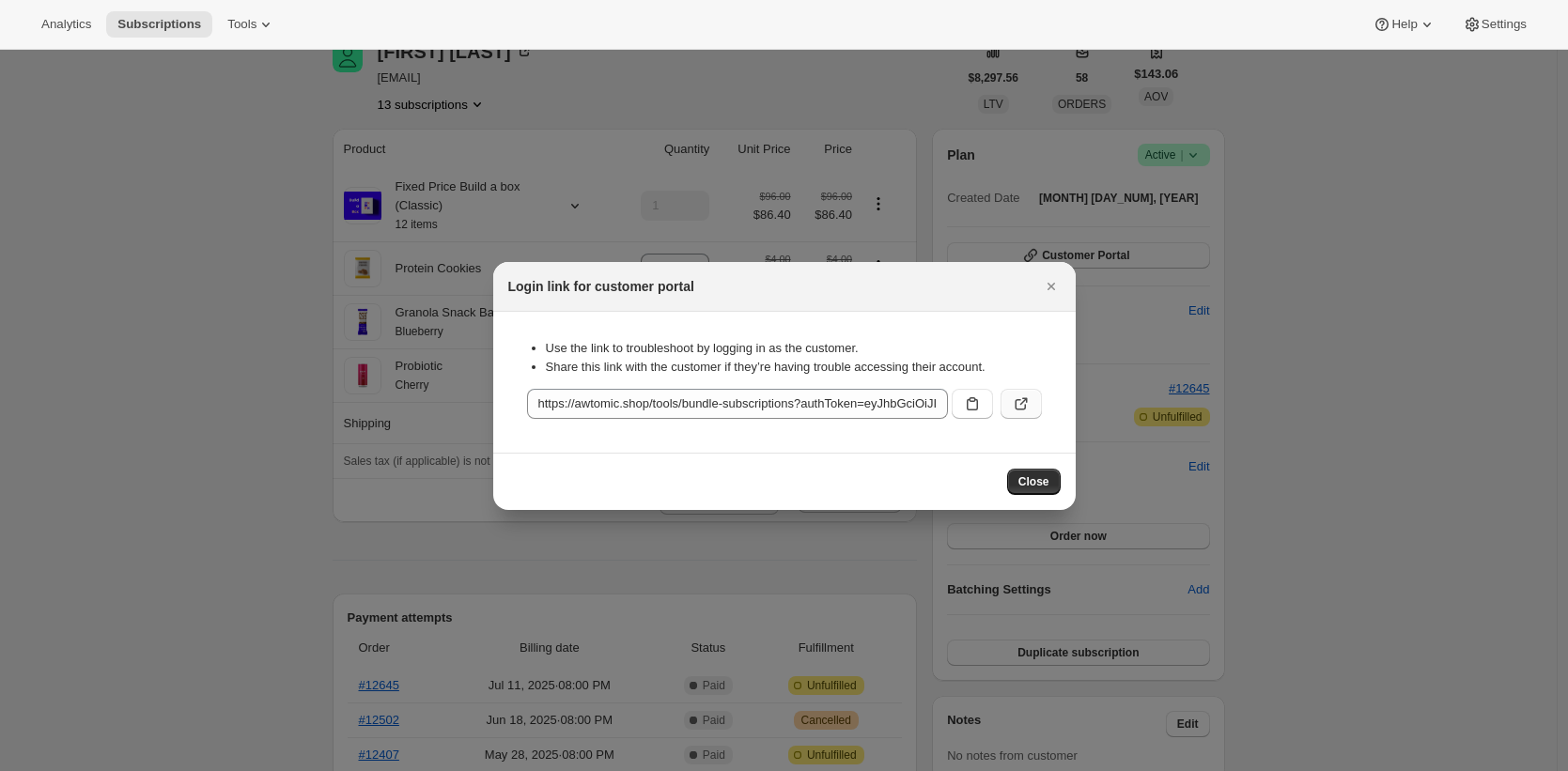 click 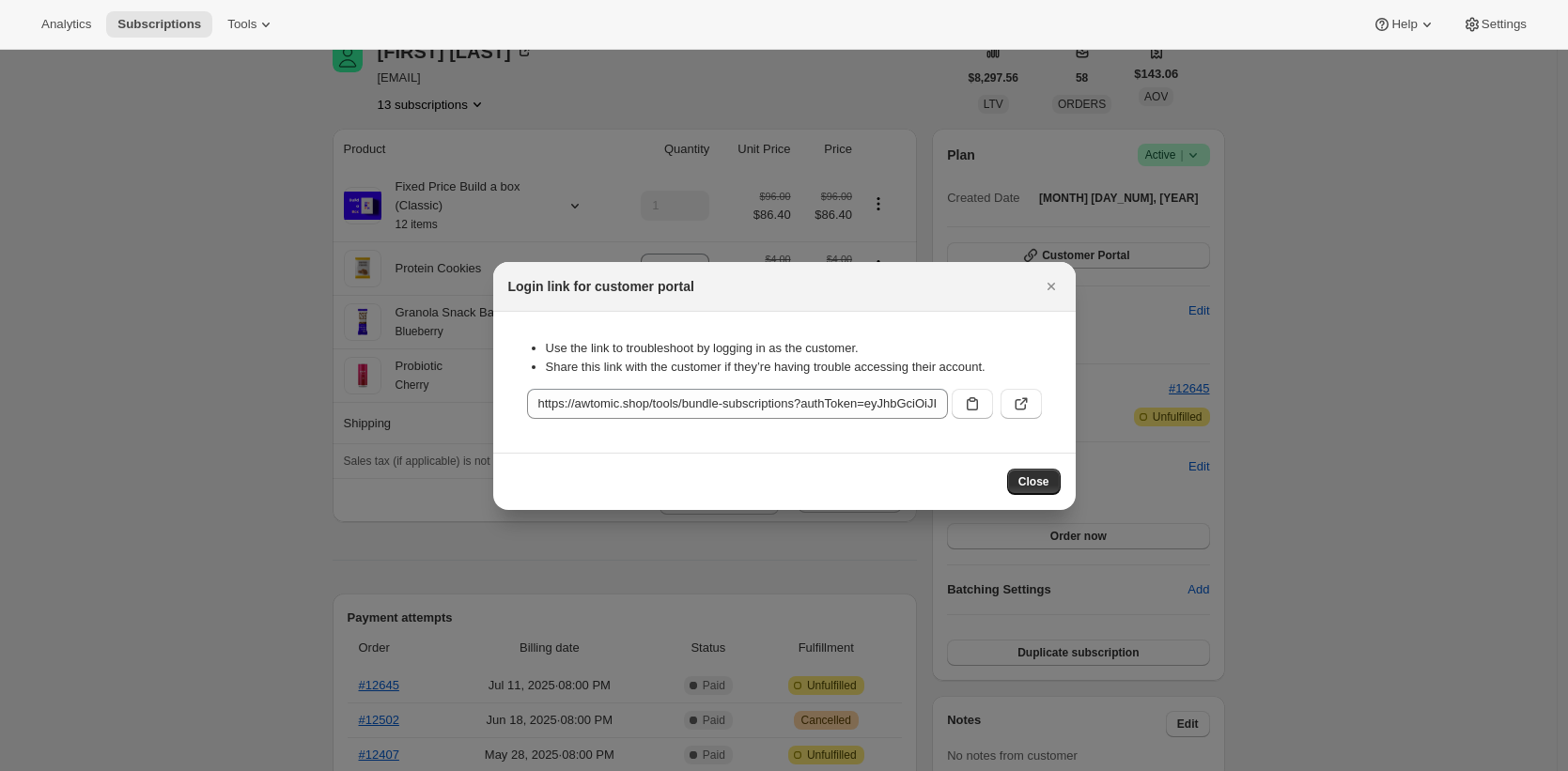 scroll, scrollTop: 94, scrollLeft: 0, axis: vertical 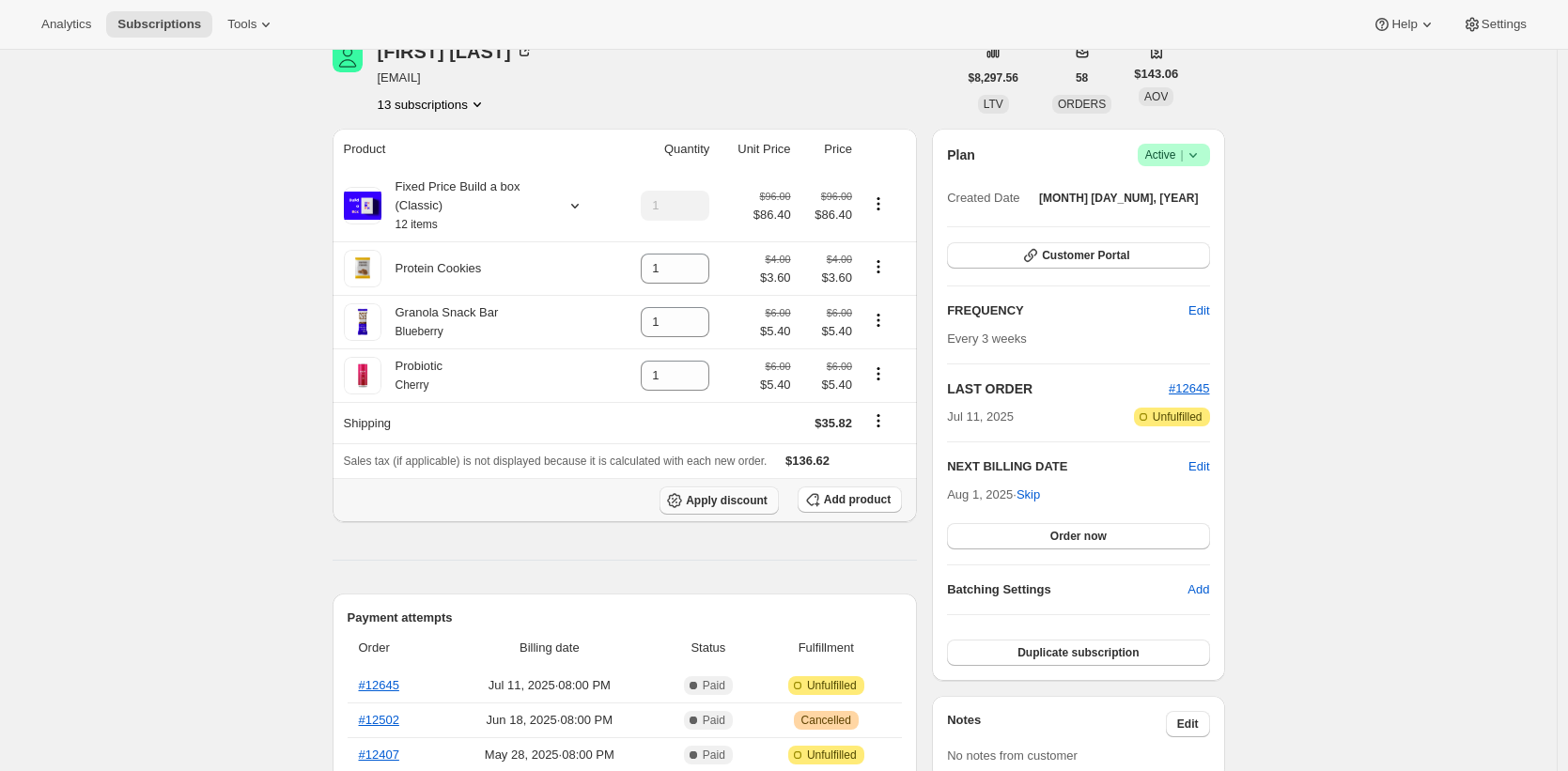 click on "Apply discount" at bounding box center (726, 501) 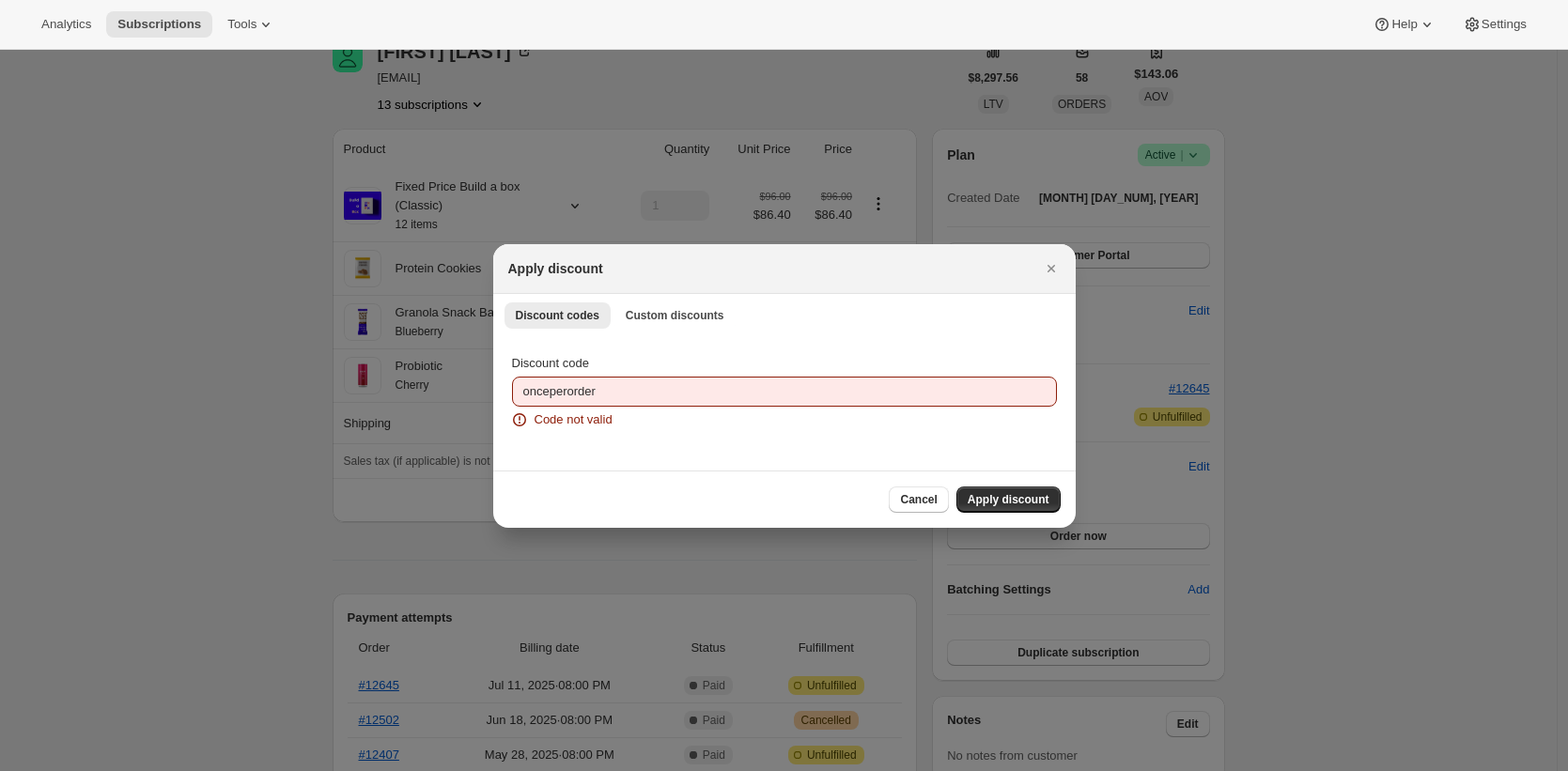 scroll, scrollTop: 0, scrollLeft: 0, axis: both 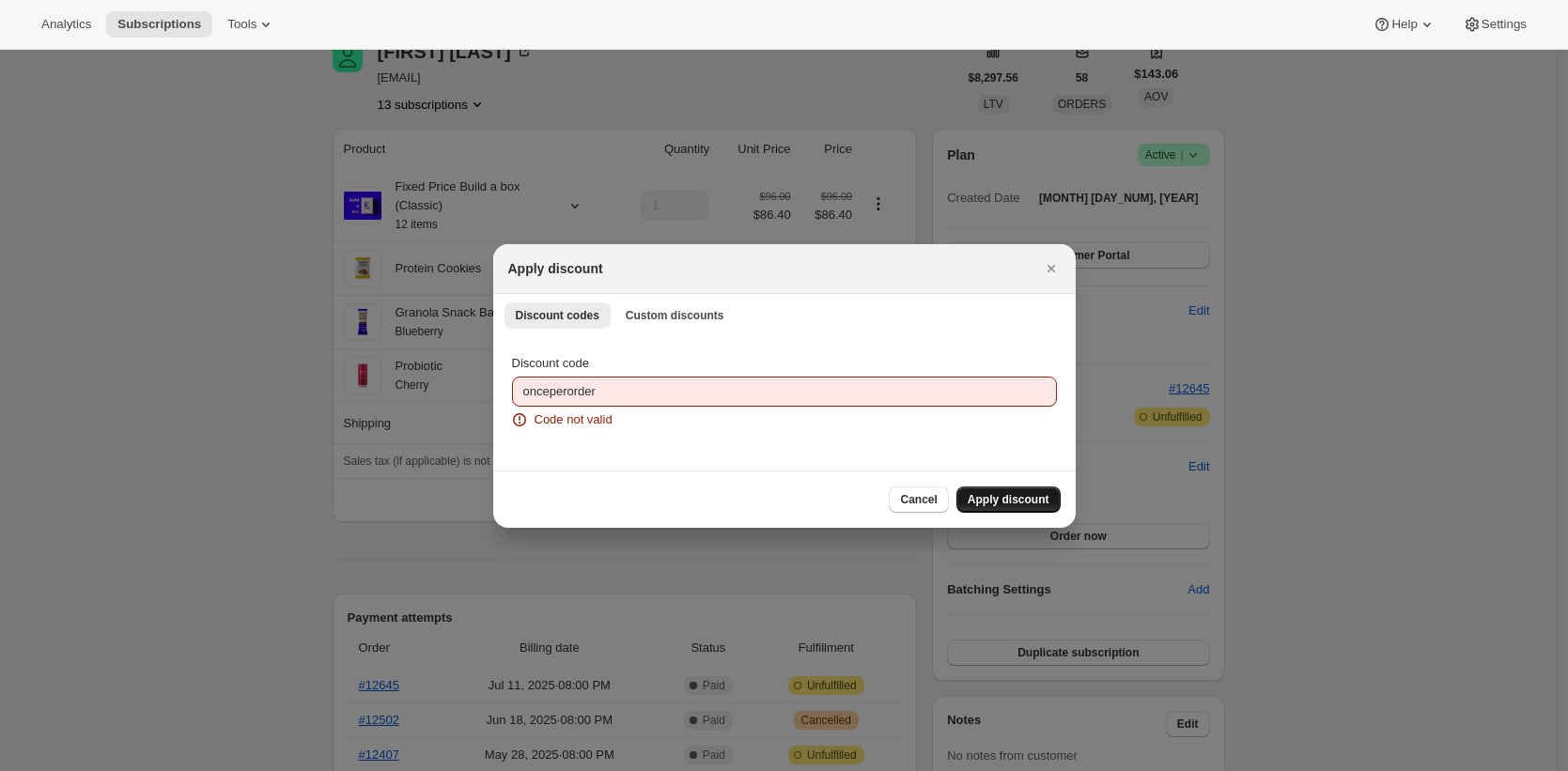 click on "Apply discount" at bounding box center (1008, 500) 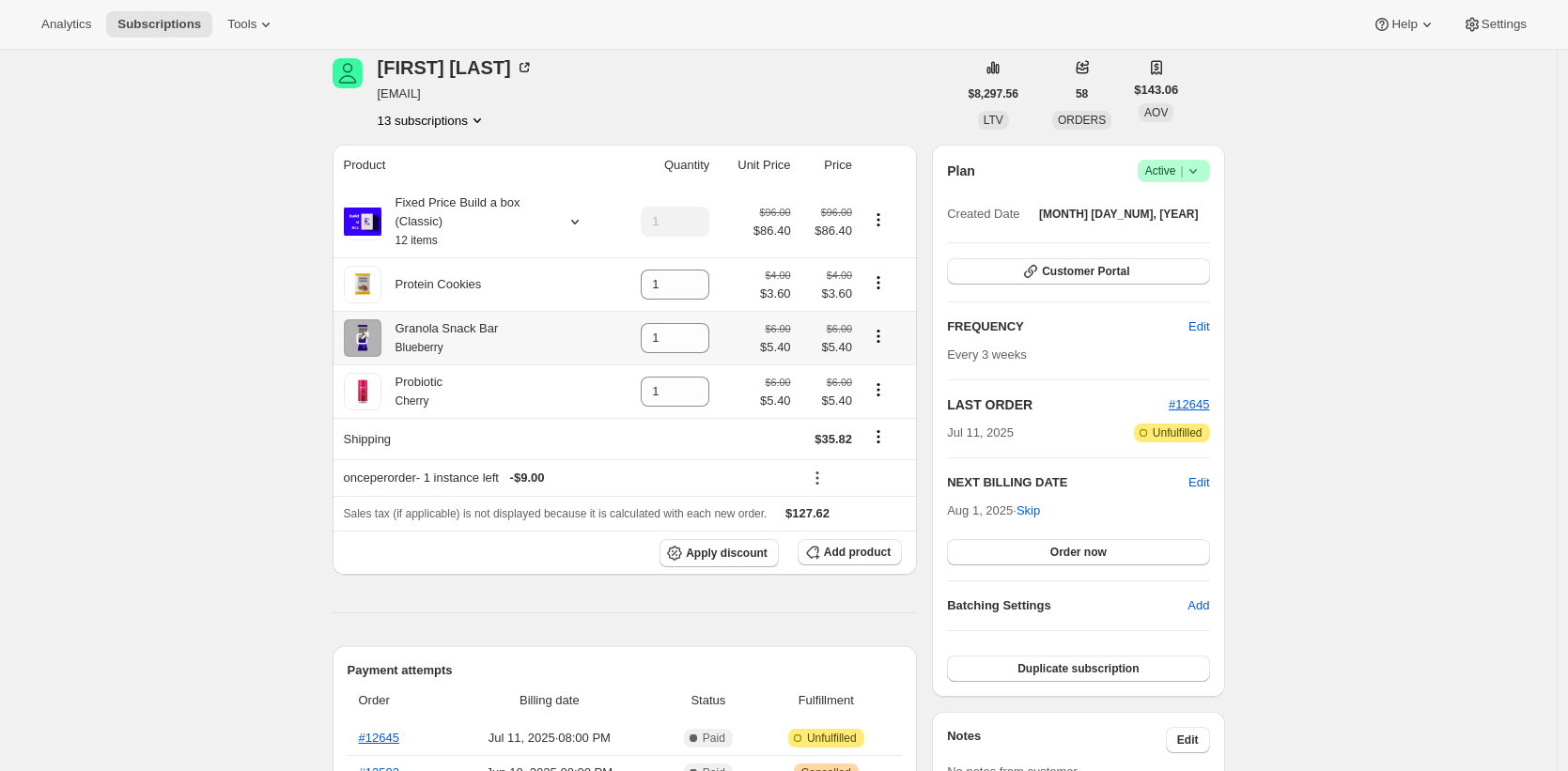 scroll, scrollTop: 50, scrollLeft: 0, axis: vertical 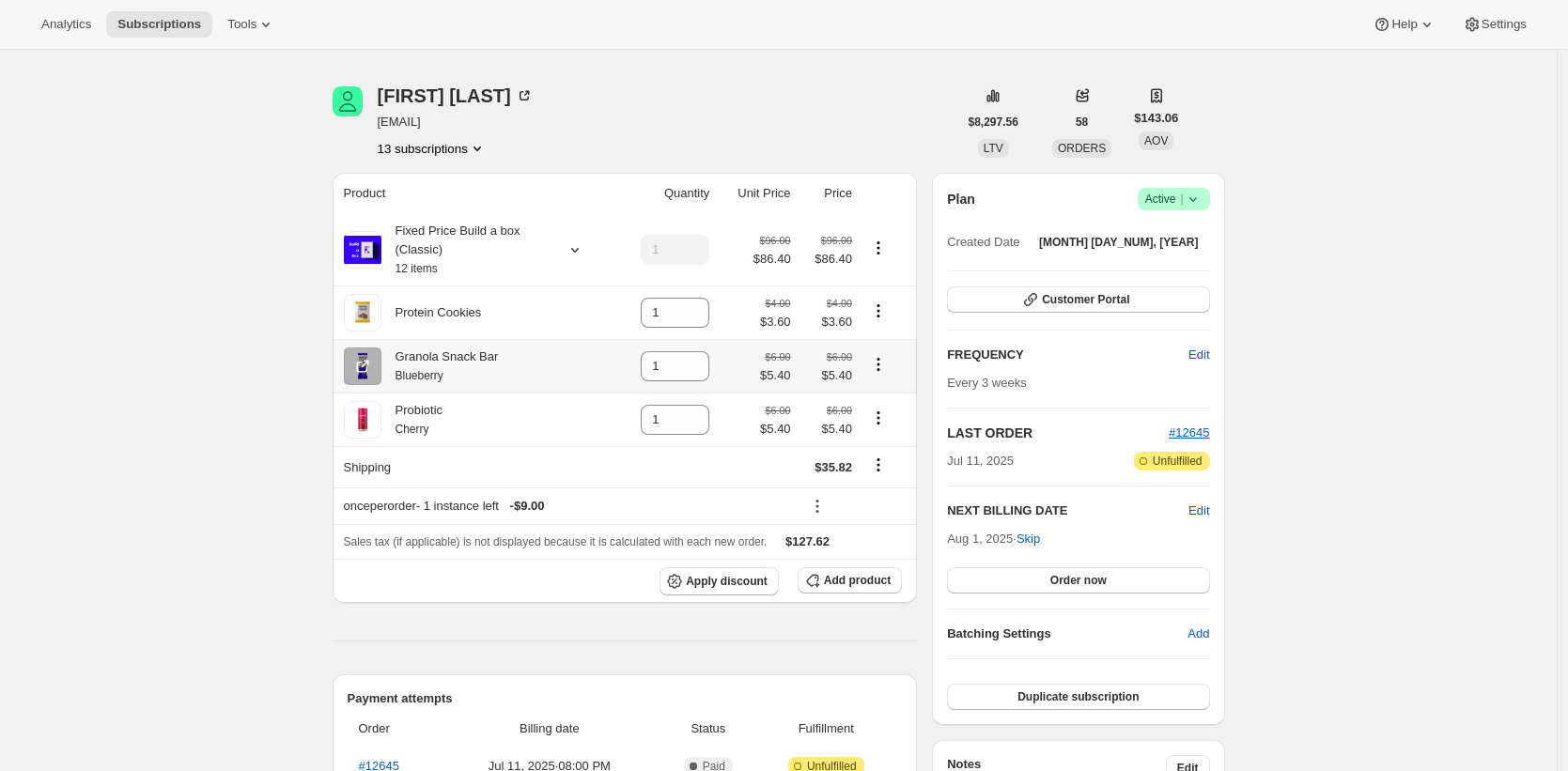 click 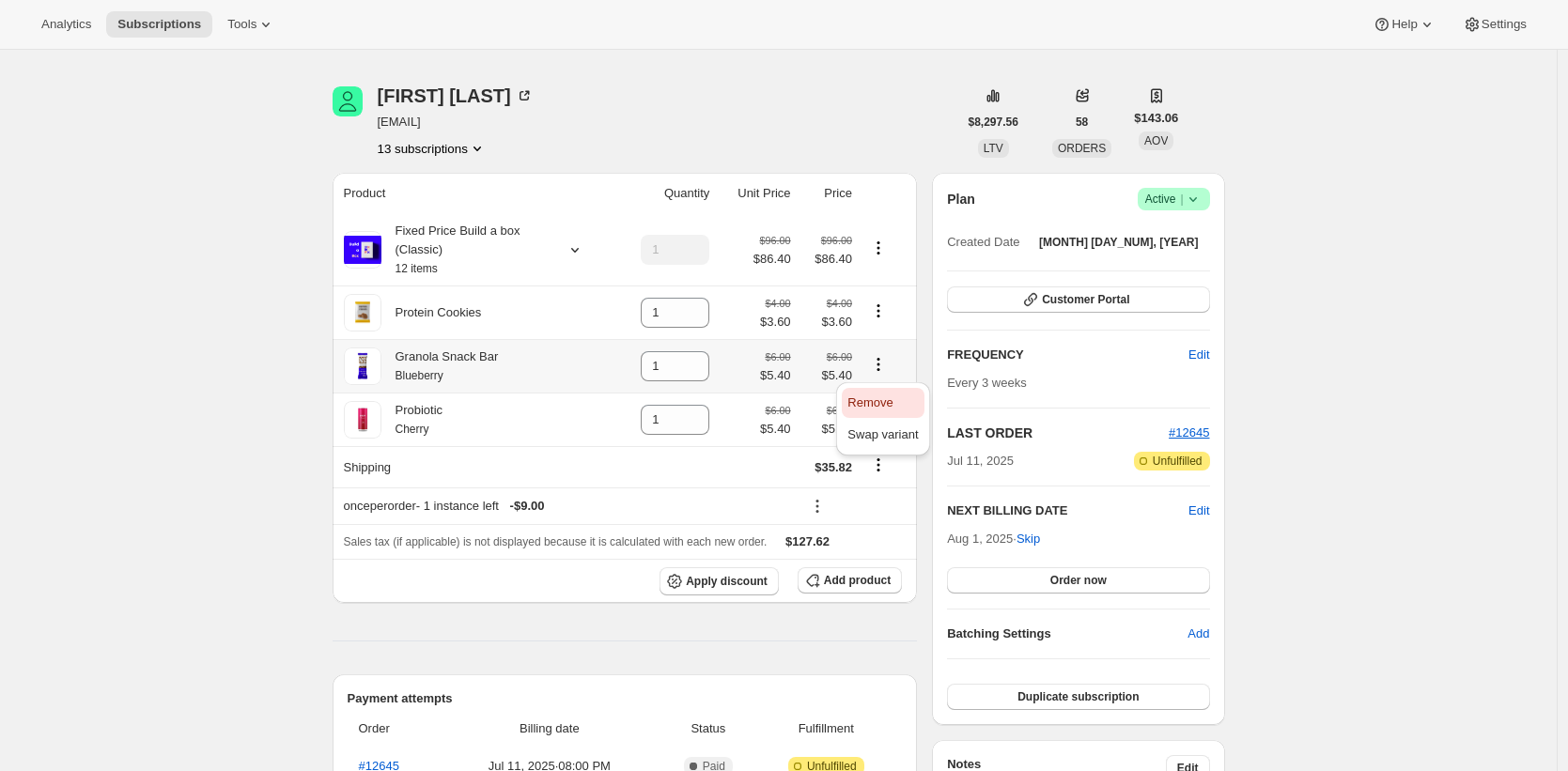 click on "Remove" at bounding box center (870, 402) 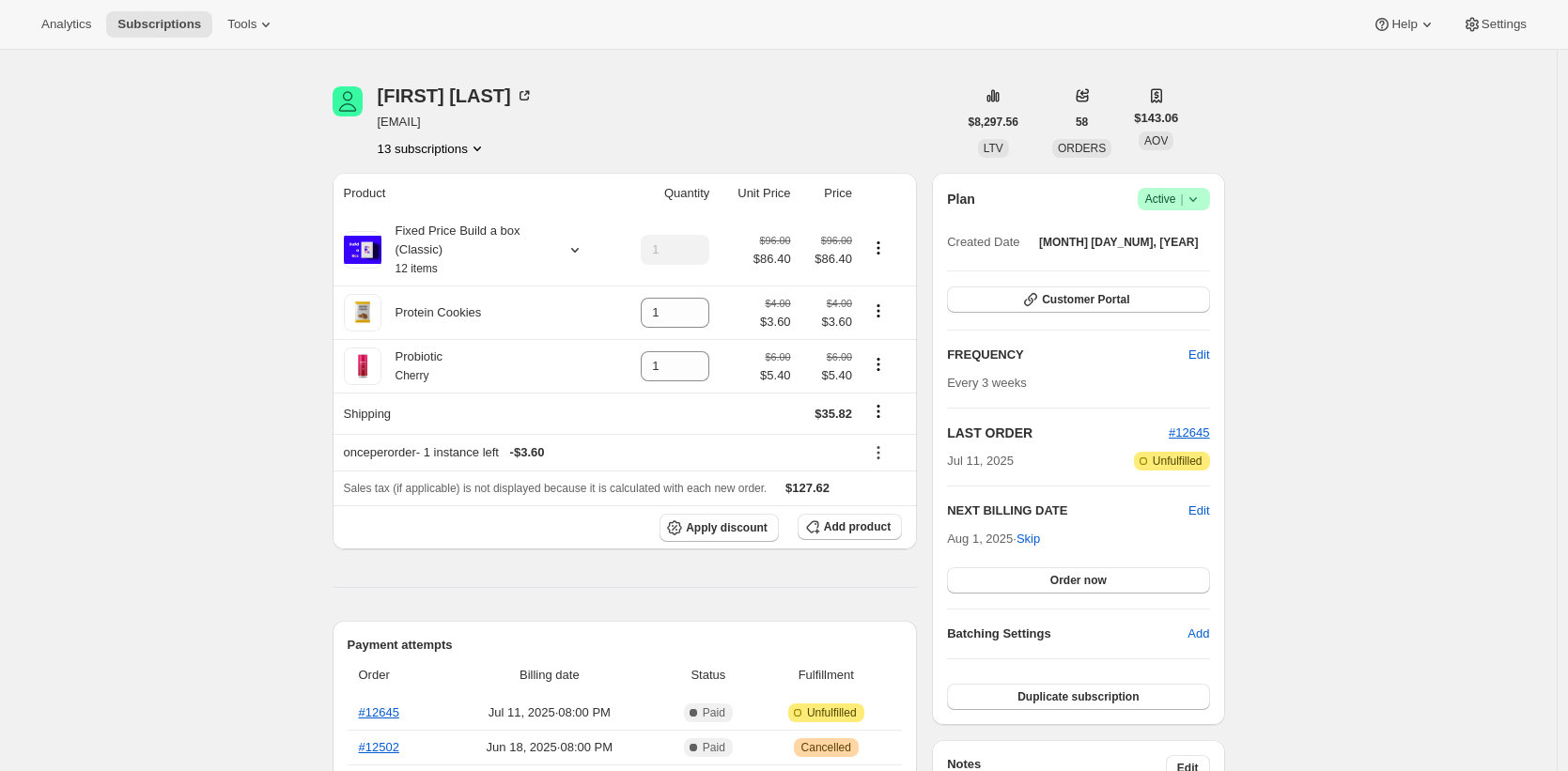 click on "Subscription #4667736293. This page is ready Subscription #4667736293 Success Recurring Success Active Create order Brian   Singer brian.c.singer+shopper@gmail.com 13 subscriptions $8,297.56 LTV 58 ORDERS $143.06 AOV Product Quantity Unit Price Price Fixed Price Build a box (Classic) 12 items 1 $96.00 $86.40 $96.00 $86.40 Protein Cookies 1 $4.00 $3.60 $4.00 $3.60 Probiotic Cherry 1 $6.00 $5.40 $6.00 $5.40 Shipping $35.82 onceperorder  - 1 instance left   - $3.60 Sales tax (if applicable) is not displayed because it is calculated with each new order.   $127.62 Apply discount Add product Payment attempts Order Billing date Status Fulfillment #12645 Jul 11, 2025  ·  08:00 PM  Complete Paid Attention Incomplete Unfulfilled #12502 Jun 18, 2025  ·  08:00 PM  Complete Paid Warning Cancelled #12407 May 28, 2025  ·  08:00 PM  Complete Paid Attention Incomplete Unfulfilled Timeline Aug 1, 2025 Brian Singer removed Granola Snack Bar - Blueberry via Admin.  11:59 AM 11:58 AM Jul 27, 2025 08:00 PM Jul 11, 2025  on  |" at bounding box center [778, 863] 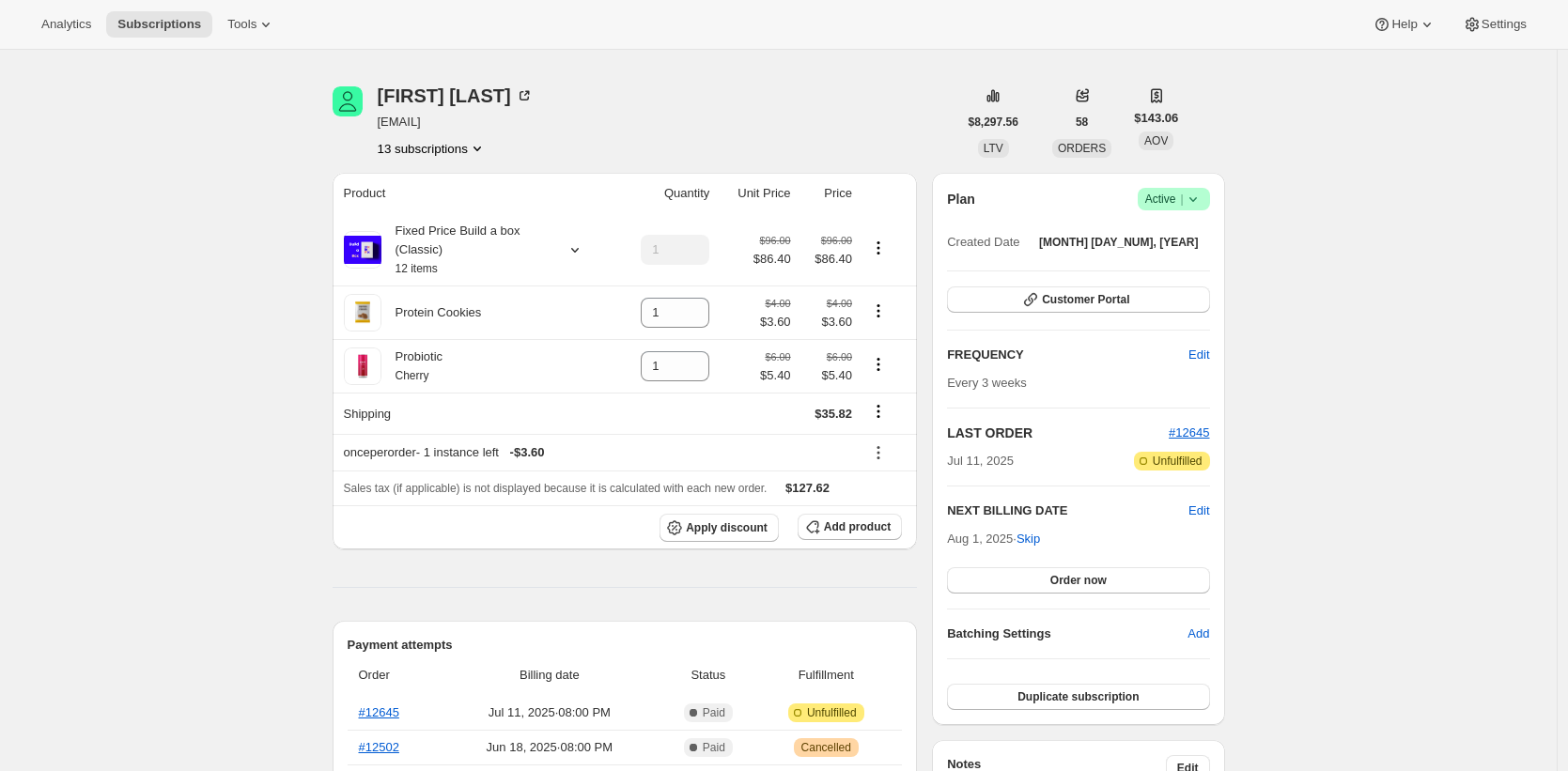 click on "Subscription #4667736293. This page is ready Subscription #4667736293 Success Recurring Success Active Create order Brian   Singer brian.c.singer+shopper@gmail.com 13 subscriptions $8,297.56 LTV 58 ORDERS $143.06 AOV Product Quantity Unit Price Price Fixed Price Build a box (Classic) 12 items 1 $96.00 $86.40 $96.00 $86.40 Protein Cookies 1 $4.00 $3.60 $4.00 $3.60 Probiotic Cherry 1 $6.00 $5.40 $6.00 $5.40 Shipping $35.82 onceperorder  - 1 instance left   - $3.60 Sales tax (if applicable) is not displayed because it is calculated with each new order.   $127.62 Apply discount Add product Payment attempts Order Billing date Status Fulfillment #12645 Jul 11, 2025  ·  08:00 PM  Complete Paid Attention Incomplete Unfulfilled #12502 Jun 18, 2025  ·  08:00 PM  Complete Paid Warning Cancelled #12407 May 28, 2025  ·  08:00 PM  Complete Paid Attention Incomplete Unfulfilled Timeline Aug 1, 2025 Brian Singer removed Granola Snack Bar - Blueberry via Admin.  11:59 AM 11:58 AM Jul 27, 2025 08:00 PM Jul 11, 2025  on  |" at bounding box center (778, 863) 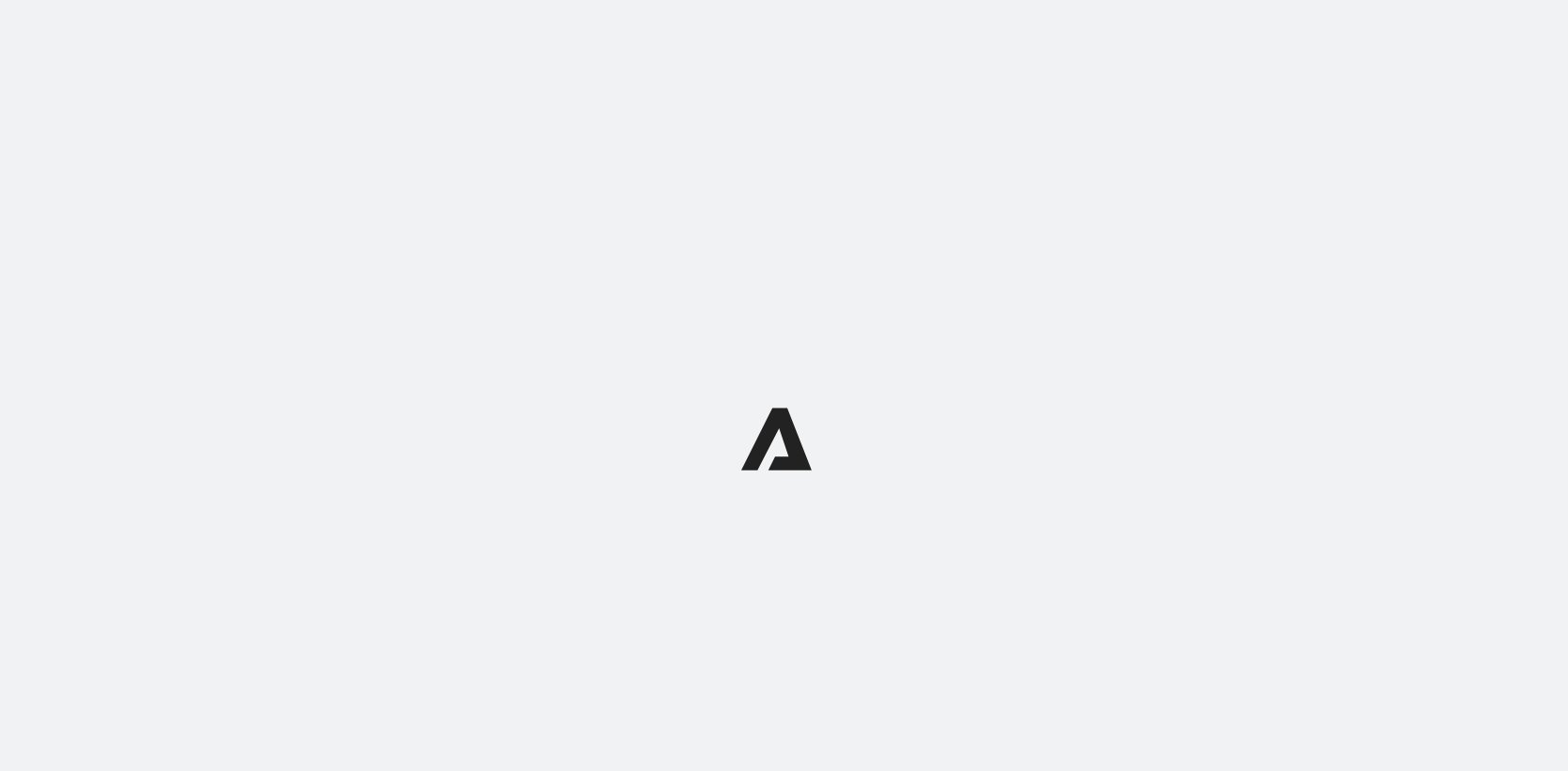 scroll, scrollTop: 0, scrollLeft: 0, axis: both 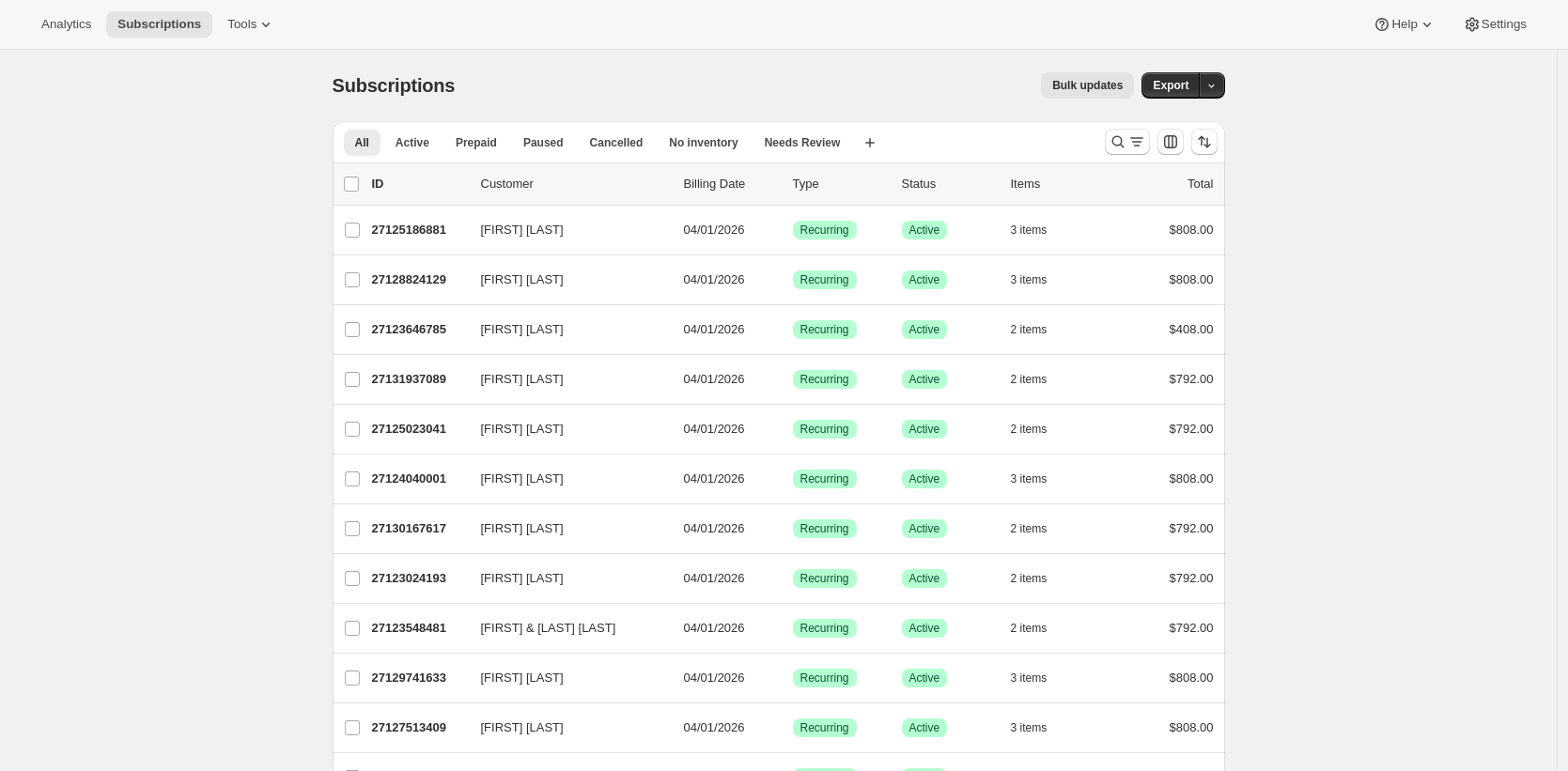 click on "[FIRST] [LAST] [NUMBER] [FIRST] [LAST] [DATE] Success Recurring Success Active 3   items $[PRICE] [FIRST] [LAST] [NUMBER] [FIRST] [LAST] [DATE] Success Recurring Success Active 3   items $[PRICE] [FIRST] [LAST] [NUMBER] [FIRST] [LAST] [DATE] Success Recurring Success Active 2   items $[PRICE] [FIRST] [LAST] [NUMBER] [FIRST] [LAST] [DATE] Success Recurring Success Active 2   items $[PRICE] [FIRST] [LAST] [NUMBER] [FIRST] [LAST] [DATE] Success Recurring Success Active 2   items $[PRICE] [FIRST] [LAST] [NUMBER]" at bounding box center [778, 1424] 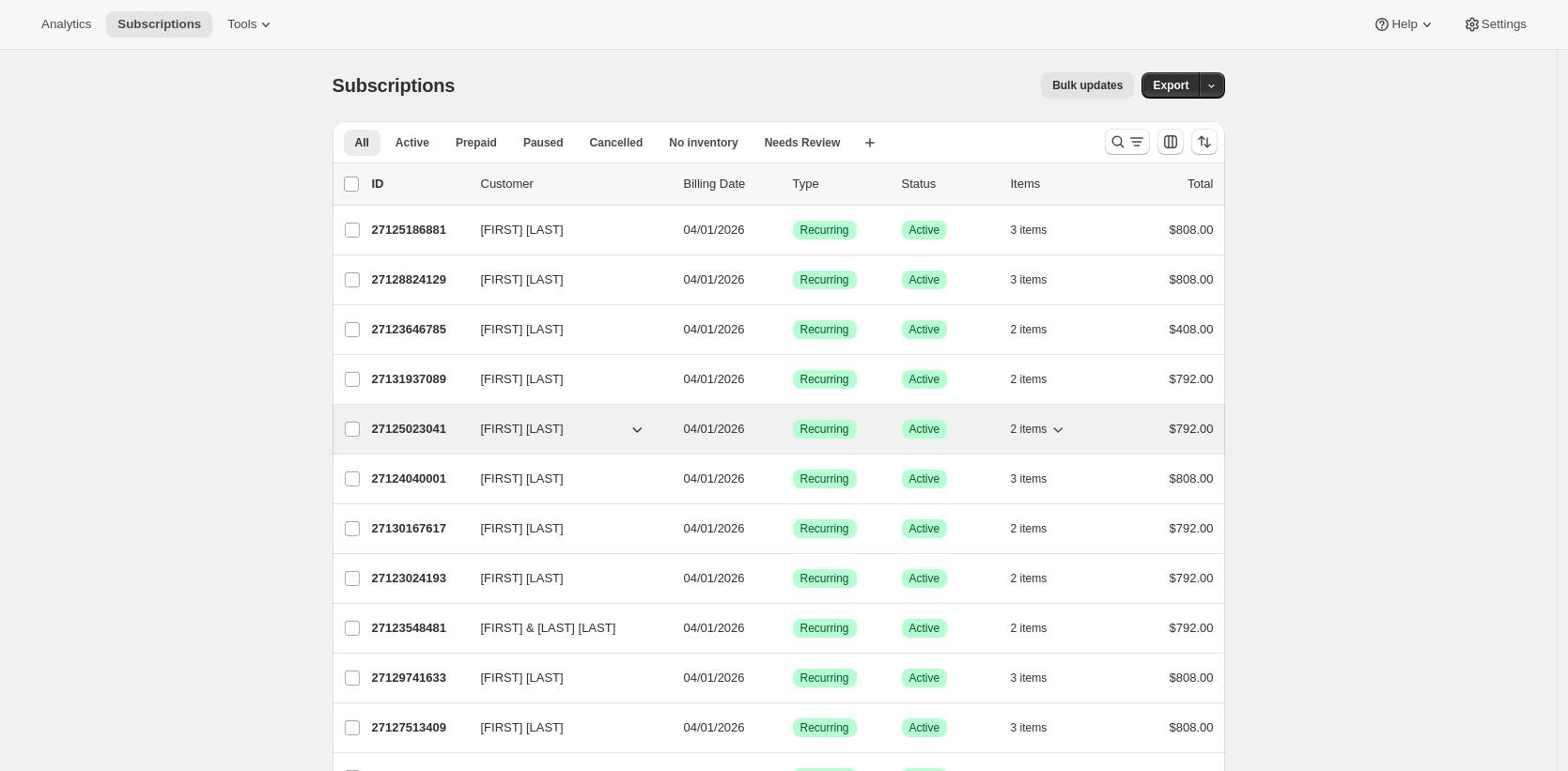 click on "27125023041" at bounding box center (419, 429) 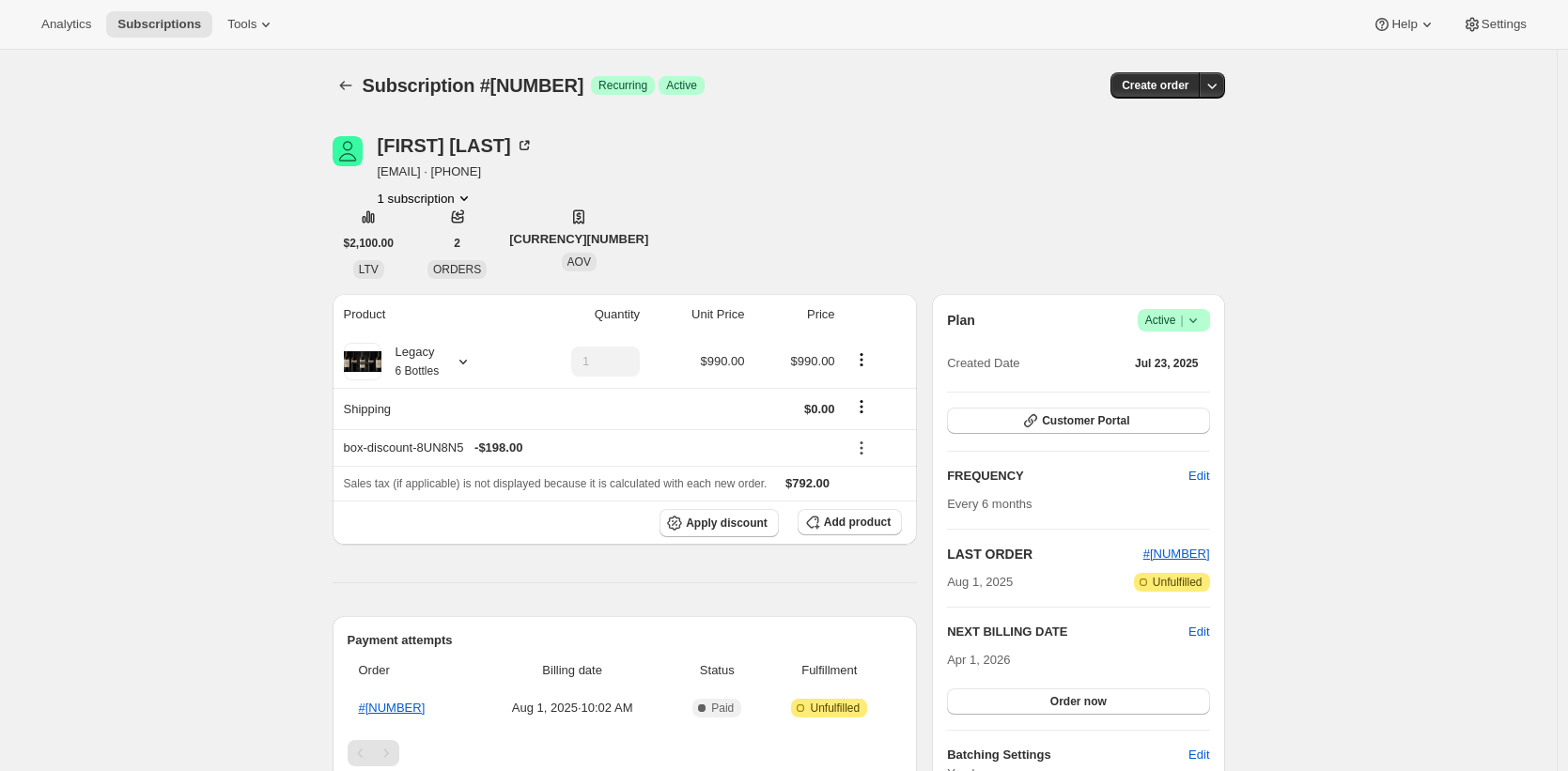 click on "Subscription #27125023041. This page is ready Subscription #27125023041 Success Recurring Success Active Create order George   Poston flgnaz@yahoo.com · +14804149265 1 subscription $2,100.00 LTV 2 ORDERS $1,050.00 AOV Product Quantity Unit Price Price Legacy 6 Bottles 1 $990.00 $990.00 Shipping $0.00 box-discount-8UN8N5   - $198.00 Sales tax (if applicable) is not displayed because it is calculated with each new order.   $792.00 Apply discount Add product Payment attempts Order Billing date Status Fulfillment #1824 Aug 1, 2025  ·  10:02 AM  Complete Paid Attention Incomplete Unfulfilled Timeline Aug 1, 2025 Order processed successfully.  View order 10:02 AM Jul 28, 2025 Automatically swapped items within Legacy Member .   View bulk process New box selection 3 - 2014 Kelham Vineyards Merlot 3 - Kelham | 2014 ESTATE CABERNET SAUVIGNON, Oakville | Napa Valley Previous box selection 6 - 2012-2017  VERTICAL KELHAM, CABERNET FRANC I OAKVILLE,  NAPA VALLEY  11:49 AM Jul 23, 2025 09:05 AM 08:26 AM Plan Success |" at bounding box center (778, 737) 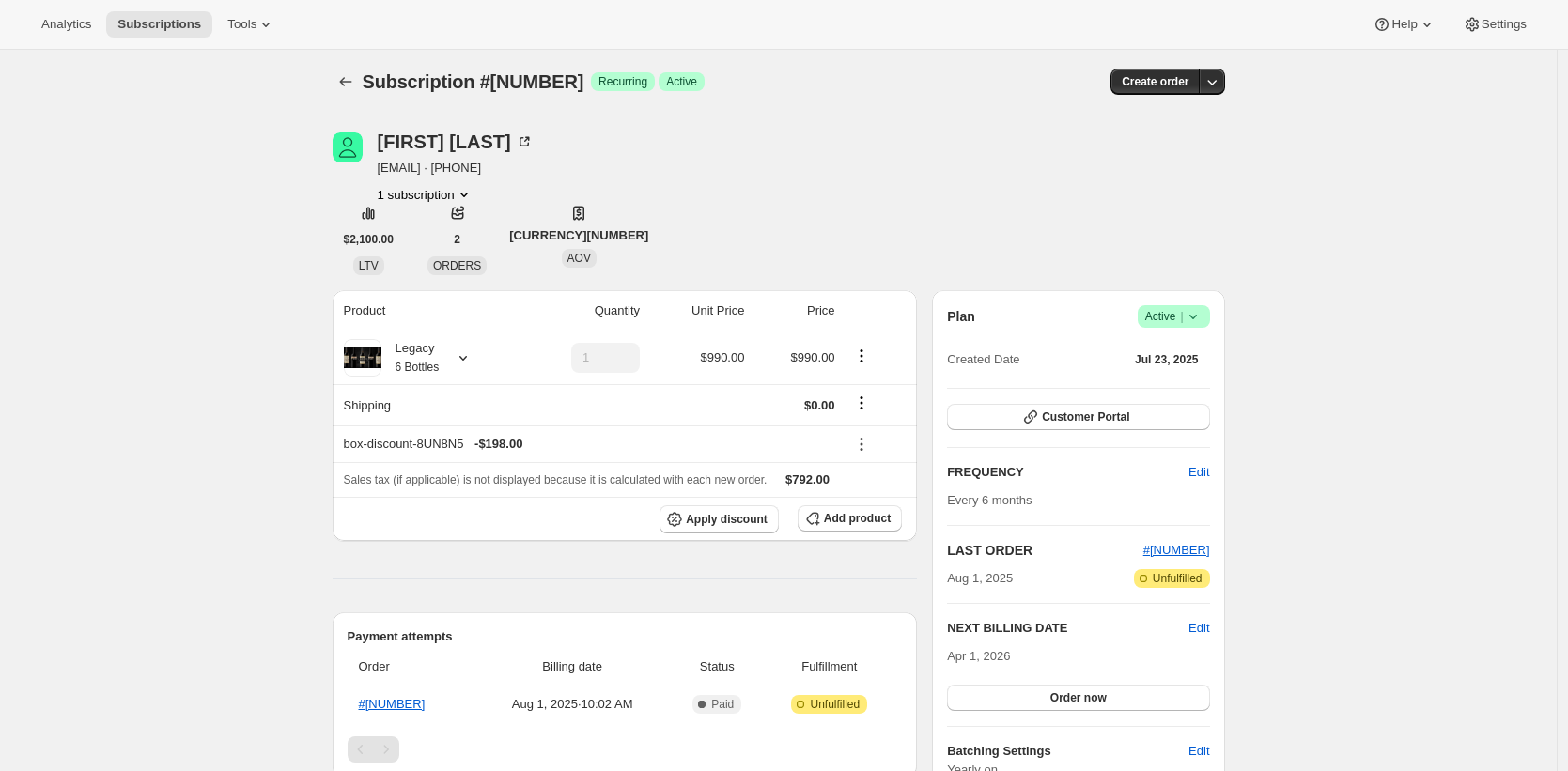 scroll, scrollTop: 0, scrollLeft: 0, axis: both 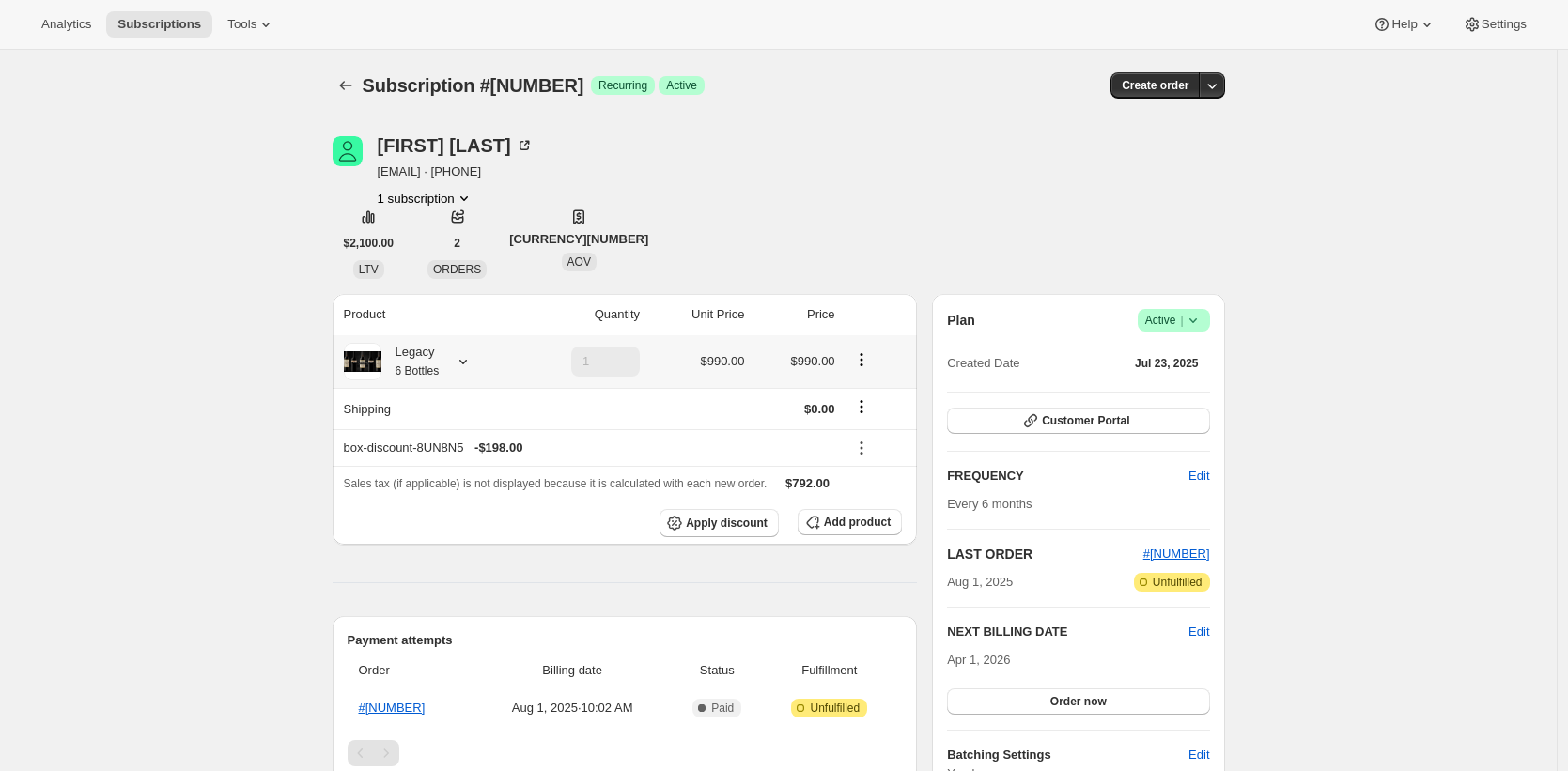 click on "6 Bottles" at bounding box center (417, 371) 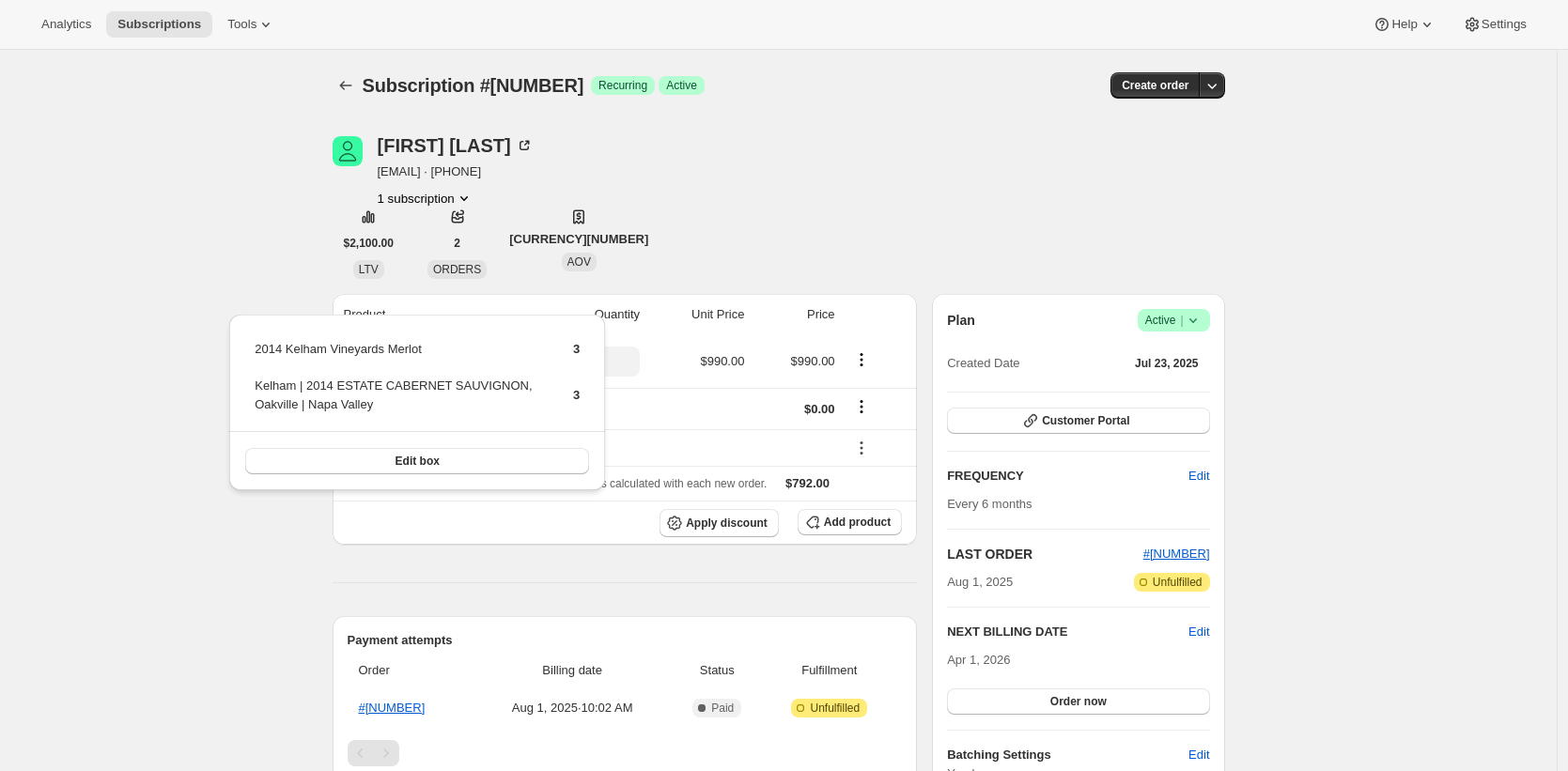 click on "George   Poston flgnaz@yahoo.com · +14804149265 1 subscription" at bounding box center (644, 172) 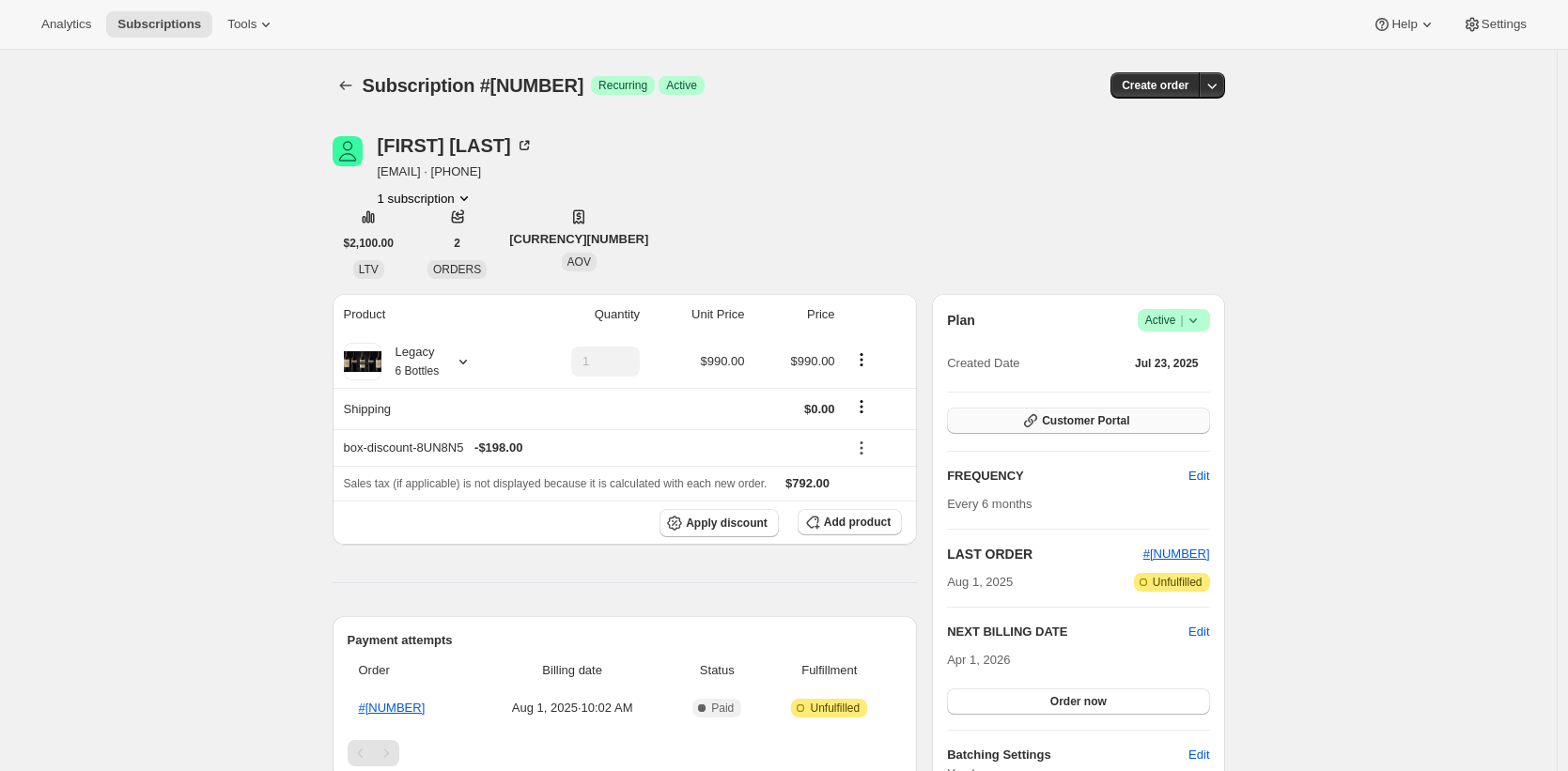 click on "Customer Portal" at bounding box center [1085, 421] 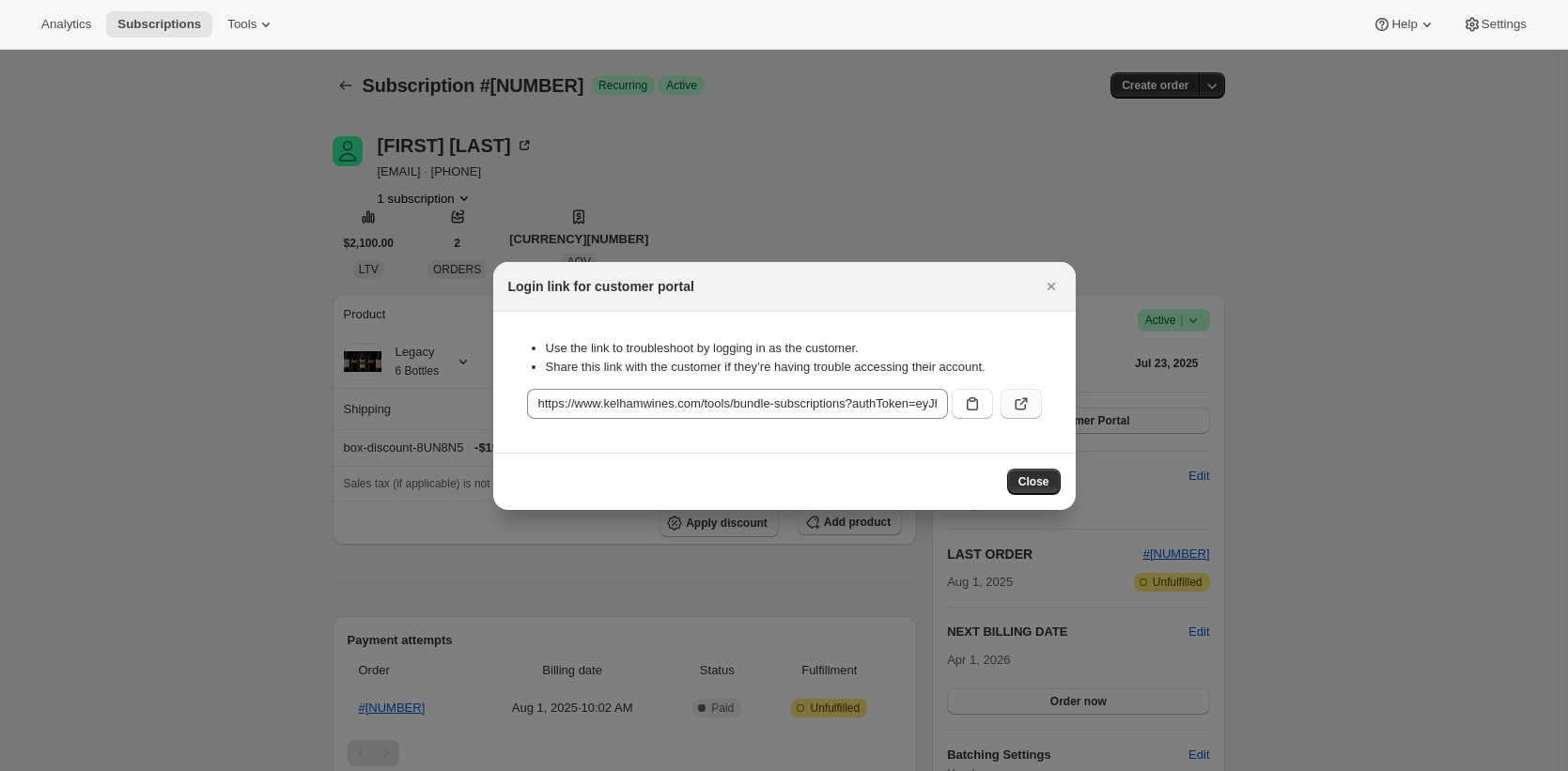 click 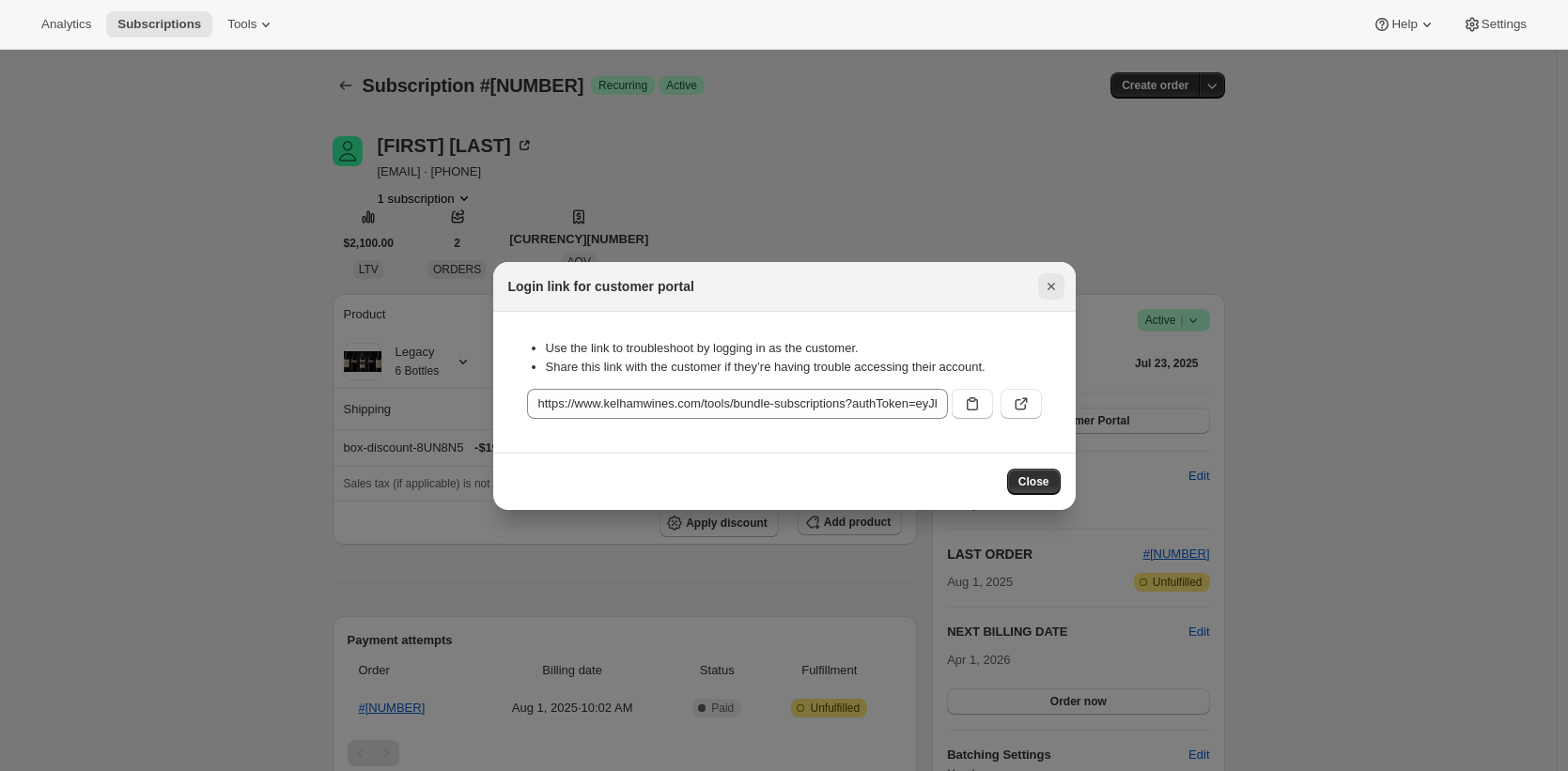click 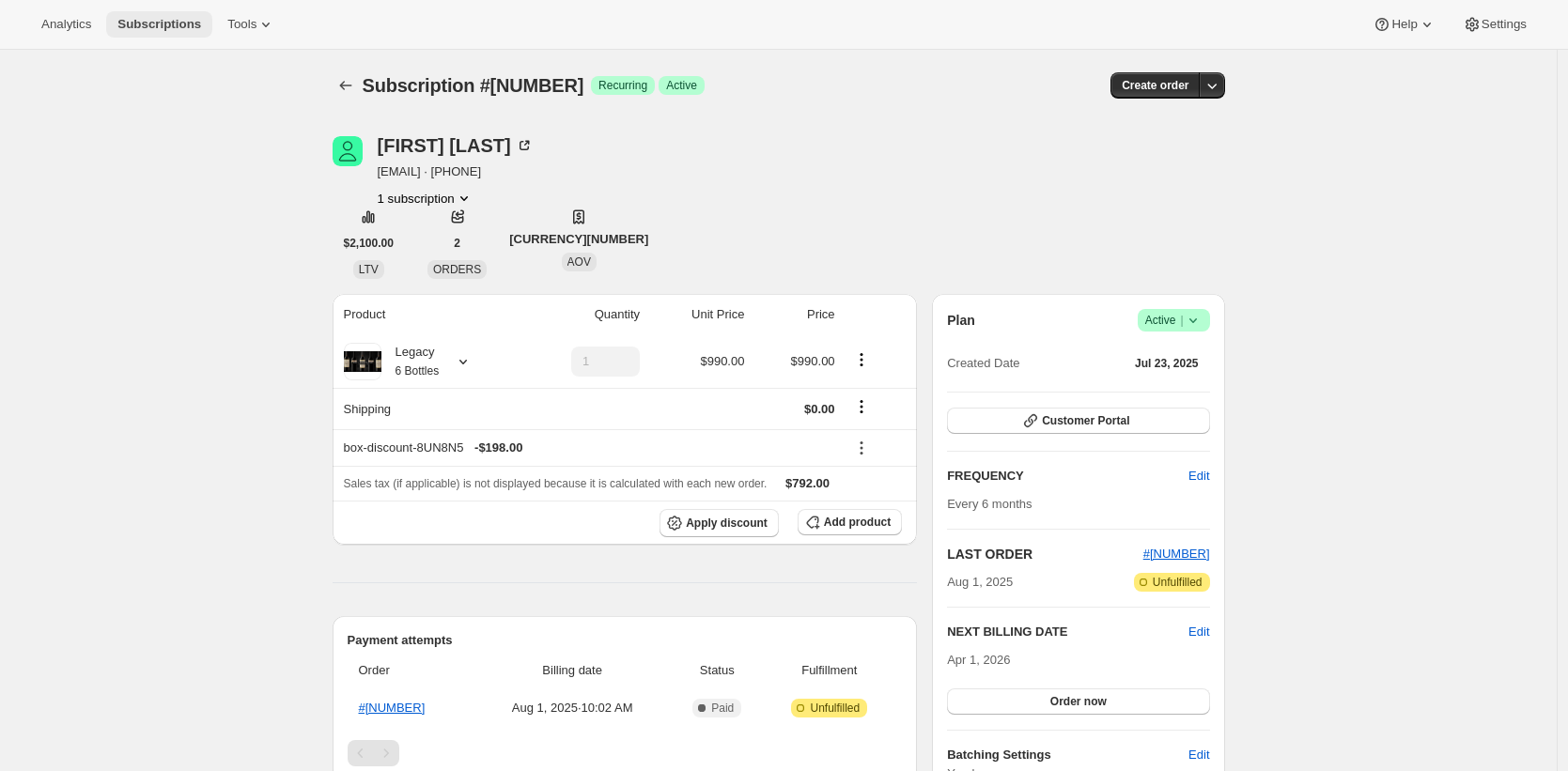 click on "Subscriptions" at bounding box center [159, 24] 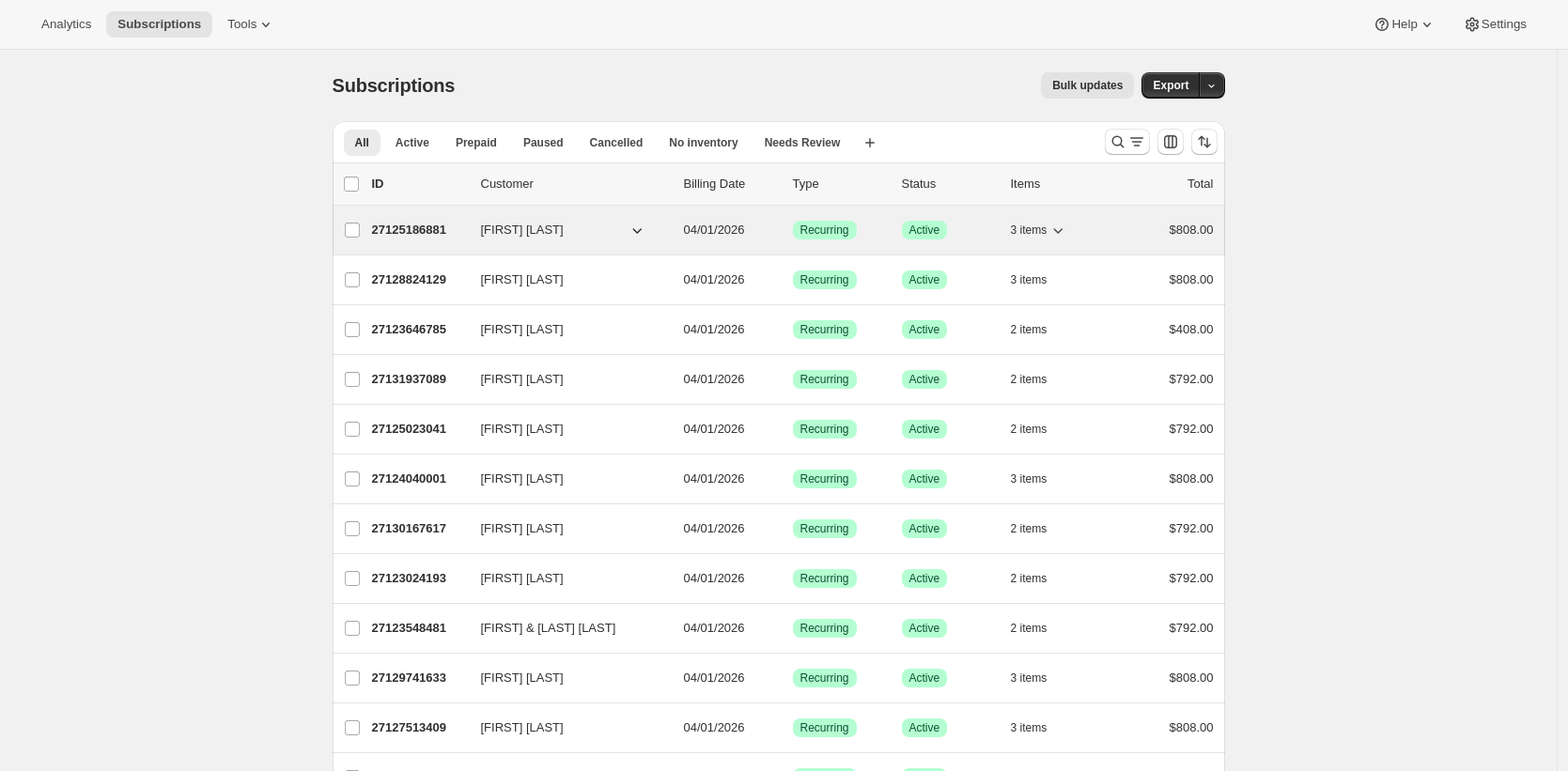 click on "27125186881" at bounding box center [419, 230] 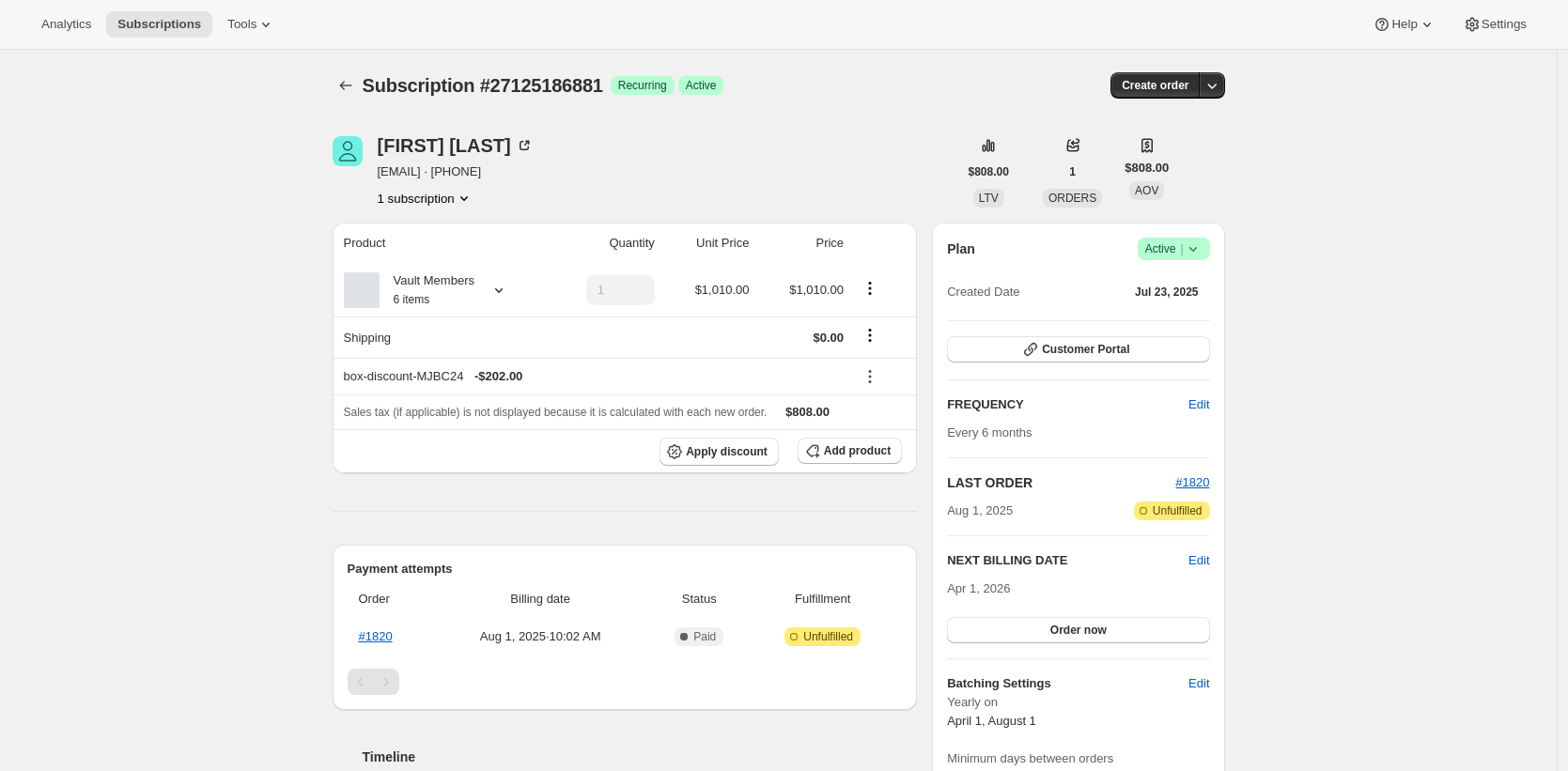 click on "Subscription #27125186881. This page is ready Subscription #27125186881 Success Recurring Success Active Create order Chris   Champa champapr@comcast.net · +16093381749 1 subscription $808.00 LTV 1 ORDERS $808.00 AOV Product Quantity Unit Price Price Vault Members  6 items 1 $1,010.00 $1,010.00 Shipping $0.00 box-discount-MJBC24   - $202.00 Sales tax (if applicable) is not displayed because it is calculated with each new order.   $808.00 Apply discount Add product Payment attempts Order Billing date Status Fulfillment #1820 Aug 1, 2025  ·  10:02 AM  Complete Paid Attention Incomplete Unfulfilled Timeline Aug 1, 2025 Order processed successfully.  View order 10:02 AM Jul 28, 2025 Automatically swapped items within Vault Members  .   View bulk process New box selection 2 - 2014 Kelham Vineyards SONS 2 - 2014 Kelham Vineyards Merlot 2 - Kelham | 2014 ESTATE CABERNET SAUVIGNON, Oakville | Napa Valley Previous box selection 6 - 2012-2017  VERTICAL KELHAM, CABERNET FRANC I OAKVILLE,  NAPA VALLEY  11:54 AM Plan" at bounding box center [778, 692] 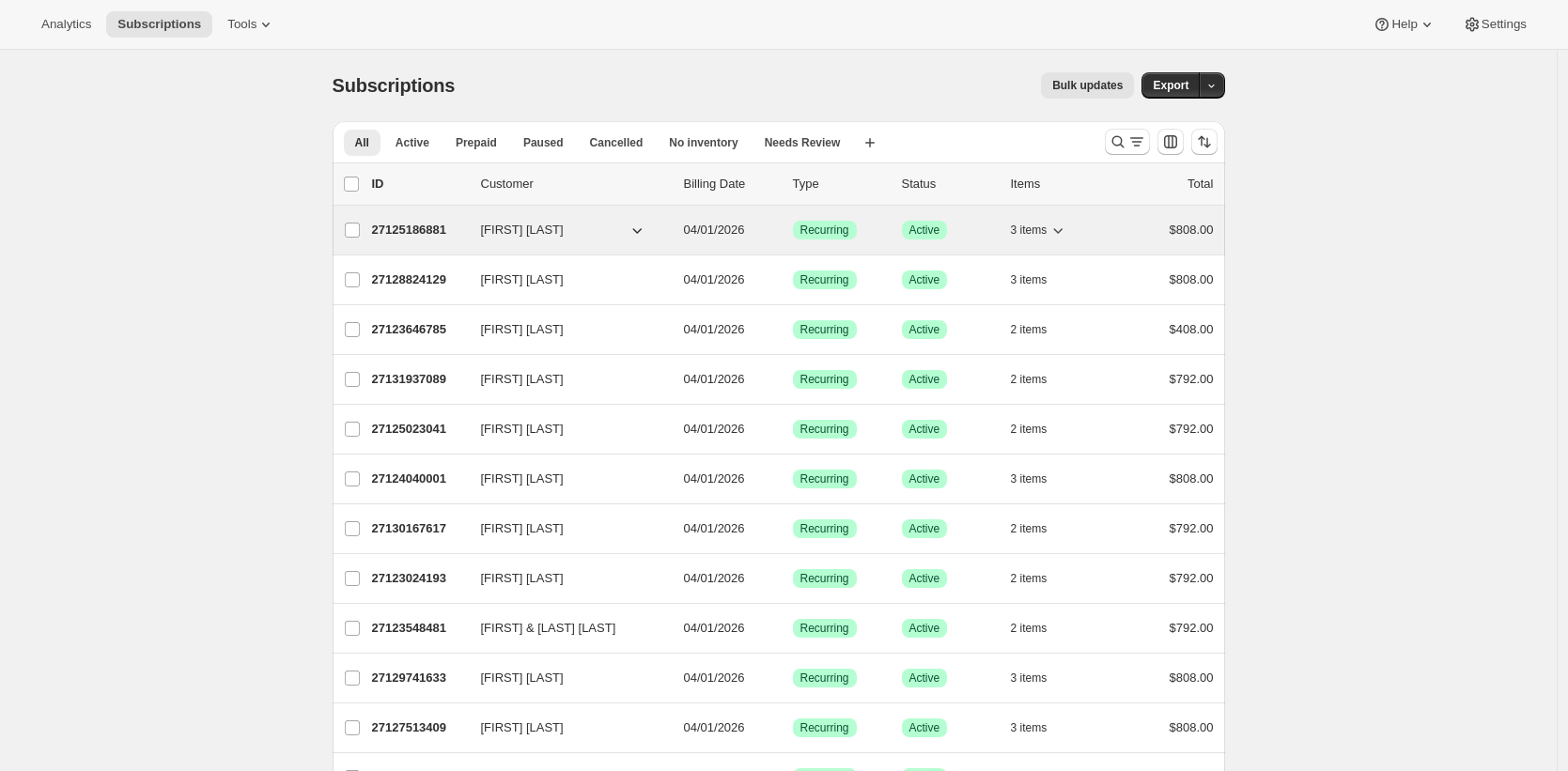 click on "27125186881" at bounding box center (419, 230) 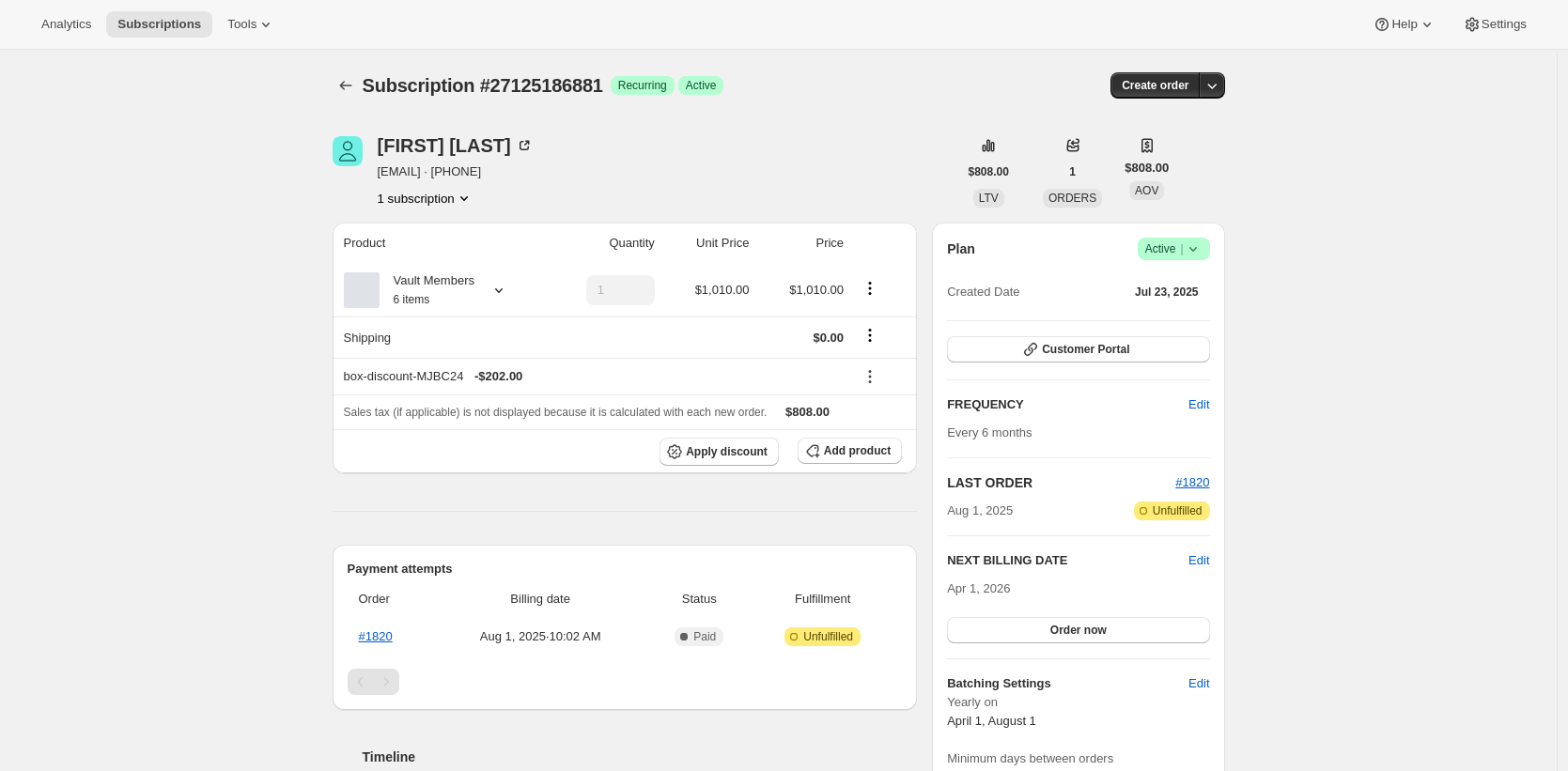 click on "Subscription #27125186881. This page is ready Subscription #27125186881 Success Recurring Success Active Create order Chris   Champa champapr@comcast.net · +16093381749 1 subscription $808.00 LTV 1 ORDERS $808.00 AOV Product Quantity Unit Price Price Vault Members  6 items 1 $1,010.00 $1,010.00 Shipping $0.00 box-discount-MJBC24   - $202.00 Sales tax (if applicable) is not displayed because it is calculated with each new order.   $808.00 Apply discount Add product Payment attempts Order Billing date Status Fulfillment #1820 Aug 1, 2025  ·  10:02 AM  Complete Paid Attention Incomplete Unfulfilled Timeline Aug 1, 2025 Order processed successfully.  View order 10:02 AM Jul 28, 2025 Automatically swapped items within Vault Members  .   View bulk process New box selection 2 - 2014 Kelham Vineyards SONS 2 - 2014 Kelham Vineyards Merlot 2 - Kelham | 2014 ESTATE CABERNET SAUVIGNON, Oakville | Napa Valley Previous box selection 6 - 2012-2017  VERTICAL KELHAM, CABERNET FRANC I OAKVILLE,  NAPA VALLEY  11:54 AM Plan" at bounding box center (778, 692) 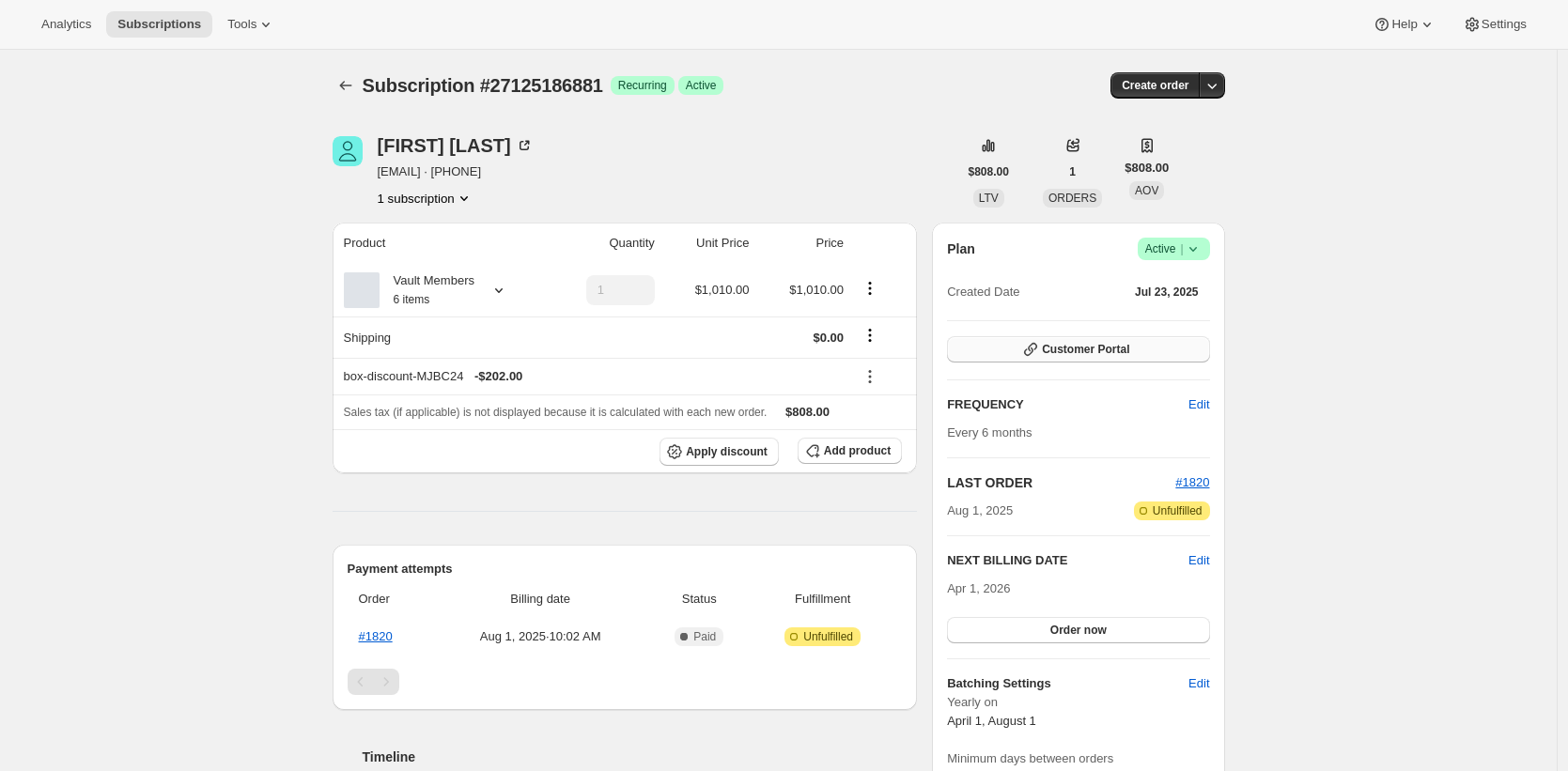 click on "Customer Portal" at bounding box center (1085, 349) 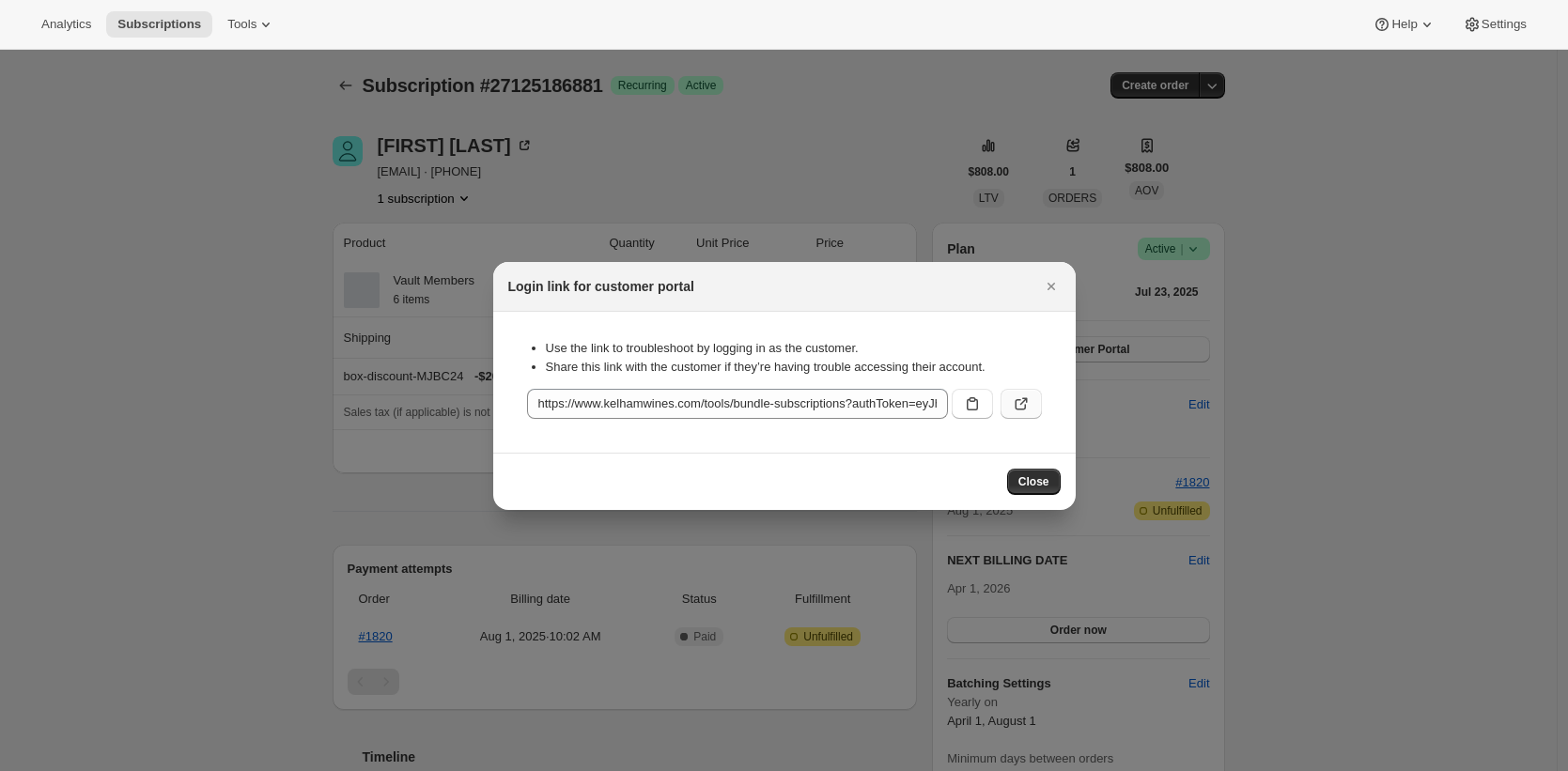 click 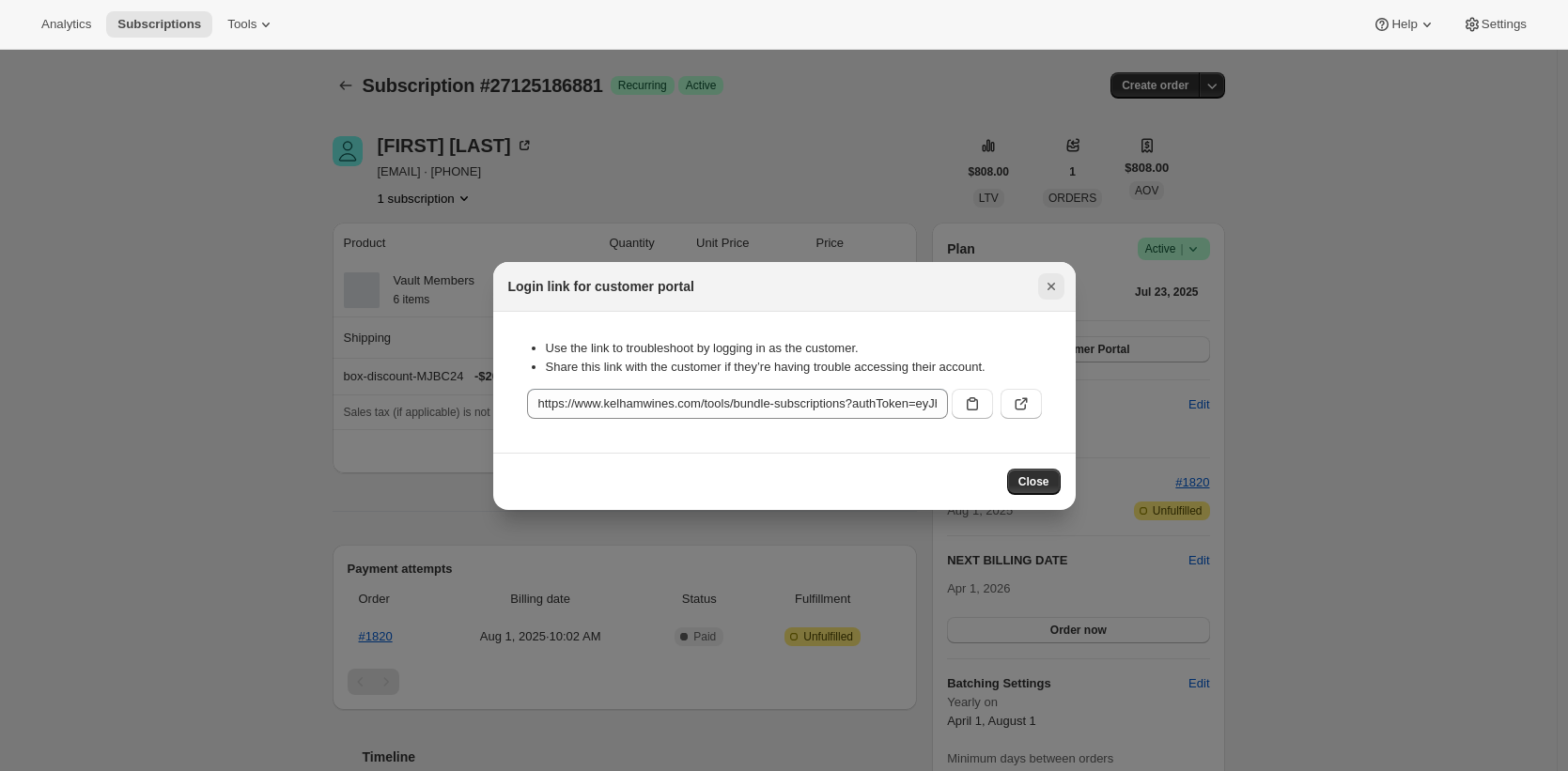 click 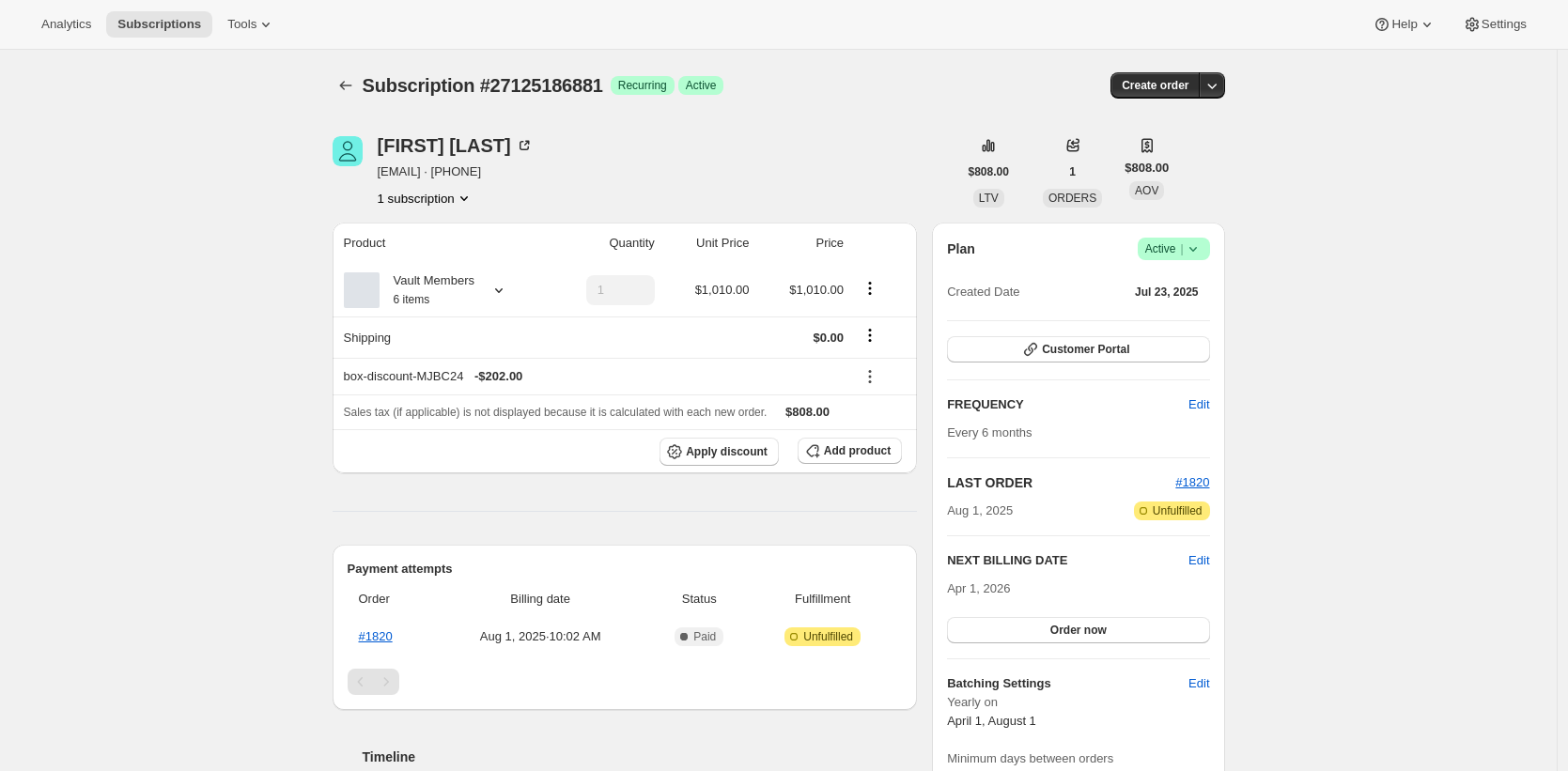 click on "Subscription #27125186881. This page is ready Subscription #27125186881 Success Recurring Success Active Create order Chris   Champa champapr@comcast.net · +16093381749 1 subscription $808.00 LTV 1 ORDERS $808.00 AOV Product Quantity Unit Price Price Vault Members  6 items 1 $1,010.00 $1,010.00 Shipping $0.00 box-discount-MJBC24   - $202.00 Sales tax (if applicable) is not displayed because it is calculated with each new order.   $808.00 Apply discount Add product Payment attempts Order Billing date Status Fulfillment #1820 Aug 1, 2025  ·  10:02 AM  Complete Paid Attention Incomplete Unfulfilled Timeline Aug 1, 2025 Order processed successfully.  View order 10:02 AM Jul 28, 2025 Automatically swapped items within Vault Members  .   View bulk process New box selection 2 - 2014 Kelham Vineyards SONS 2 - 2014 Kelham Vineyards Merlot 2 - Kelham | 2014 ESTATE CABERNET SAUVIGNON, Oakville | Napa Valley Previous box selection 6 - 2012-2017  VERTICAL KELHAM, CABERNET FRANC I OAKVILLE,  NAPA VALLEY  11:54 AM Plan" at bounding box center [778, 692] 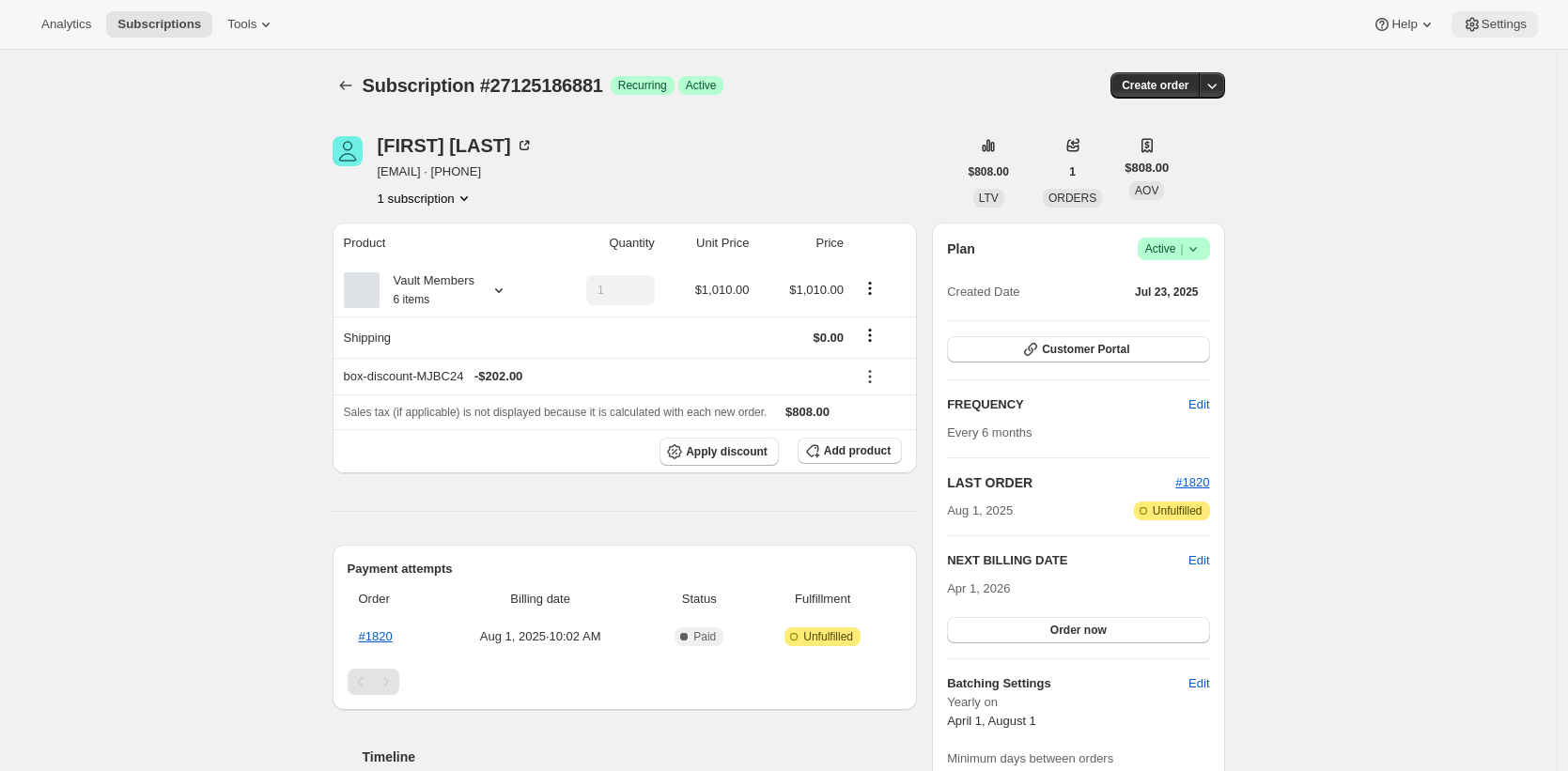 click on "Settings" at bounding box center [1495, 24] 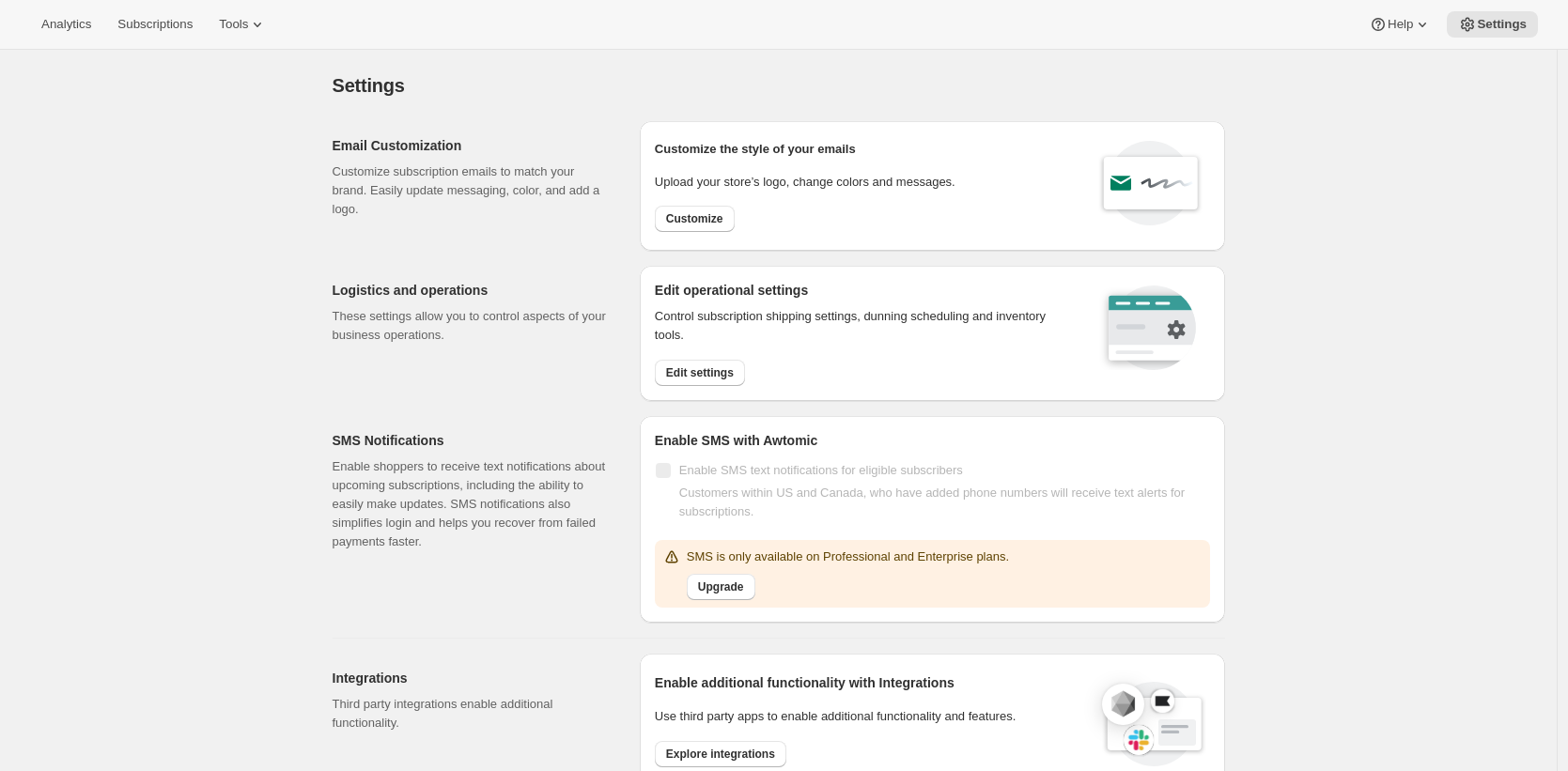 click on "Settings. This page is ready Settings Email Customization Customize subscription emails to match your brand. Easily update messaging, color, and add a logo. Customize the style of your emails Upload your store’s logo, change colors and messages. Customize Logistics and operations These settings allow you to control aspects of your business operations. Edit operational settings Control subscription shipping settings, dunning scheduling and inventory tools. Edit settings SMS Notifications Enable shoppers to receive text notifications about upcoming subscriptions, including the ability to easily make updates. SMS notifications also simplifies login and helps you recover from failed payments faster. Enable SMS with Awtomic Enable SMS text notifications for eligible subscribers Customers within US and Canada, who have added phone numbers will receive text alerts for subscriptions. SMS is only available on Professional and Enterprise plans. Upgrade Integrations Enable additional functionality with Integrations" at bounding box center (778, 771) 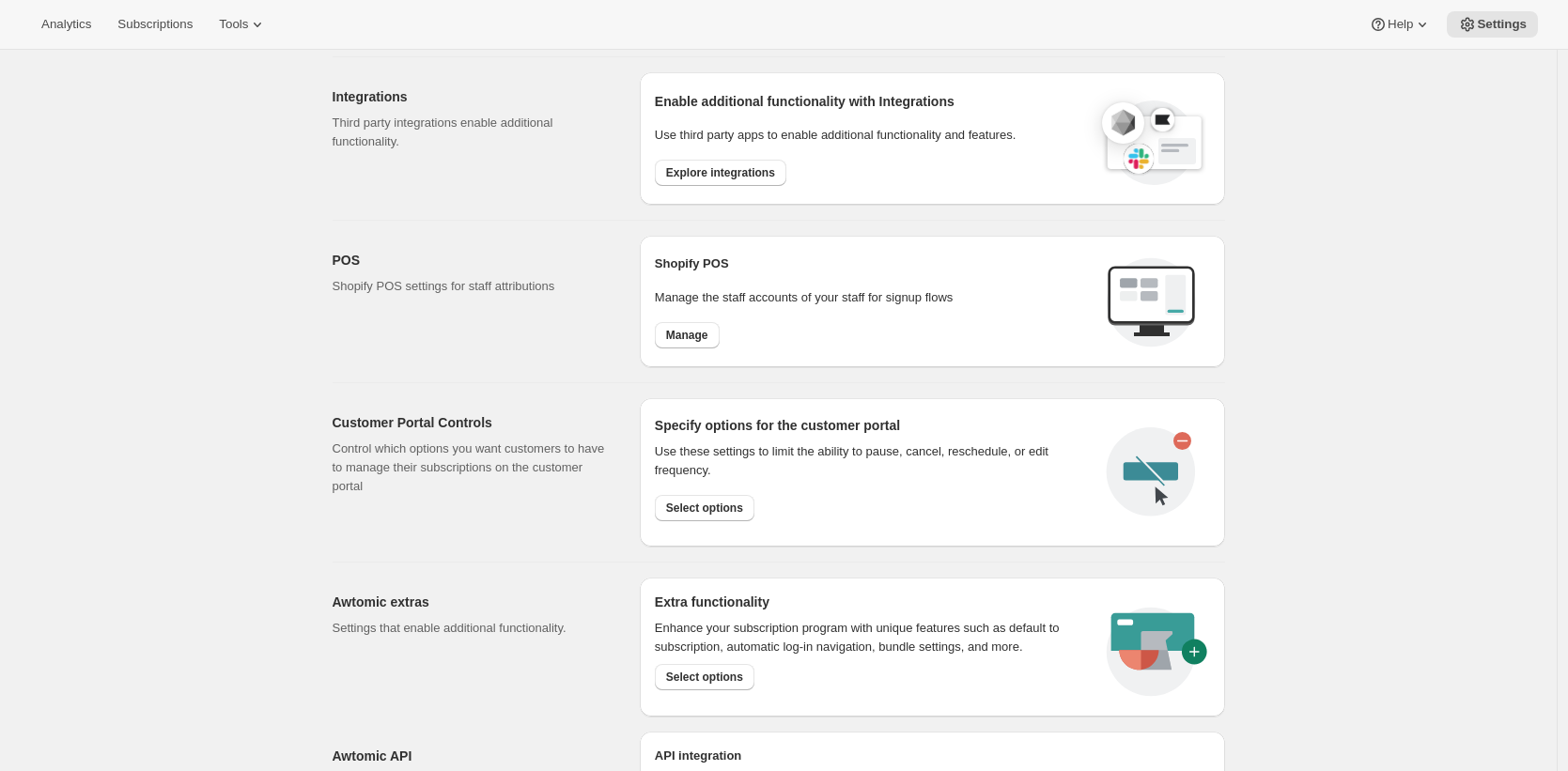 scroll, scrollTop: 617, scrollLeft: 0, axis: vertical 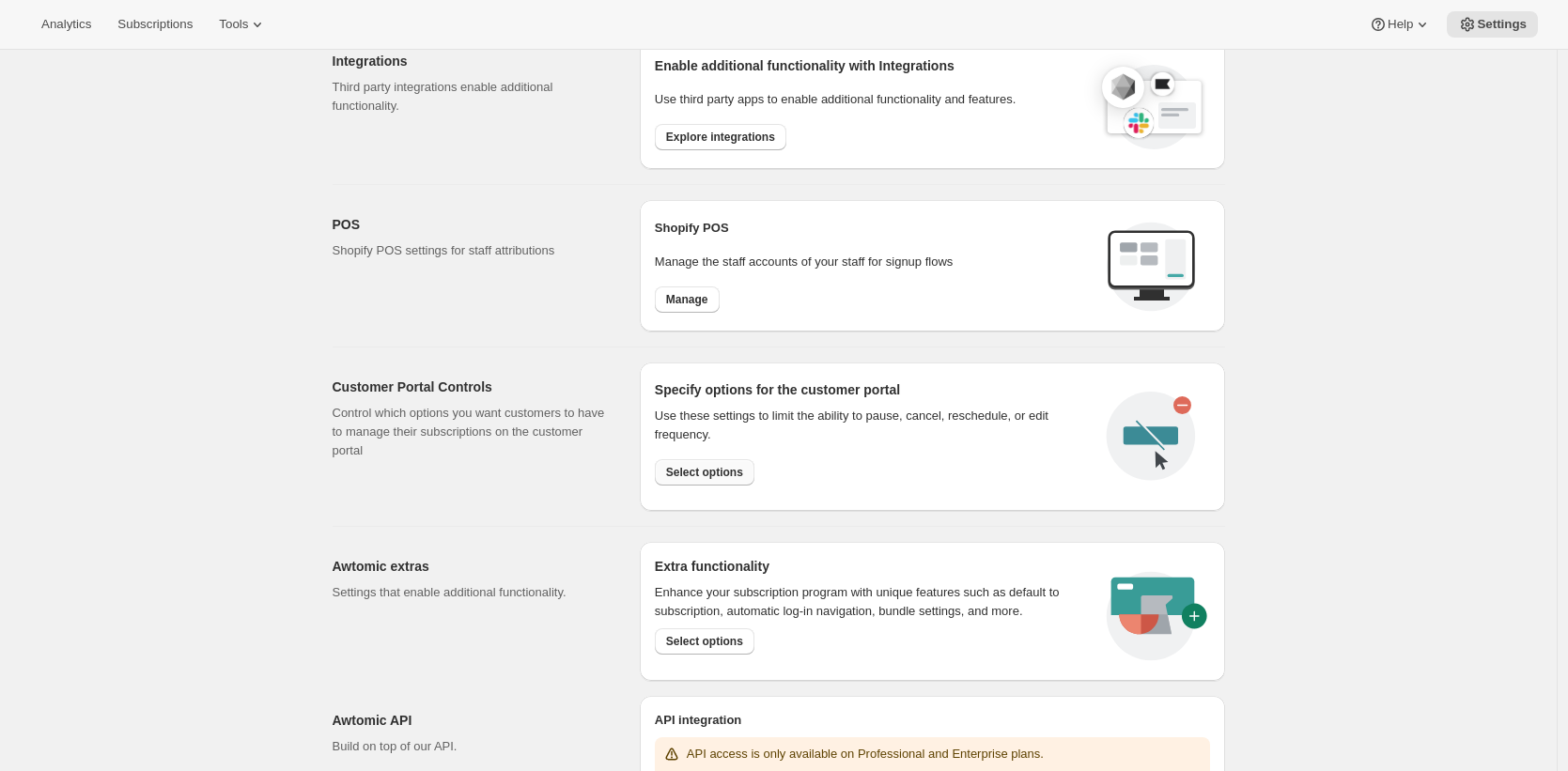 click on "Select options" at bounding box center [705, 472] 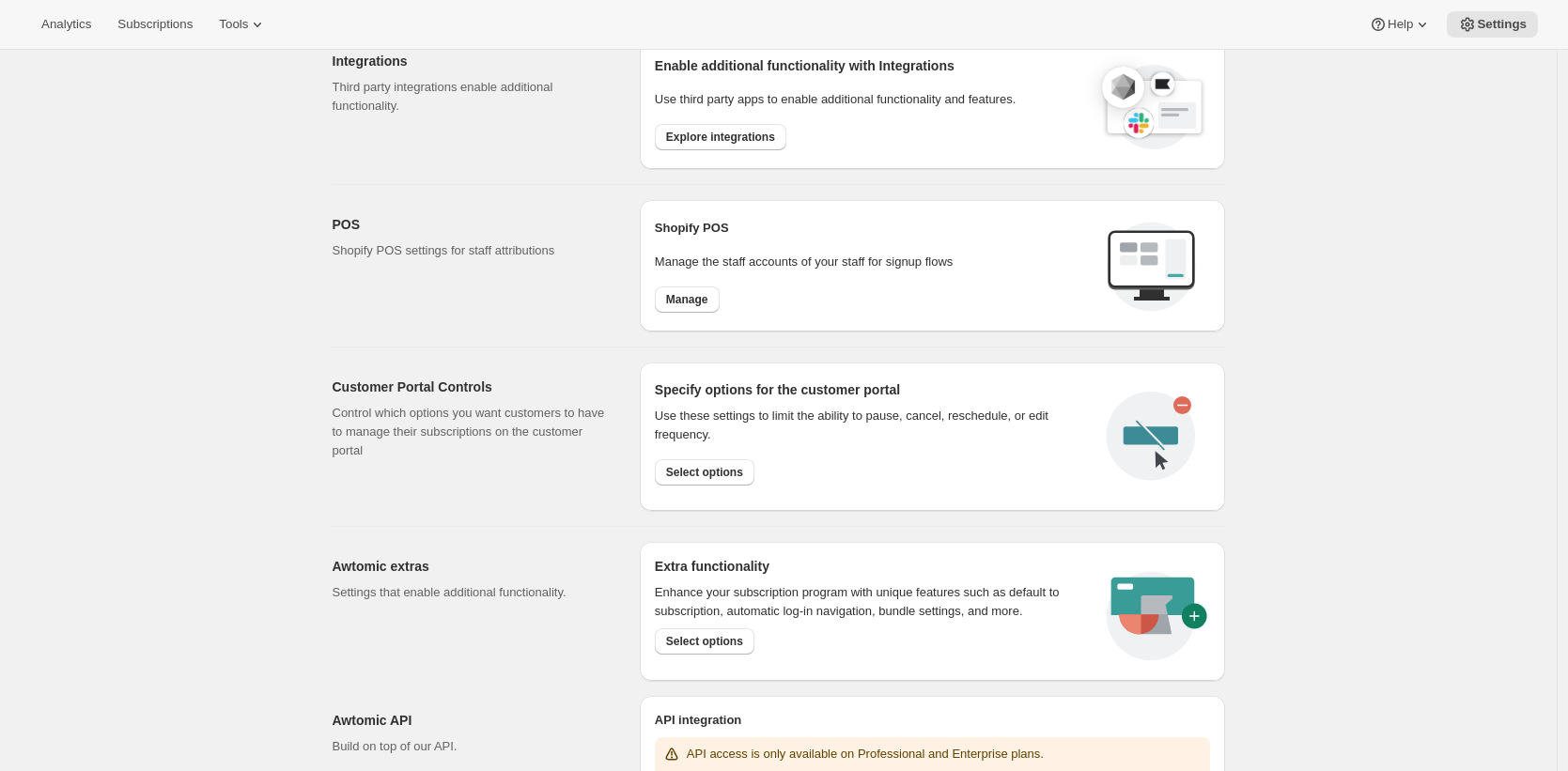 scroll, scrollTop: 0, scrollLeft: 0, axis: both 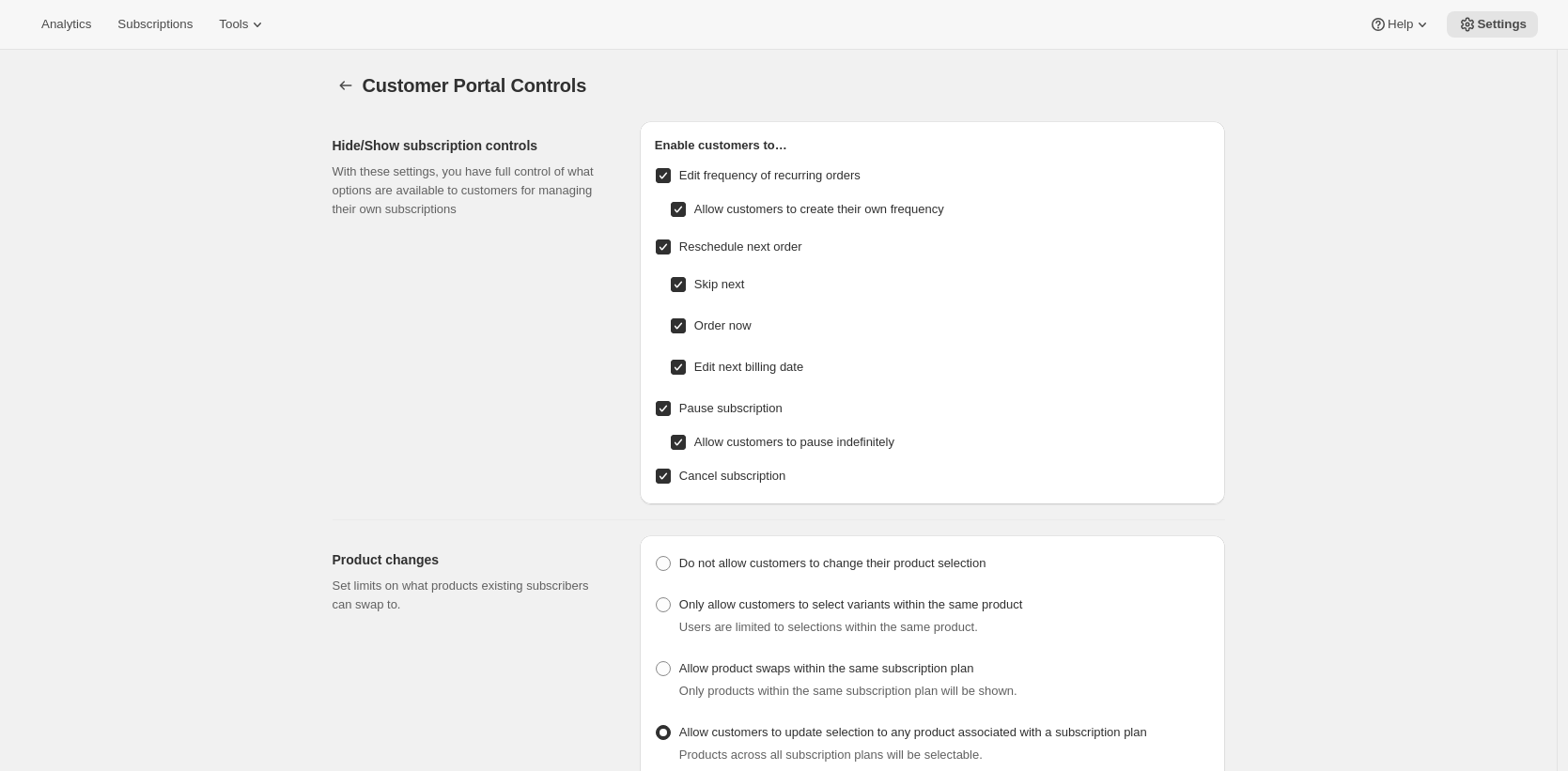 click on "Customer Portal Controls. This page is ready Customer Portal Controls Hide/Show subscription controls With these settings, you have full control of what options are available to customers for managing their own subscriptions Enable customers to… Edit frequency of recurring orders Allow customers to create their own frequency Reschedule next order Skip next Order now Edit next billing date Pause subscription Allow customers to pause indefinitely Cancel subscription Product changes Set limits on what products existing subscribers can swap to. Do not allow customers to change their product selection Only allow customers to select variants within the same product Users are limited to selections within the same product. Allow product swaps within the same subscription plan Only products within the same subscription plan will be shown. Allow customers to update selection to any product associated with a subscription plan Products across all subscription plans will be selectable. Default add-on settings % Upgrade" at bounding box center [778, 1338] 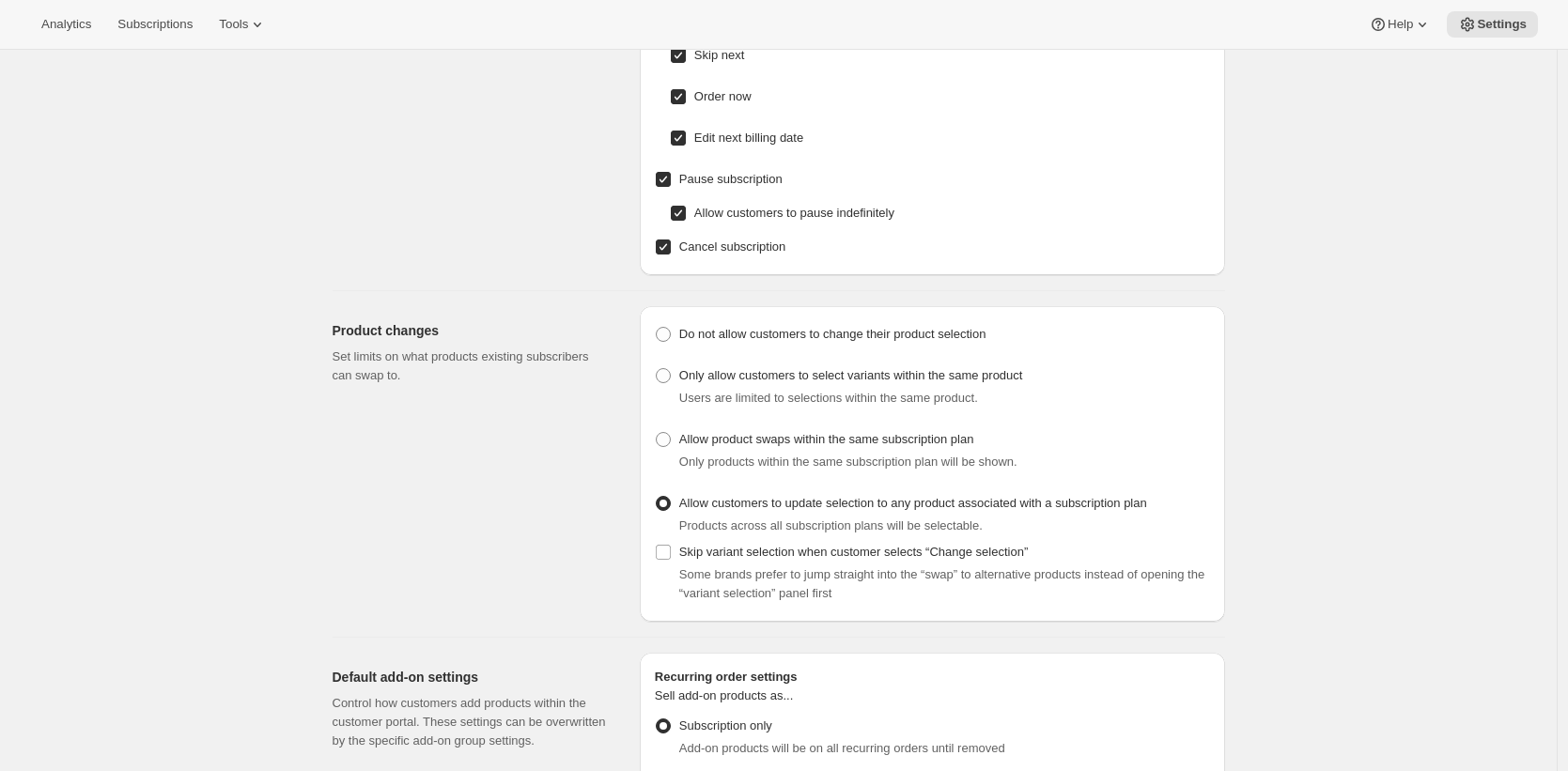 scroll, scrollTop: 0, scrollLeft: 0, axis: both 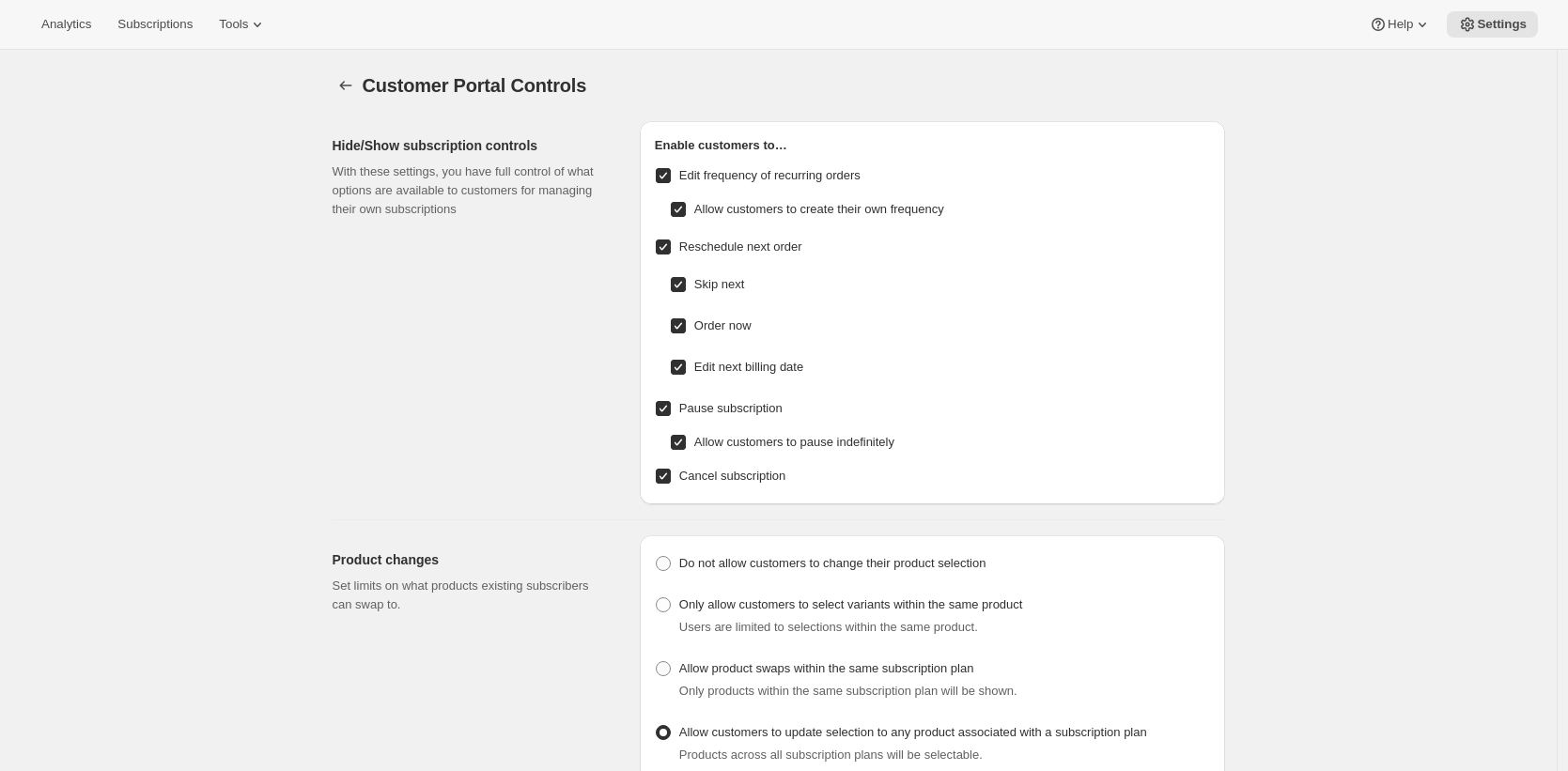 click on "Customer Portal Controls. This page is ready Customer Portal Controls Hide/Show subscription controls With these settings, you have full control of what options are available to customers for managing their own subscriptions Enable customers to… Edit frequency of recurring orders Allow customers to create their own frequency Reschedule next order Skip next Order now Edit next billing date Pause subscription Allow customers to pause indefinitely Cancel subscription Product changes Set limits on what products existing subscribers can swap to. Do not allow customers to change their product selection Only allow customers to select variants within the same product Users are limited to selections within the same product. Allow product swaps within the same subscription plan Only products within the same subscription plan will be shown. Allow customers to update selection to any product associated with a subscription plan Products across all subscription plans will be selectable. Default add-on settings % Upgrade" at bounding box center [779, 1323] 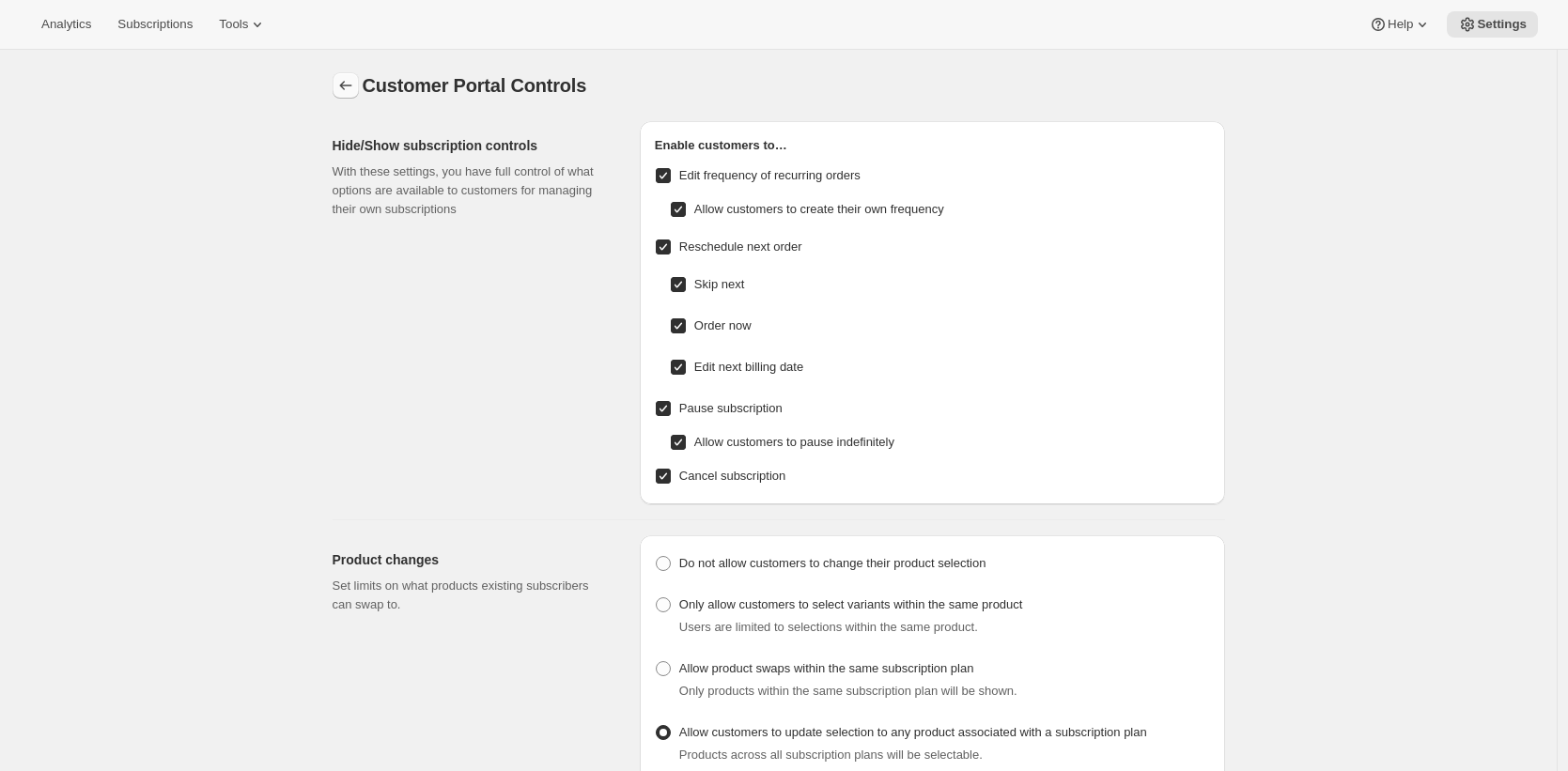 click 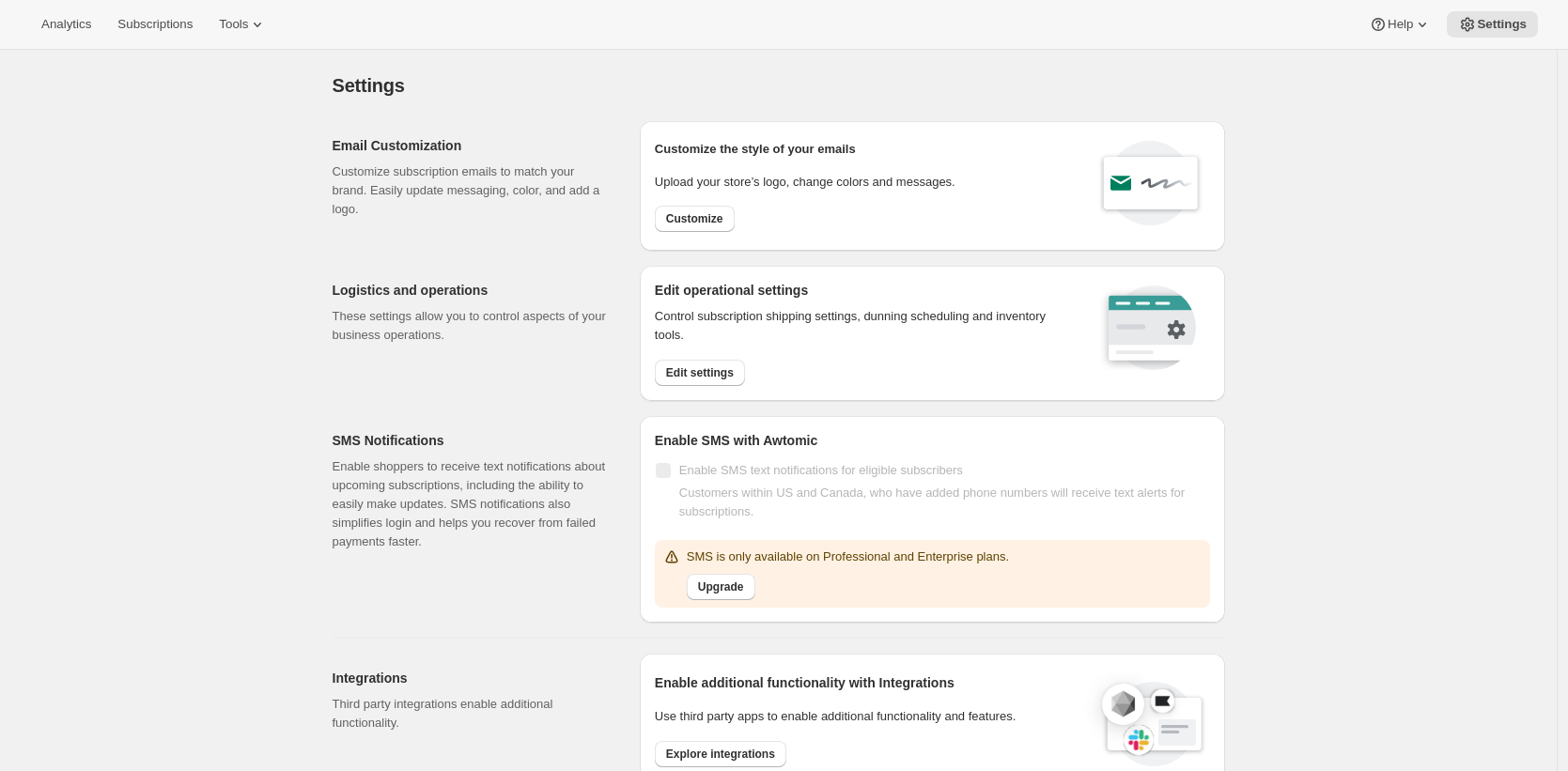 click on "Settings. This page is ready Settings" at bounding box center [779, 85] 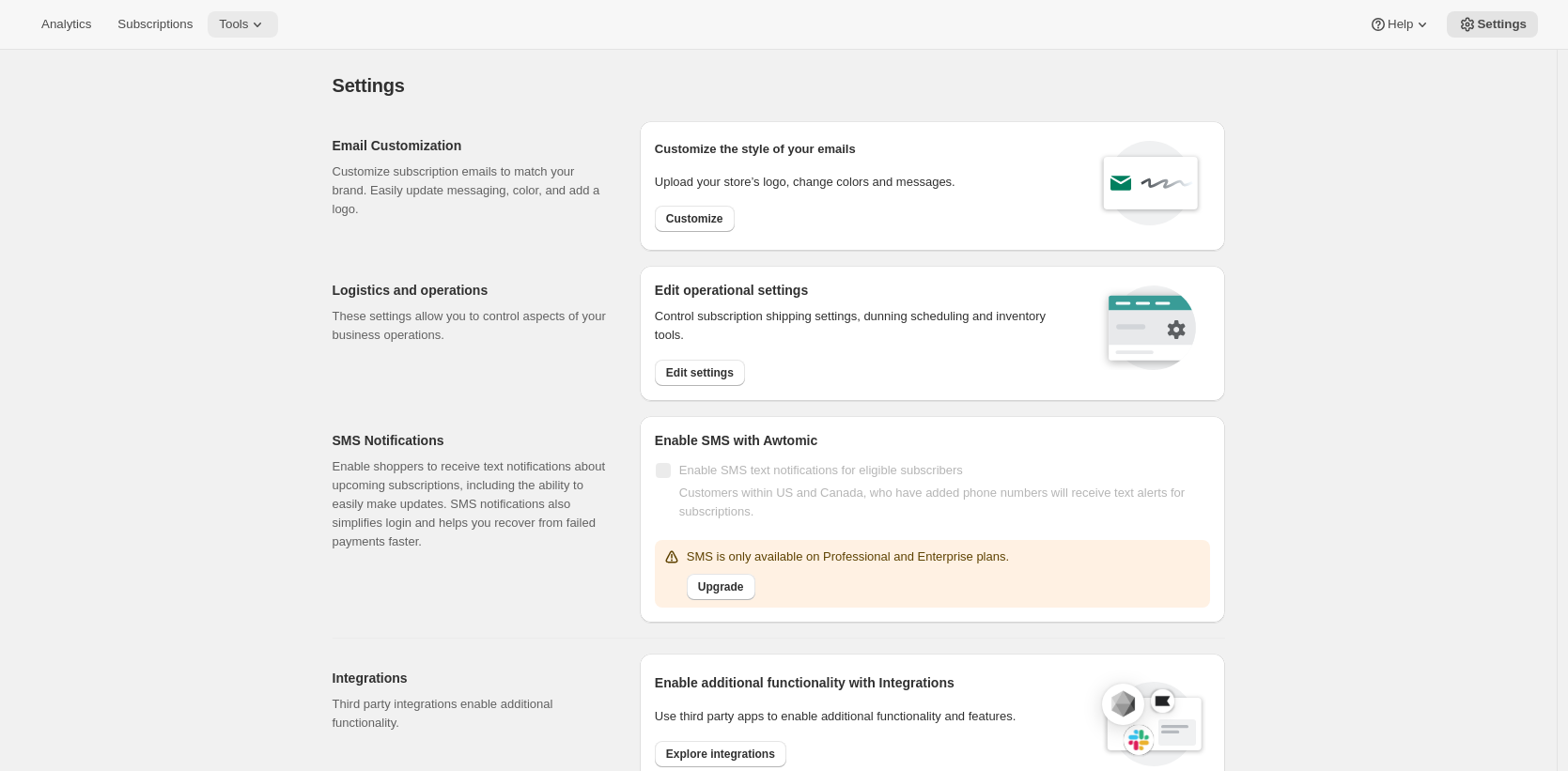 click 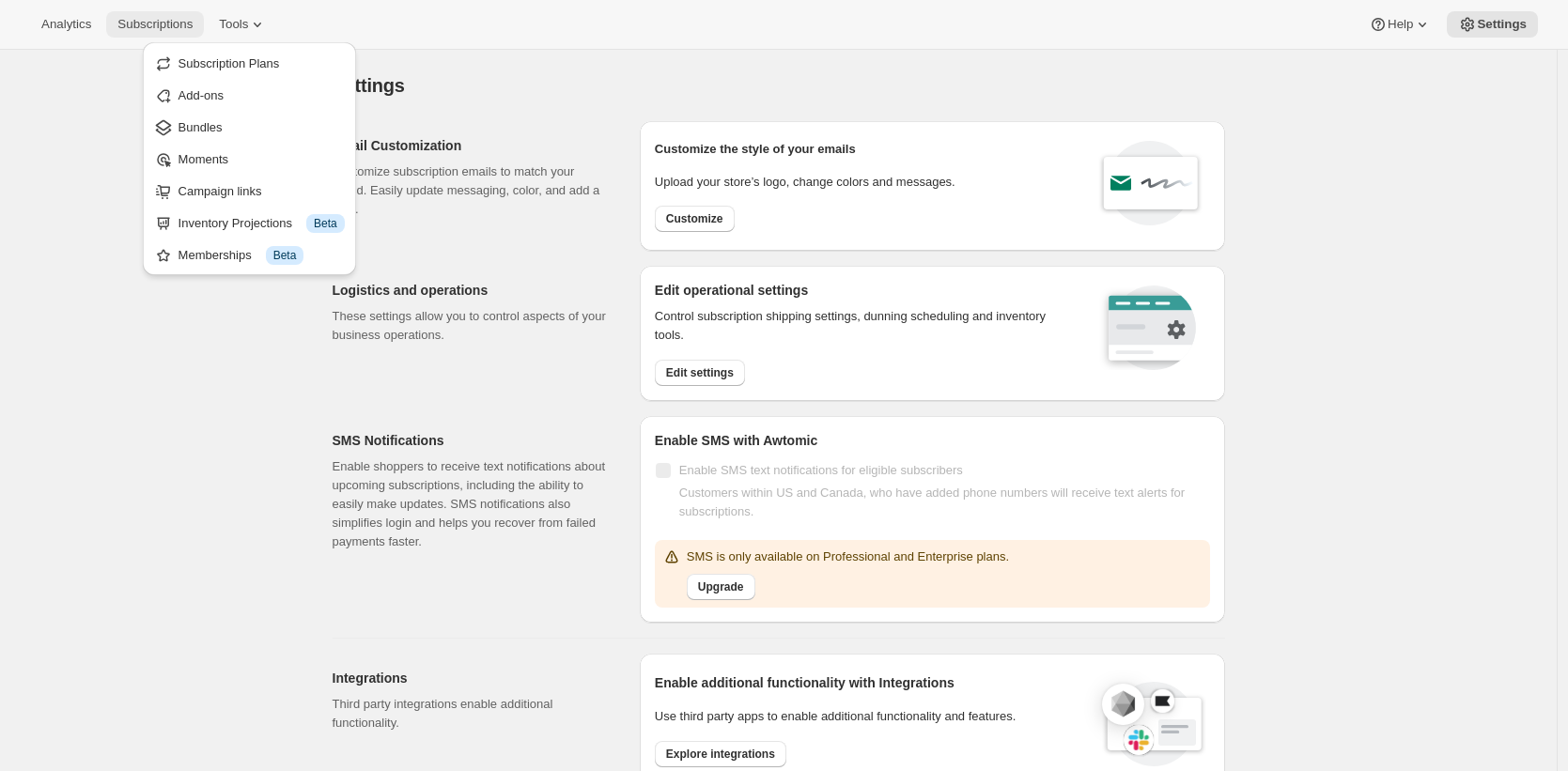 click on "Subscriptions" at bounding box center (155, 24) 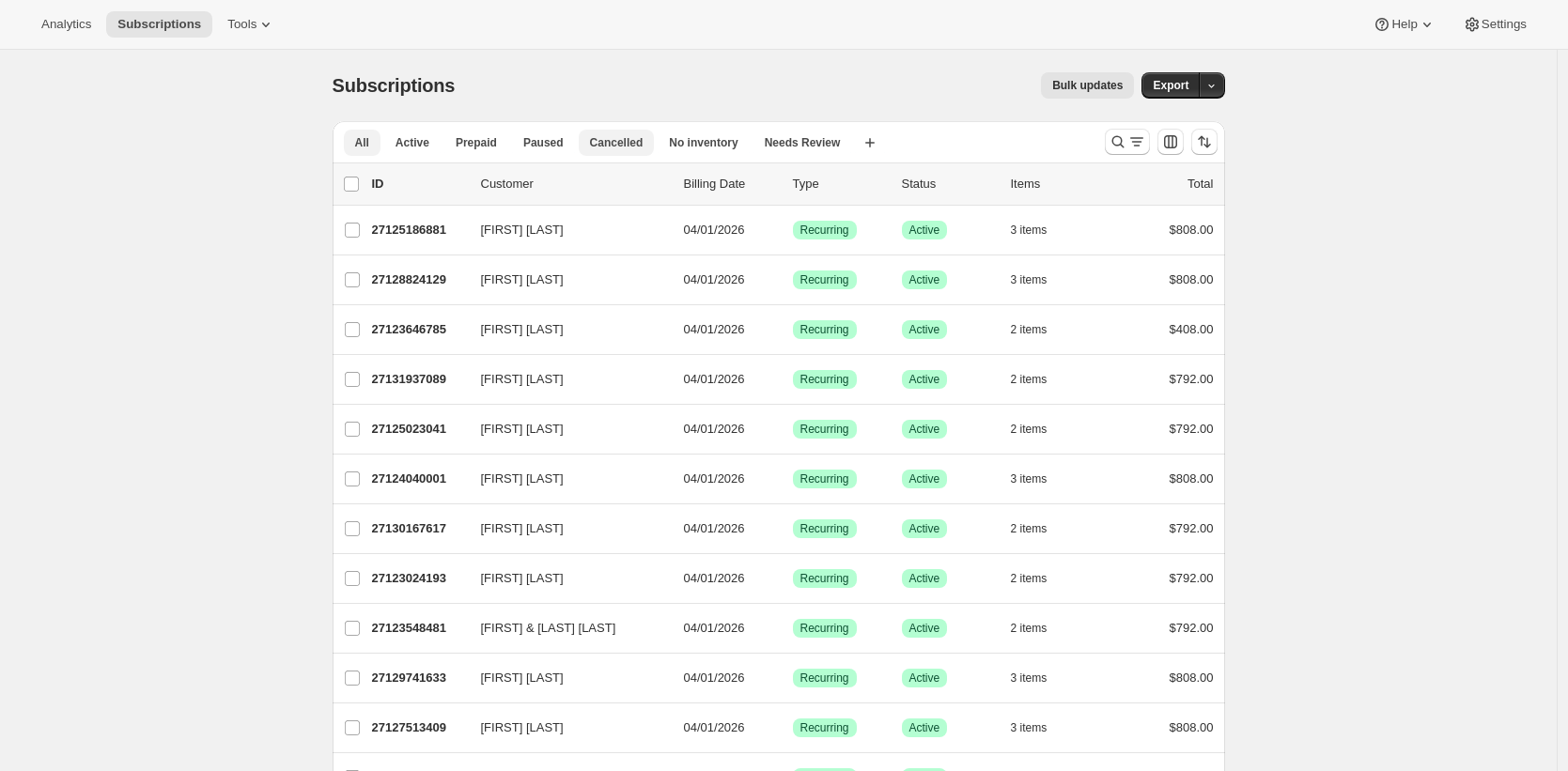 click on "Cancelled" at bounding box center (616, 143) 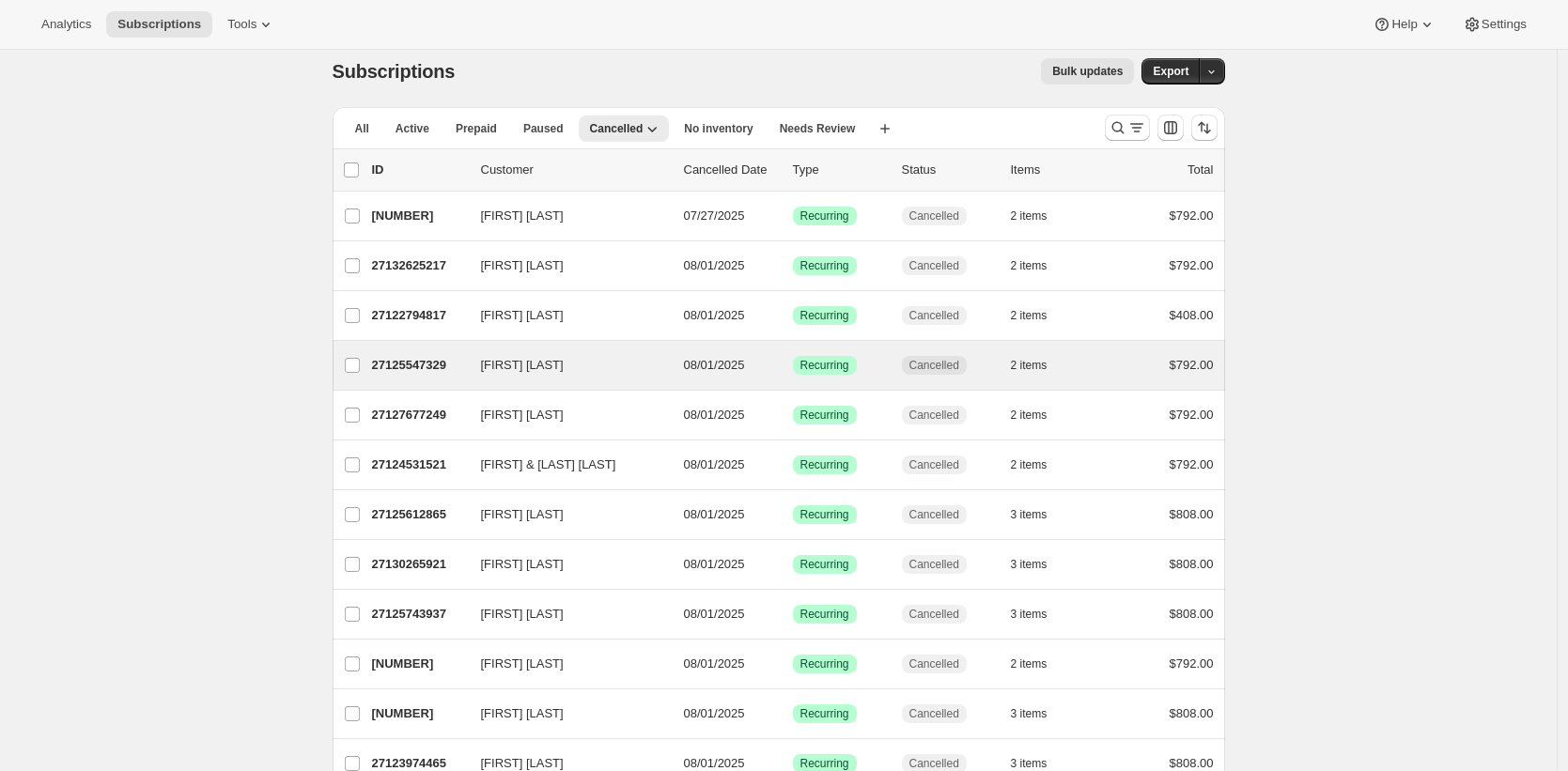 scroll, scrollTop: 0, scrollLeft: 0, axis: both 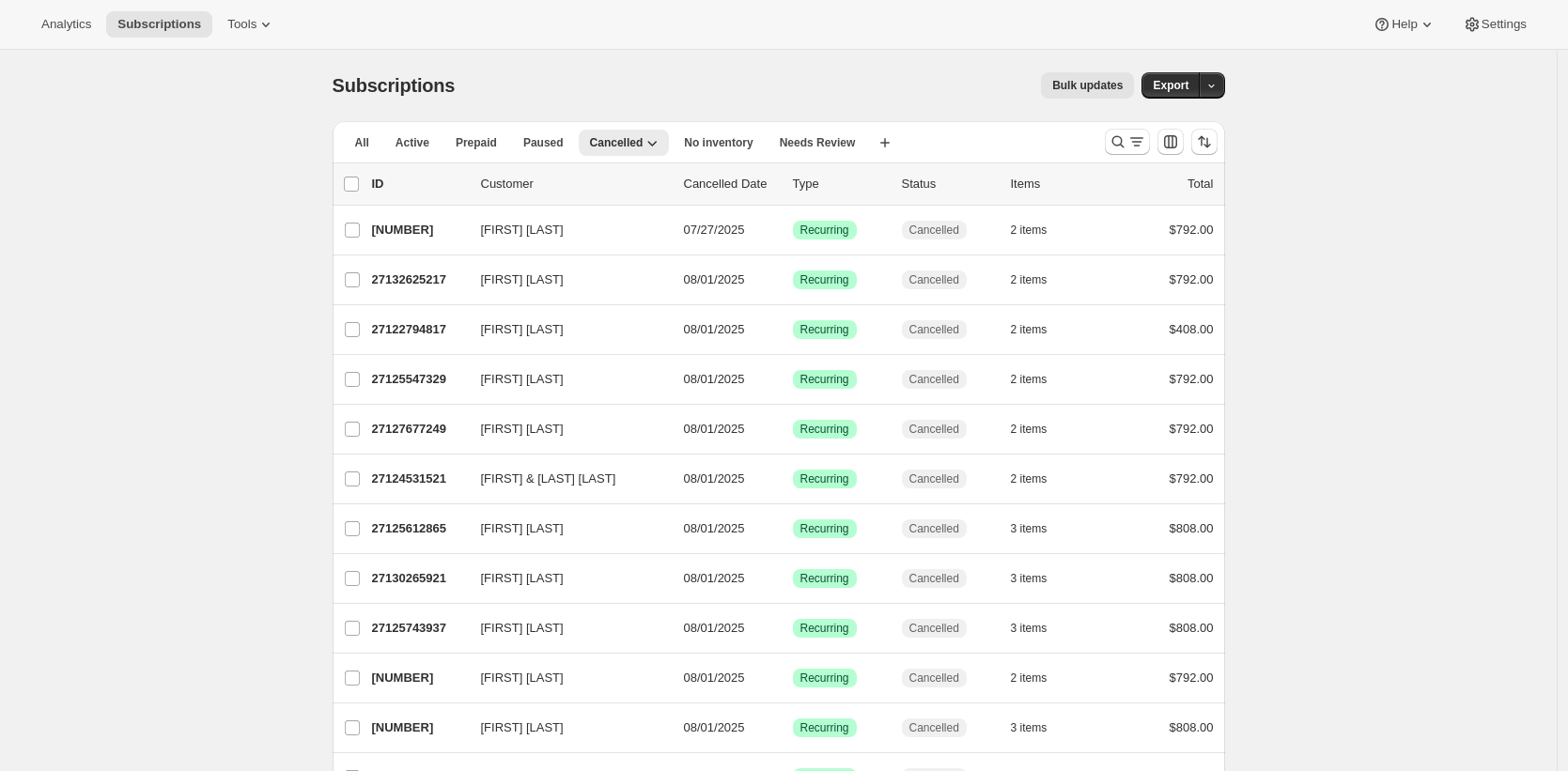 click on "All Active Prepaid Paused Cancelled No inventory Needs Review More views All Active Prepaid Paused Cancelled No inventory Needs Review More views Create new view 0 selected Update next billing date Change status Showing 13 subscriptions Select all 13 subscriptions Showing 13 subscriptions Select Select all 13 subscriptions 0 selected list header ID Customer Cancelled Date Type Status Items Total Alex Rubenstein 27131281729 Alex Rubenstein 07/27/2025 Success Recurring Cancelled 2   items $792.00 Randall Weigel 27132625217 Randall Weigel 08/01/2025 Success Recurring Cancelled 2   items $792.00 Amy Wimmer 27122794817 Amy Wimmer 08/01/2025 Success Recurring Cancelled 2   items $408.00 Dale Decker 27125547329 Dale Decker 08/01/2025 Success Recurring Cancelled 2   items $792.00 Adrienne Bursey 27127677249 Adrienne Bursey 08/01/2025 Success Recurring Cancelled 2   items $792.00 Nathaniel & Lindsay Remlinger 27124531521 Nathaniel & Lindsay Remlinger 08/01/2025 Success Recurring Cancelled 2   items $792.00 27125612865" at bounding box center [771, 506] 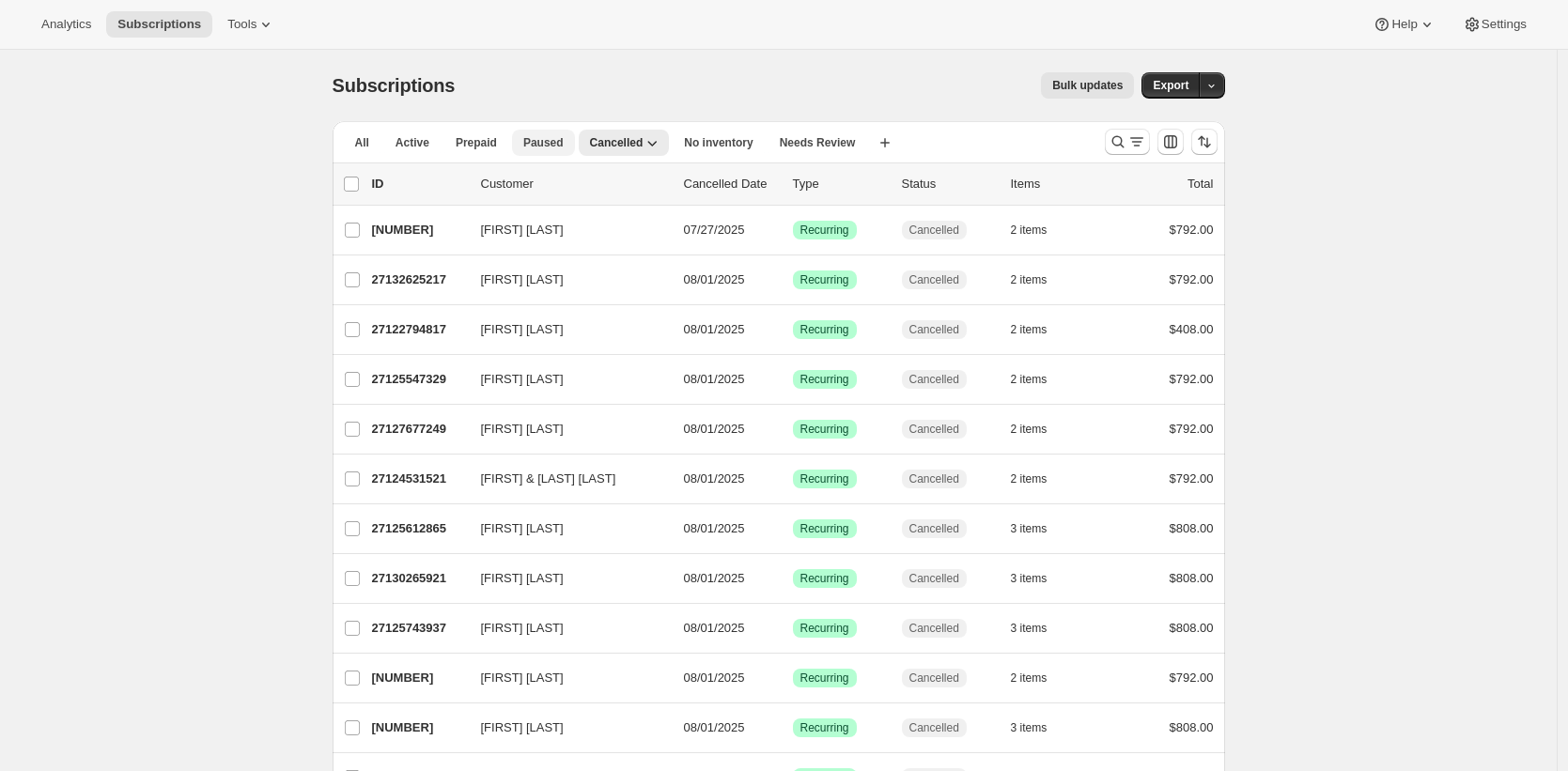 click on "Paused" at bounding box center [543, 143] 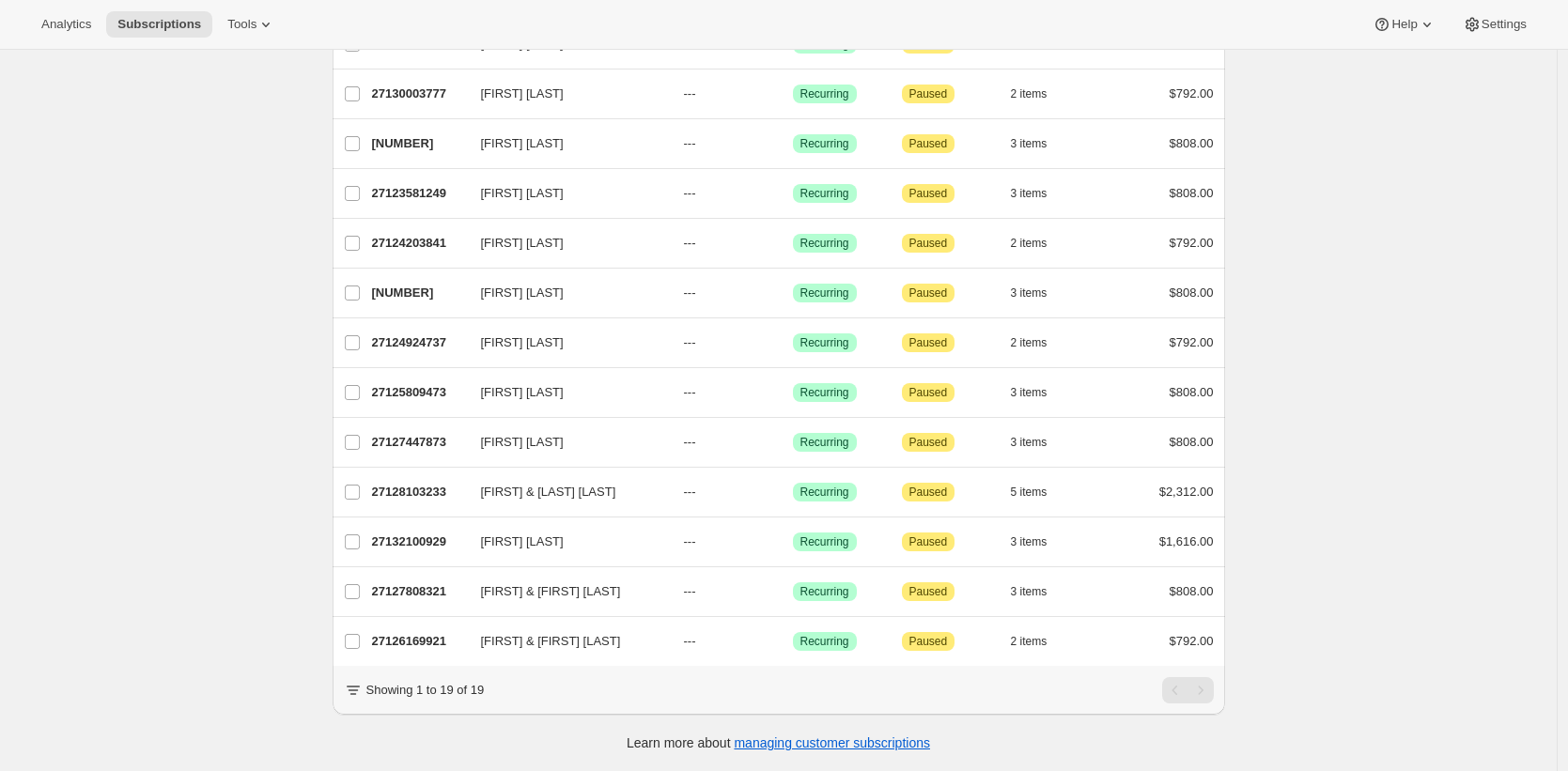 scroll, scrollTop: 0, scrollLeft: 0, axis: both 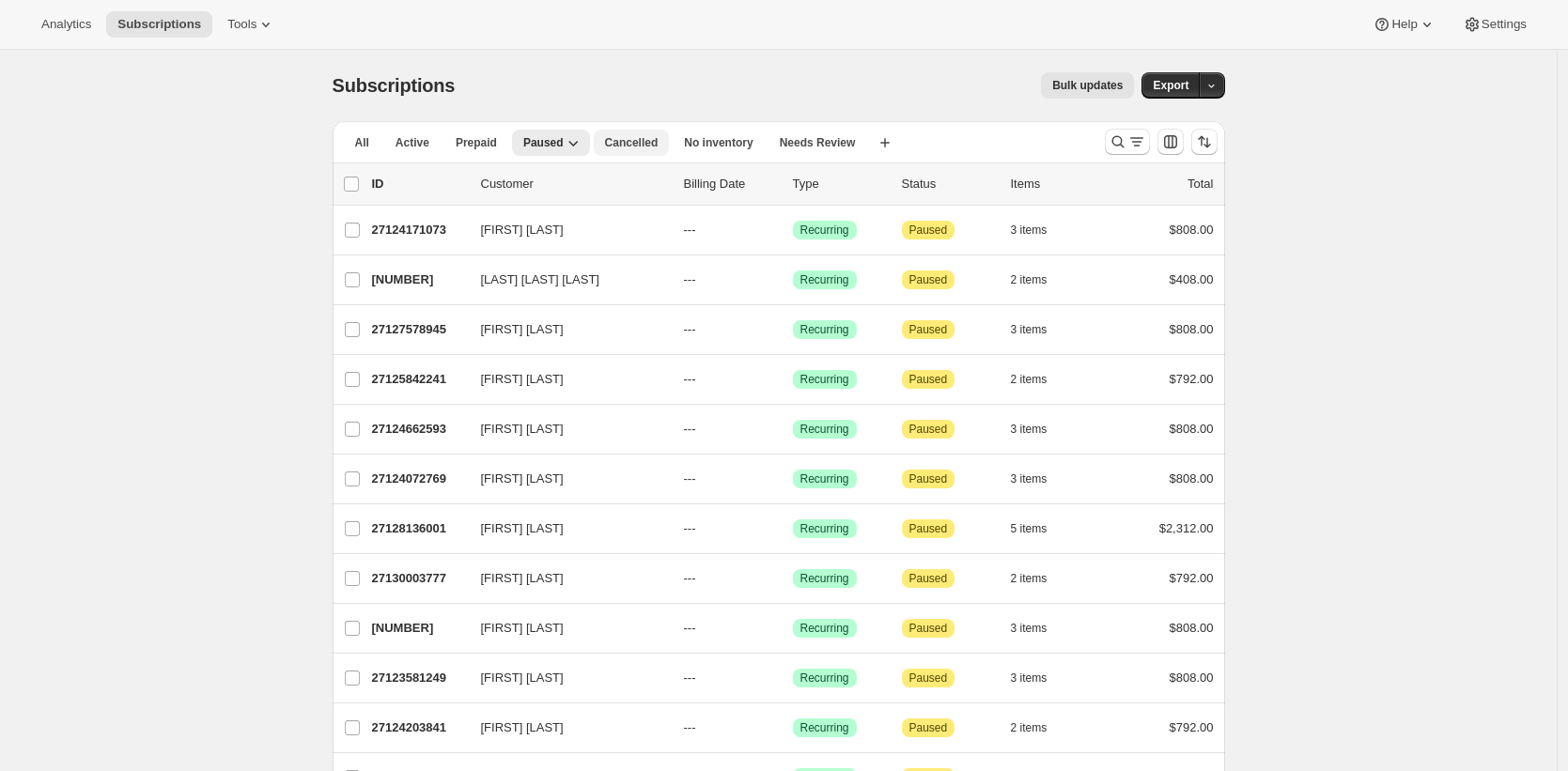 click on "Cancelled" at bounding box center [631, 143] 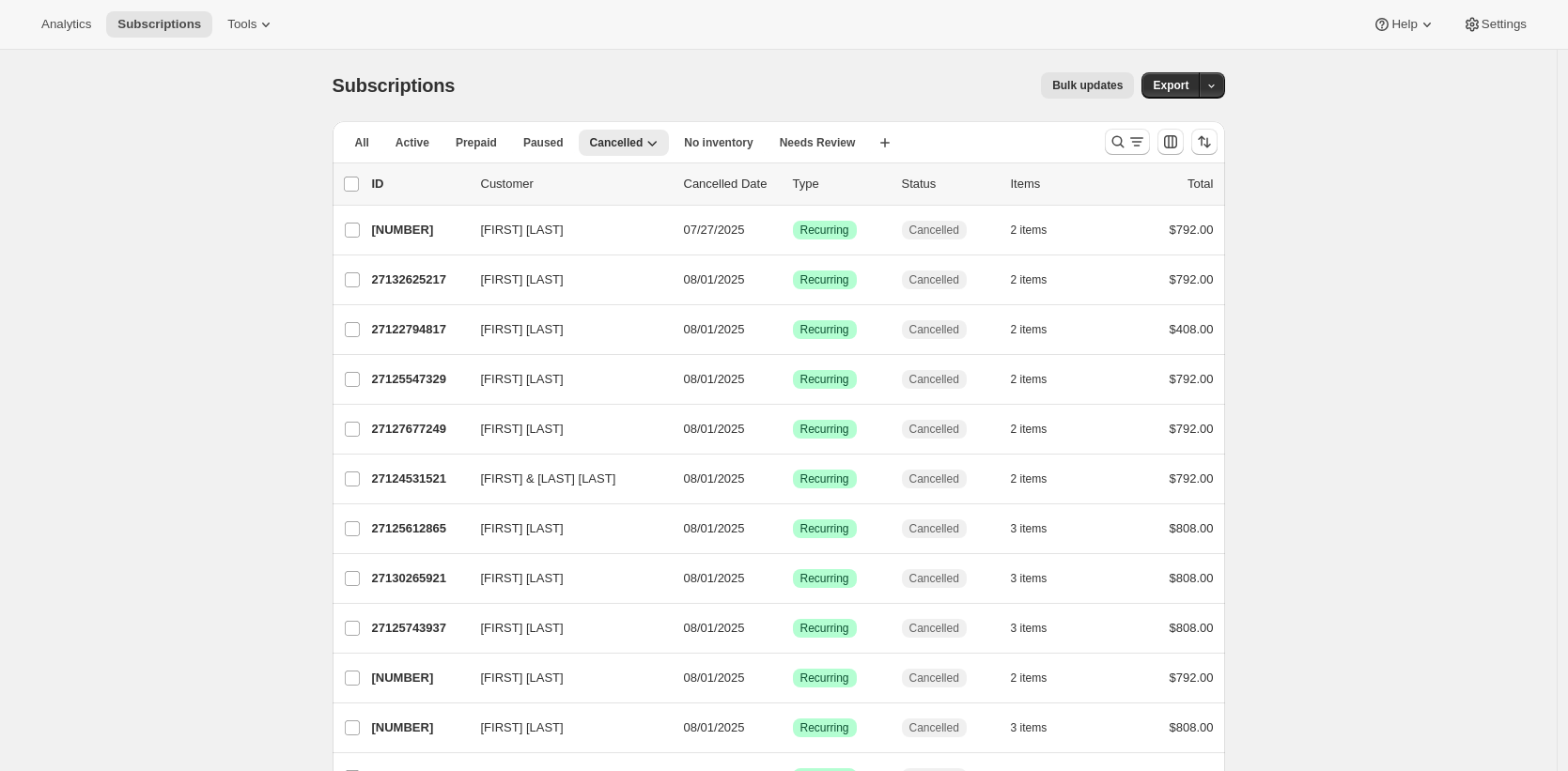 click on "Subscriptions. This page is ready Subscriptions Bulk updates More actions Bulk updates Export All Active Prepaid Paused Cancelled No inventory Needs Review More views All Active Prepaid Paused Cancelled No inventory Needs Review More views Create new view 0 selected Update next billing date Change status Showing 13 subscriptions Select all 13 subscriptions Showing 13 subscriptions Select Select all 13 subscriptions 0 selected list header ID Customer Cancelled Date Type Status Items Total Alex Rubenstein 27131281729 Alex Rubenstein 07/27/2025 Success Recurring Cancelled 2   items $792.00 Randall Weigel 27132625217 Randall Weigel 08/01/2025 Success Recurring Cancelled 2   items $792.00 Amy Wimmer 27122794817 Amy Wimmer 08/01/2025 Success Recurring Cancelled 2   items $408.00 Dale Decker 27125547329 Dale Decker 08/01/2025 Success Recurring Cancelled 2   items $792.00 Adrienne Bursey 27127677249 Adrienne Bursey 08/01/2025 Success Recurring Cancelled 2   items $792.00 Nathaniel & Lindsay Remlinger 27124531521 2" at bounding box center (778, 478) 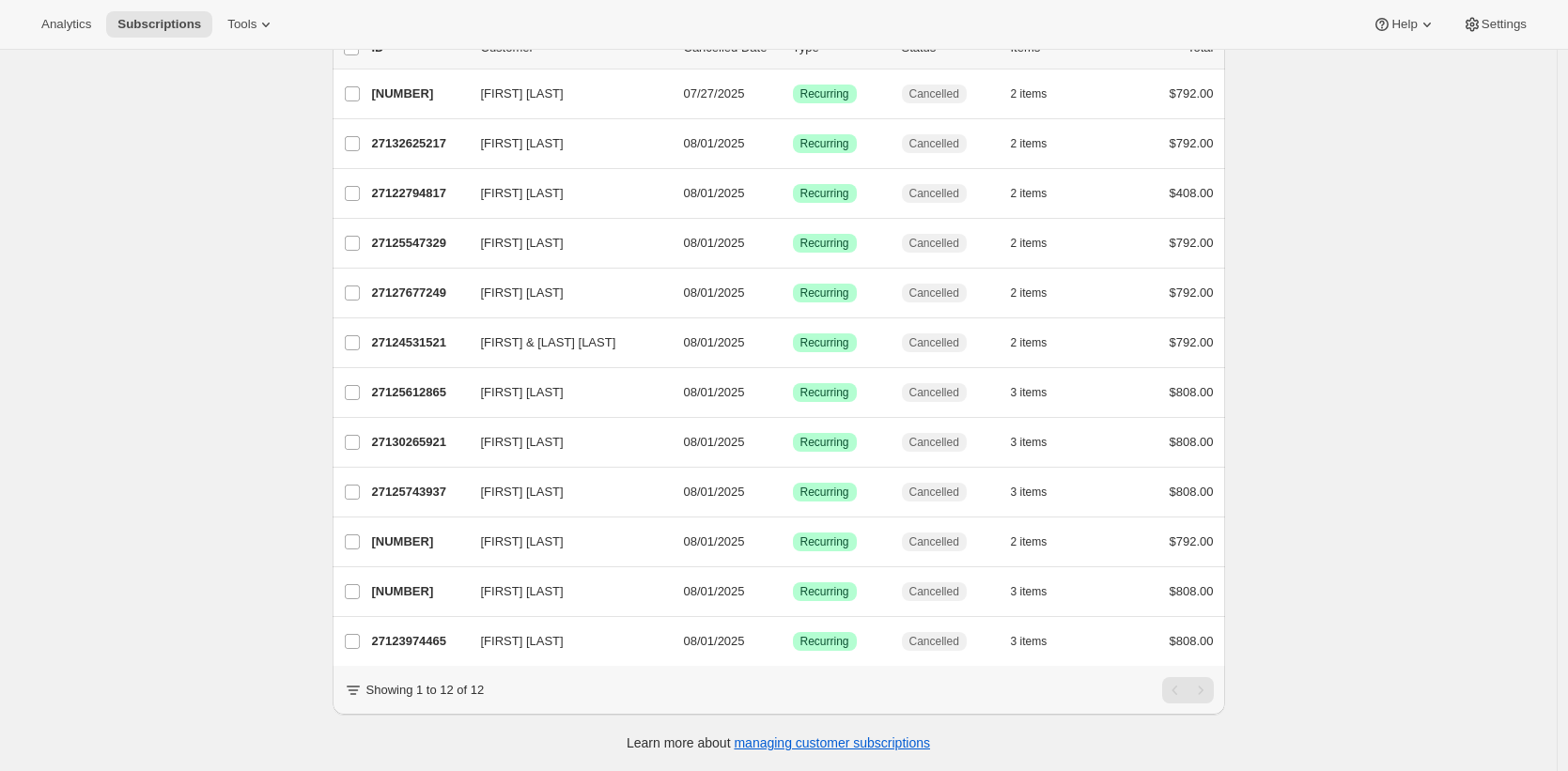 scroll, scrollTop: 0, scrollLeft: 0, axis: both 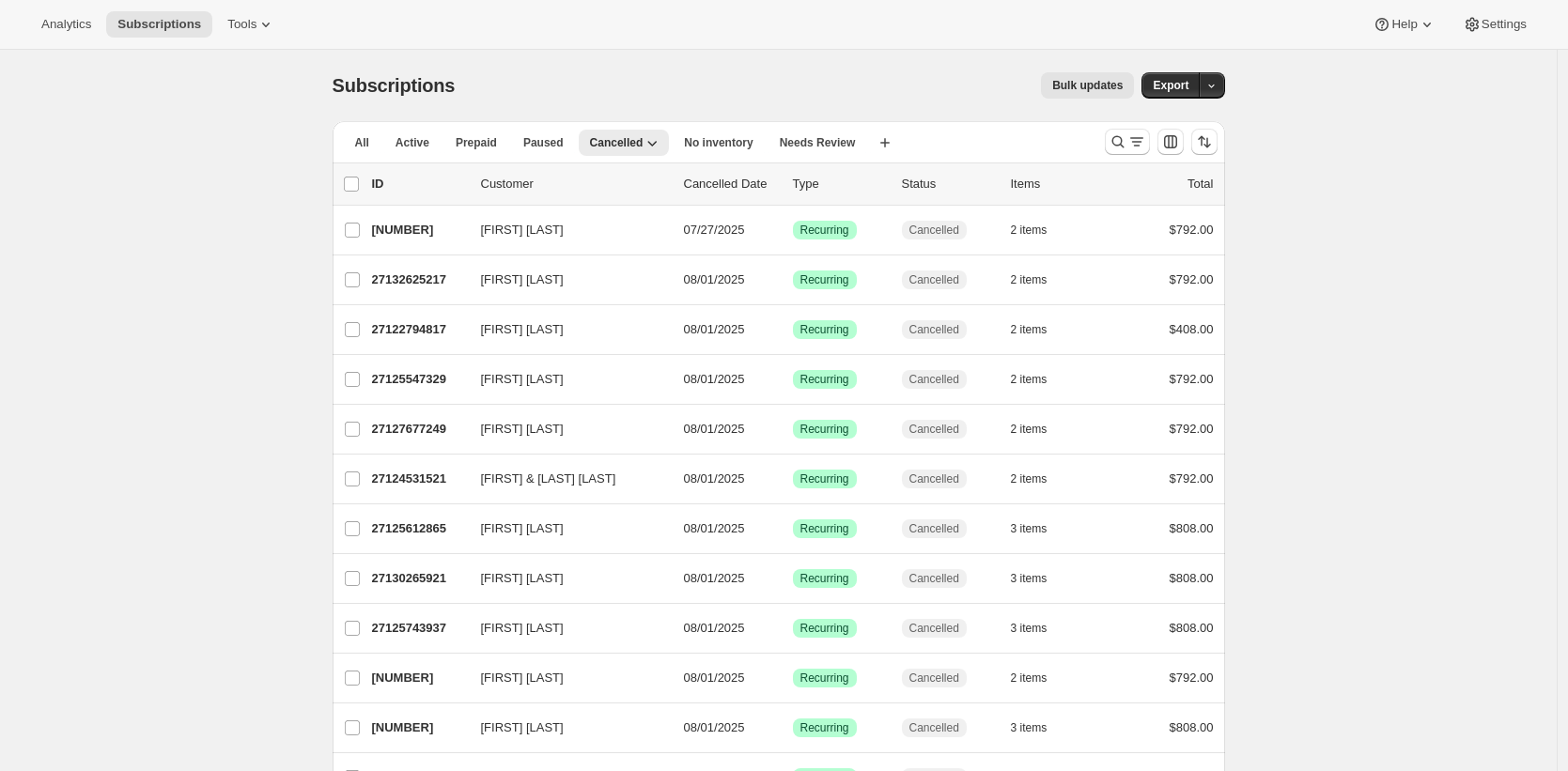 click on "Subscriptions. This page is ready Subscriptions Bulk updates More actions Bulk updates Export All Active Prepaid Paused Cancelled No inventory Needs Review More views All Active Prepaid Paused Cancelled No inventory Needs Review More views Create new view 0 selected Update next billing date Change status Showing 13 subscriptions Select all 13 subscriptions Showing 13 subscriptions Select Select all 13 subscriptions 0 selected list header ID Customer Cancelled Date Type Status Items Total Alex Rubenstein 27131281729 Alex Rubenstein 07/27/2025 Success Recurring Cancelled 2   items $792.00 Randall Weigel 27132625217 Randall Weigel 08/01/2025 Success Recurring Cancelled 2   items $792.00 Amy Wimmer 27122794817 Amy Wimmer 08/01/2025 Success Recurring Cancelled 2   items $408.00 Dale Decker 27125547329 Dale Decker 08/01/2025 Success Recurring Cancelled 2   items $792.00 Adrienne Bursey 27127677249 Adrienne Bursey 08/01/2025 Success Recurring Cancelled 2   items $792.00 Nathaniel & Lindsay Remlinger 27124531521 2" at bounding box center [778, 478] 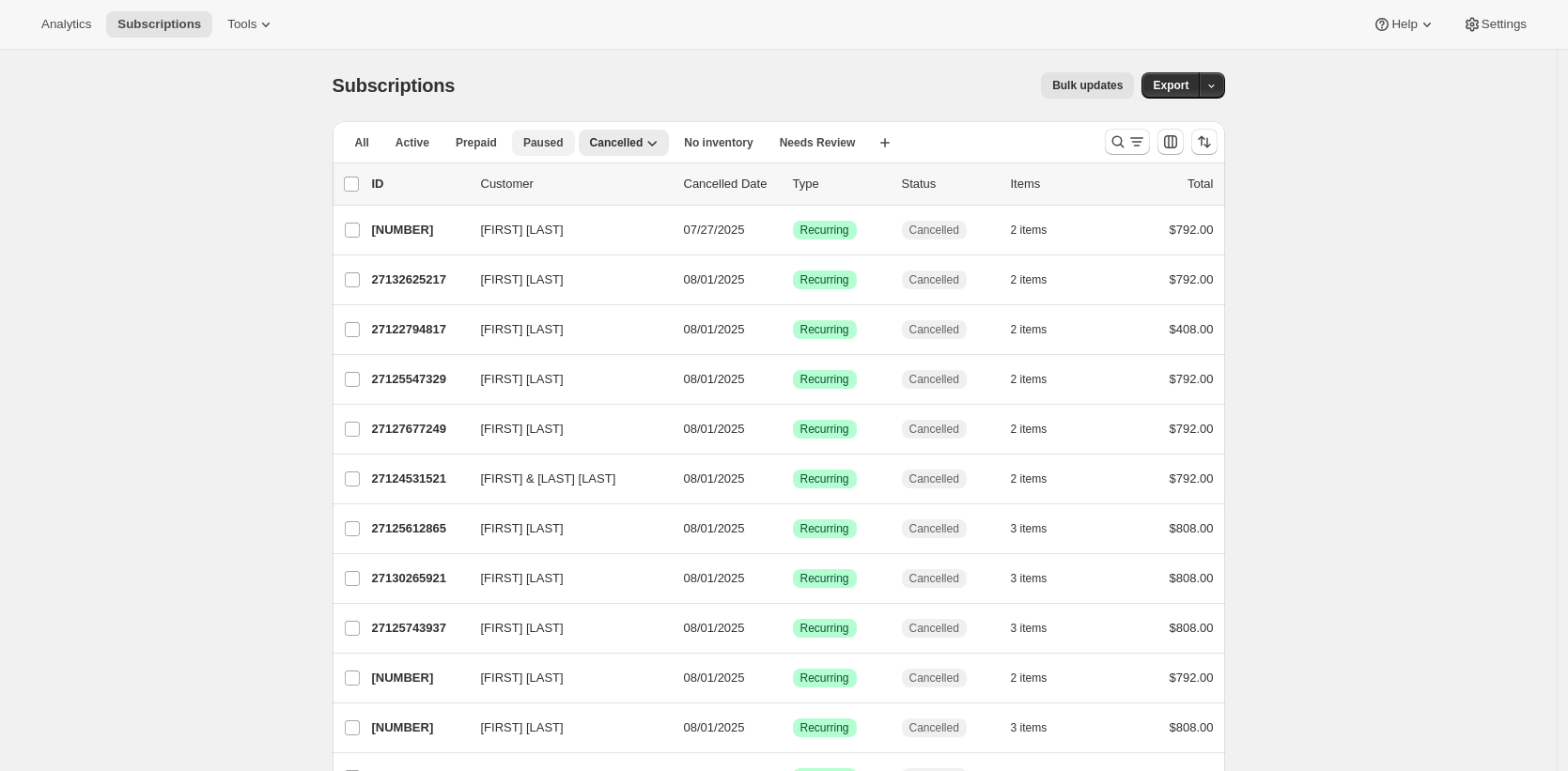click on "Paused" at bounding box center [543, 143] 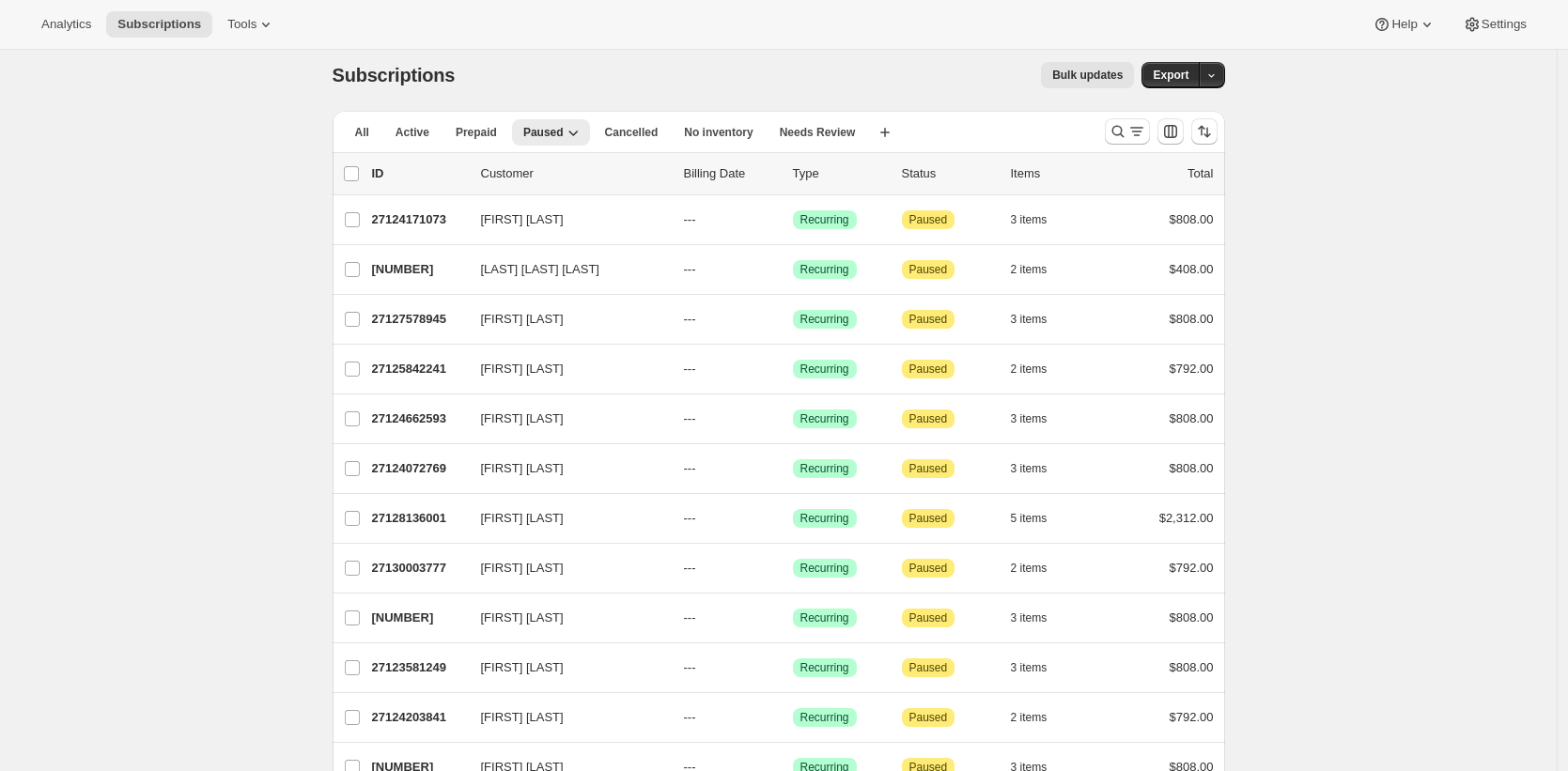 scroll, scrollTop: 0, scrollLeft: 0, axis: both 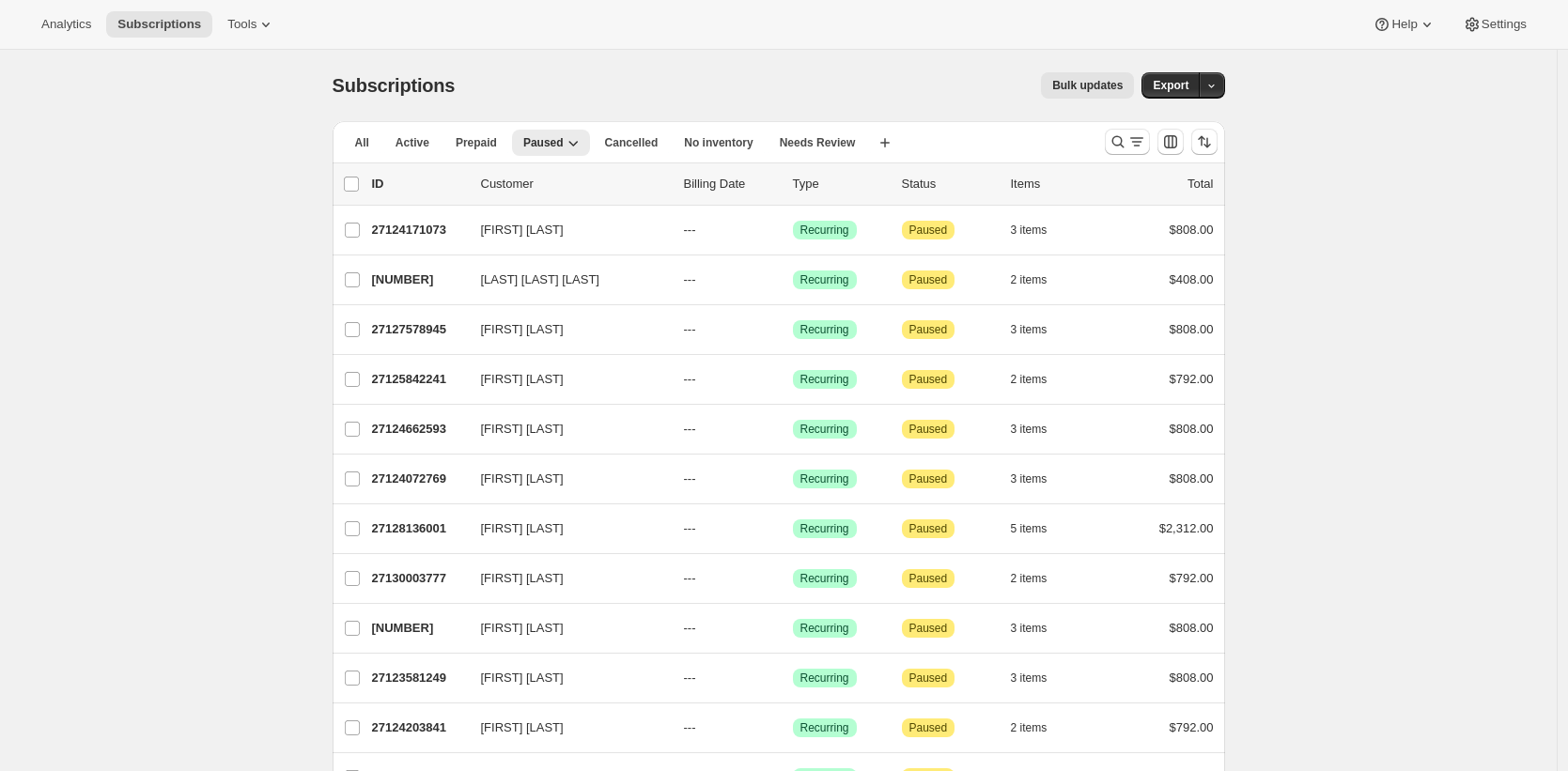 click on "Subscriptions. This page is ready Subscriptions Bulk updates More actions Bulk updates Export All Active Prepaid Paused Cancelled No inventory Needs Review More views All Active Prepaid Paused Cancelled No inventory Needs Review More views Create new view 0 selected Update next billing date Change status Showing 20 subscriptions Select all 20 subscriptions Showing 20 subscriptions Select Select all 20 subscriptions 0 selected list header ID Customer Billing Date Type Status Items Total Rhonda Sylvester 27124171073 Rhonda Sylvester --- Success Recurring Attention Paused 3   items $808.00 Conti Trousdale Brooke 27131576641 Conti Trousdale Brooke --- Success Recurring Attention Paused 2   items $408.00 Jonathan Snow 27127578945 Jonathan Snow --- Success Recurring Attention Paused 3   items $808.00 Brett Darrow 27125842241 Brett Darrow --- Success Recurring Attention Paused 2   items $792.00 John Echerd 27124662593 John Echerd --- Success Recurring Attention Paused 3   items $808.00 Mitzi Davis 27124072769 --- 3" at bounding box center (778, 653) 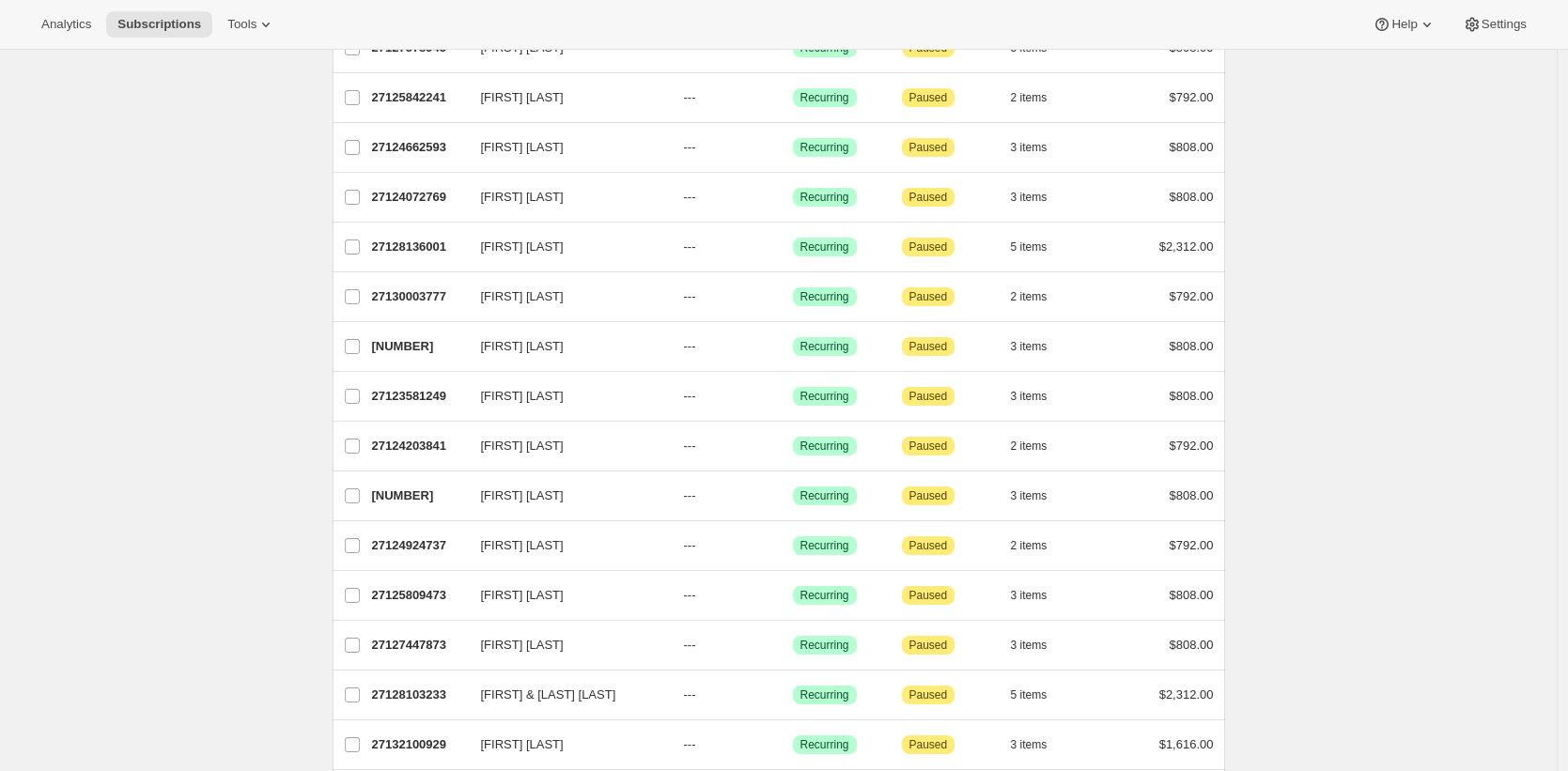 scroll, scrollTop: 0, scrollLeft: 0, axis: both 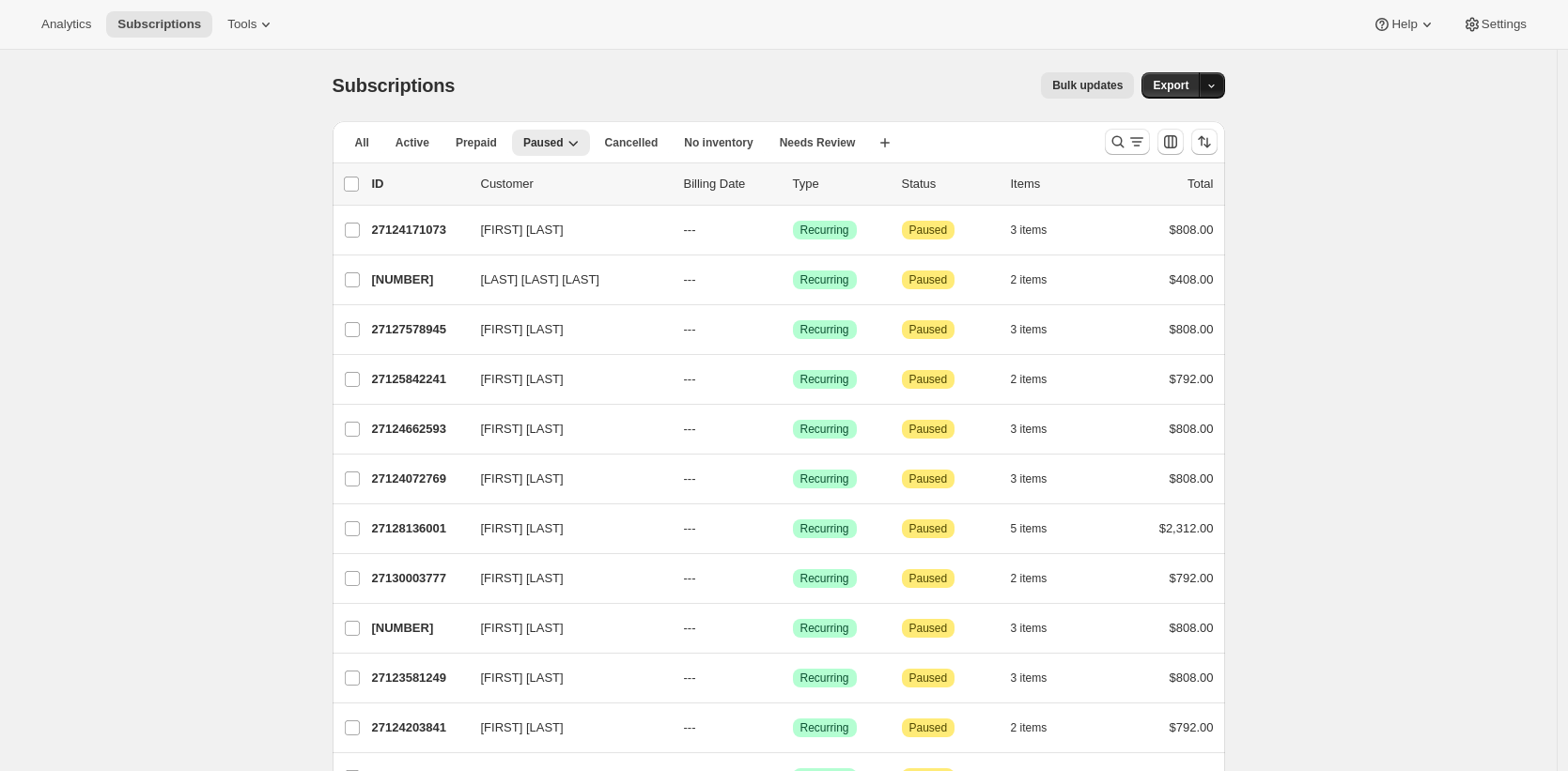 click 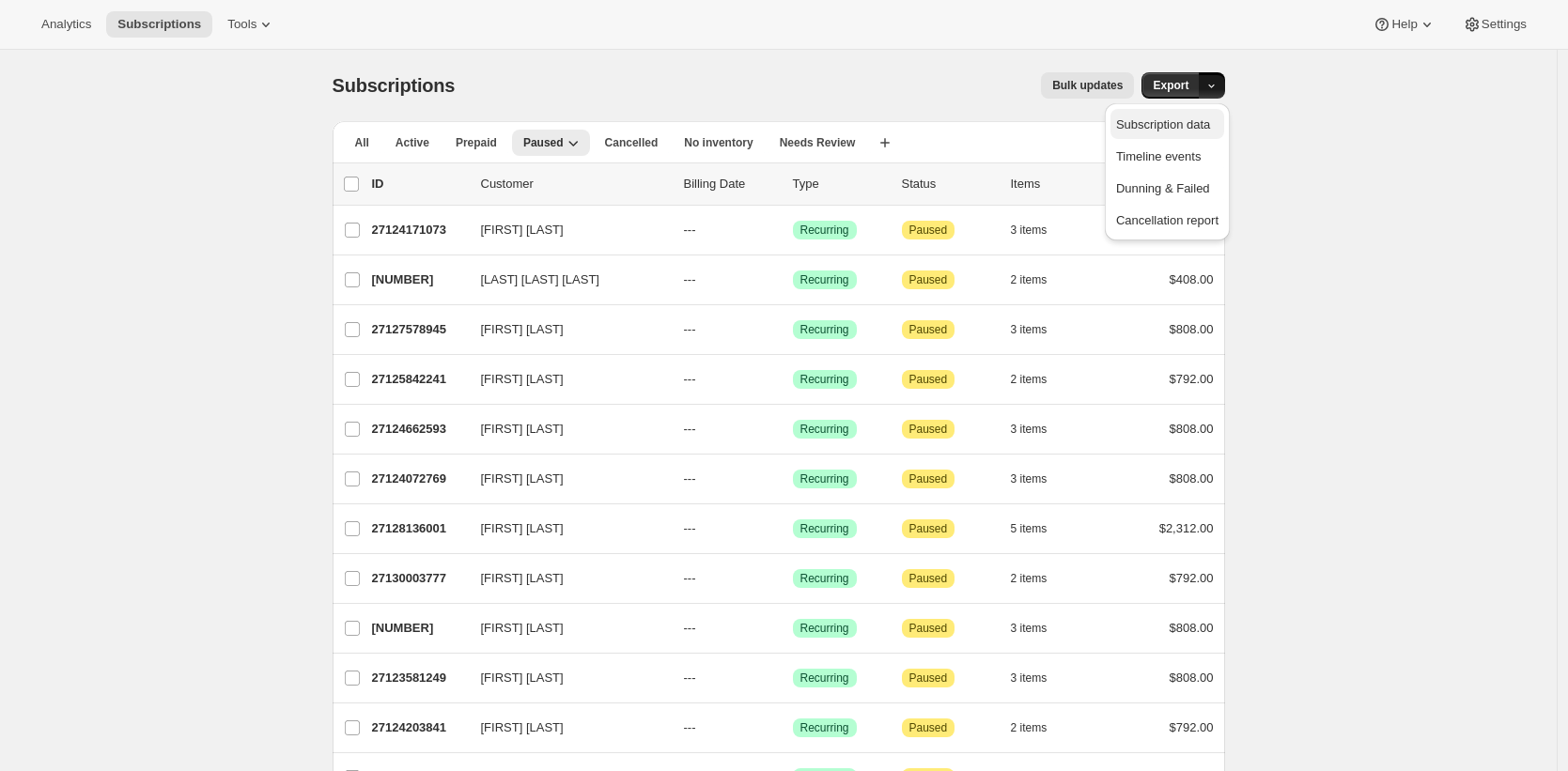 click on "Subscription data" at bounding box center (1163, 124) 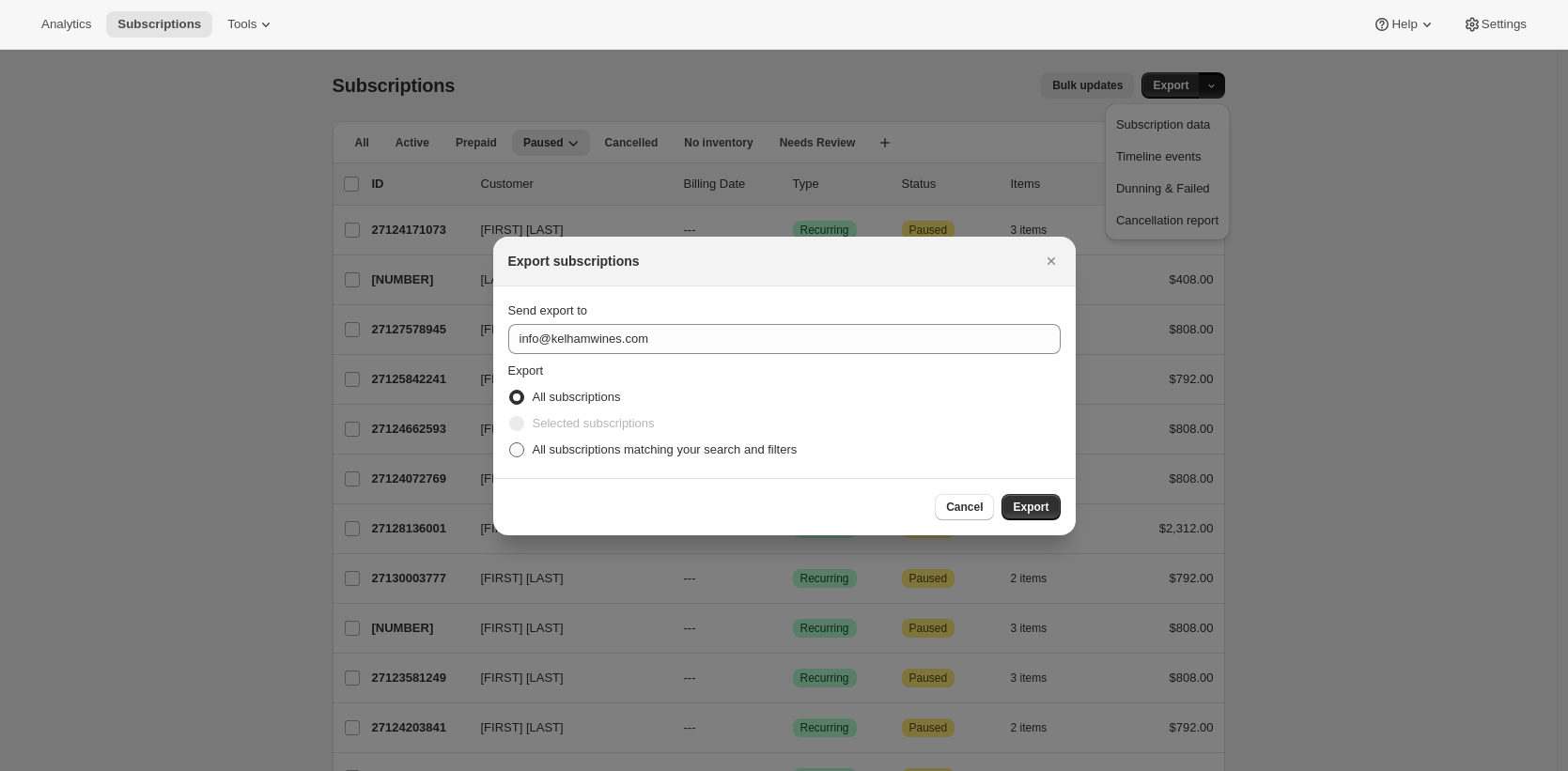 click on "All subscriptions matching your search and filters" at bounding box center (665, 449) 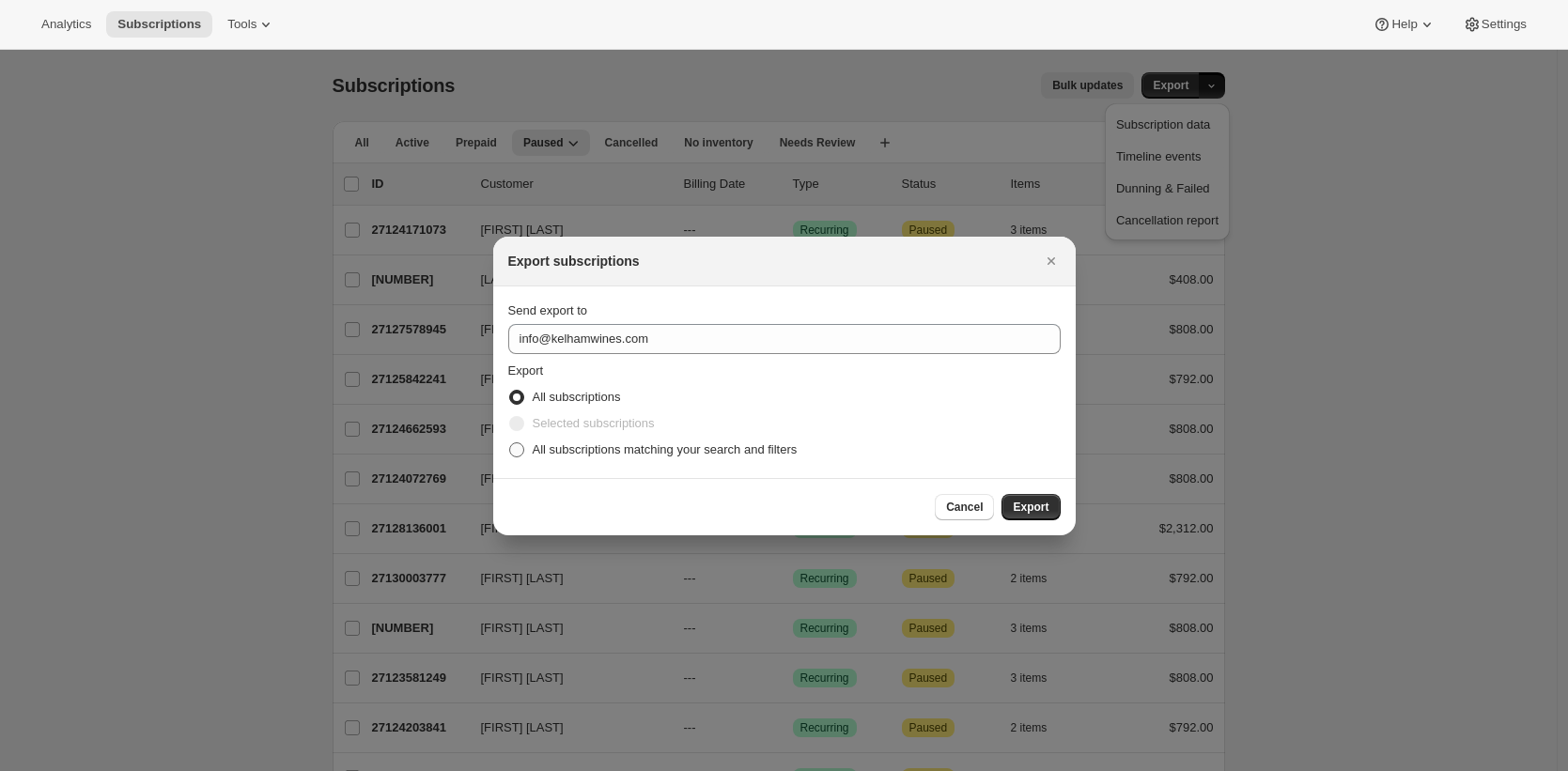 radio on "true" 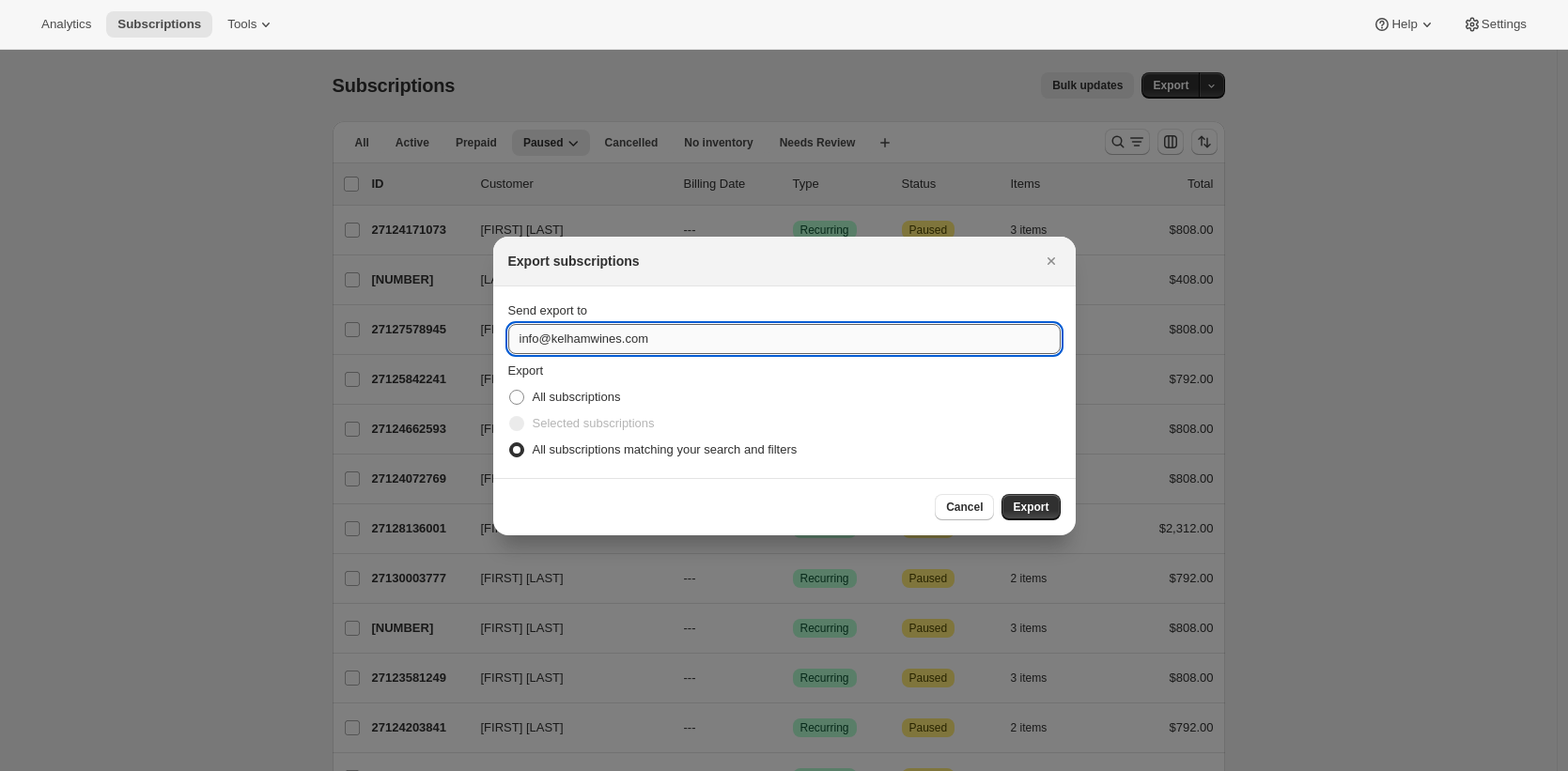 click on "info@kelhamwines.com" at bounding box center (784, 339) 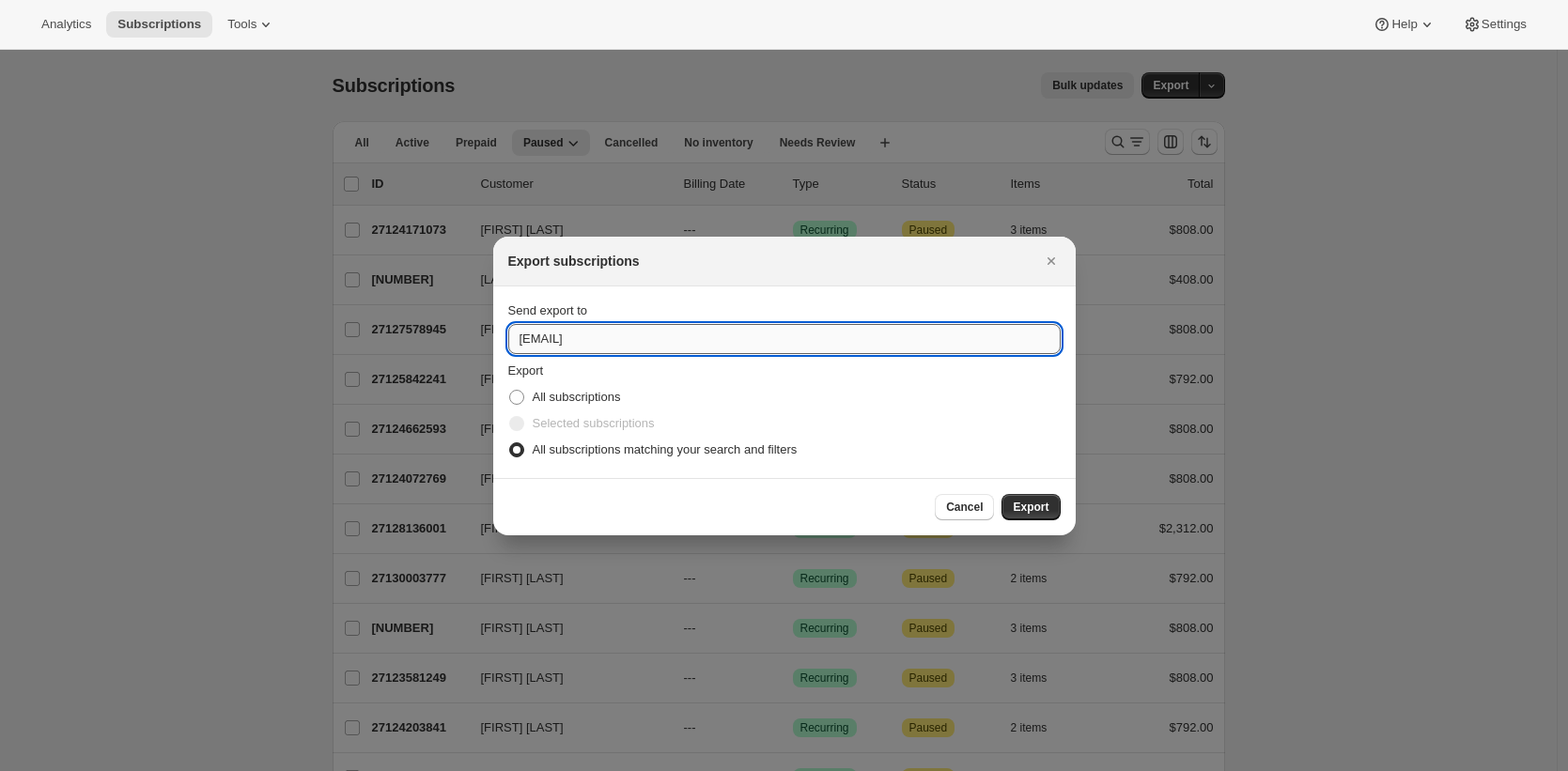 type on "brian@awtomic.com" 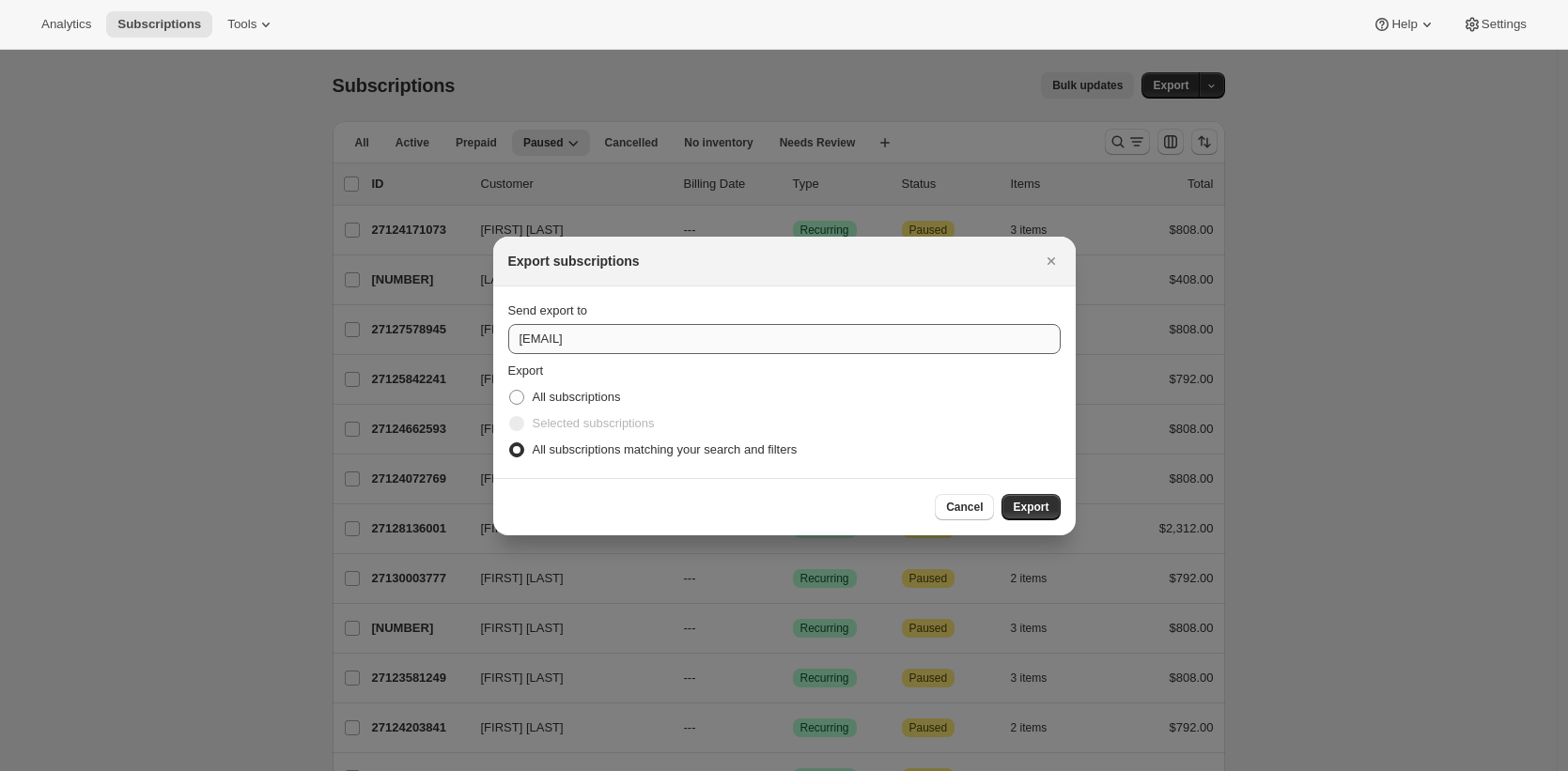 type 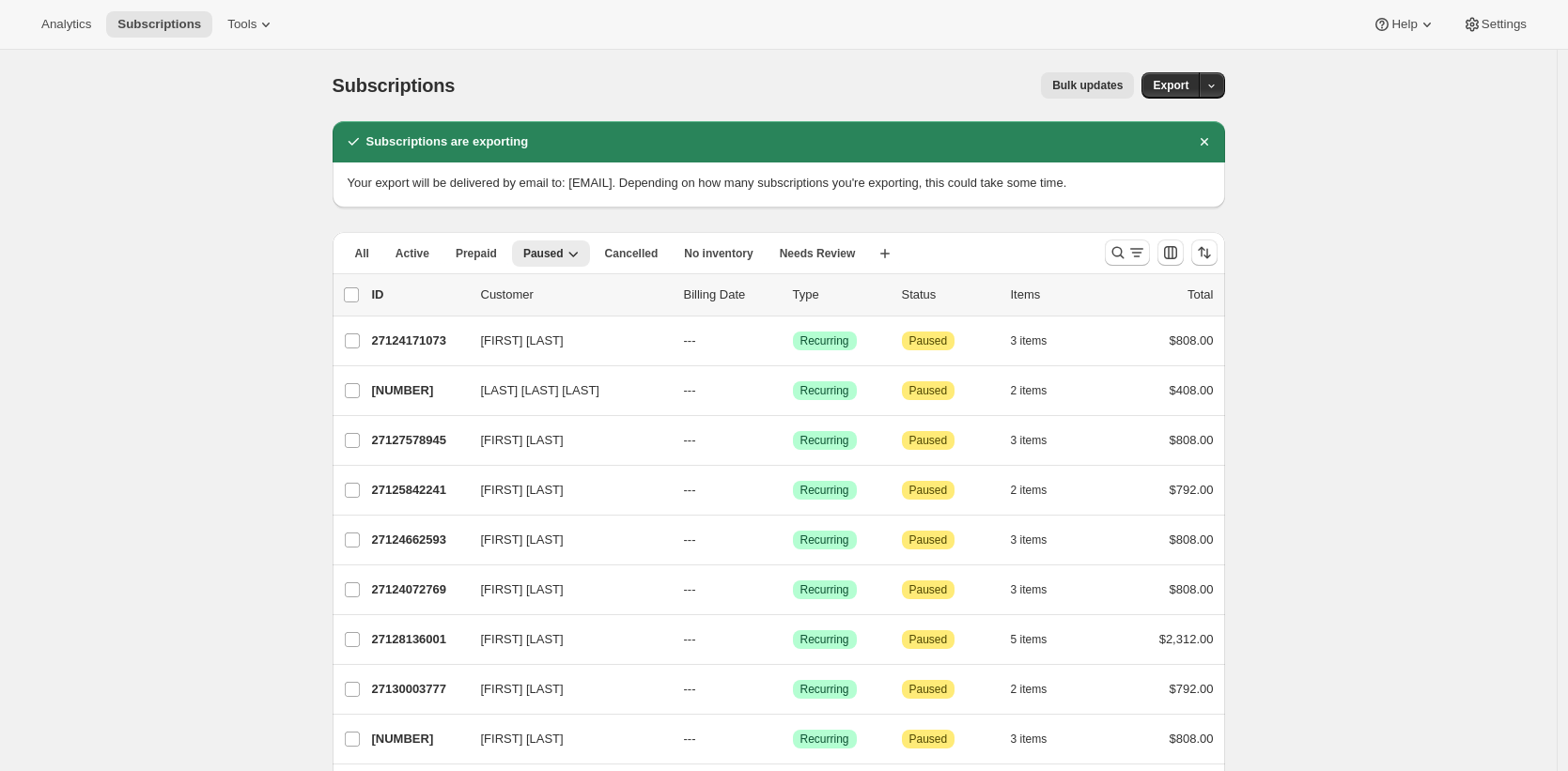 click on "Subscriptions. This page is ready Subscriptions Bulk updates More actions Bulk updates Export Subscriptions are exporting Your export will be delivered by email to: brian@awtomic.com. Depending on how many subscriptions you're exporting, this could take some time. All Active Prepaid Paused Cancelled No inventory Needs Review More views All Active Prepaid Paused Cancelled No inventory Needs Review More views Create new view 0 selected Update next billing date Change status Showing 20 subscriptions Select all 20 subscriptions Showing 20 subscriptions Select Select all 20 subscriptions 0 selected list header ID Customer Billing Date Type Status Items Total Rhonda Sylvester 27124171073 Rhonda Sylvester --- Success Recurring Attention Paused 3   items $808.00 Conti Trousdale Brooke 27131576641 Conti Trousdale Brooke --- Success Recurring Attention Paused 2   items $408.00 Jonathan Snow 27127578945 Jonathan Snow --- Success Recurring Attention Paused 3   items $808.00 Brett Darrow 27125842241 Brett Darrow --- 2   3" at bounding box center [778, 708] 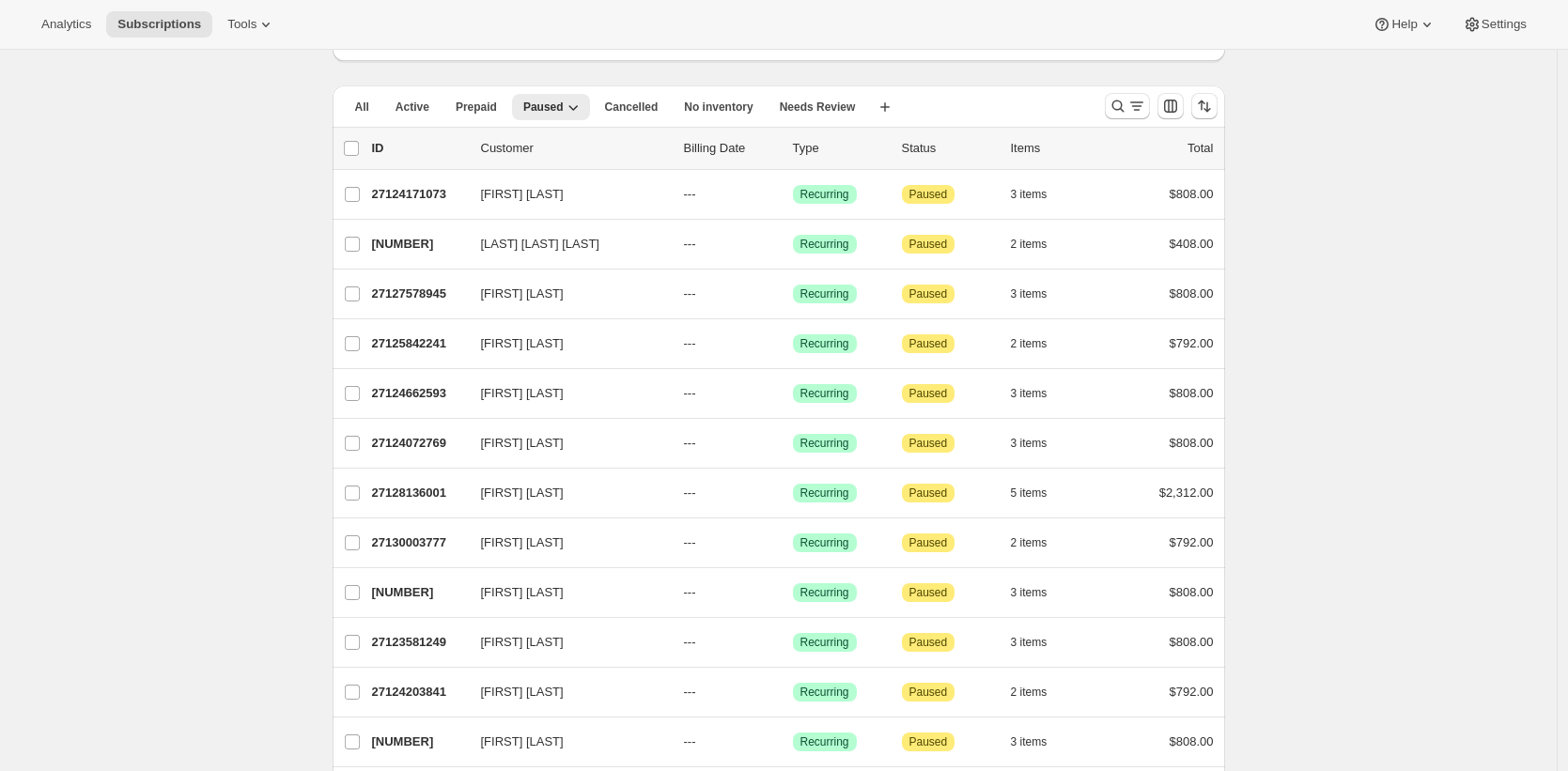 scroll, scrollTop: 108, scrollLeft: 0, axis: vertical 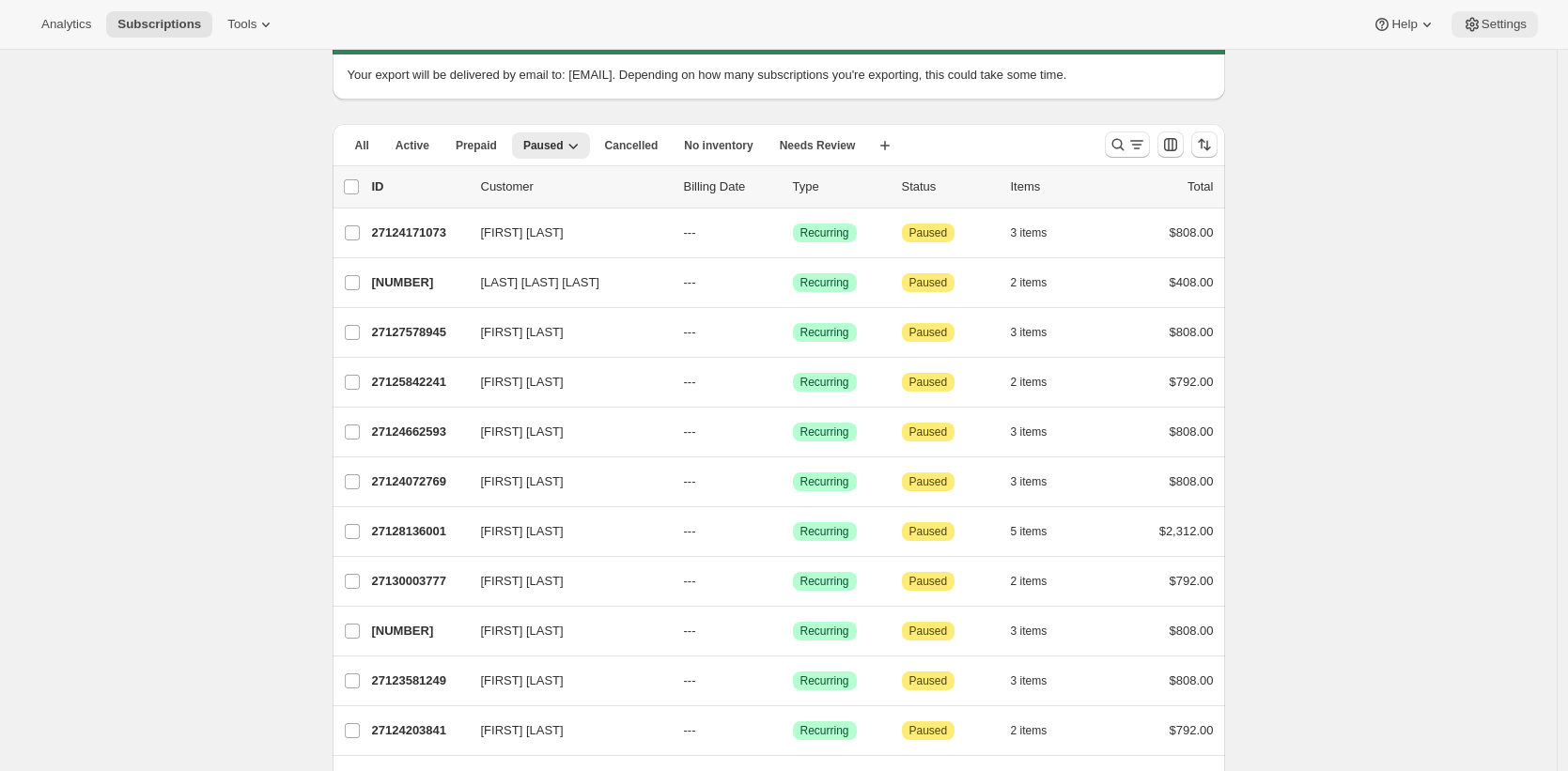 click on "Settings" at bounding box center [1504, 24] 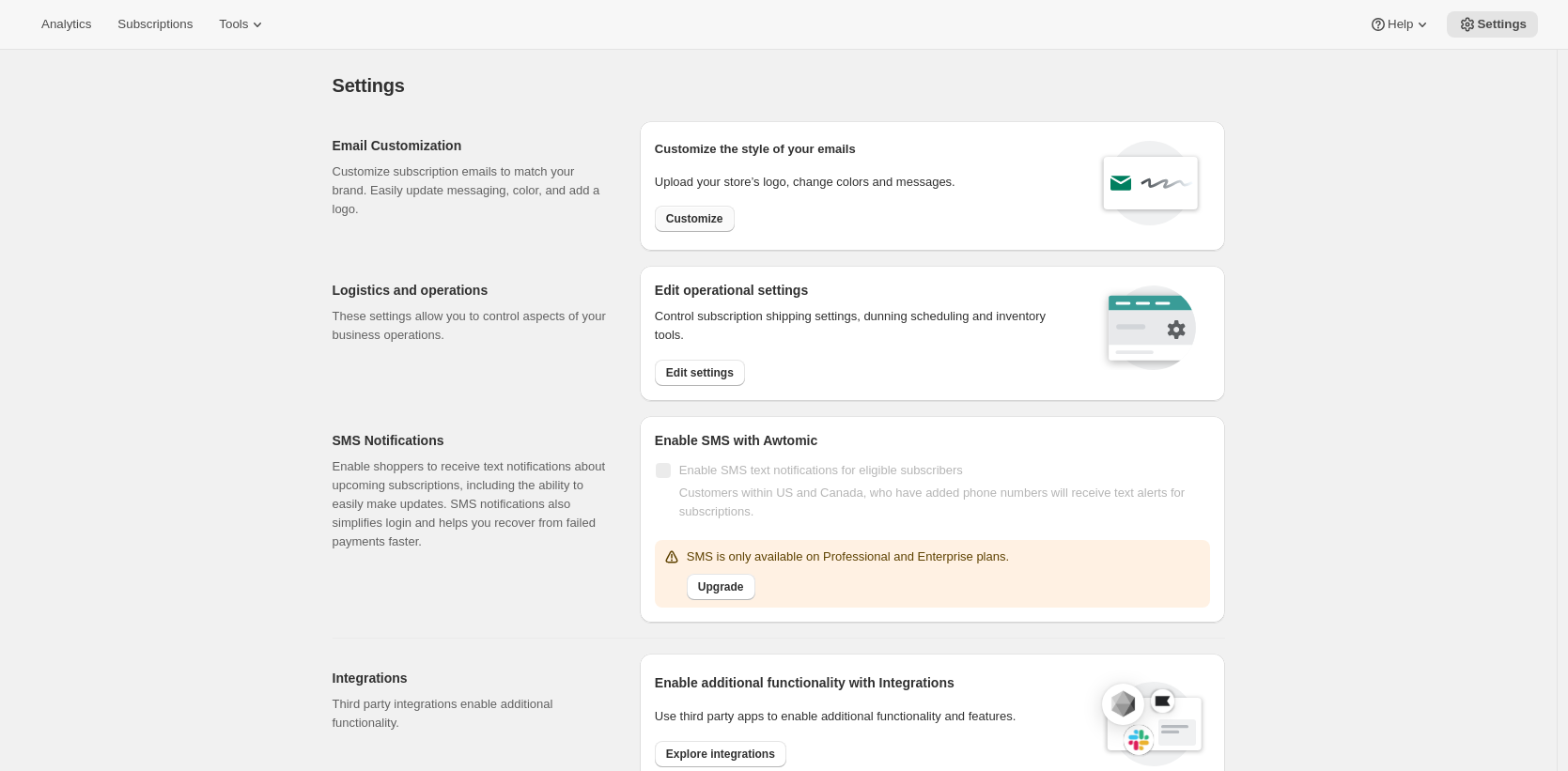 click on "Customize" at bounding box center (694, 219) 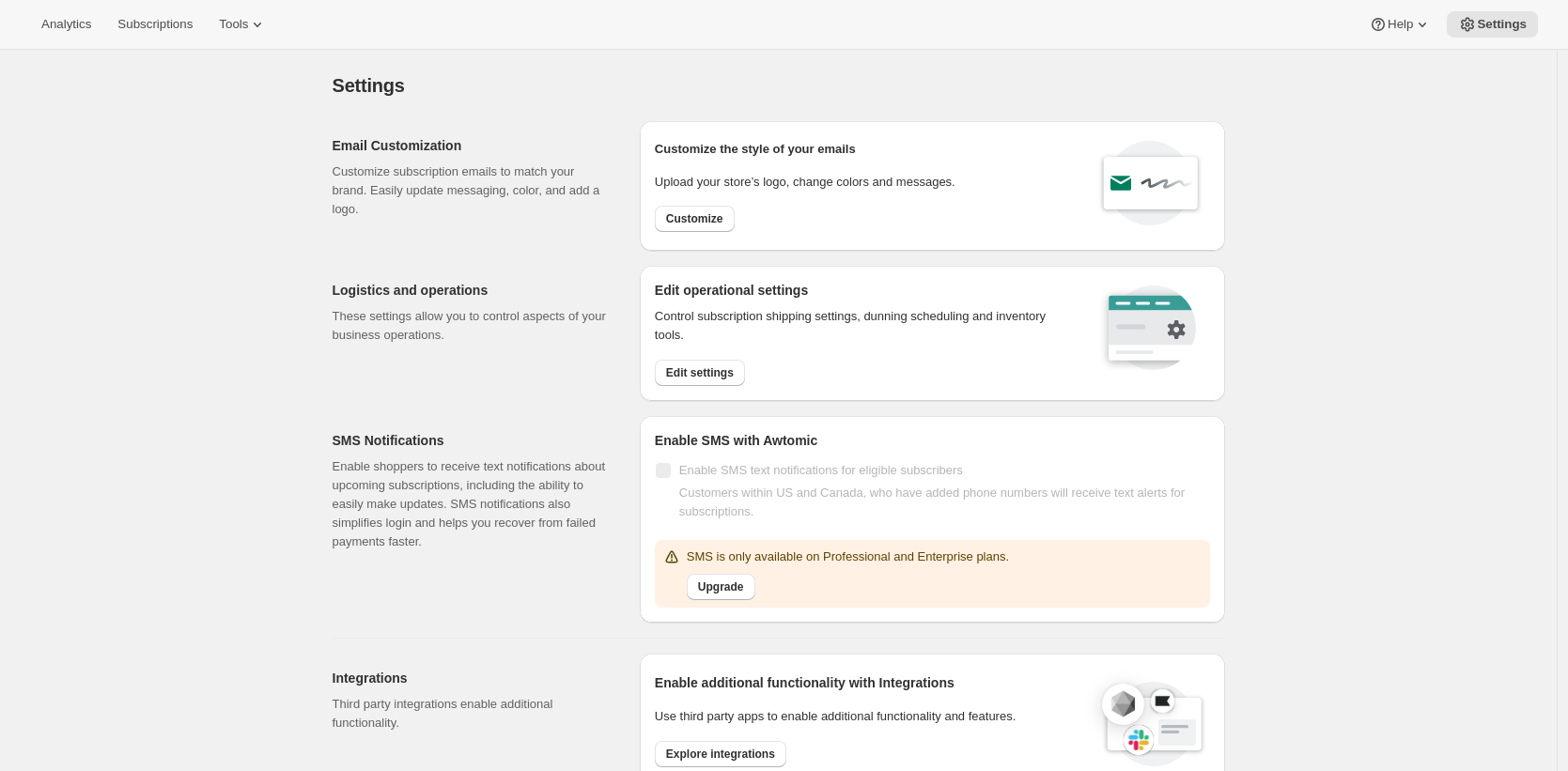 select on "subscriptionMessage" 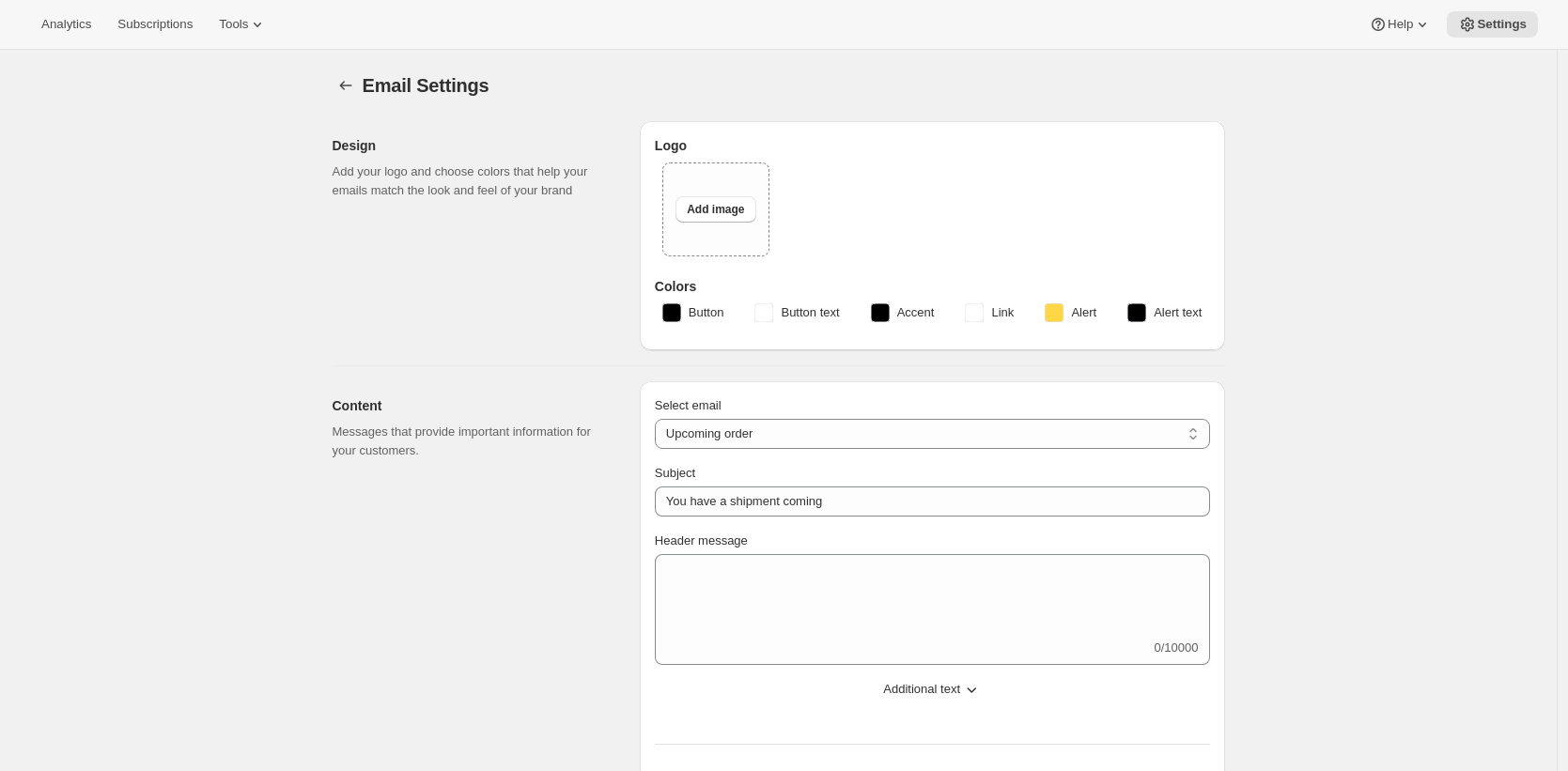 select on "14" 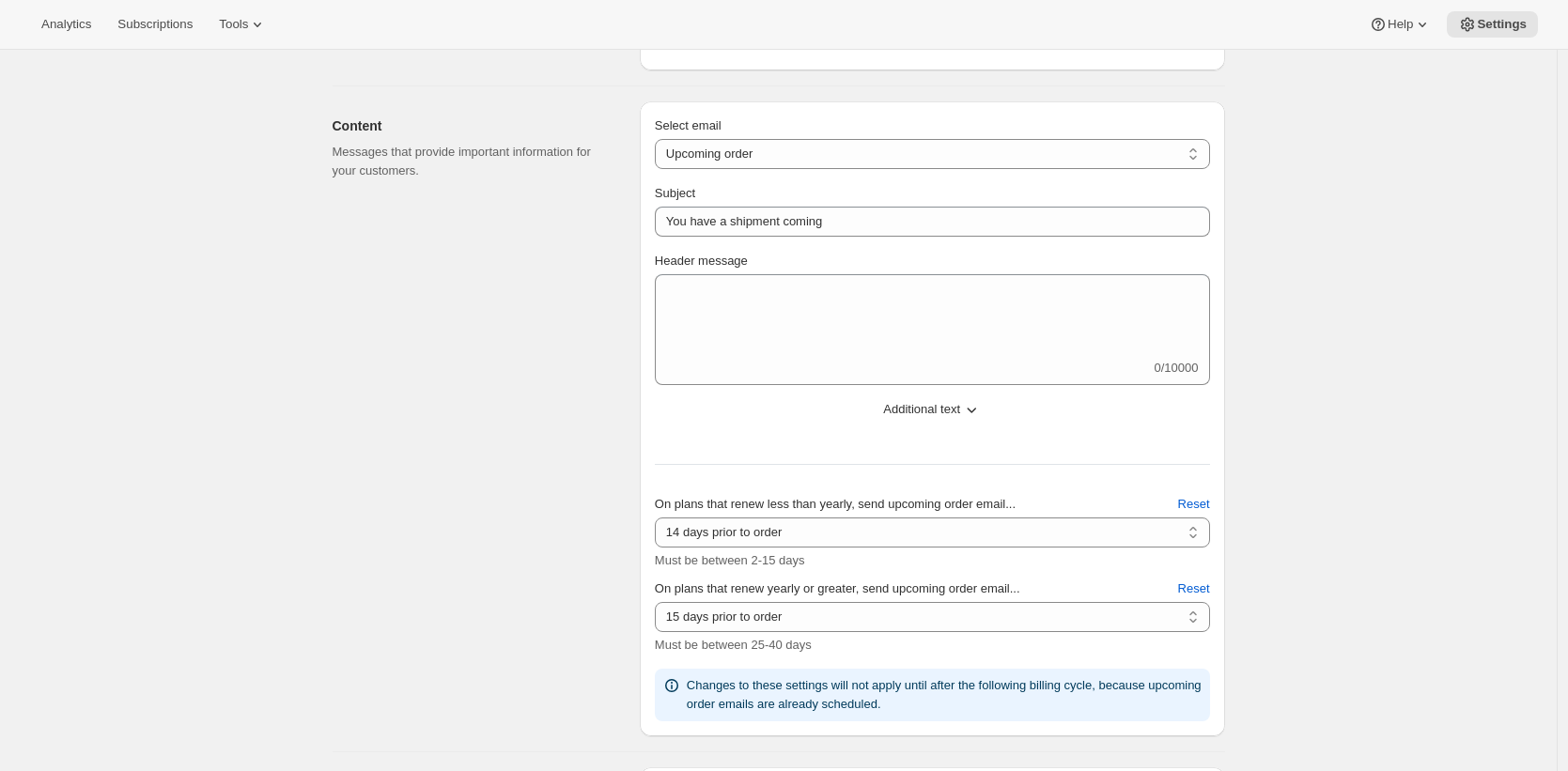 scroll, scrollTop: 0, scrollLeft: 0, axis: both 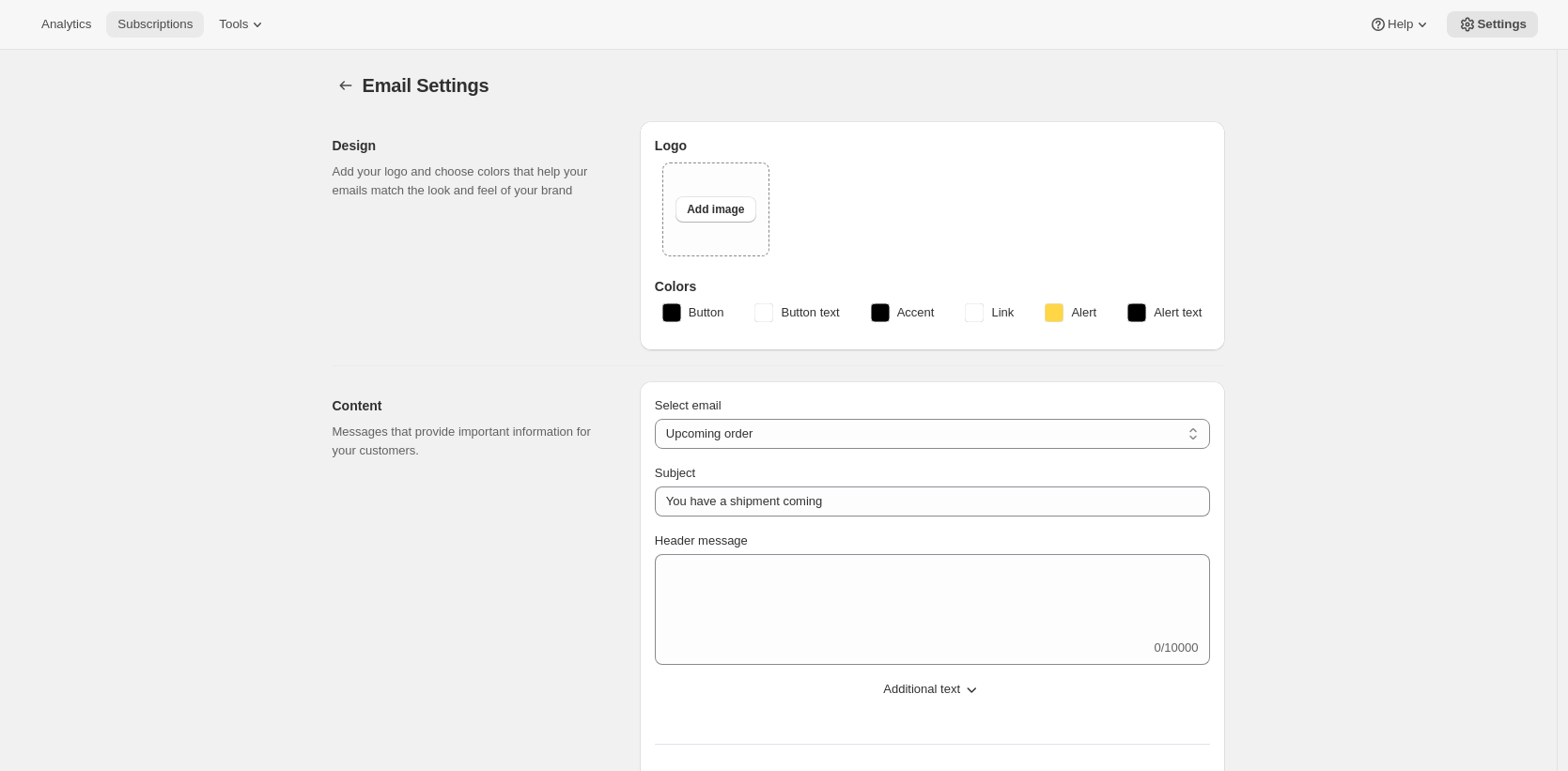 click on "Subscriptions" at bounding box center (155, 24) 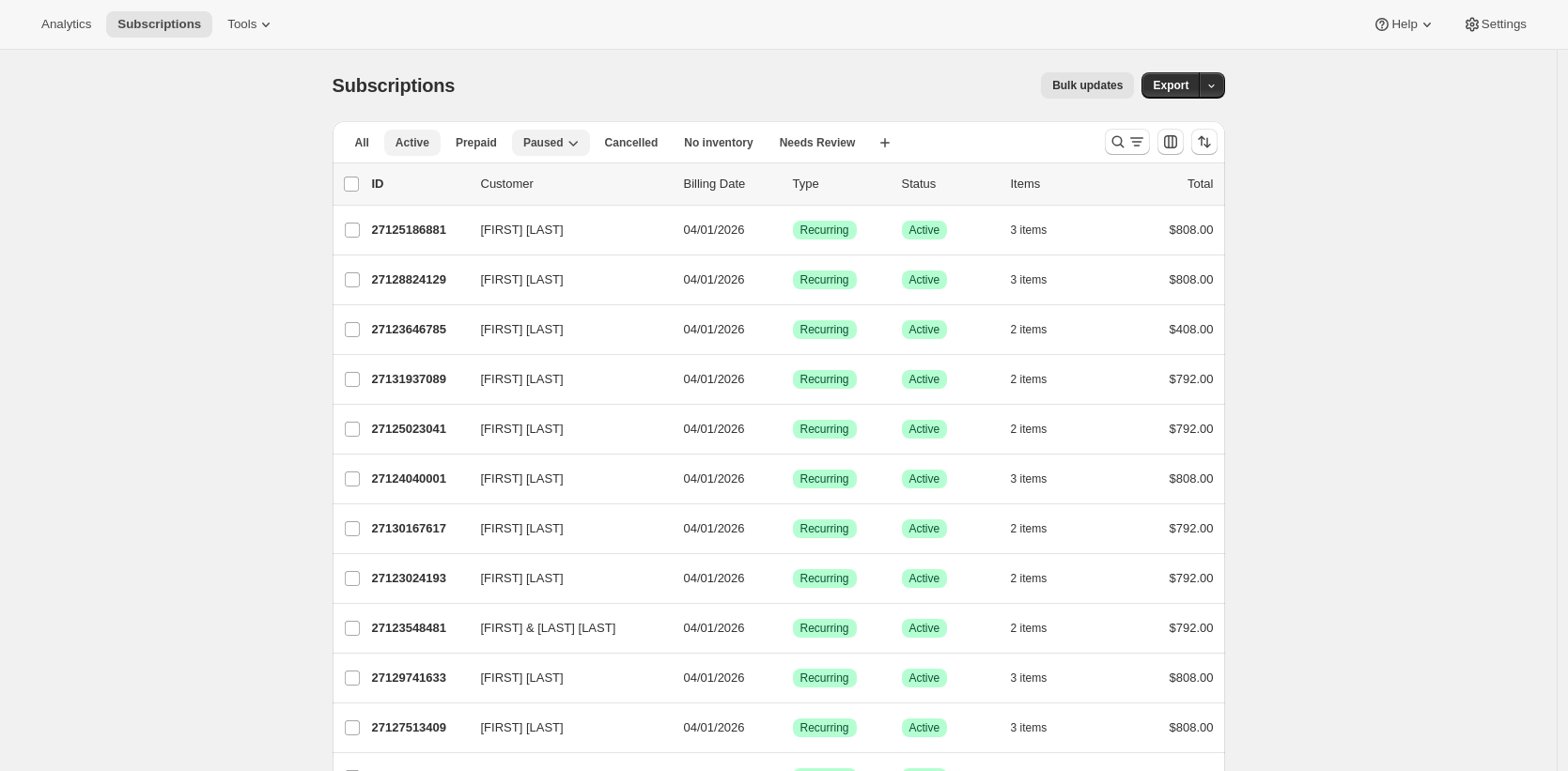 click on "Active" at bounding box center (412, 143) 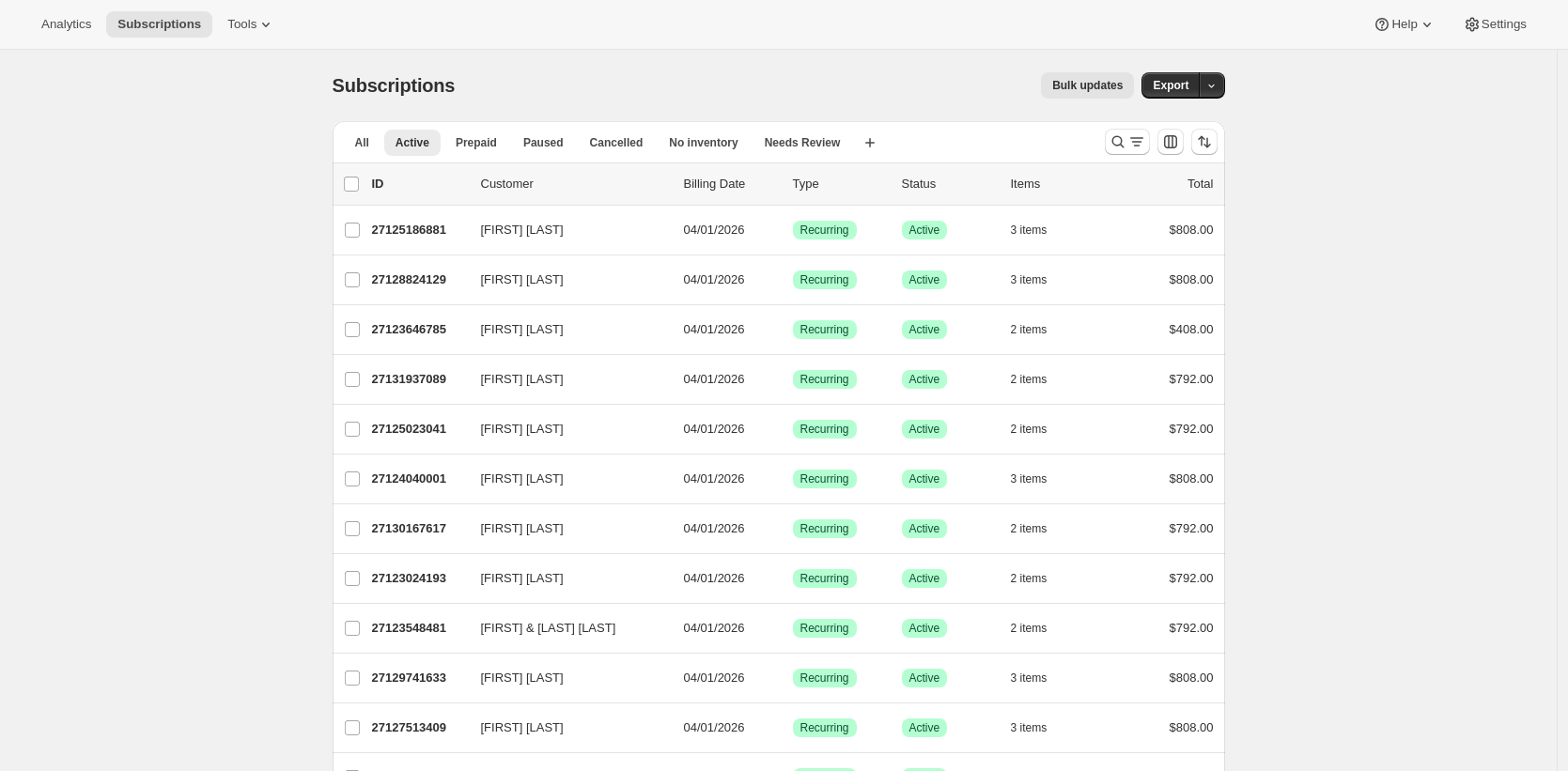 click on "Subscriptions. This page is ready Subscriptions Bulk updates More actions Bulk updates Export All Active Prepaid Paused Cancelled No inventory Needs Review More views All Active Prepaid Paused Cancelled No inventory Needs Review More views Create new view 0 selected Update next billing date Change status Showing 51 subscriptions Select all 51 subscriptions Showing 51 subscriptions Select Select all 51 subscriptions 0 selected list header ID Customer Billing Date Type Status Items Total Chris Champa 27125186881 Chris Champa 04/01/2026 Success Recurring Success Active 3   items $808.00 Amanda Cone 27128824129 Amanda Cone 04/01/2026 Success Recurring Success Active 3   items $808.00 Jeff Askew 27123646785 Jeff Askew 04/01/2026 Success Recurring Success Active 2   items $408.00 William Lowe 27131937089 William Lowe 04/01/2026 Success Recurring Success Active 2   items $792.00 George Poston 27125023041 George Poston 04/01/2026 Success Recurring Success Active 2   items $792.00 Richard Lee 27124040001 Richard Lee 3" at bounding box center (778, 1424) 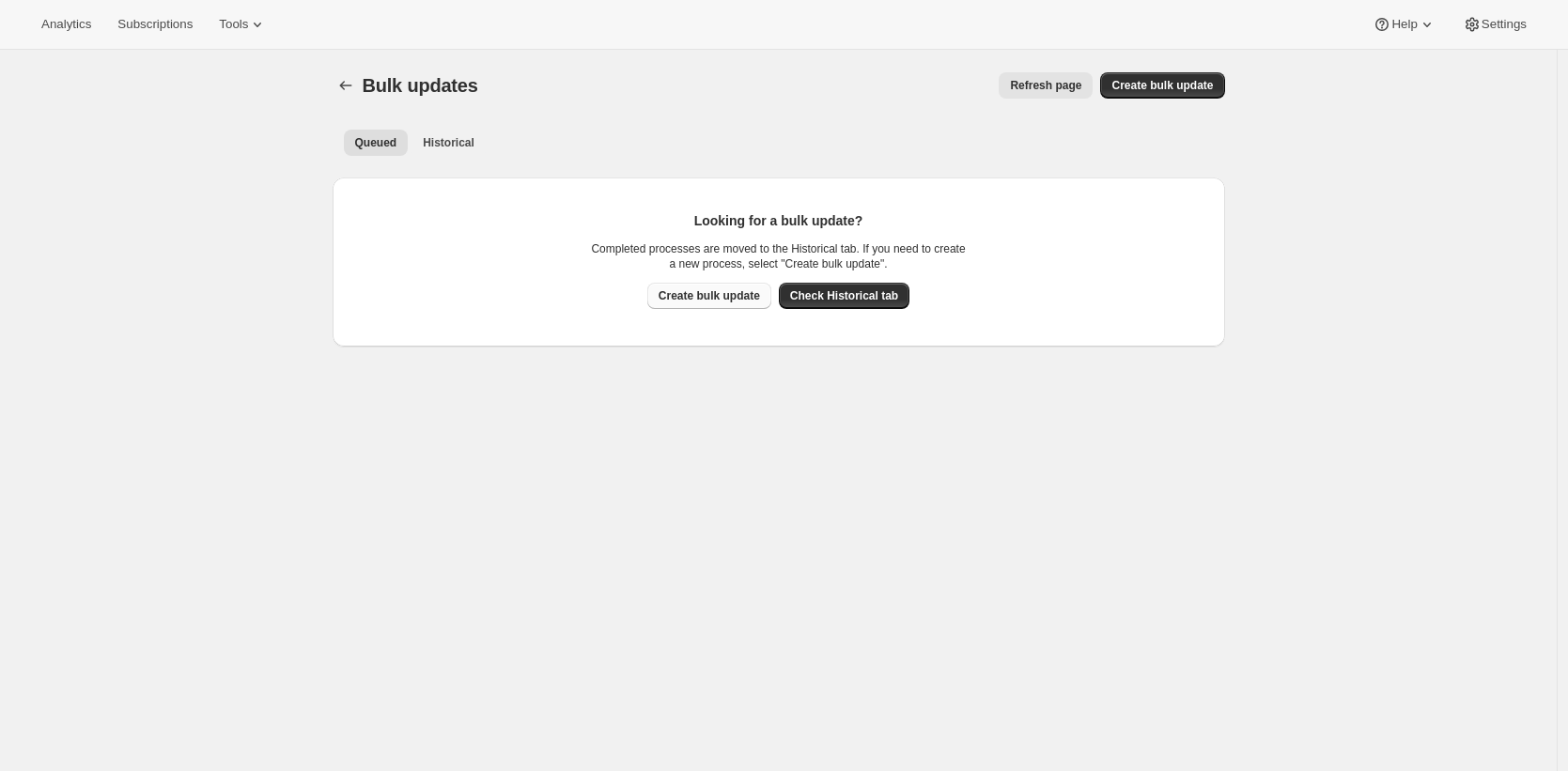 click on "Create bulk update" at bounding box center (709, 296) 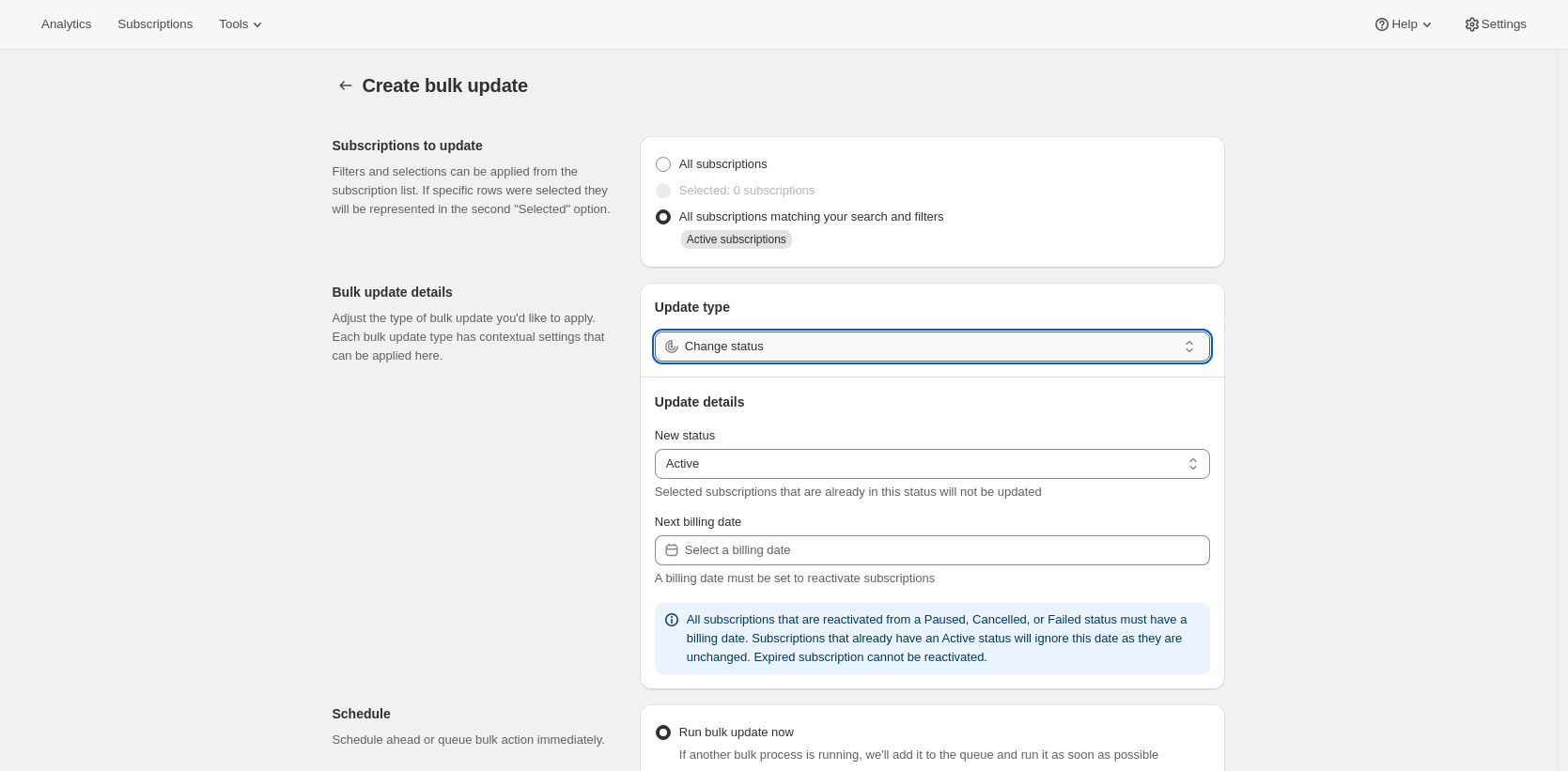 click on "Change status" at bounding box center [930, 347] 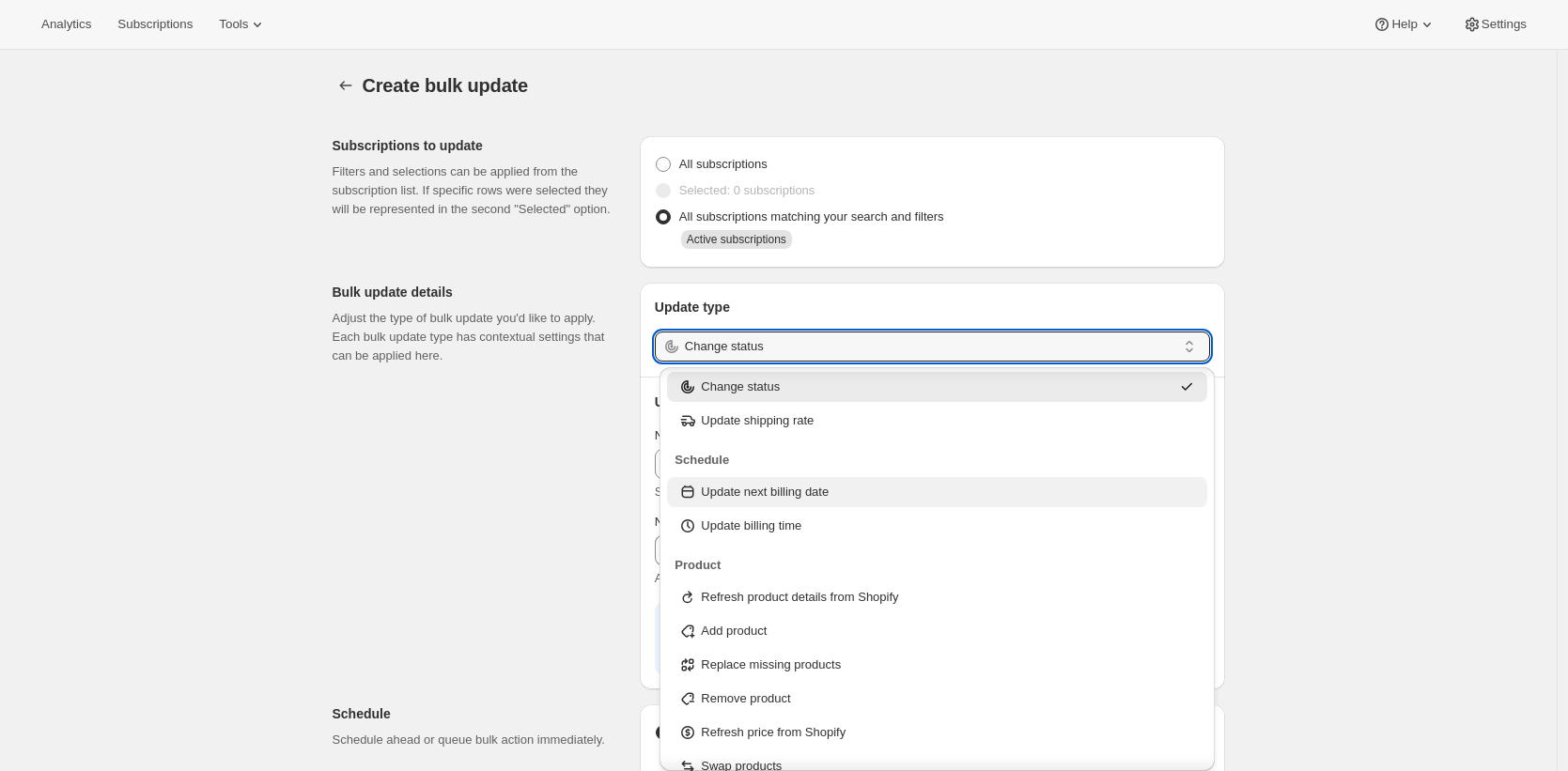 scroll, scrollTop: 38, scrollLeft: 0, axis: vertical 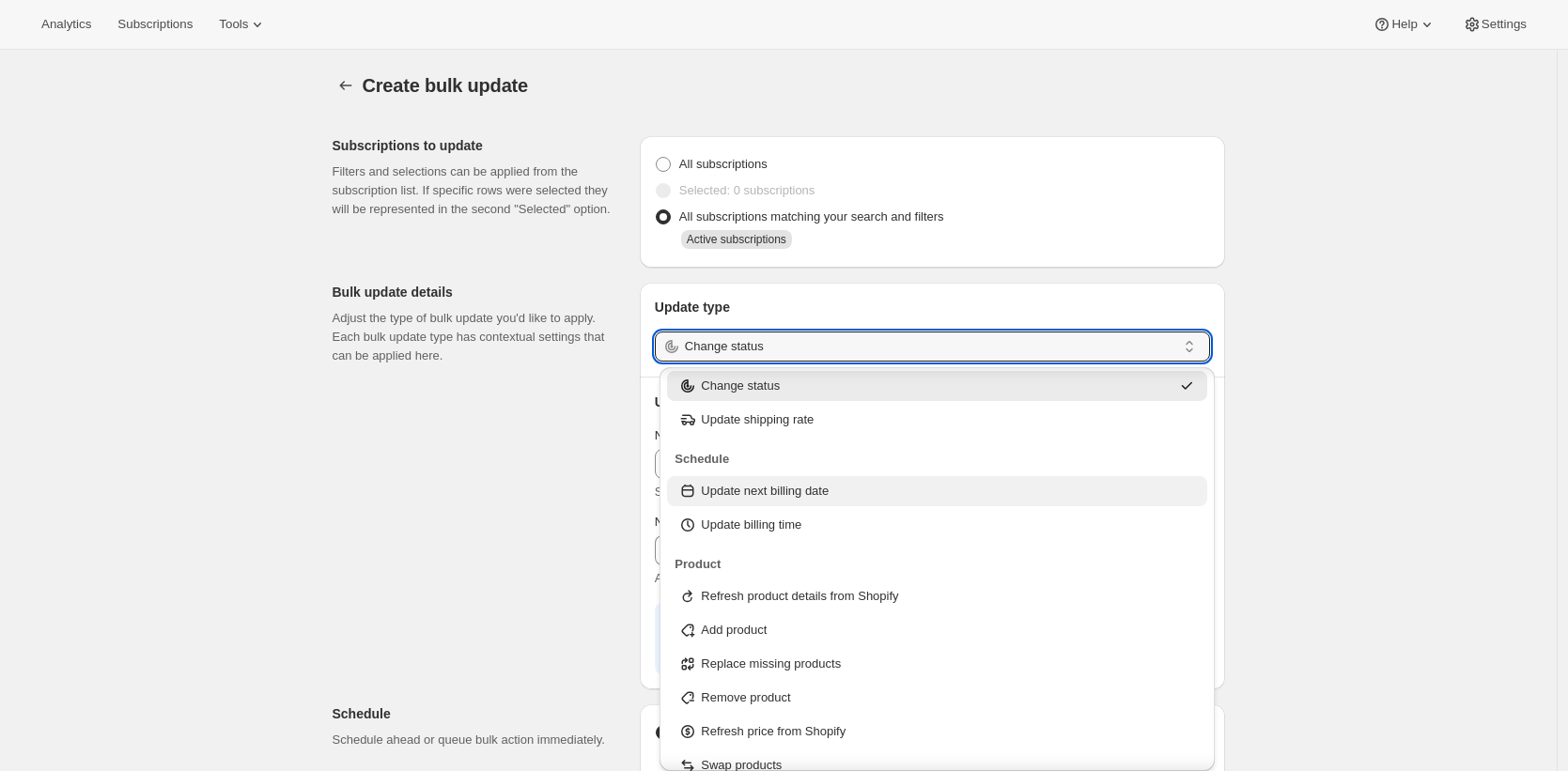 click on "Update next billing date" at bounding box center (937, 491) 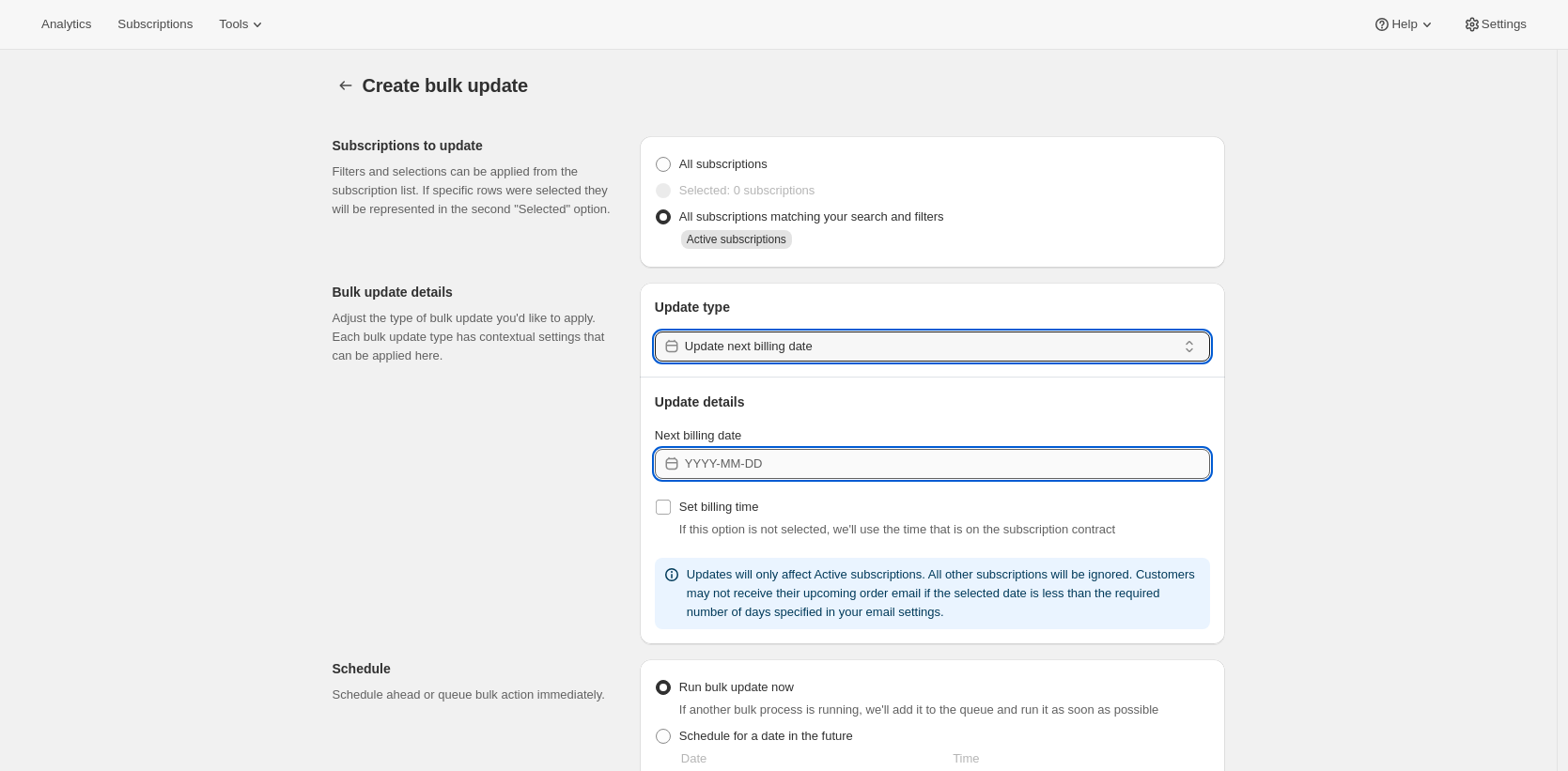 click on "Next billing date" at bounding box center (947, 464) 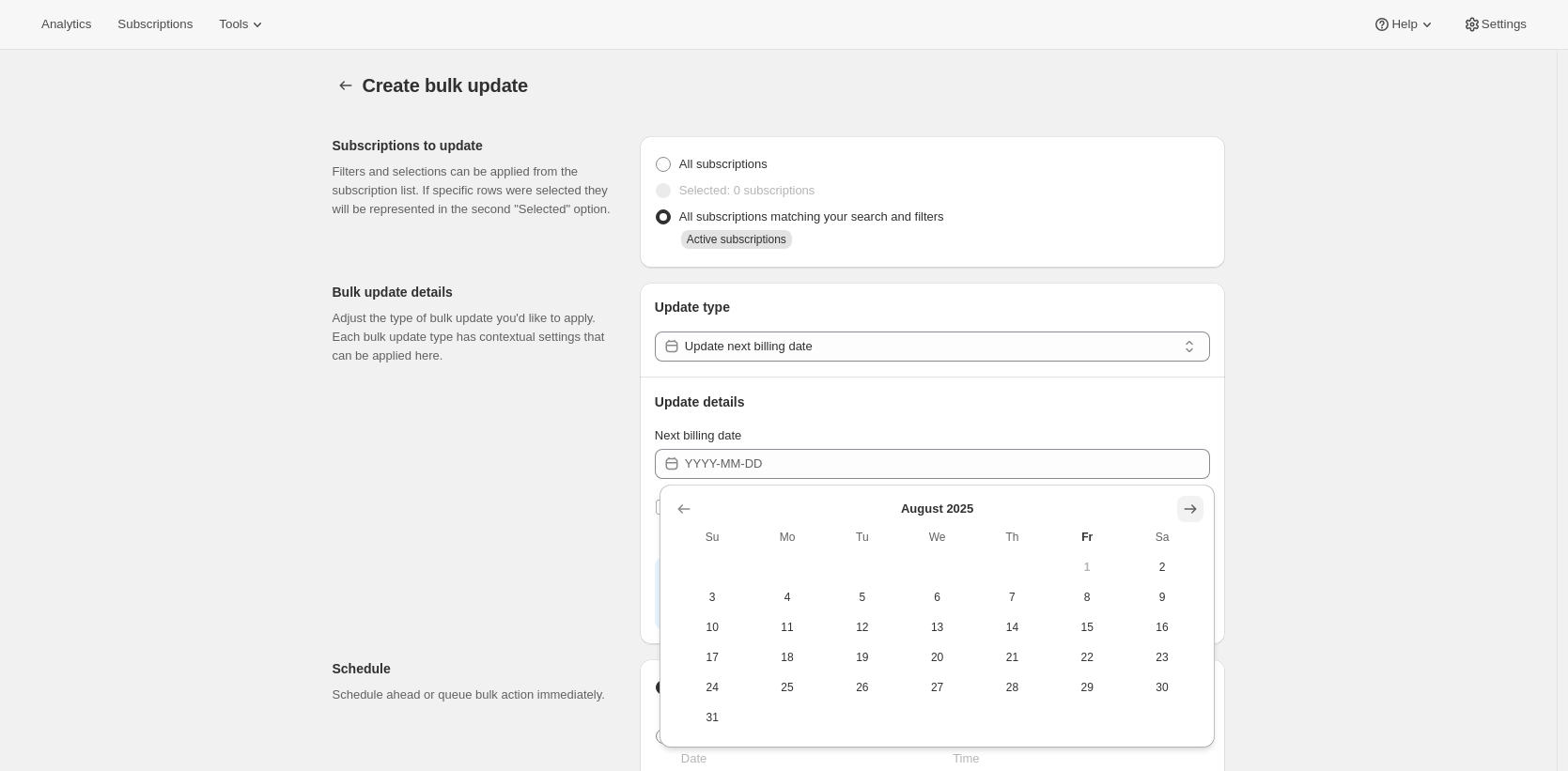 click 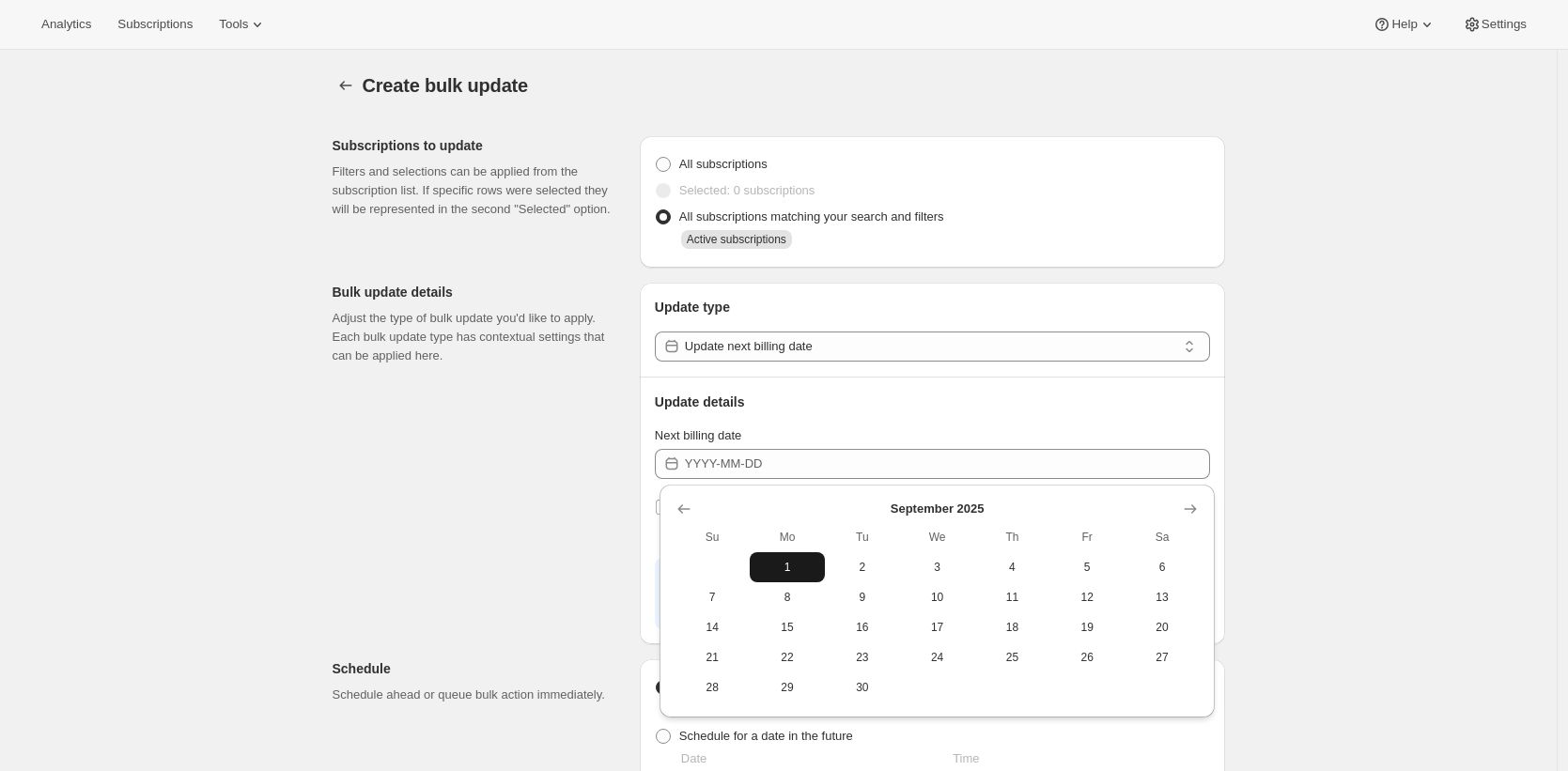 click on "1" at bounding box center (787, 567) 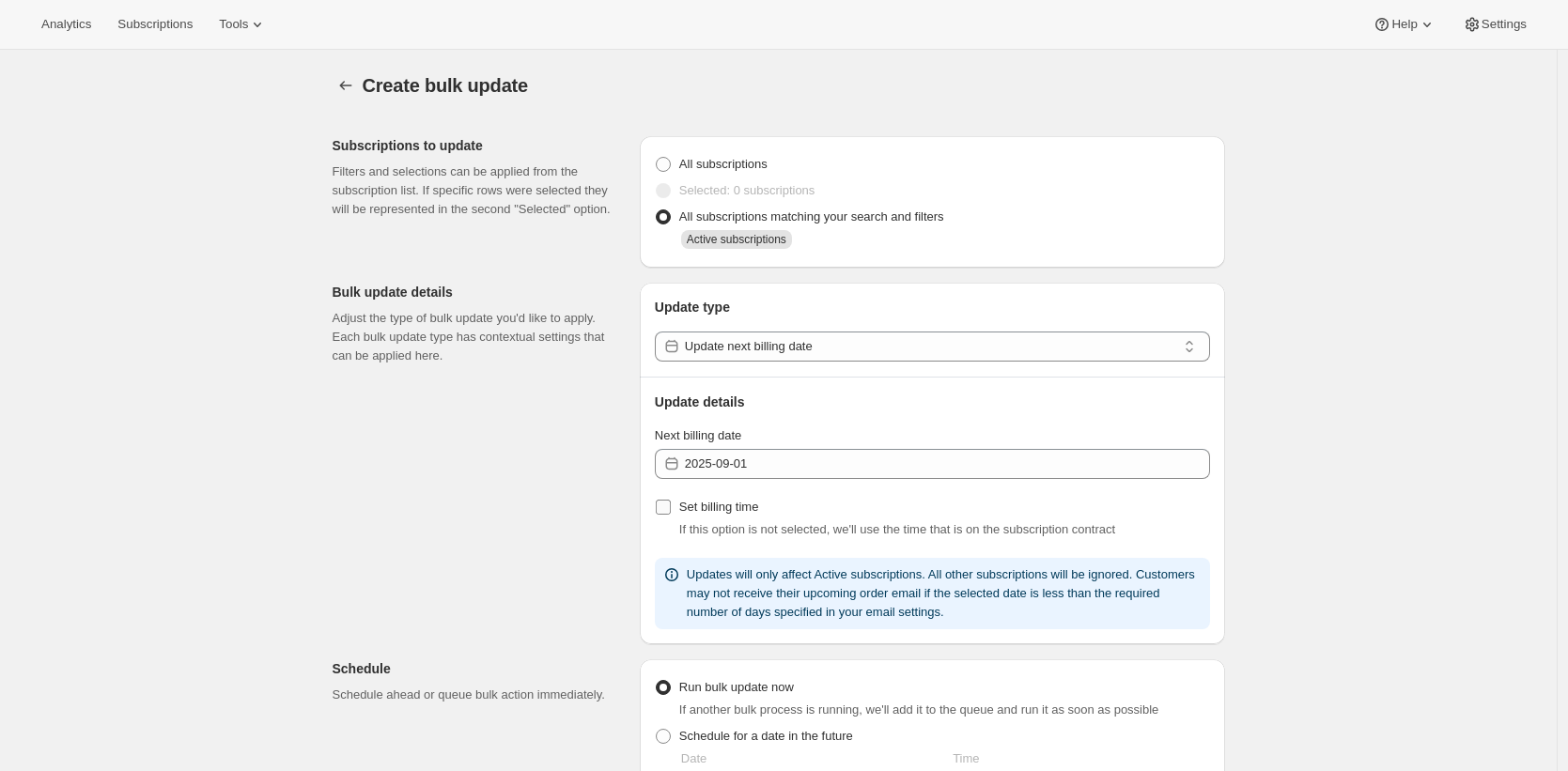 click on "Set billing time" at bounding box center [663, 507] 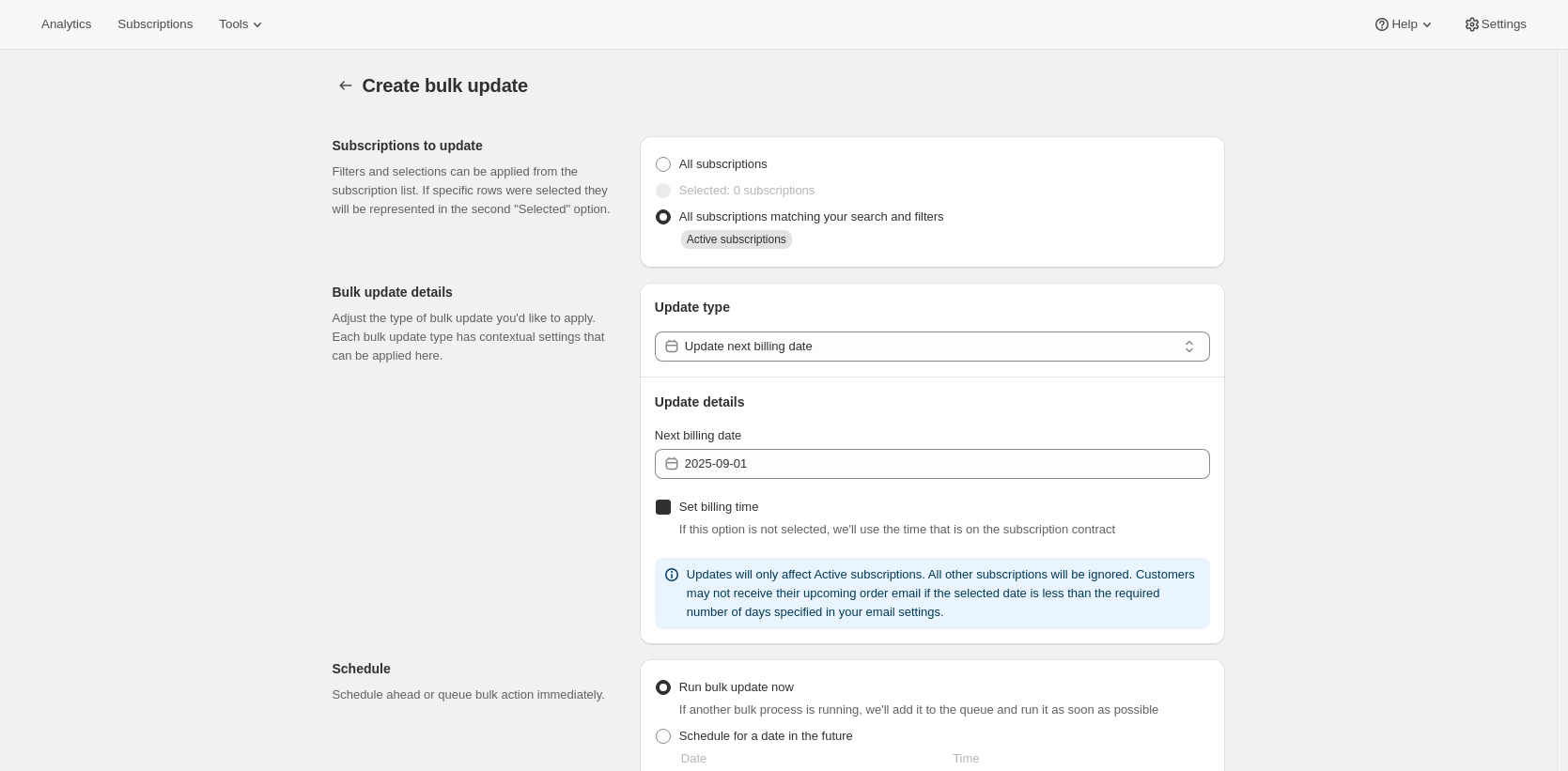 checkbox on "true" 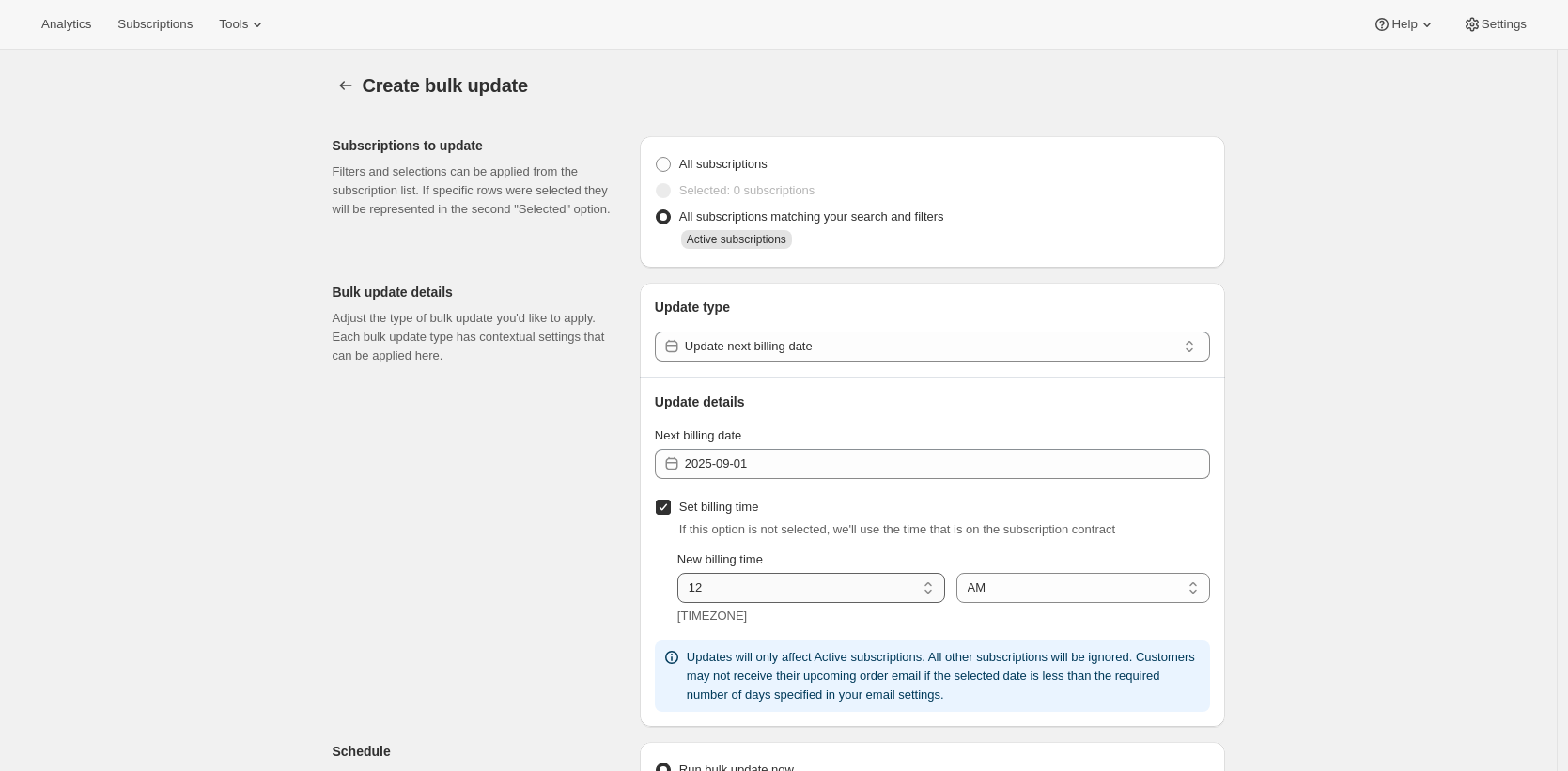 click on "01 02 03 04 05 06 07 08 09 10 11 12" at bounding box center [811, 588] 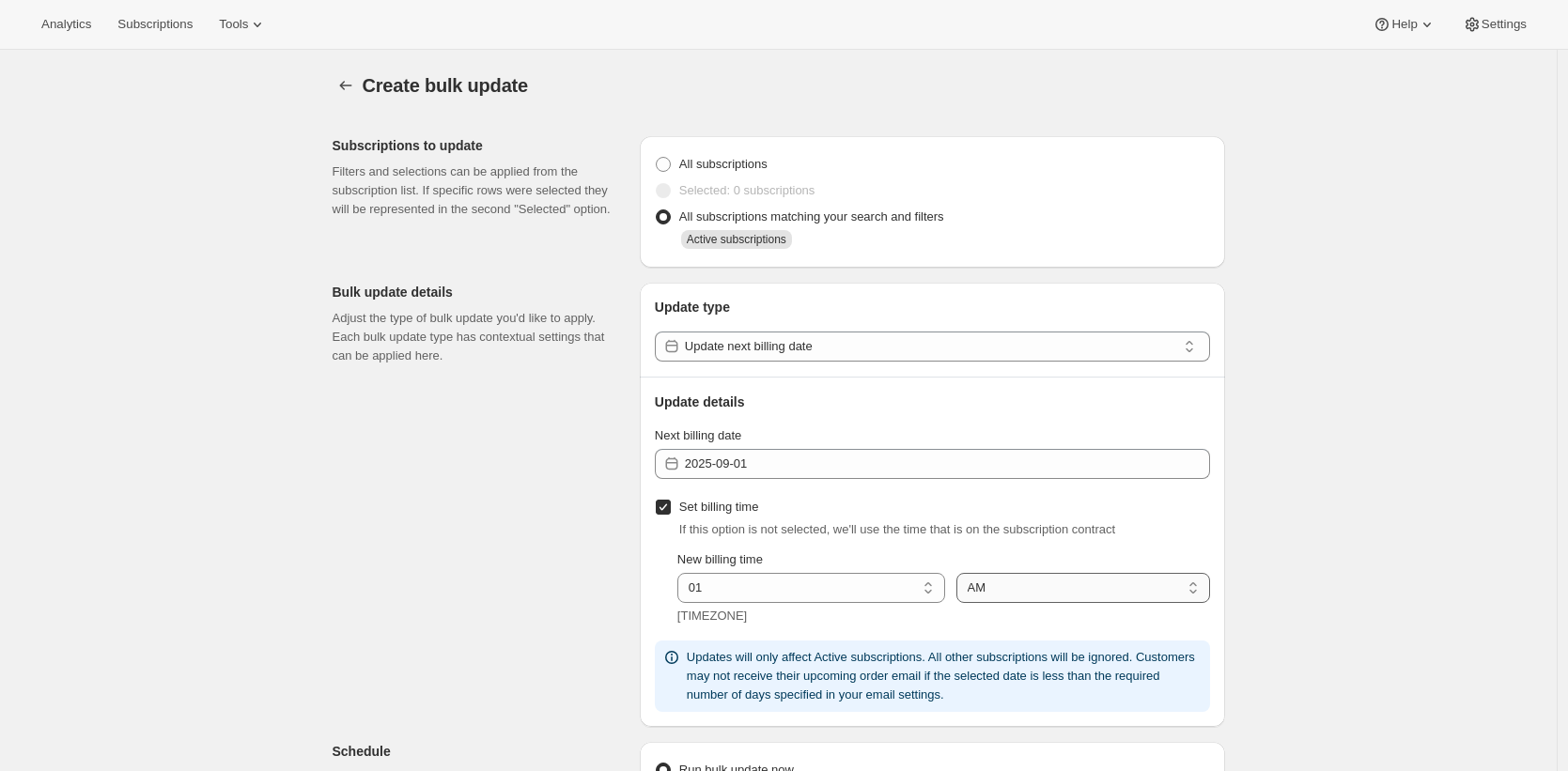 click on "AM PM" at bounding box center (1083, 588) 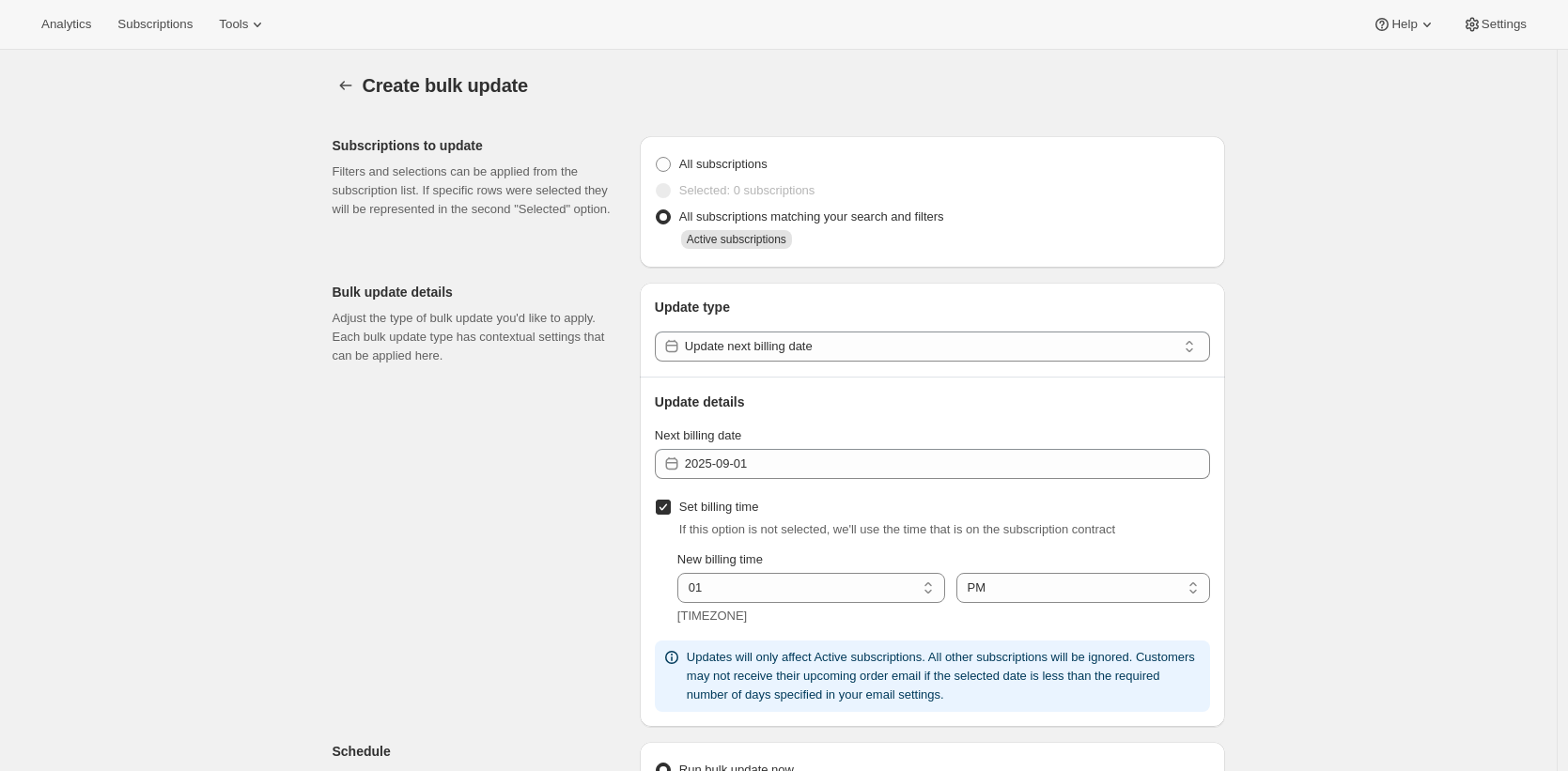 click on "Update type Update next billing date Update details Next billing date 2025-09-01 Set billing time If this option is not selected, we'll use the time that is on the subscription contract New billing time 01 02 03 04 05 06 07 08 09 10 11 12 01 Pacific Daylight Time (North America) (-07:00) AM PM PM Updates will only affect Active subscriptions. All other subscriptions will be ignored. Customers may not receive their upcoming order email if the selected date is less than the required number of days specified in your email settings." at bounding box center [932, 504] 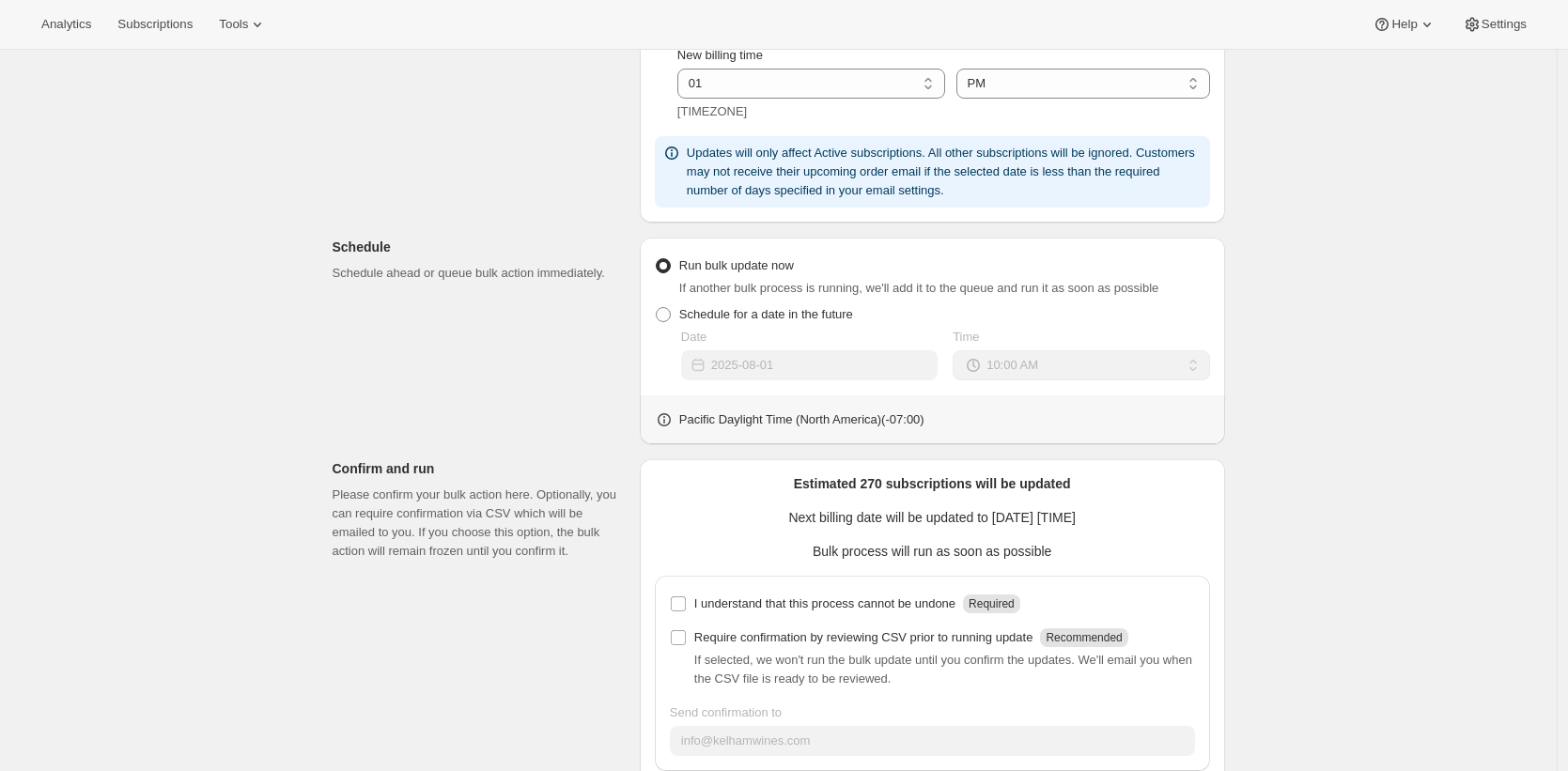 scroll, scrollTop: 544, scrollLeft: 0, axis: vertical 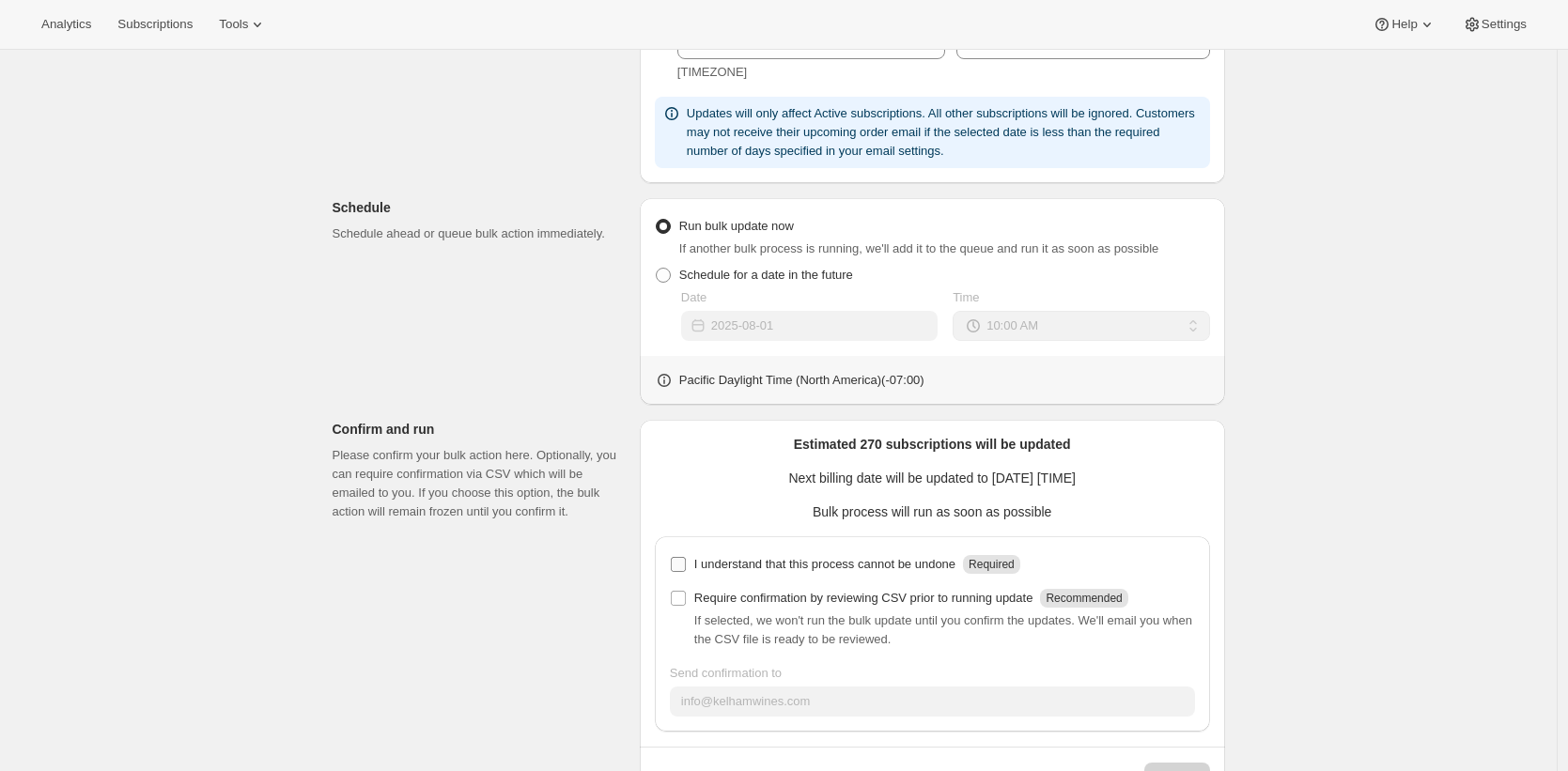 click on "I understand that this process cannot be undone" at bounding box center (825, 564) 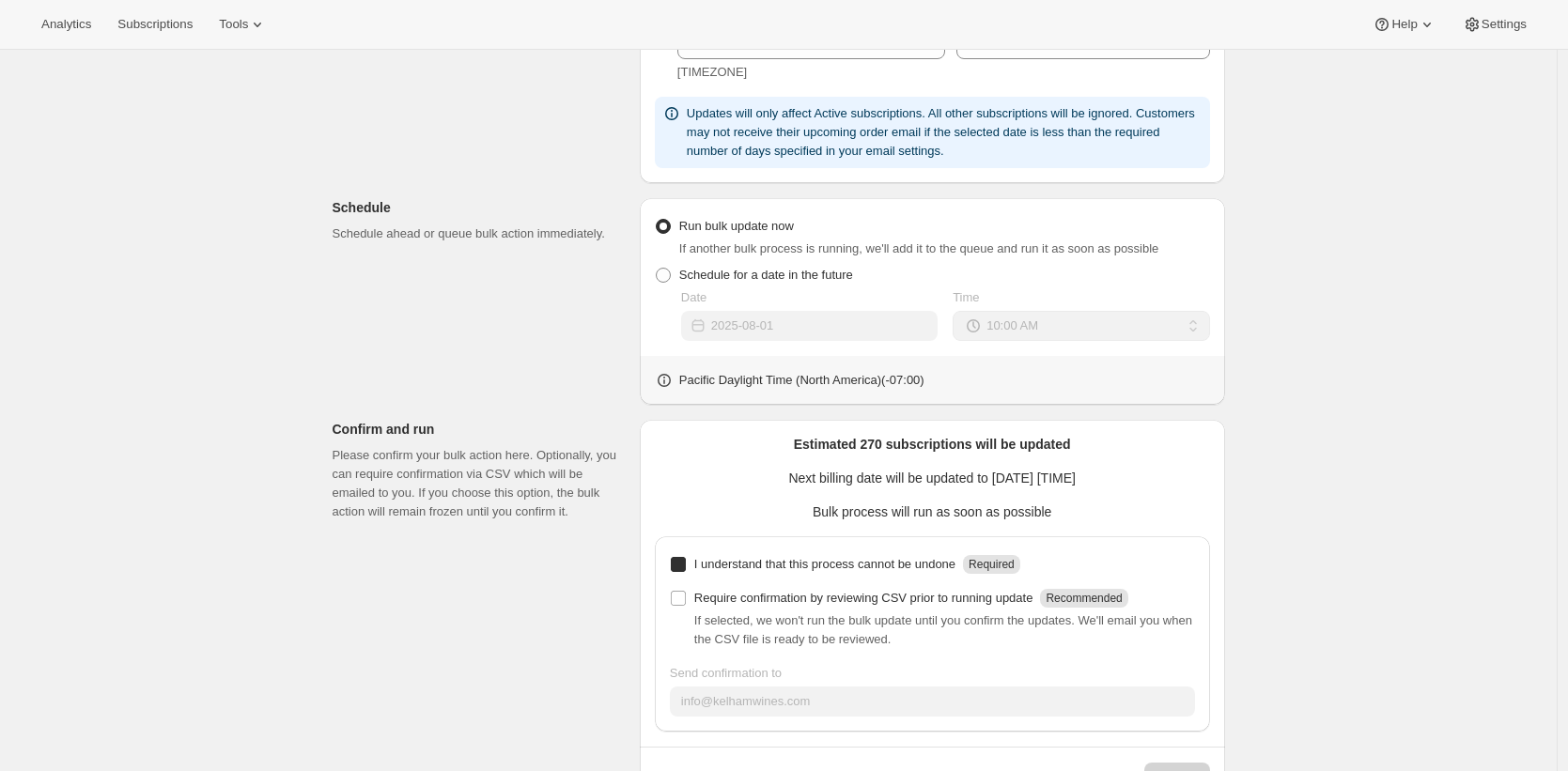 checkbox on "true" 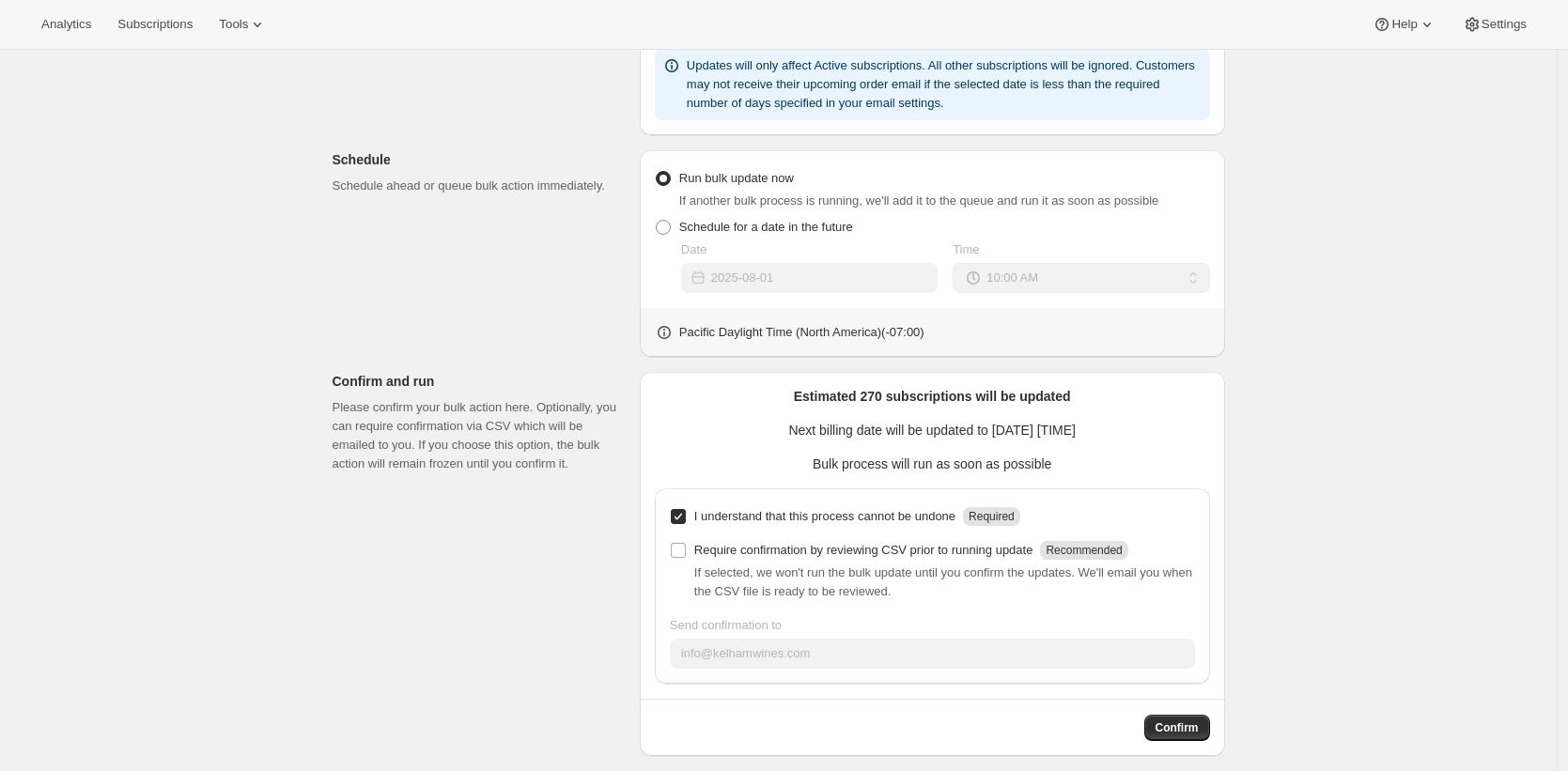 scroll, scrollTop: 608, scrollLeft: 0, axis: vertical 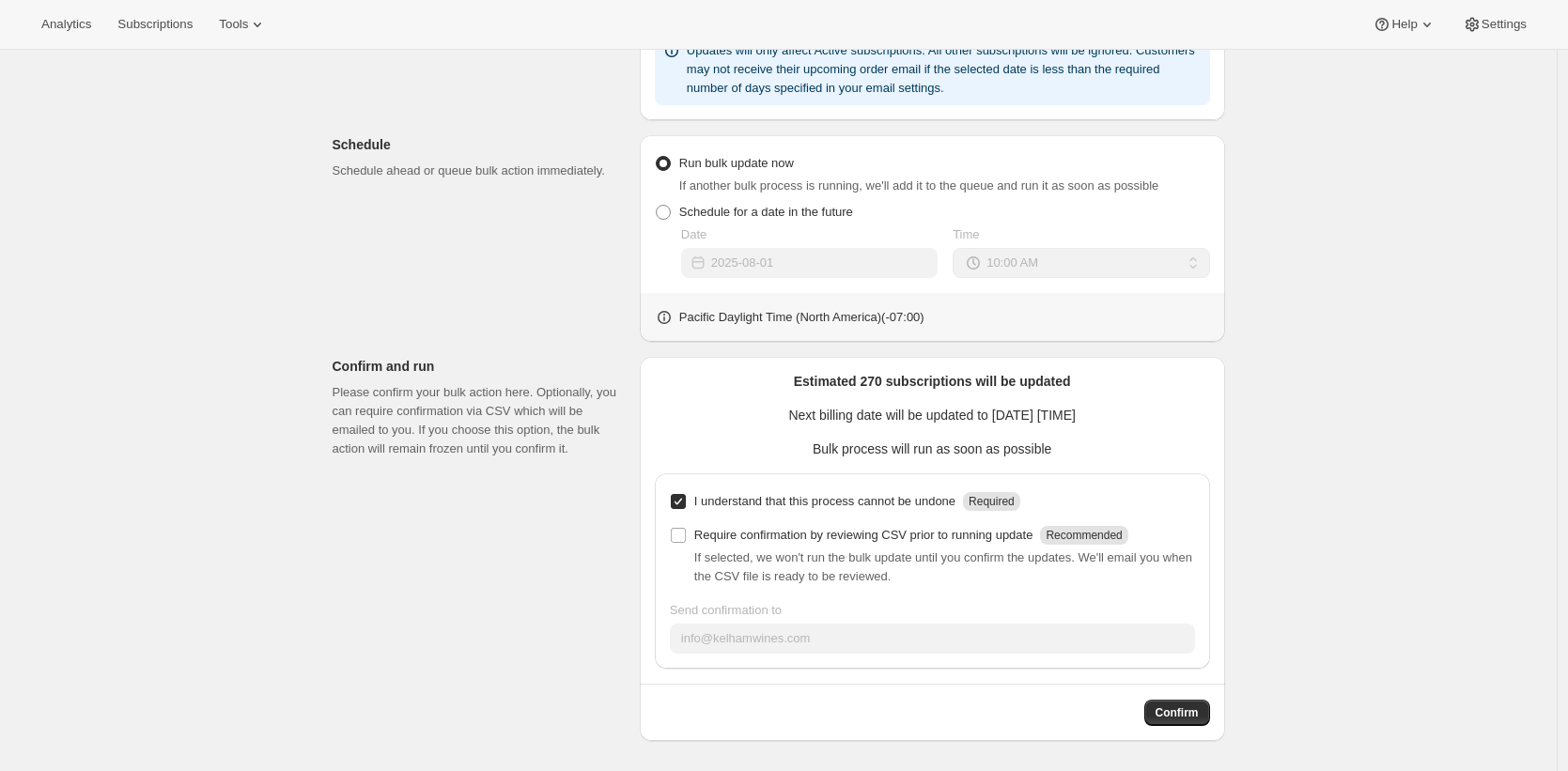 drag, startPoint x: 1199, startPoint y: 715, endPoint x: 1255, endPoint y: 589, distance: 137.88401 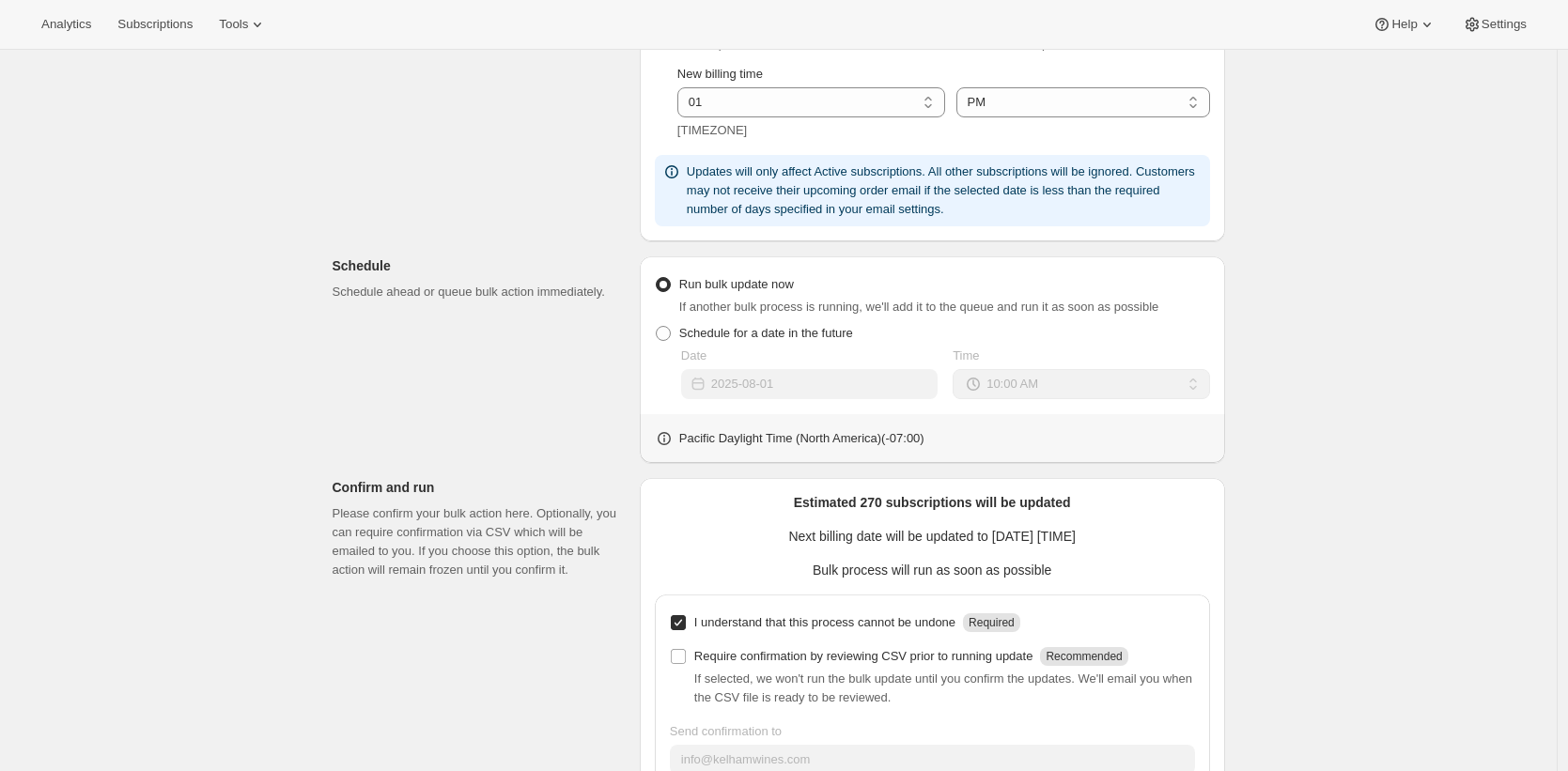 scroll, scrollTop: 568, scrollLeft: 0, axis: vertical 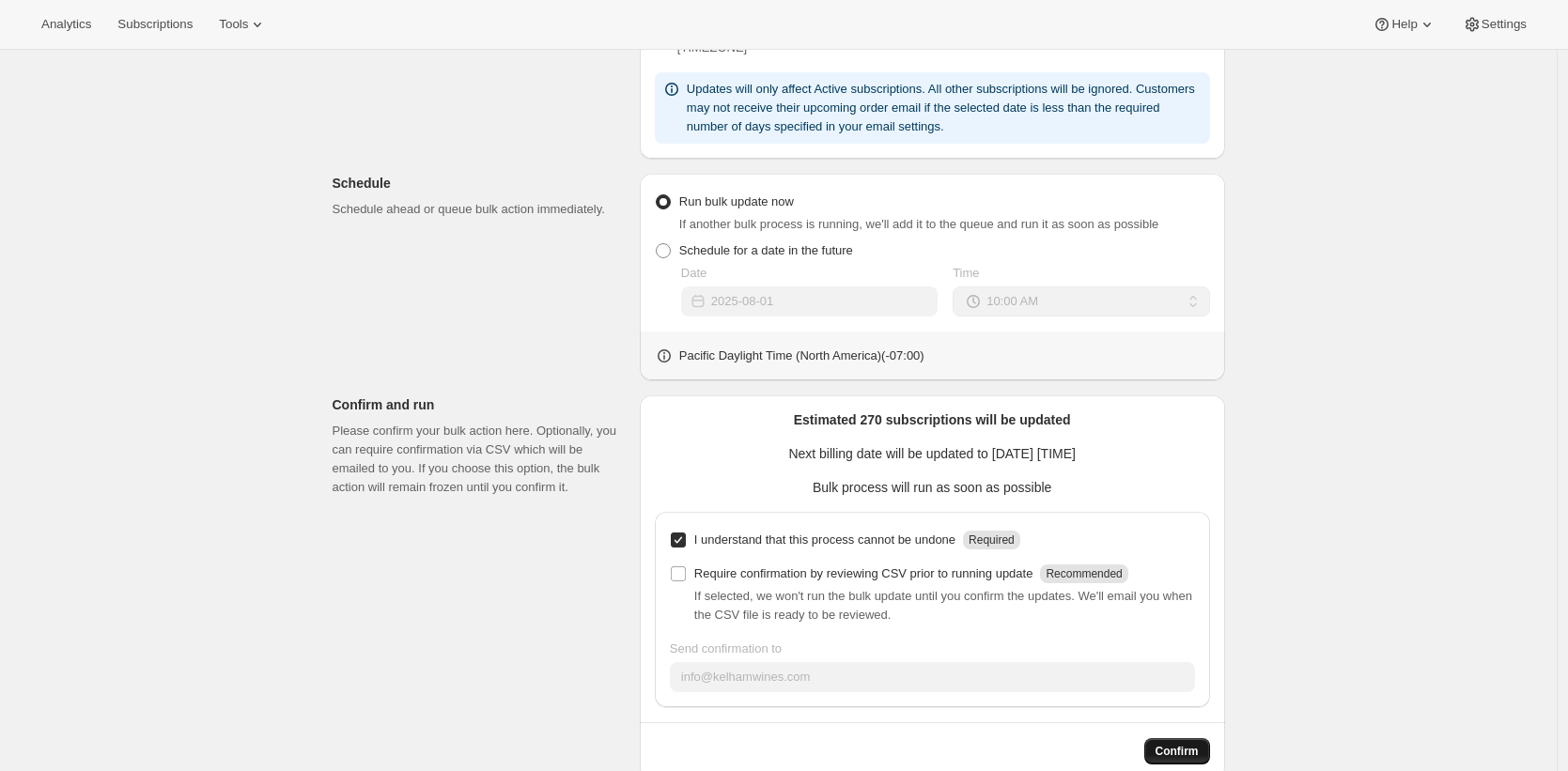 click on "Confirm" at bounding box center [1177, 751] 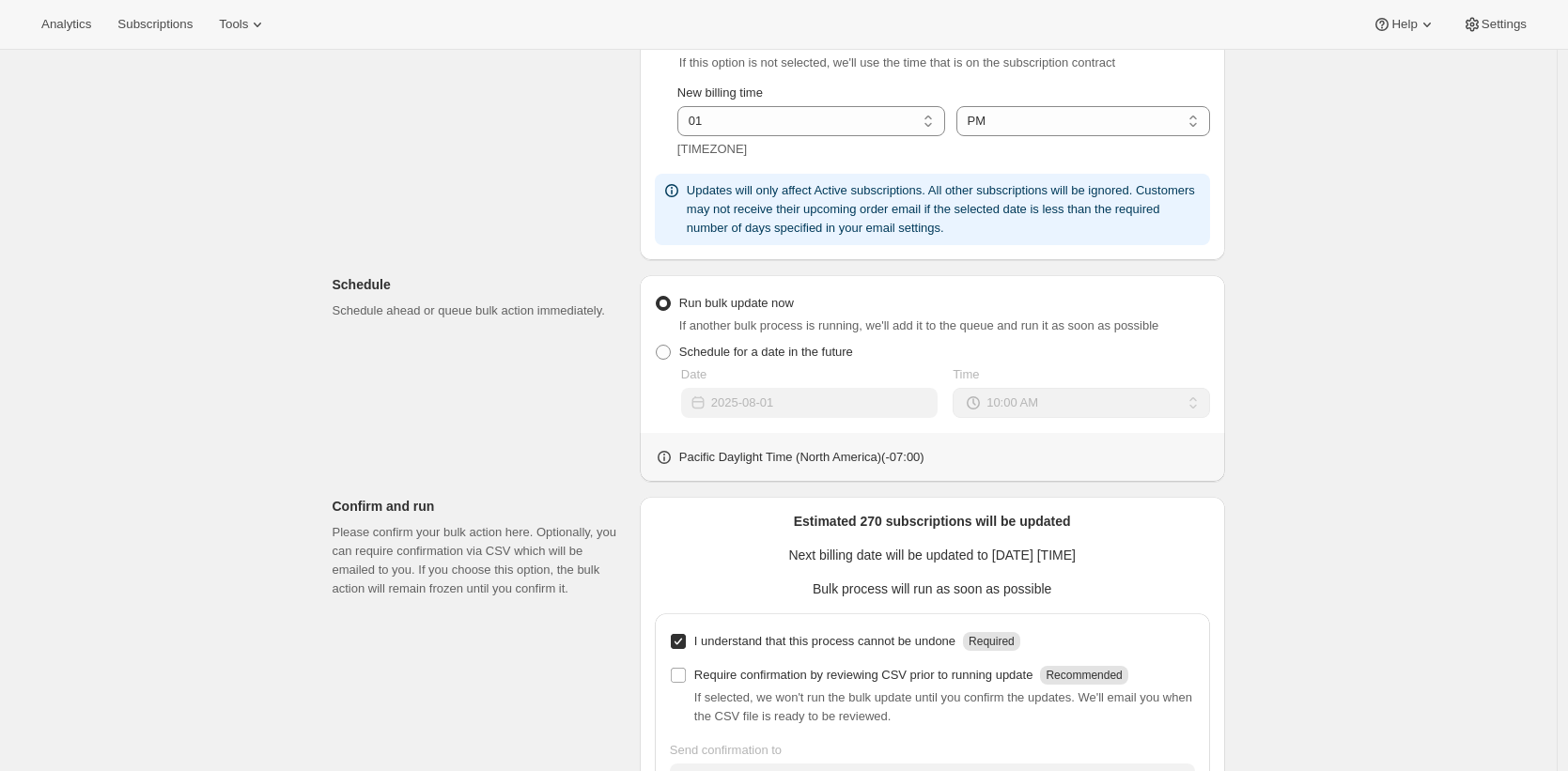 scroll, scrollTop: 305, scrollLeft: 0, axis: vertical 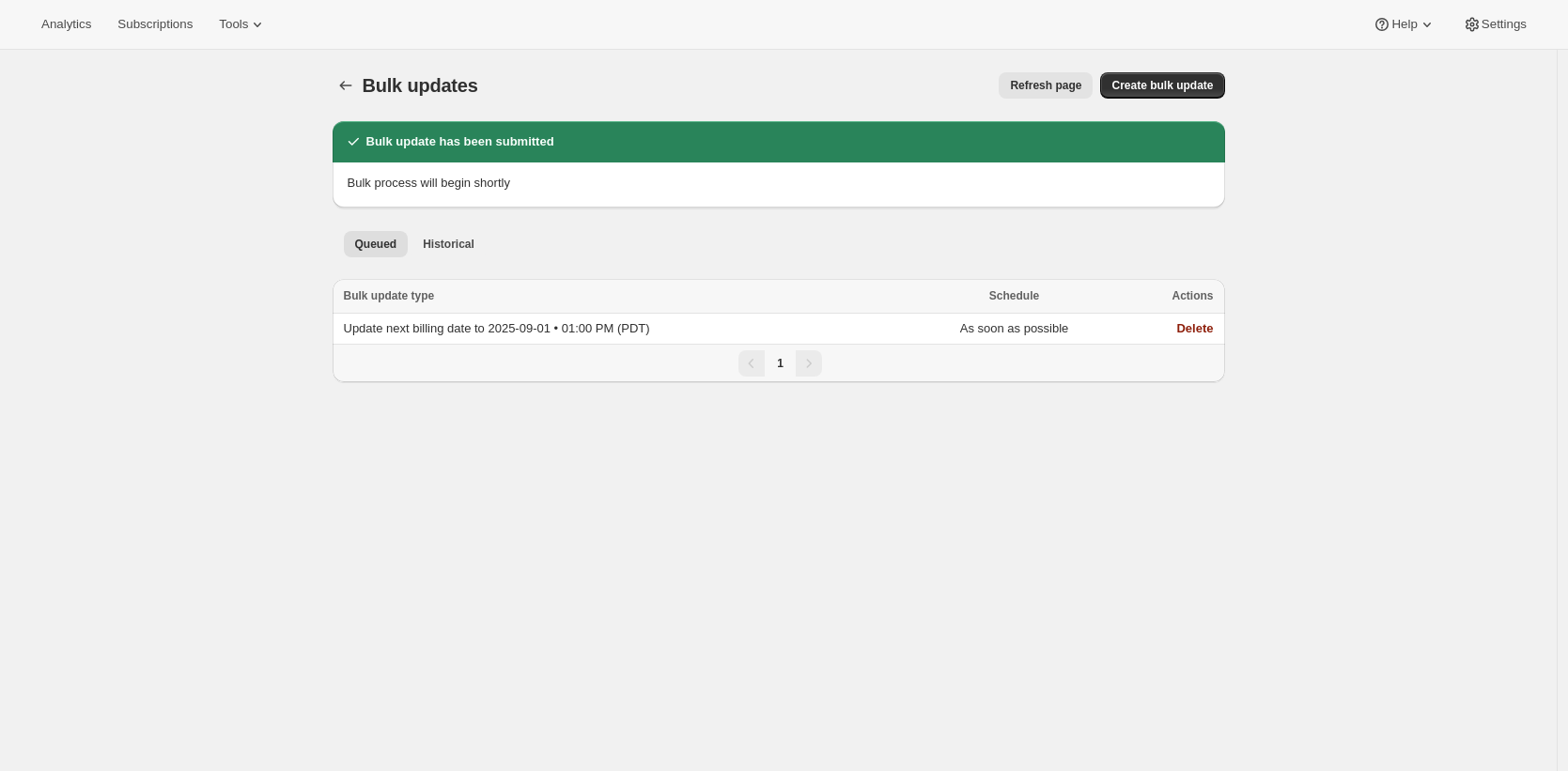 click on "Bulk updates. This page is ready Bulk updates Refresh page More actions Refresh page Create bulk update" at bounding box center (779, 85) 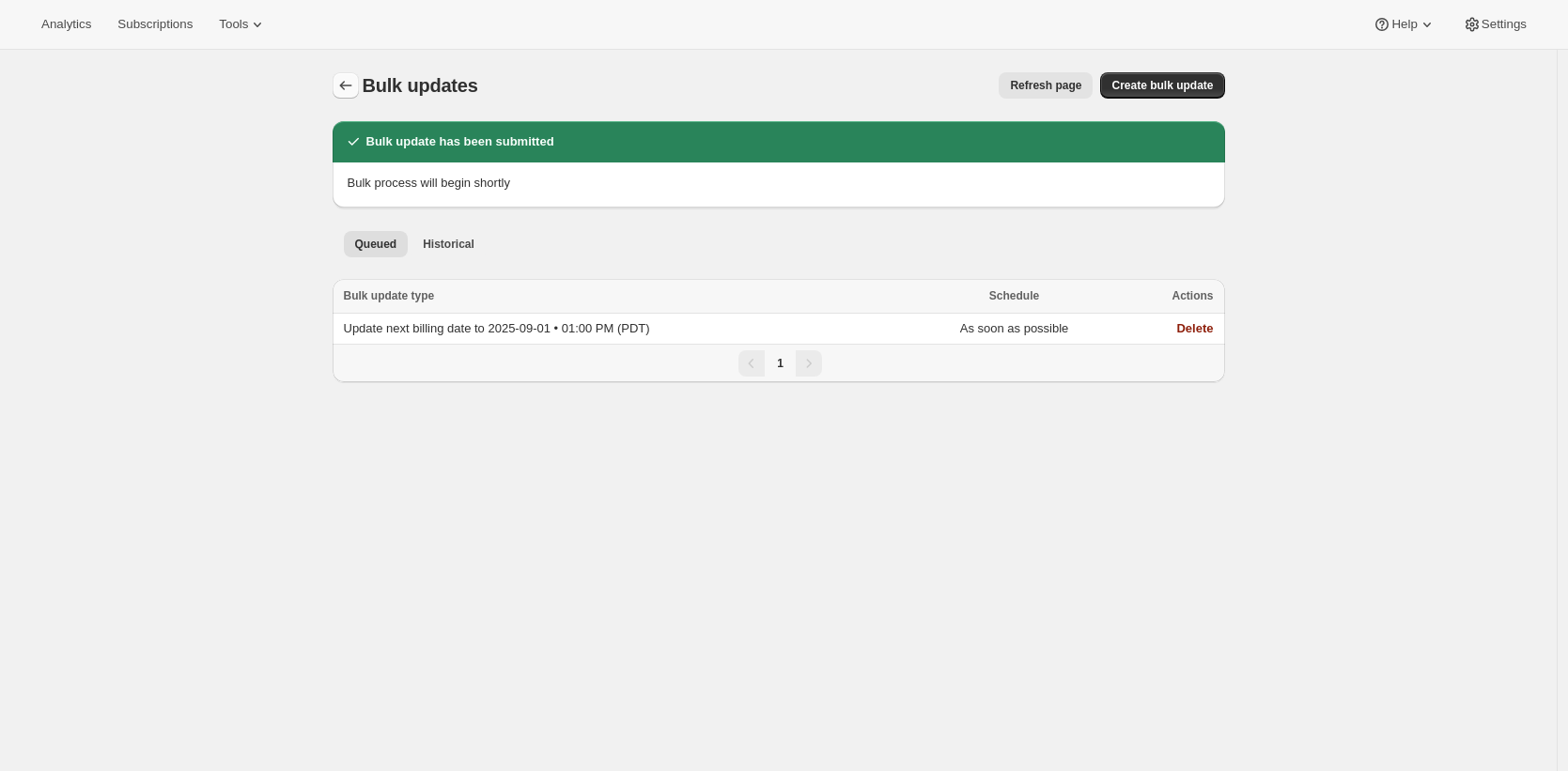 click 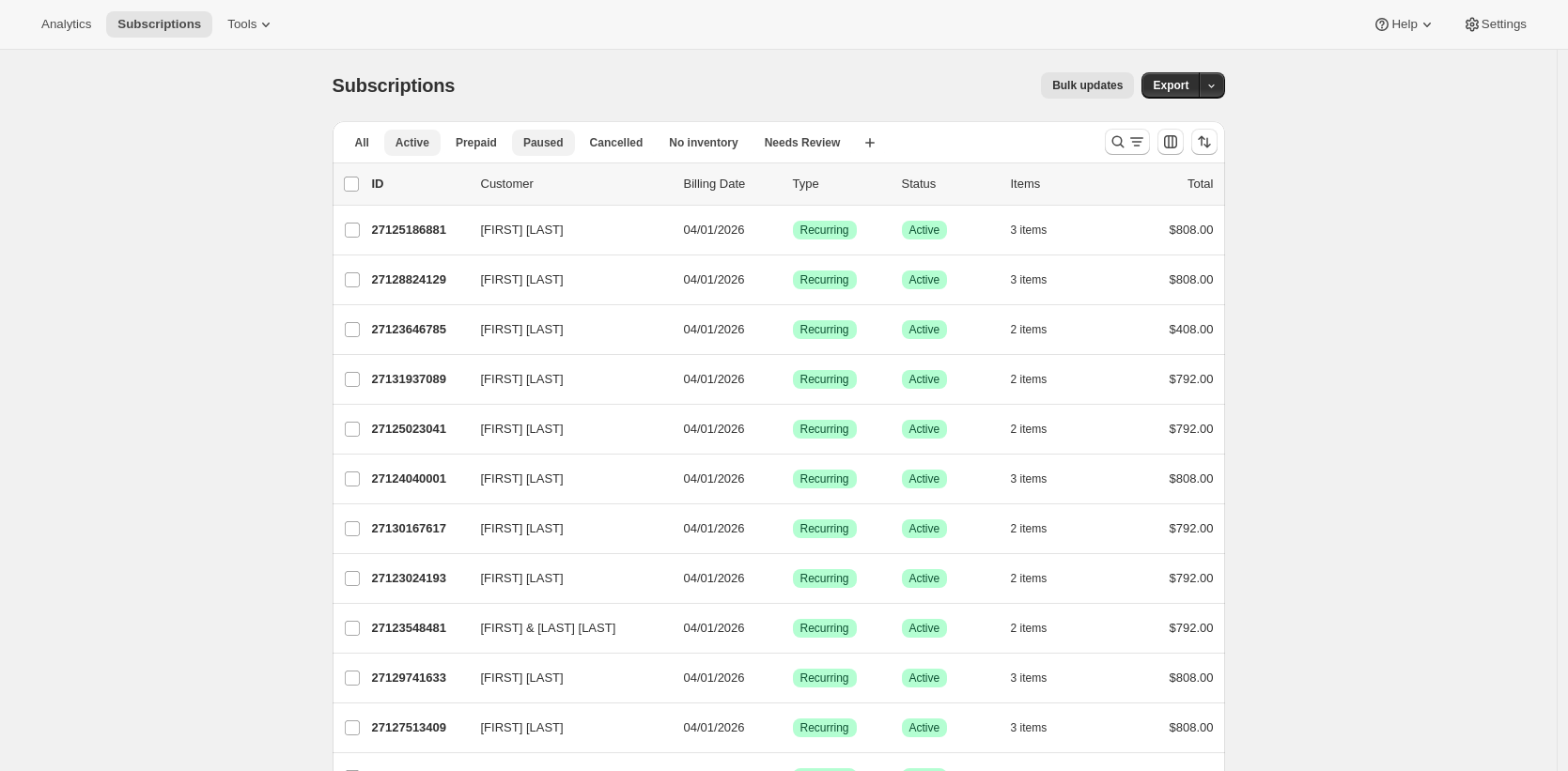click on "Paused" at bounding box center (543, 143) 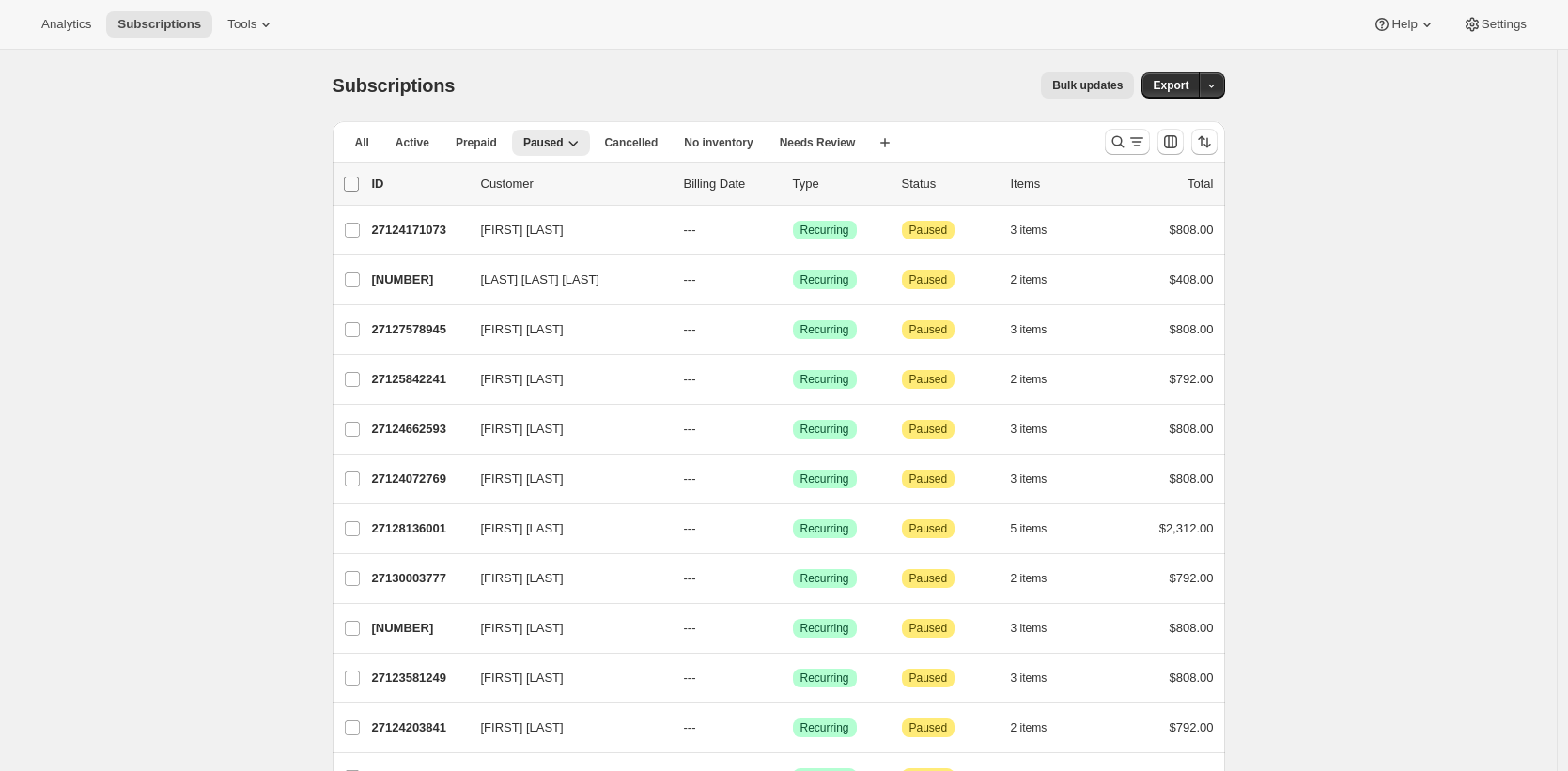click on "0 selected" at bounding box center (351, 184) 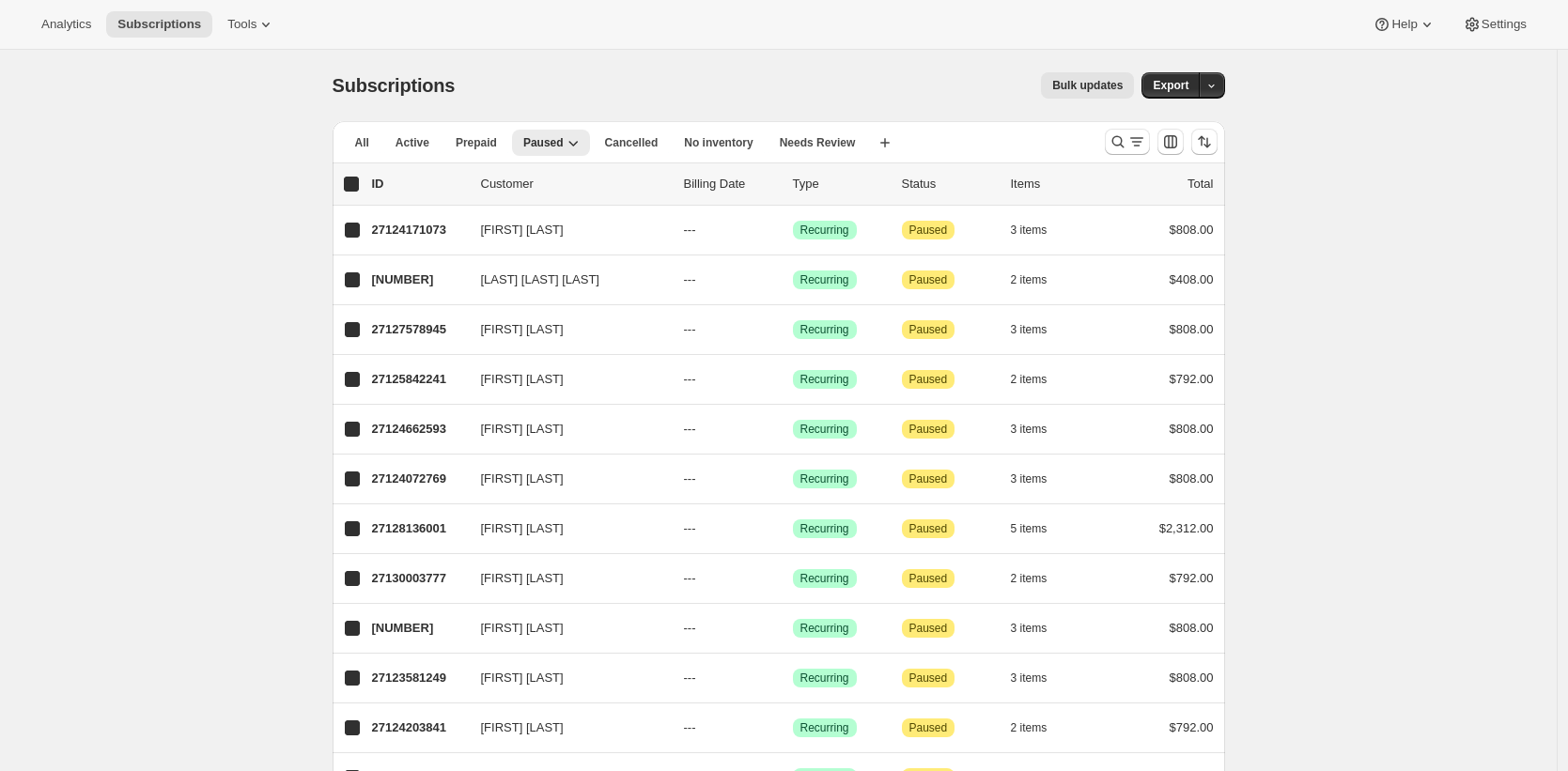 checkbox on "true" 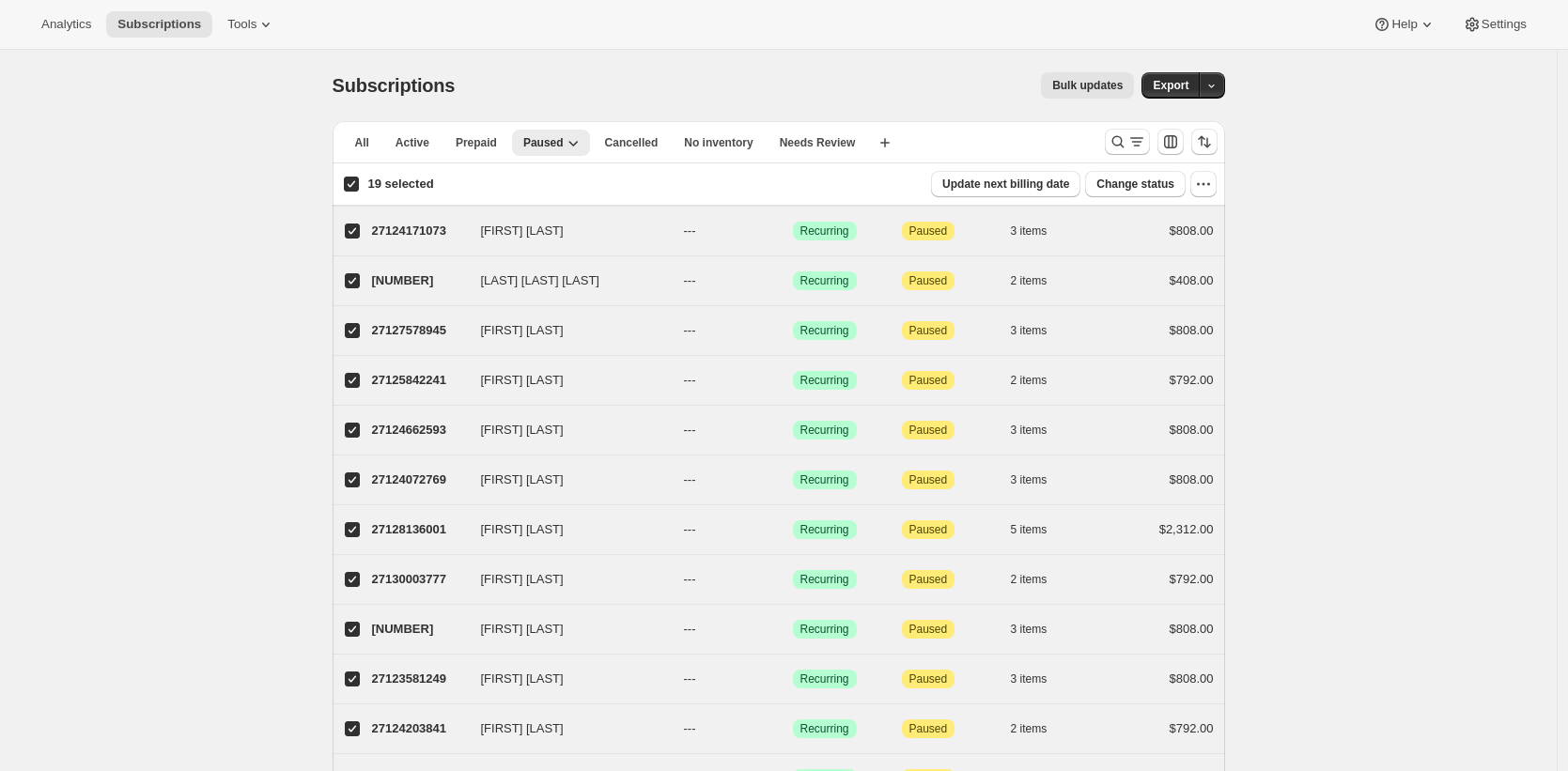 checkbox on "true" 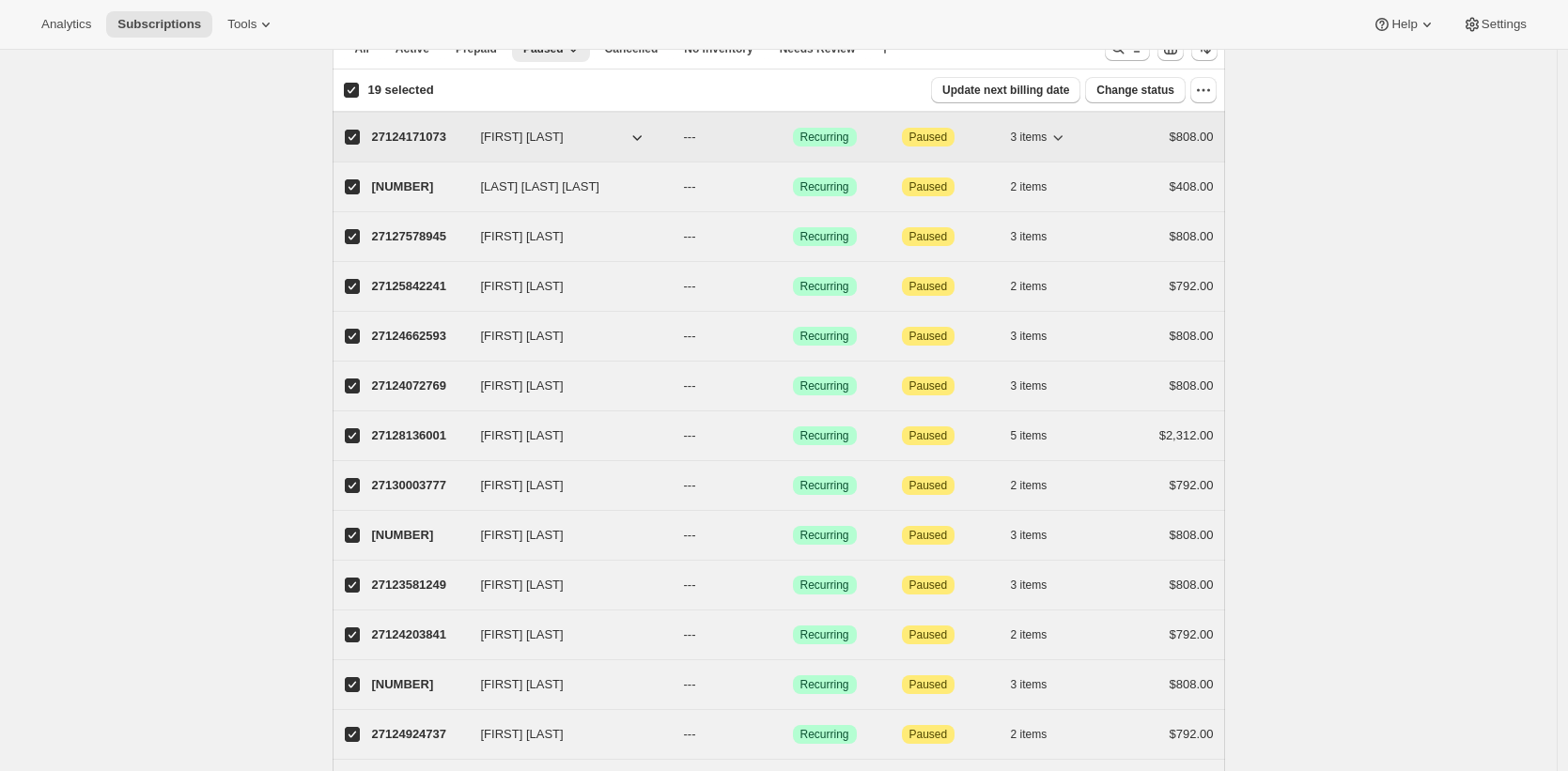 scroll, scrollTop: 96, scrollLeft: 0, axis: vertical 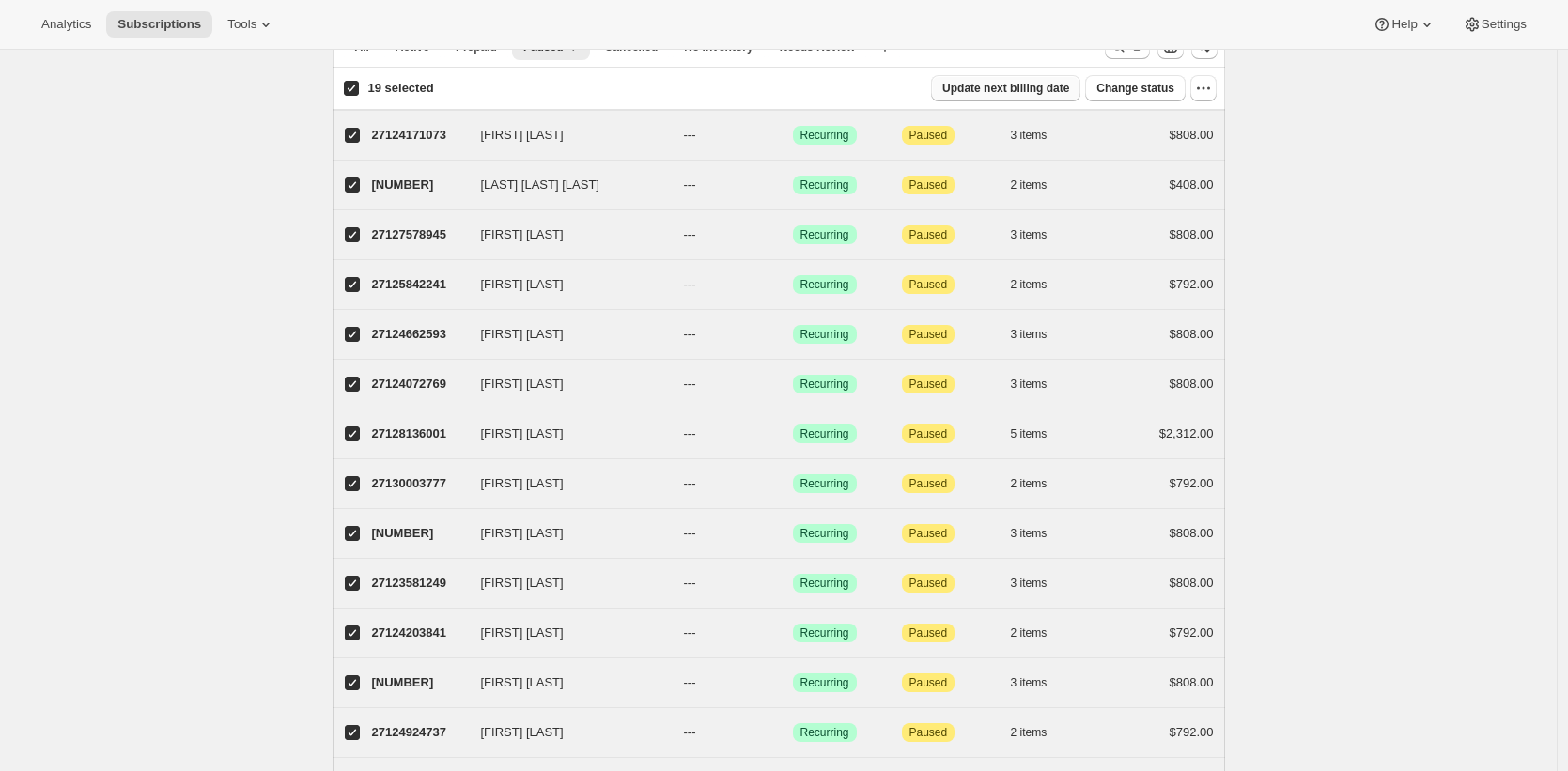 click on "Update next billing date" at bounding box center (1005, 88) 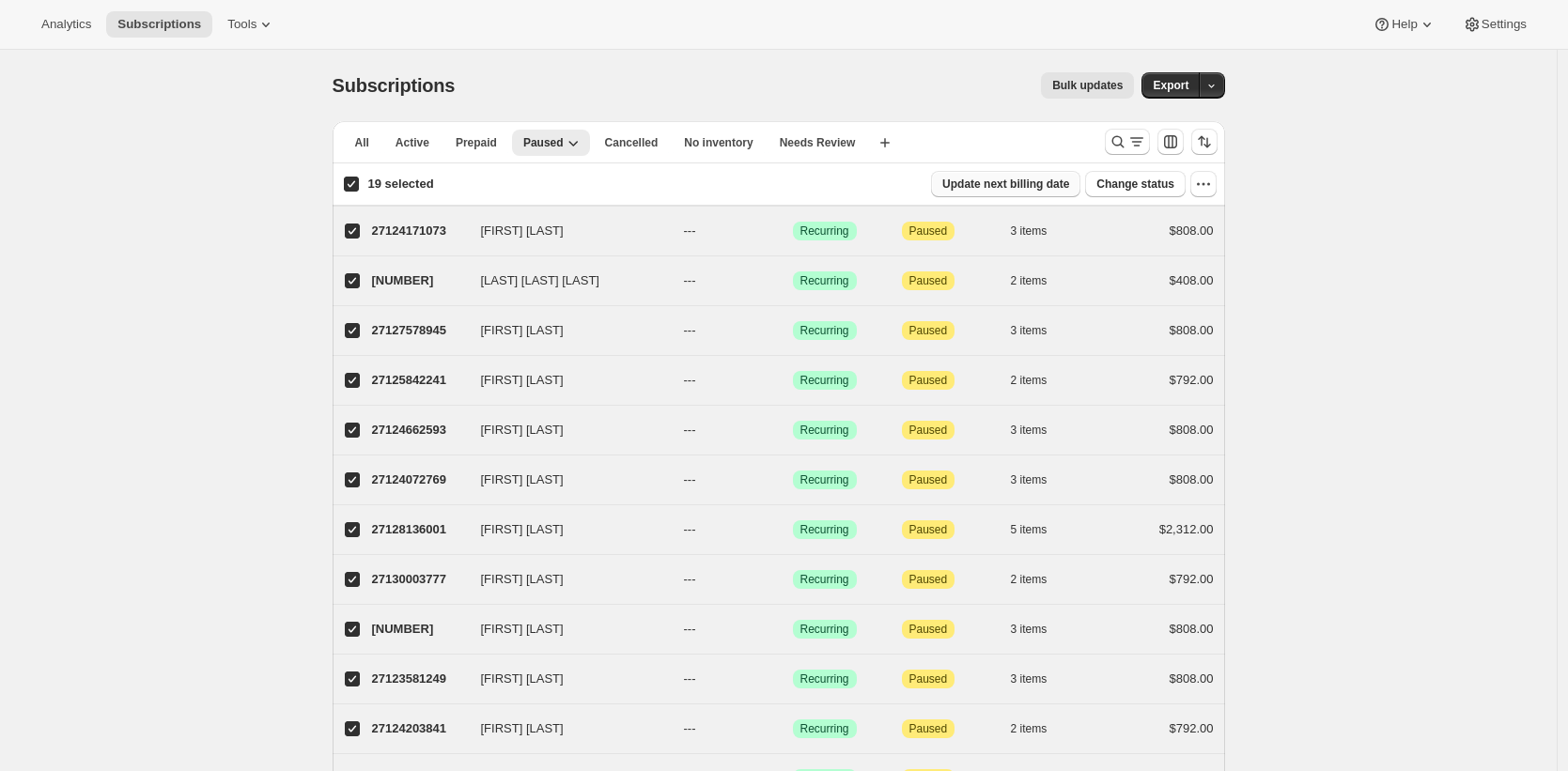 select on "10" 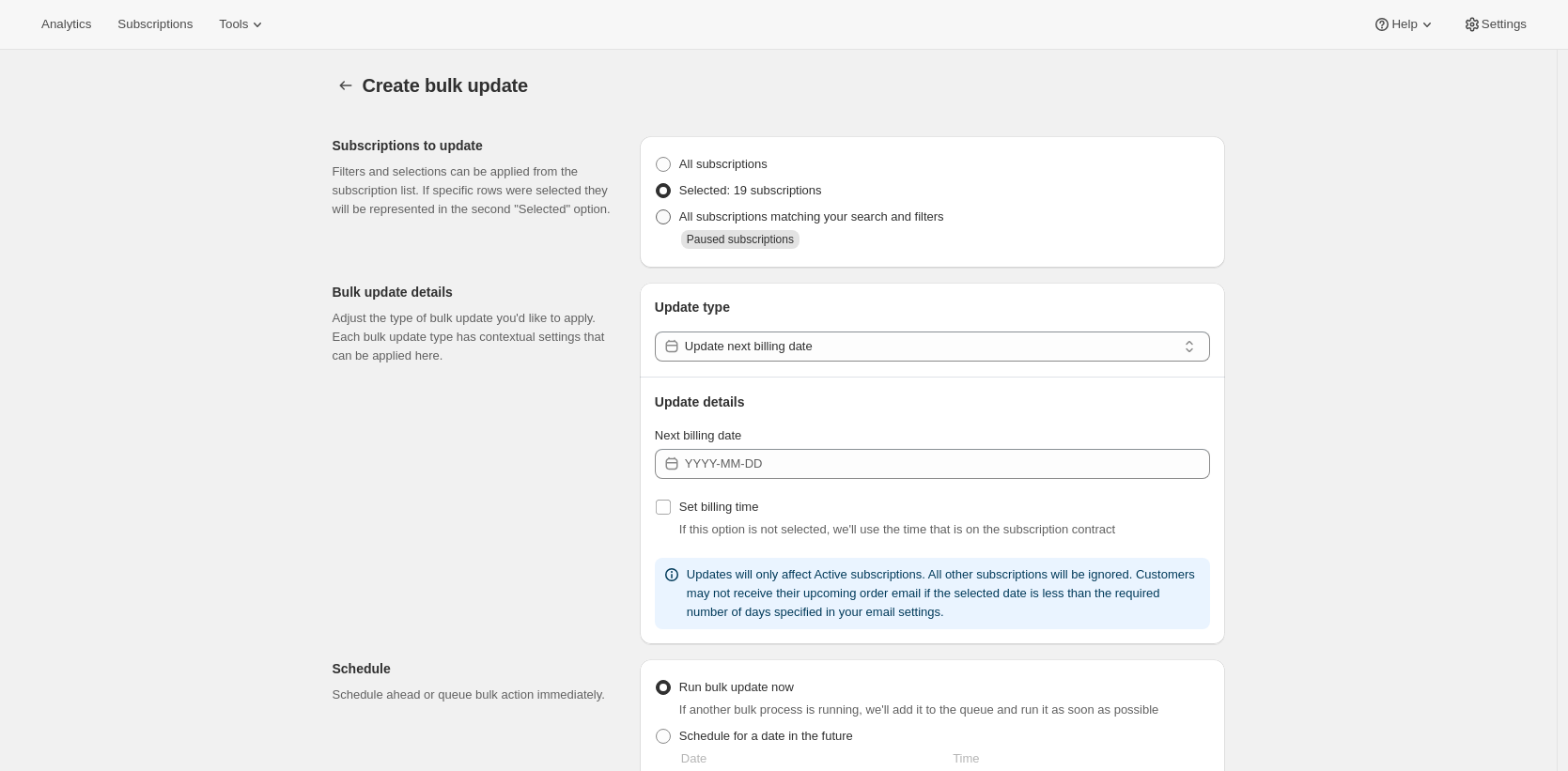 click on "All subscriptions matching your search and filters" at bounding box center (800, 217) 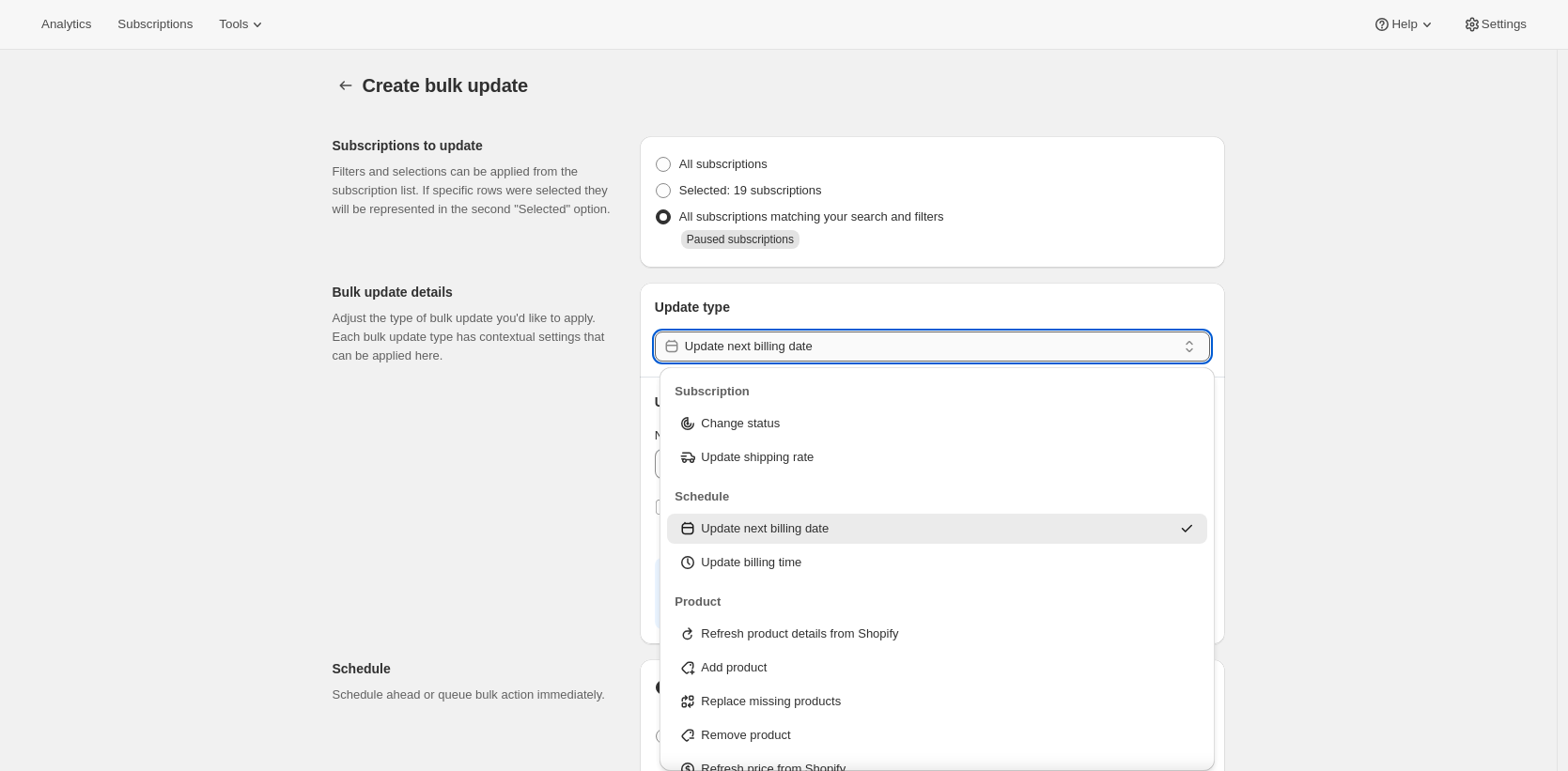click on "Update next billing date" at bounding box center [930, 347] 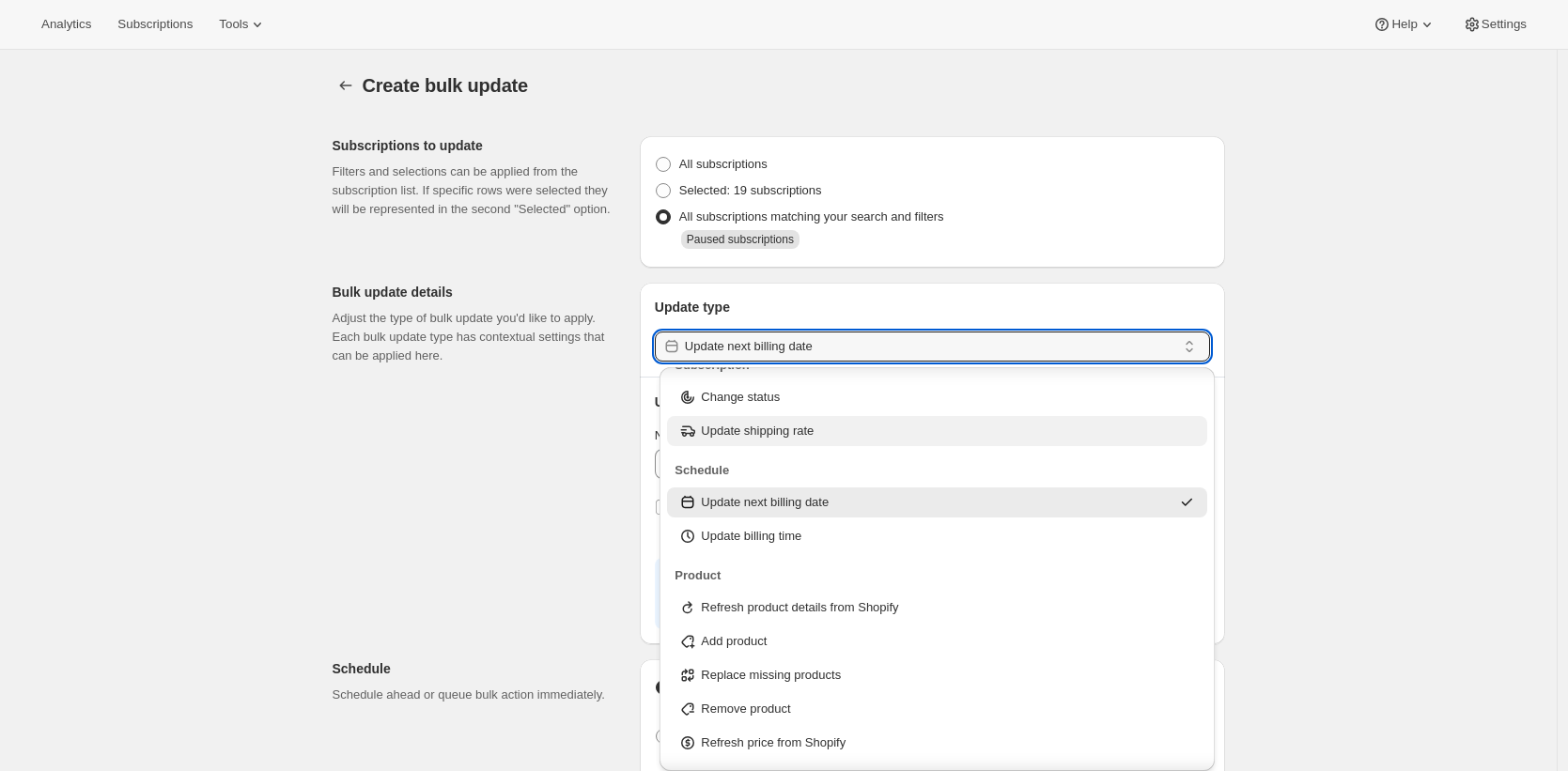 scroll, scrollTop: 30, scrollLeft: 0, axis: vertical 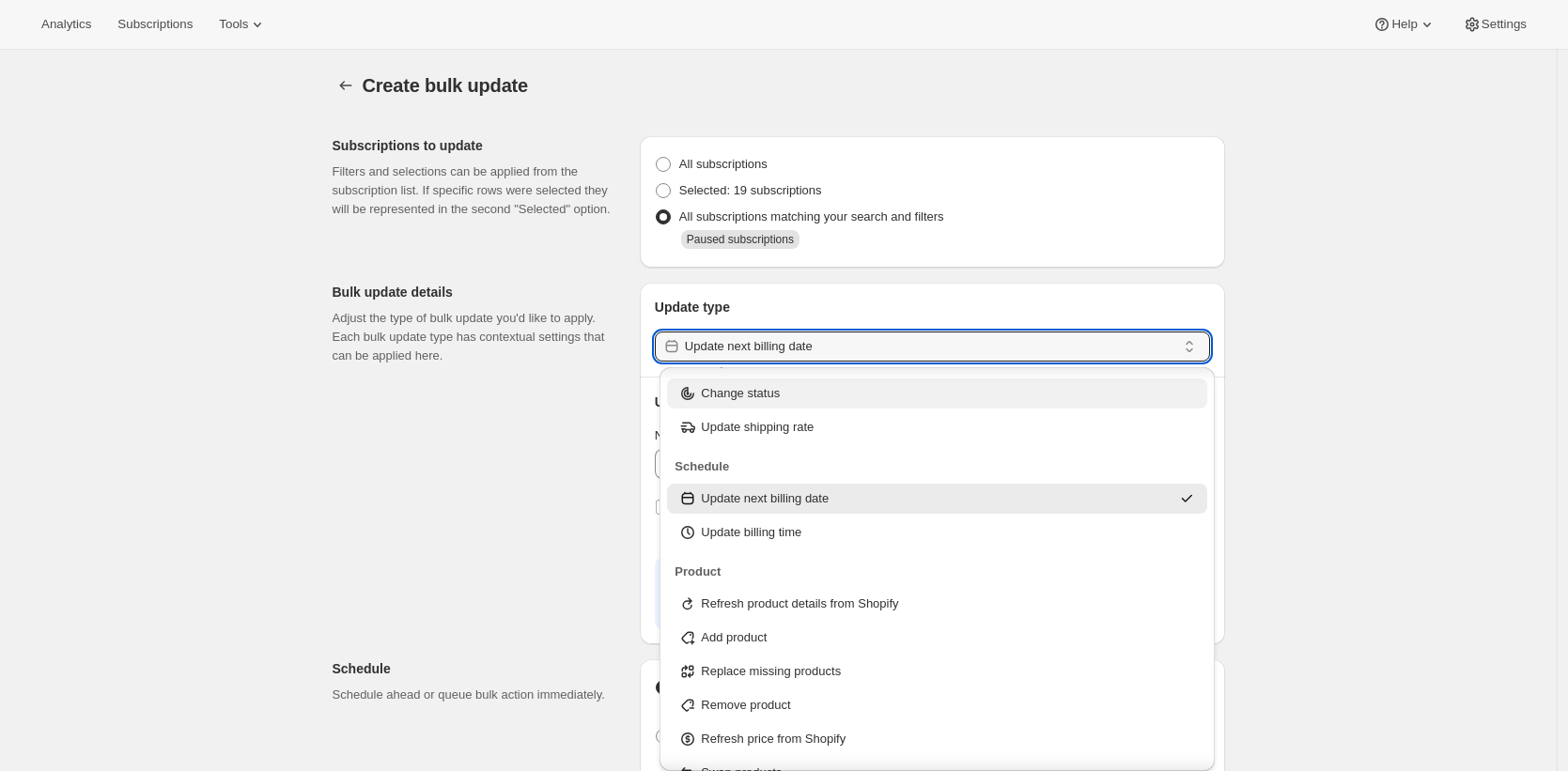 click on "Change status" at bounding box center [937, 393] 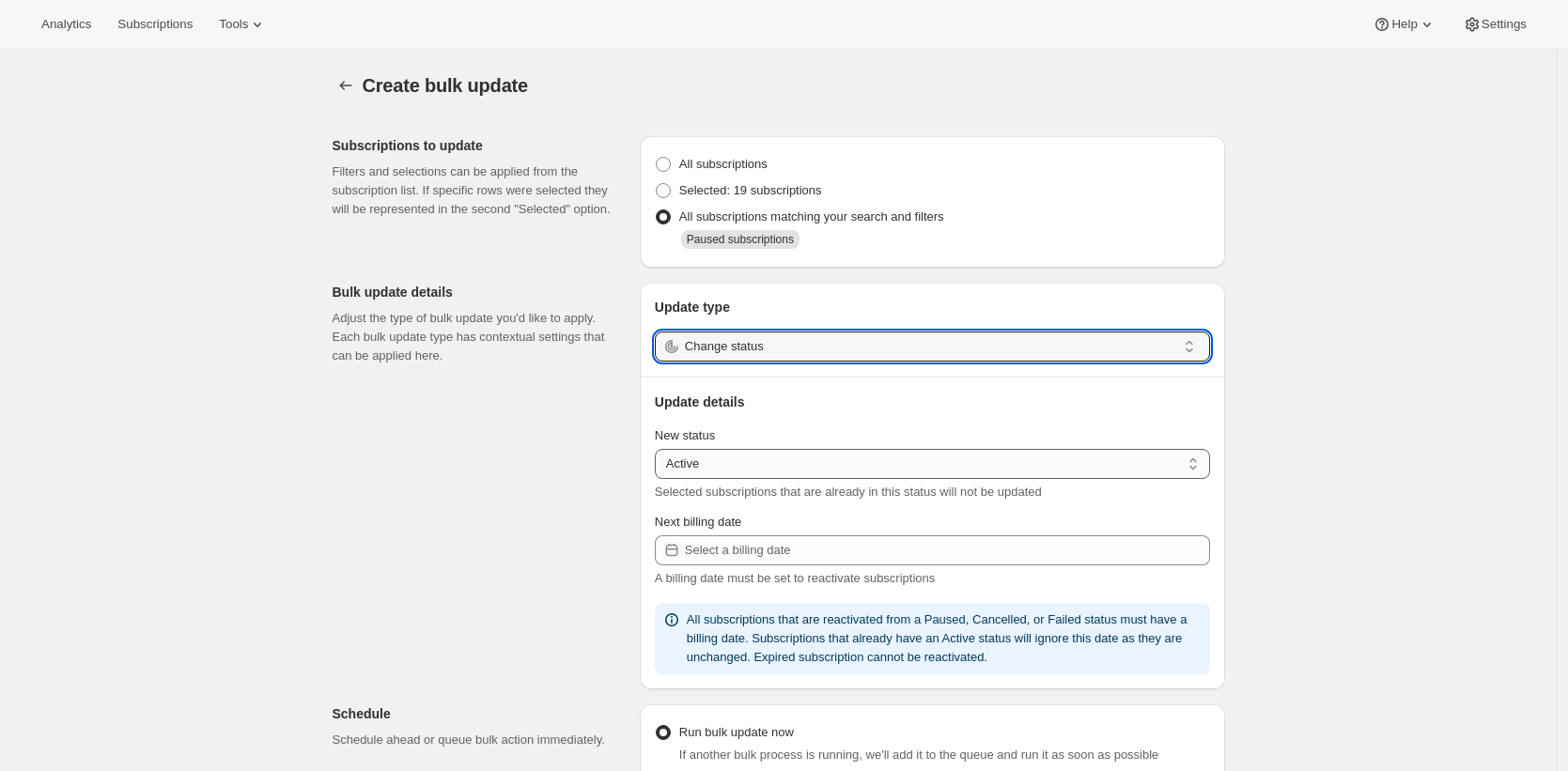 click on "Active Paused Cancelled" at bounding box center [932, 464] 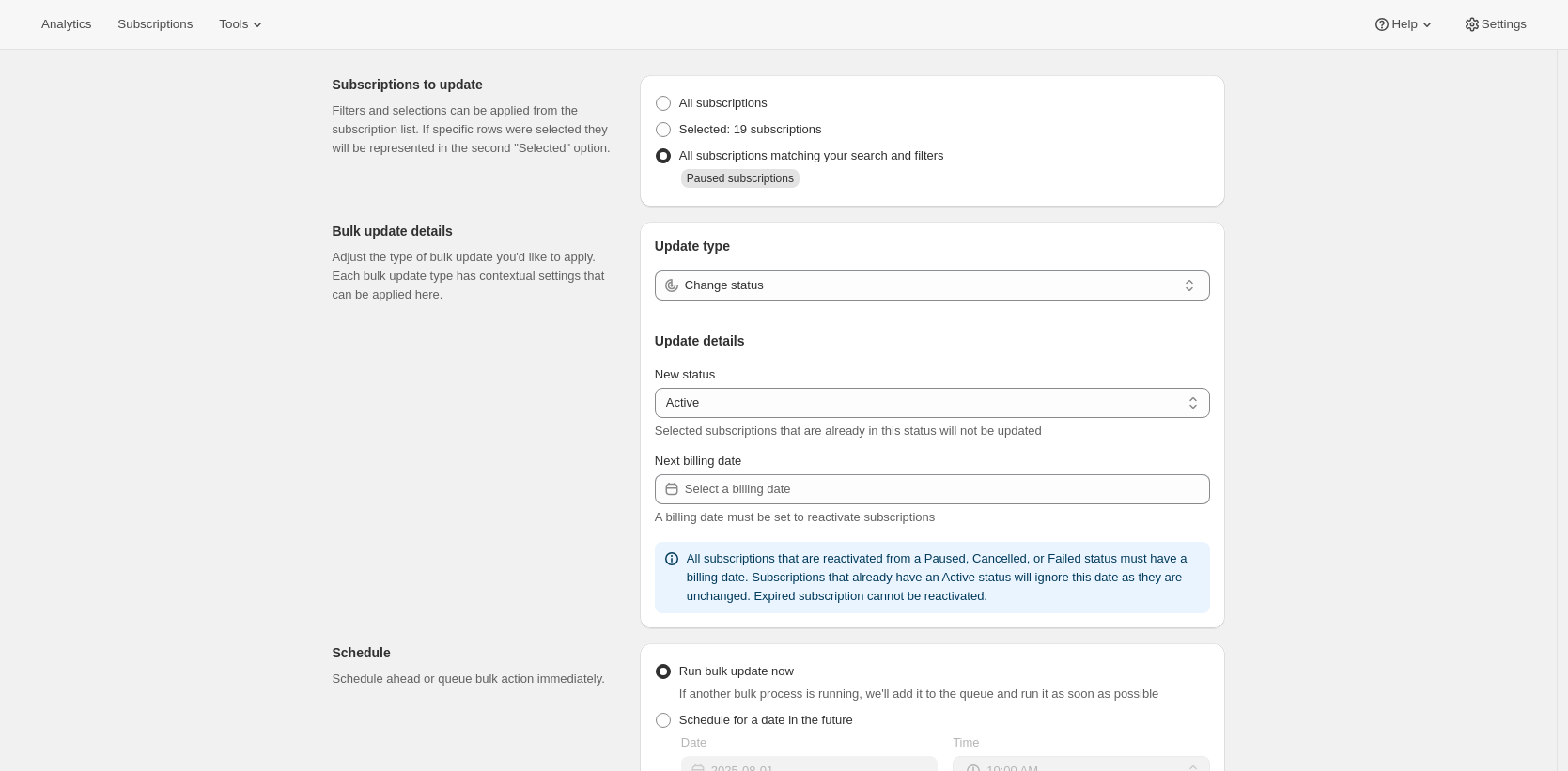 scroll, scrollTop: 62, scrollLeft: 0, axis: vertical 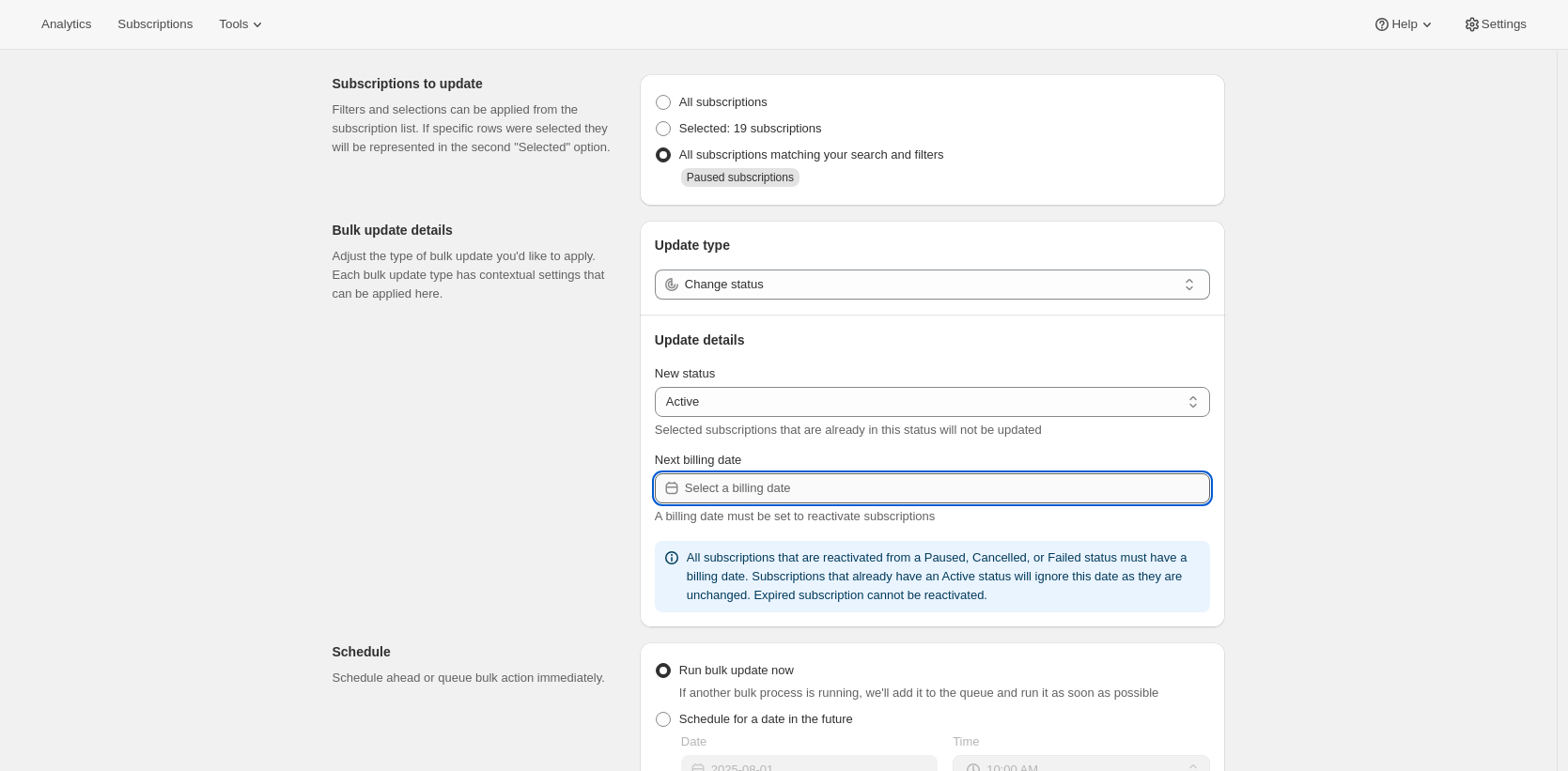 click on "Next billing date" at bounding box center [947, 488] 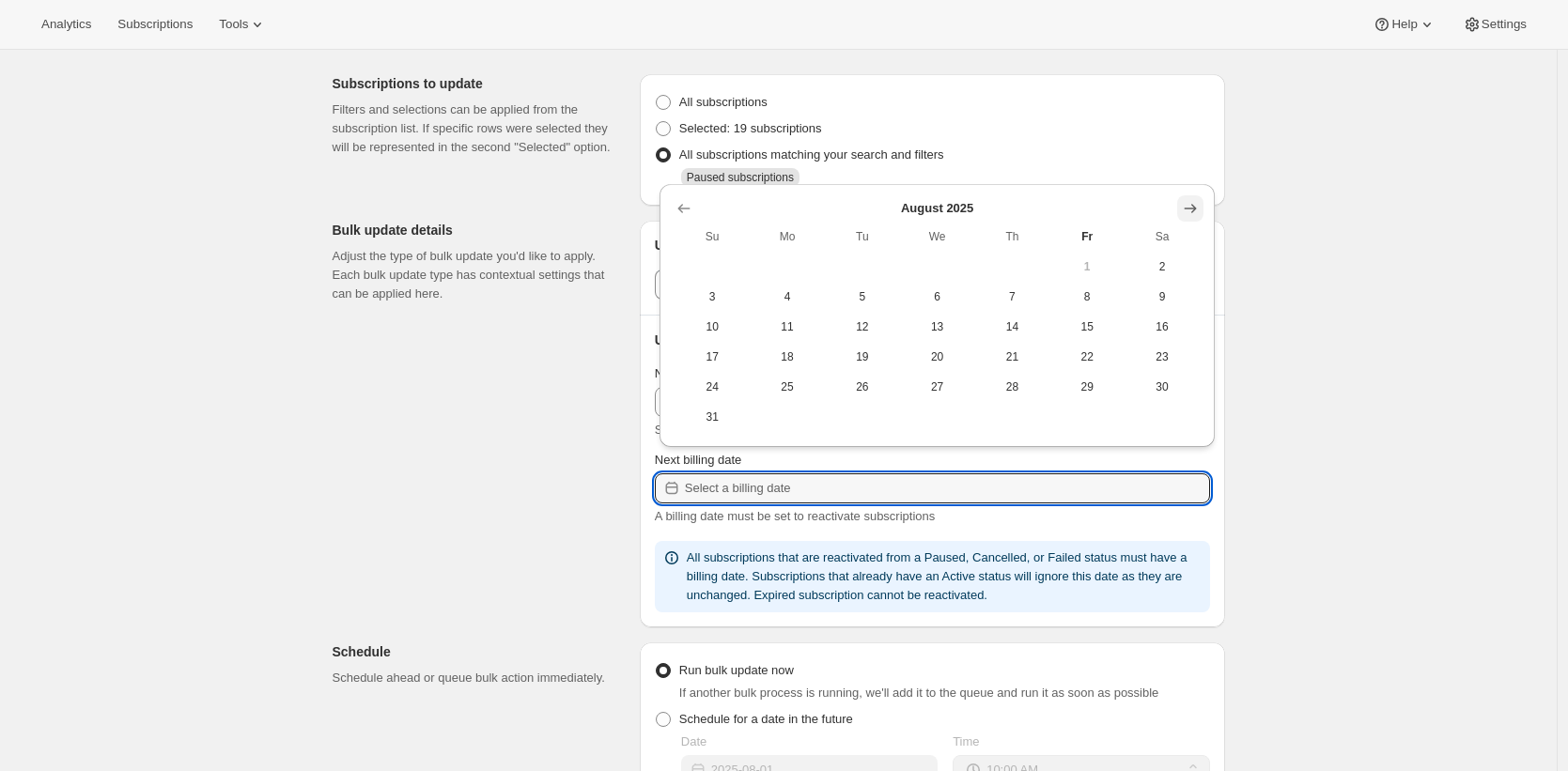 click 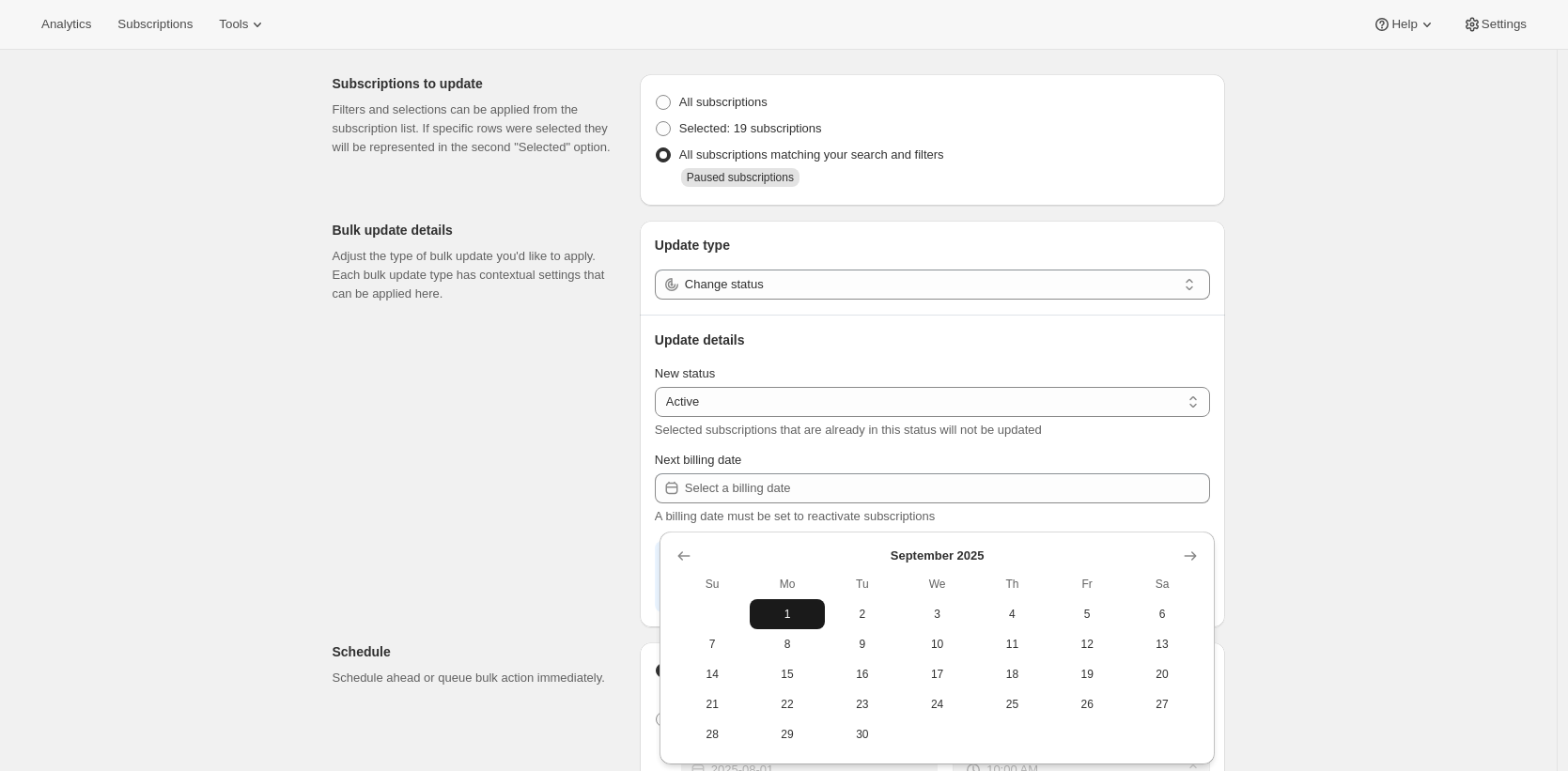 click on "1" at bounding box center [787, 614] 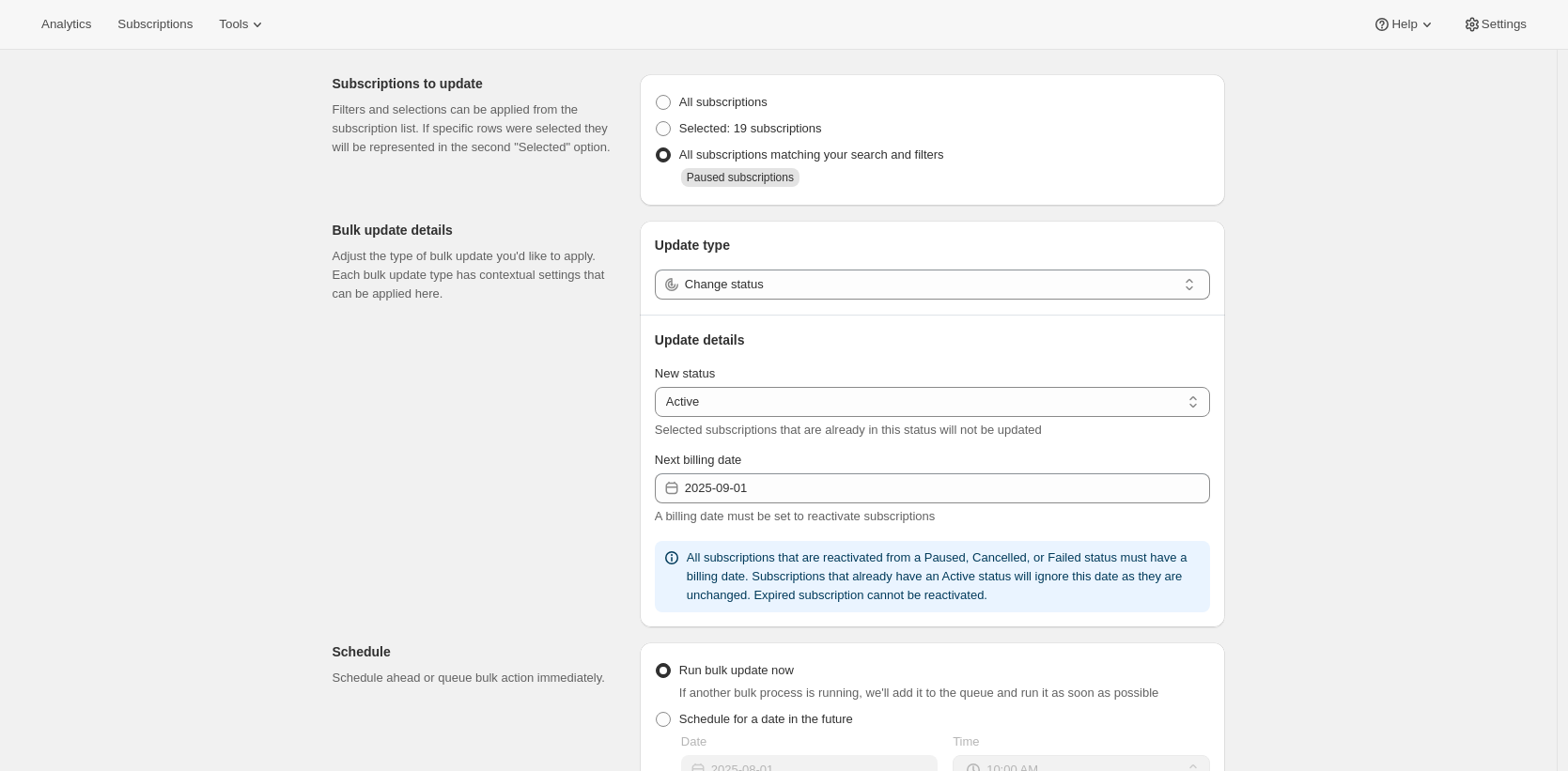 scroll, scrollTop: 117, scrollLeft: 0, axis: vertical 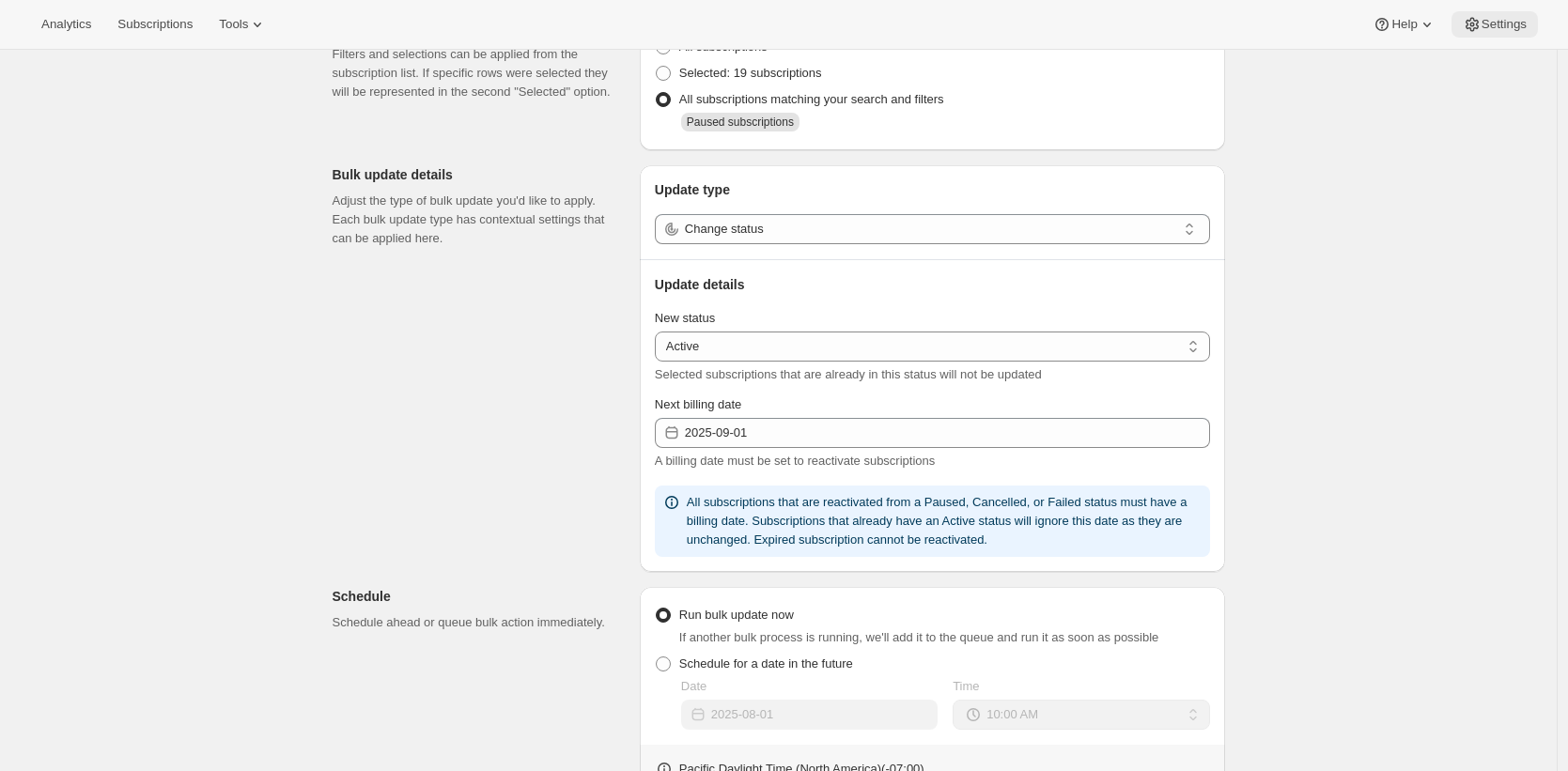 click on "Settings" at bounding box center [1504, 24] 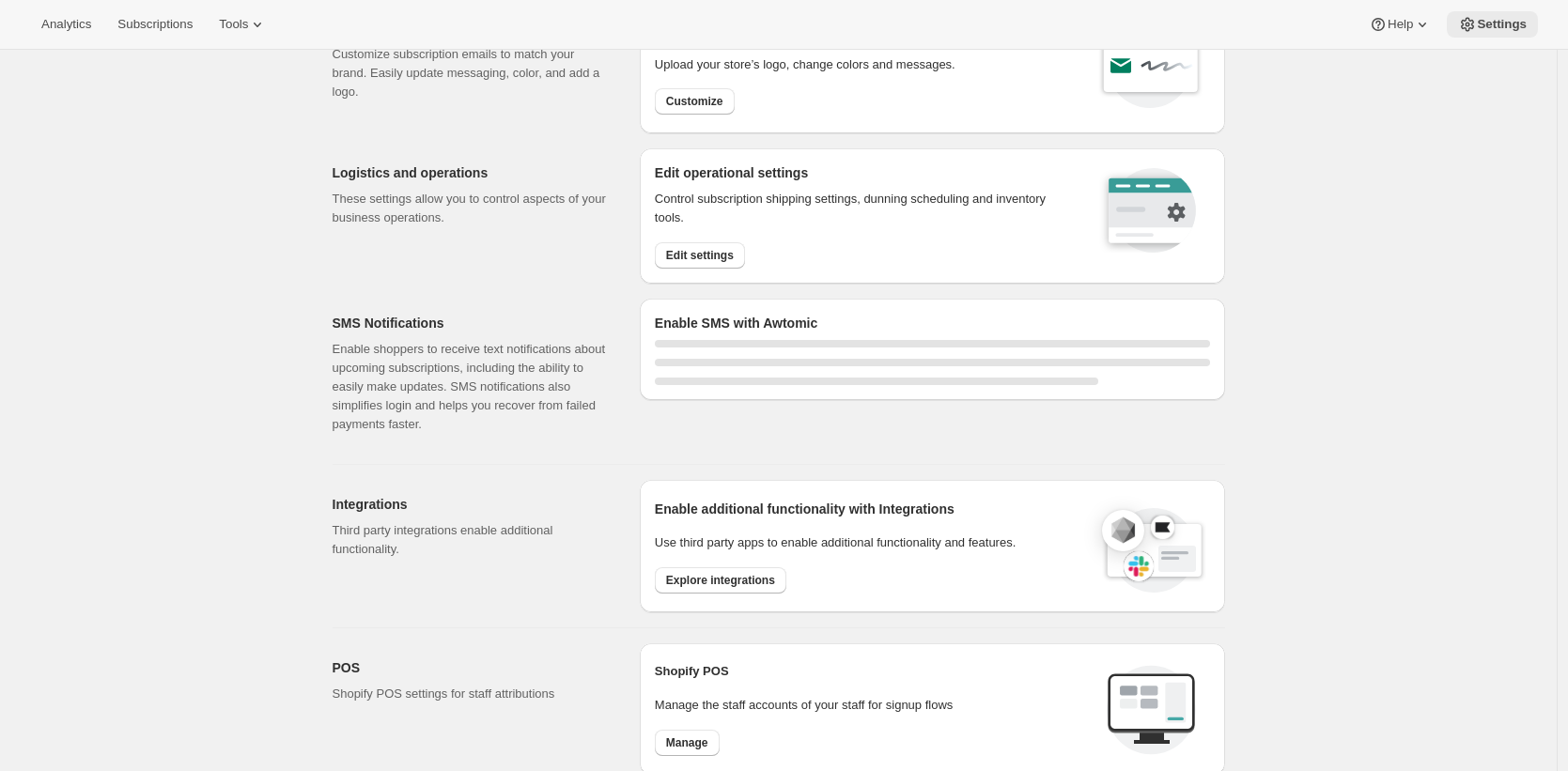 scroll, scrollTop: 0, scrollLeft: 0, axis: both 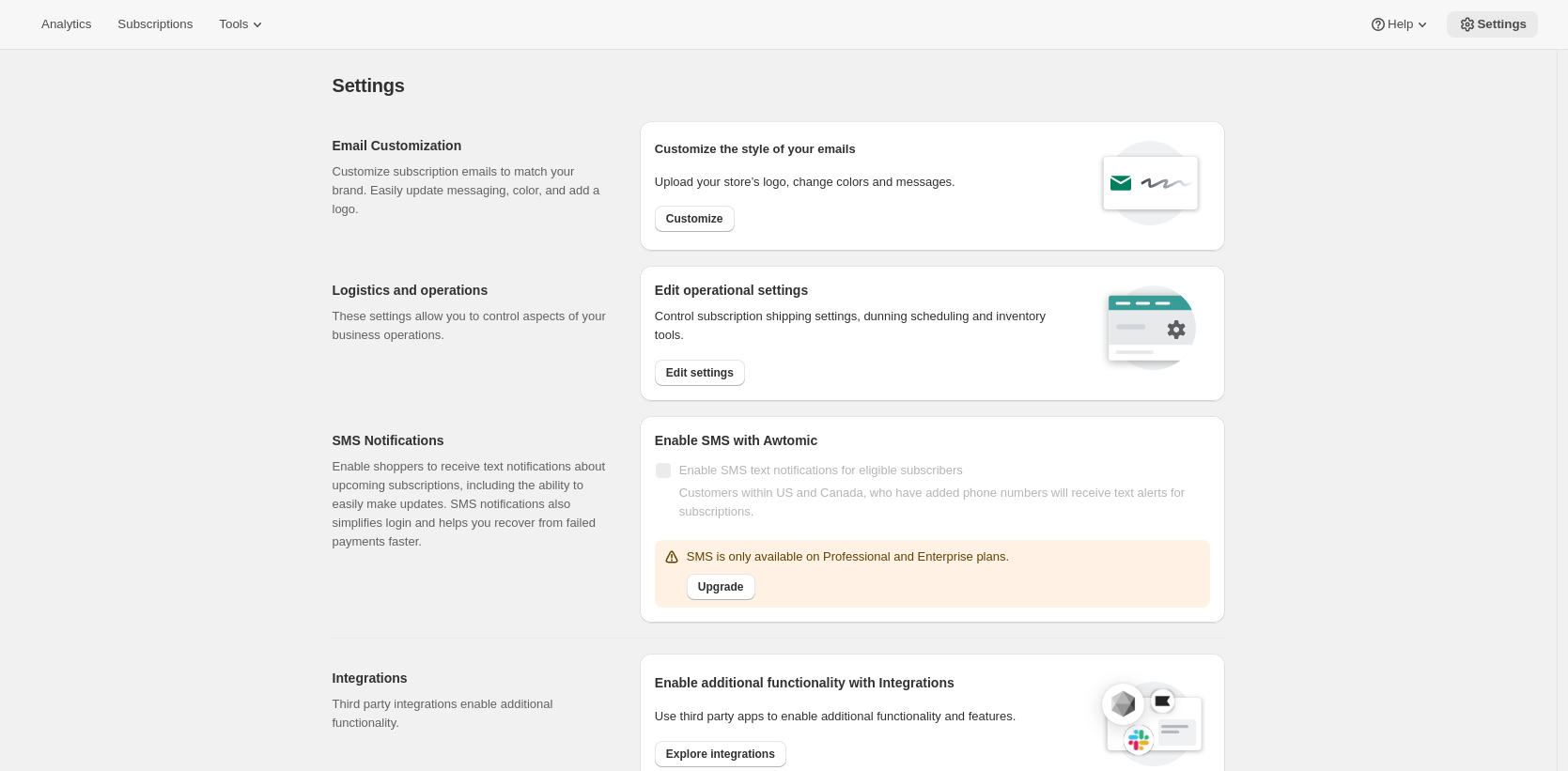 type 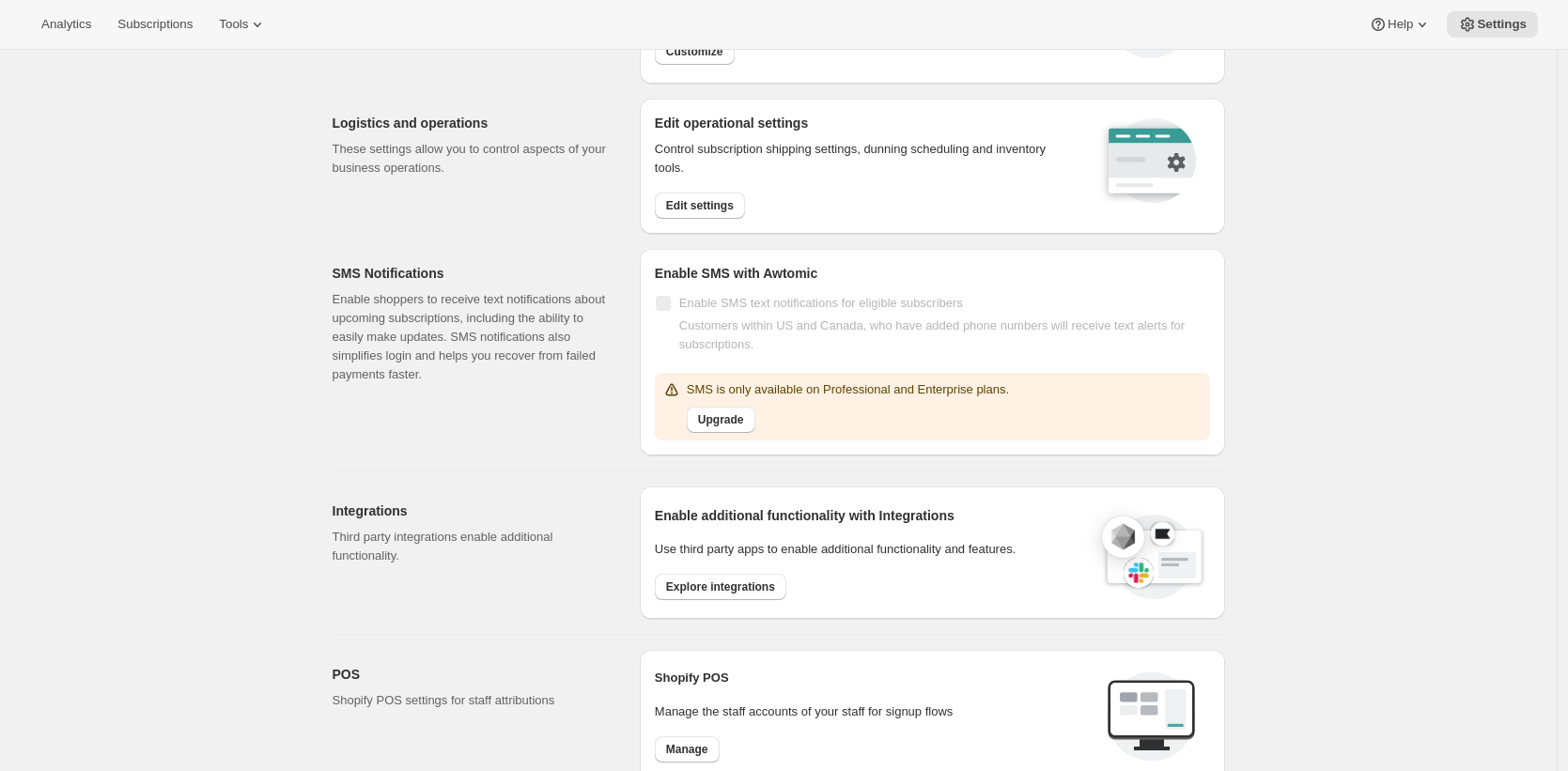 scroll, scrollTop: 166, scrollLeft: 0, axis: vertical 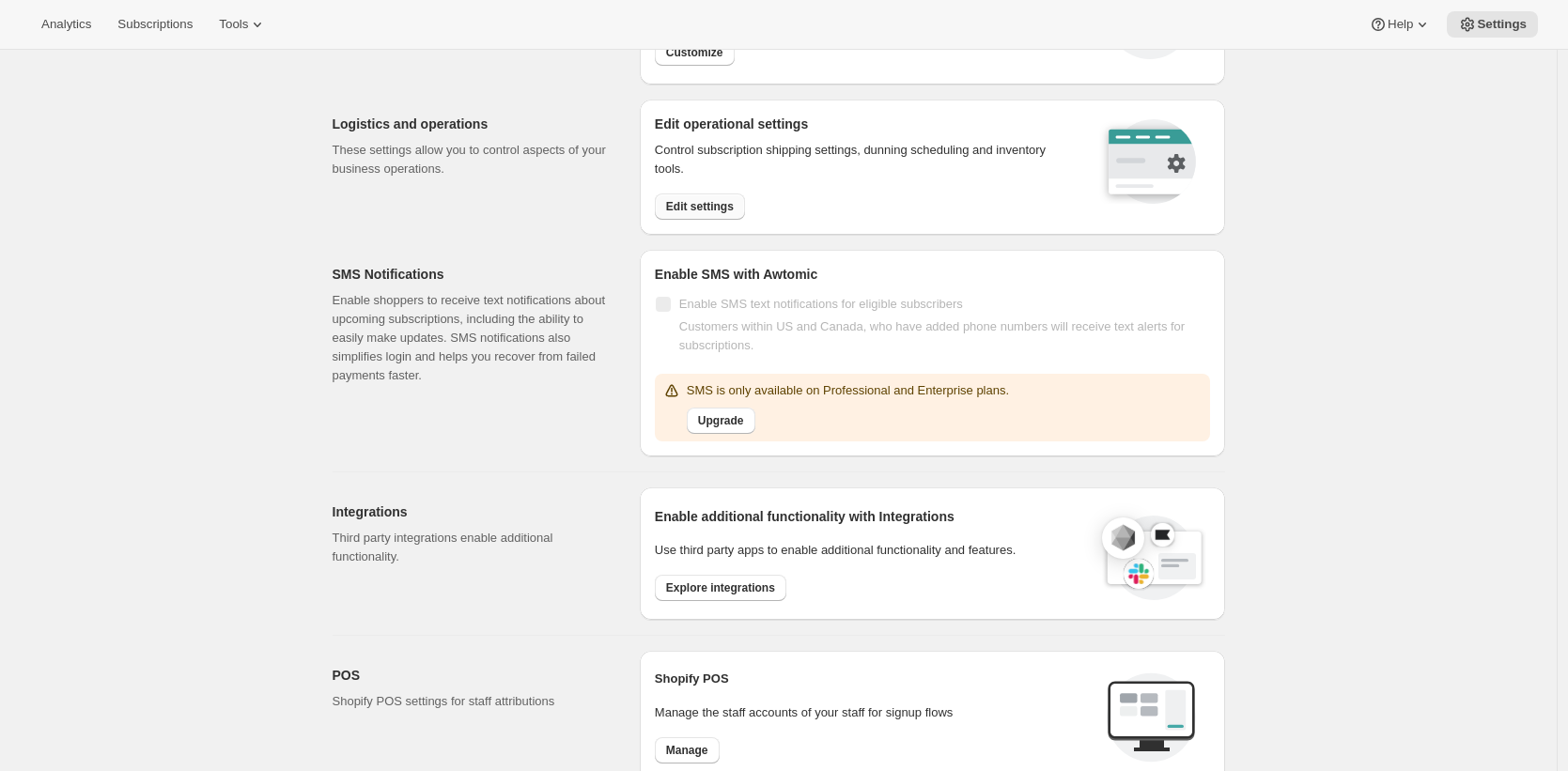 click on "Edit settings" at bounding box center [700, 207] 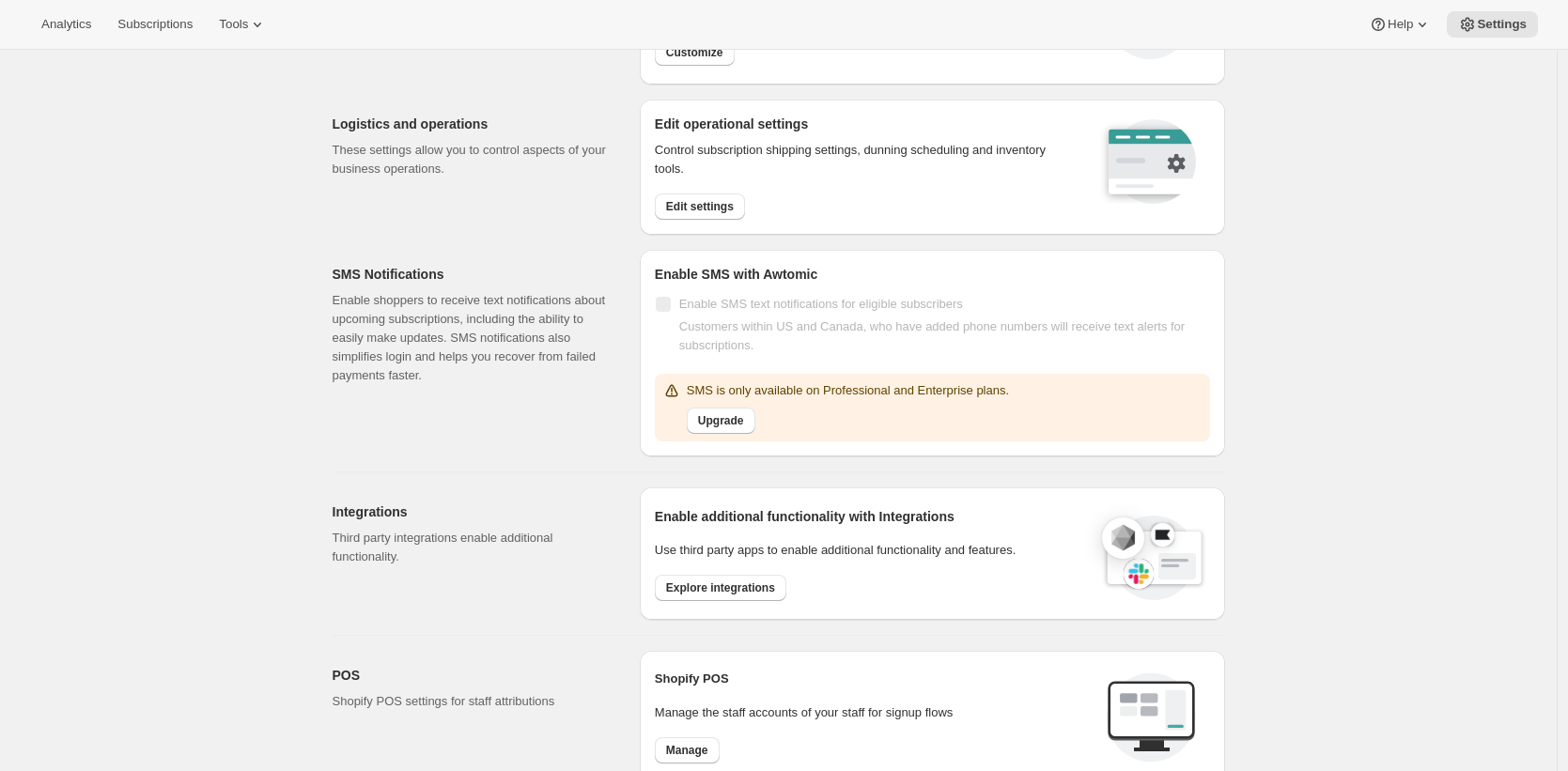 scroll, scrollTop: 0, scrollLeft: 0, axis: both 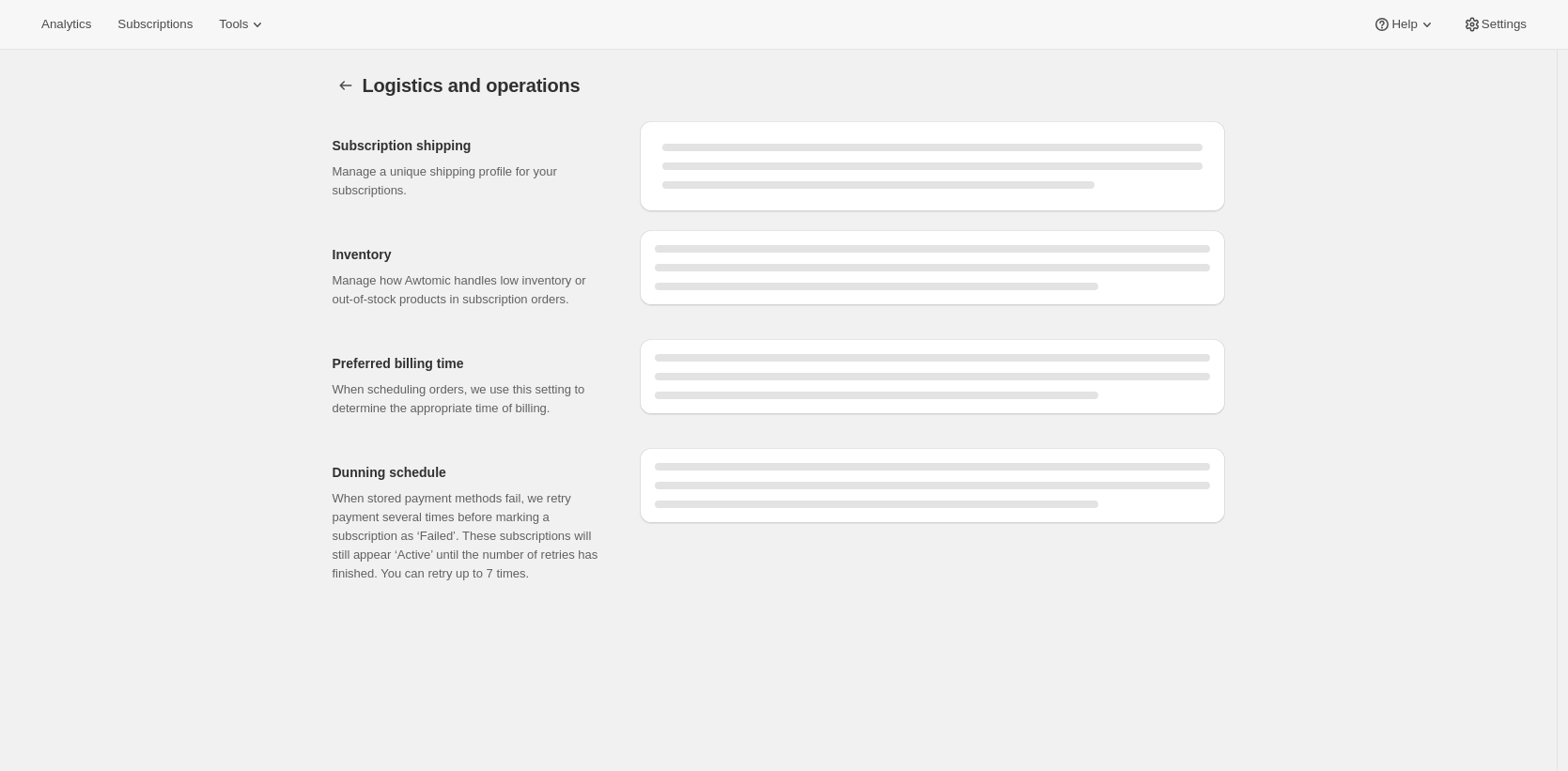 select on "DAY" 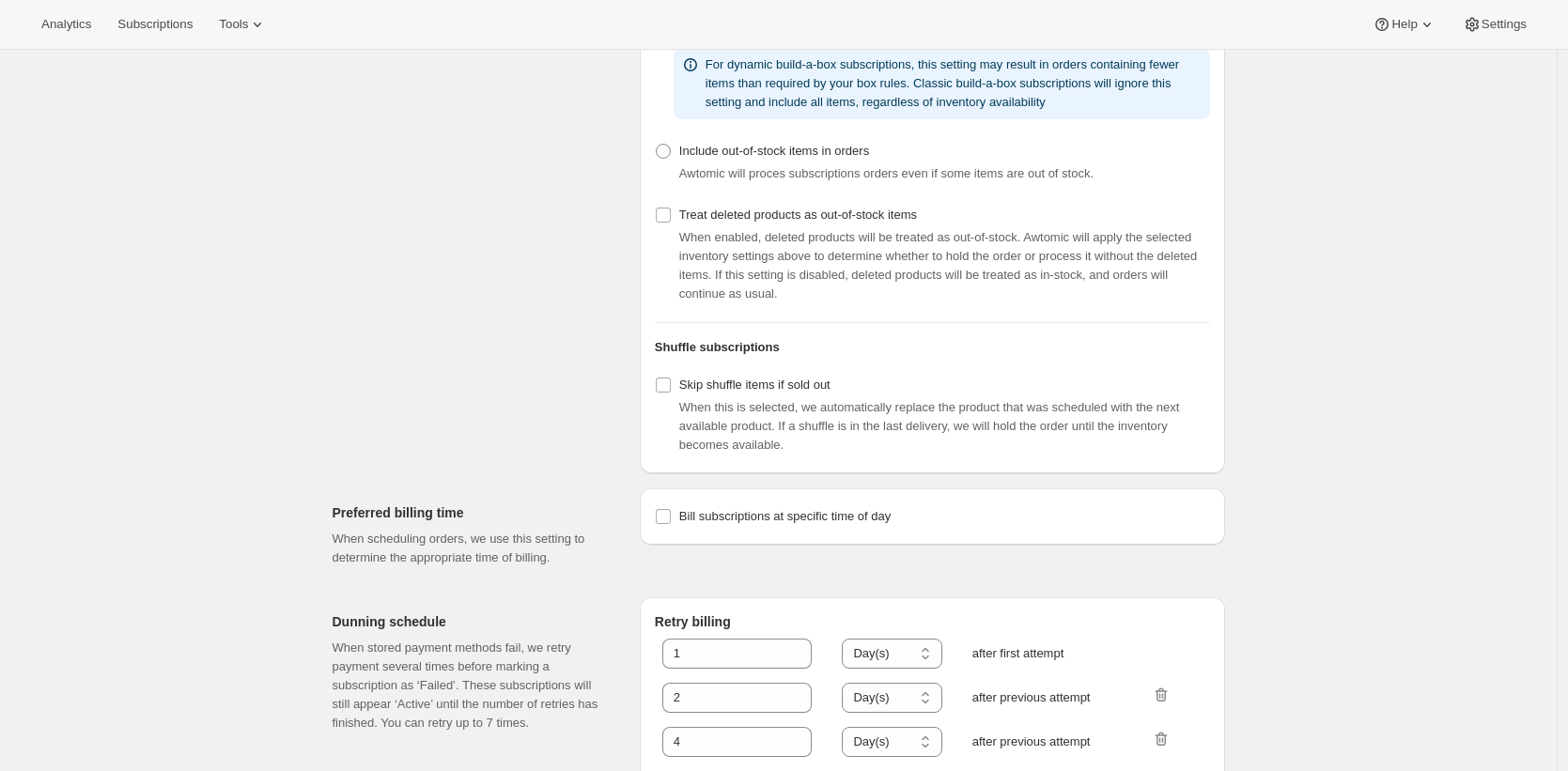 scroll, scrollTop: 620, scrollLeft: 0, axis: vertical 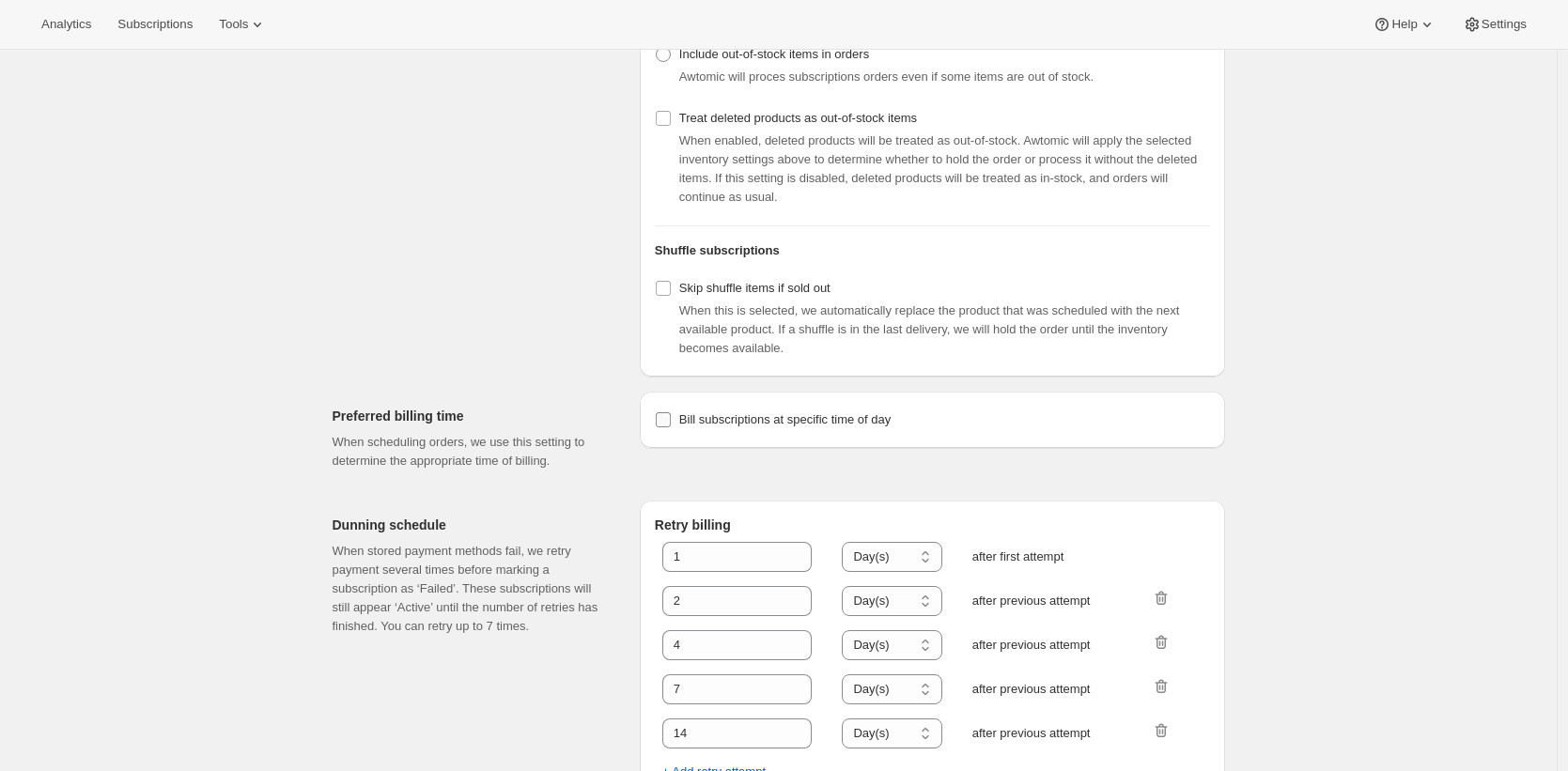click on "Bill subscriptions at specific time of day" at bounding box center (784, 419) 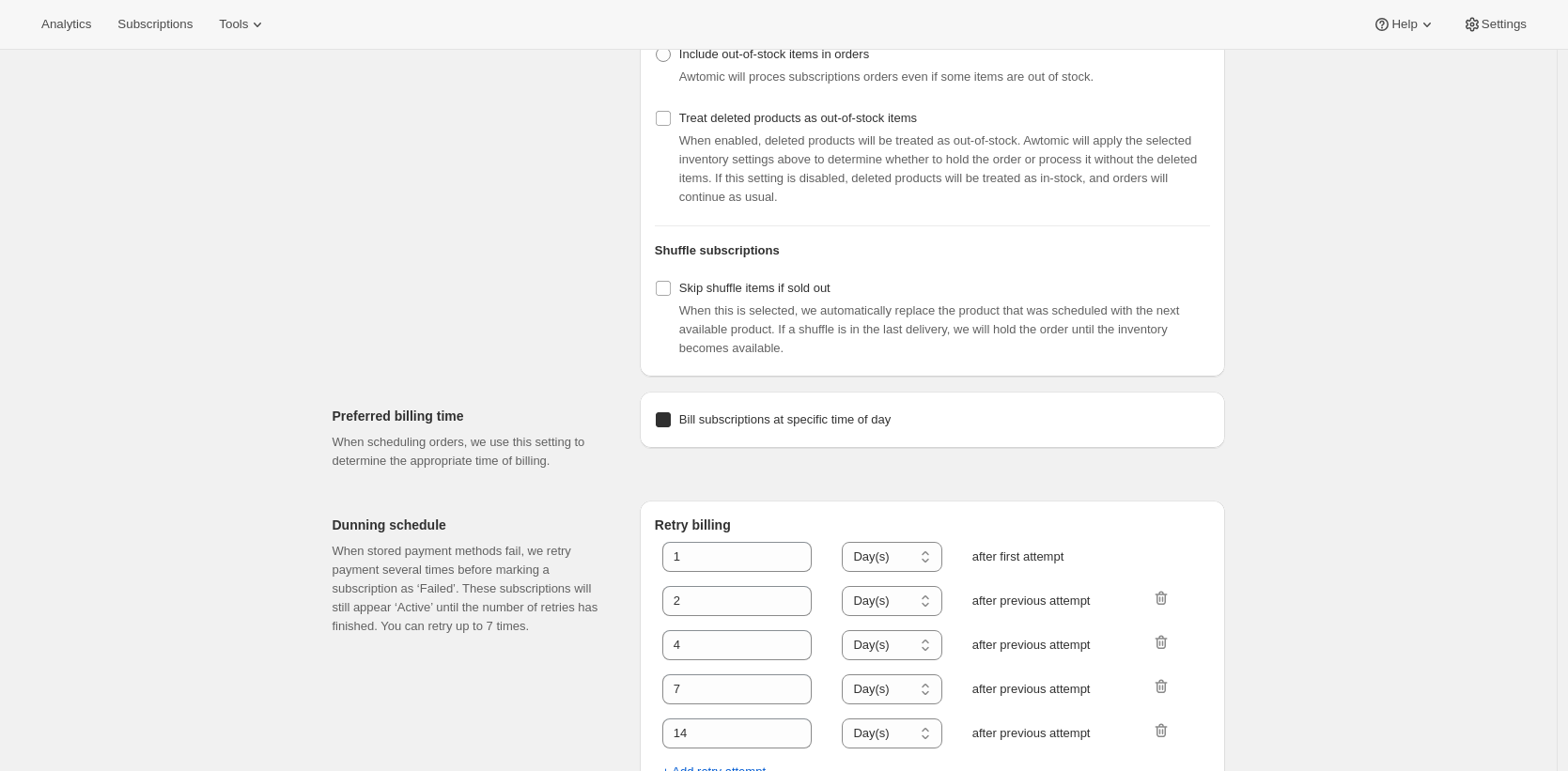 checkbox on "true" 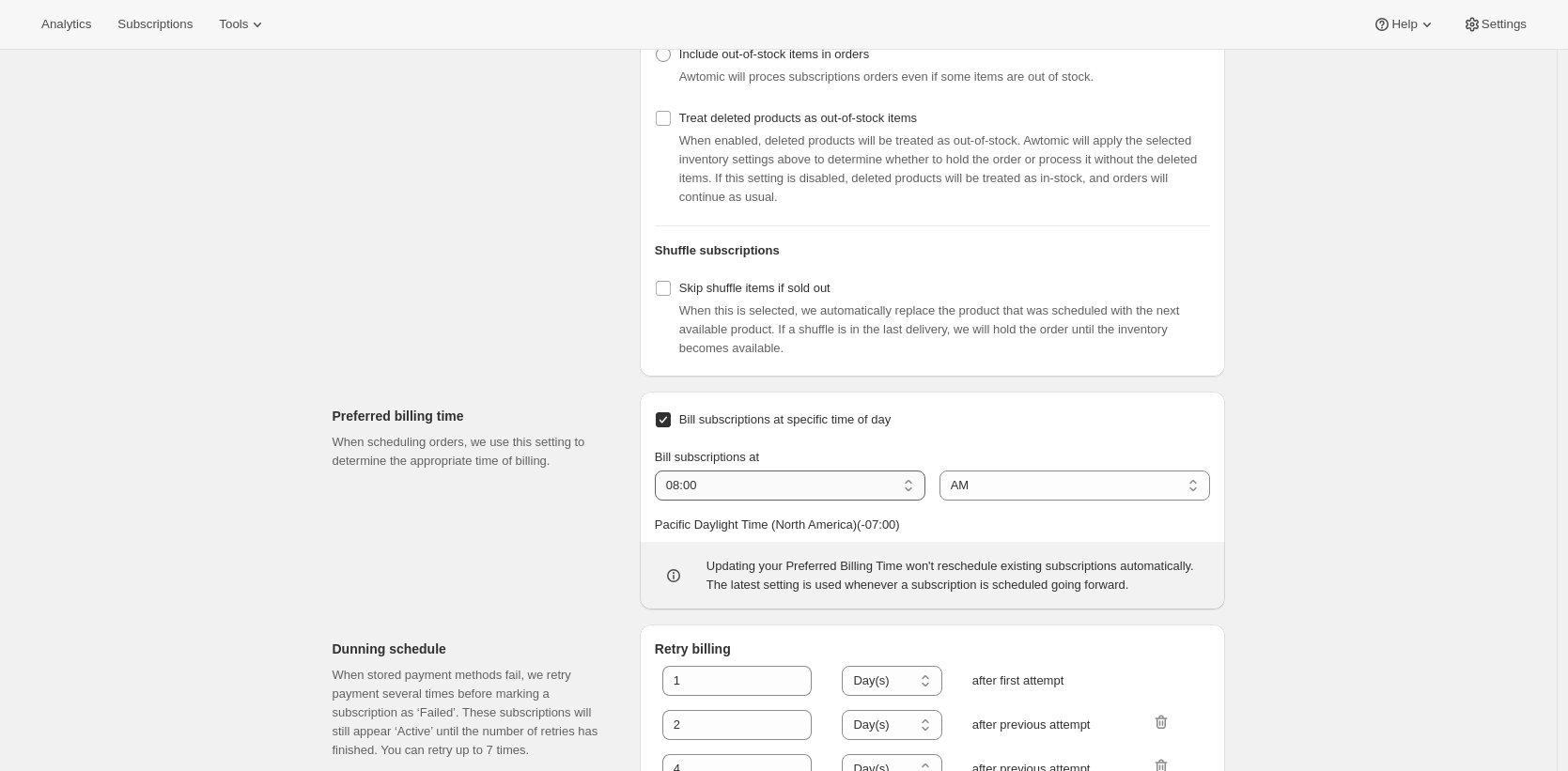 click on "01:00 02:00 03:00 04:00 05:00 06:00 07:00 08:00 09:00 10:00 11:00 12:00" at bounding box center [790, 486] 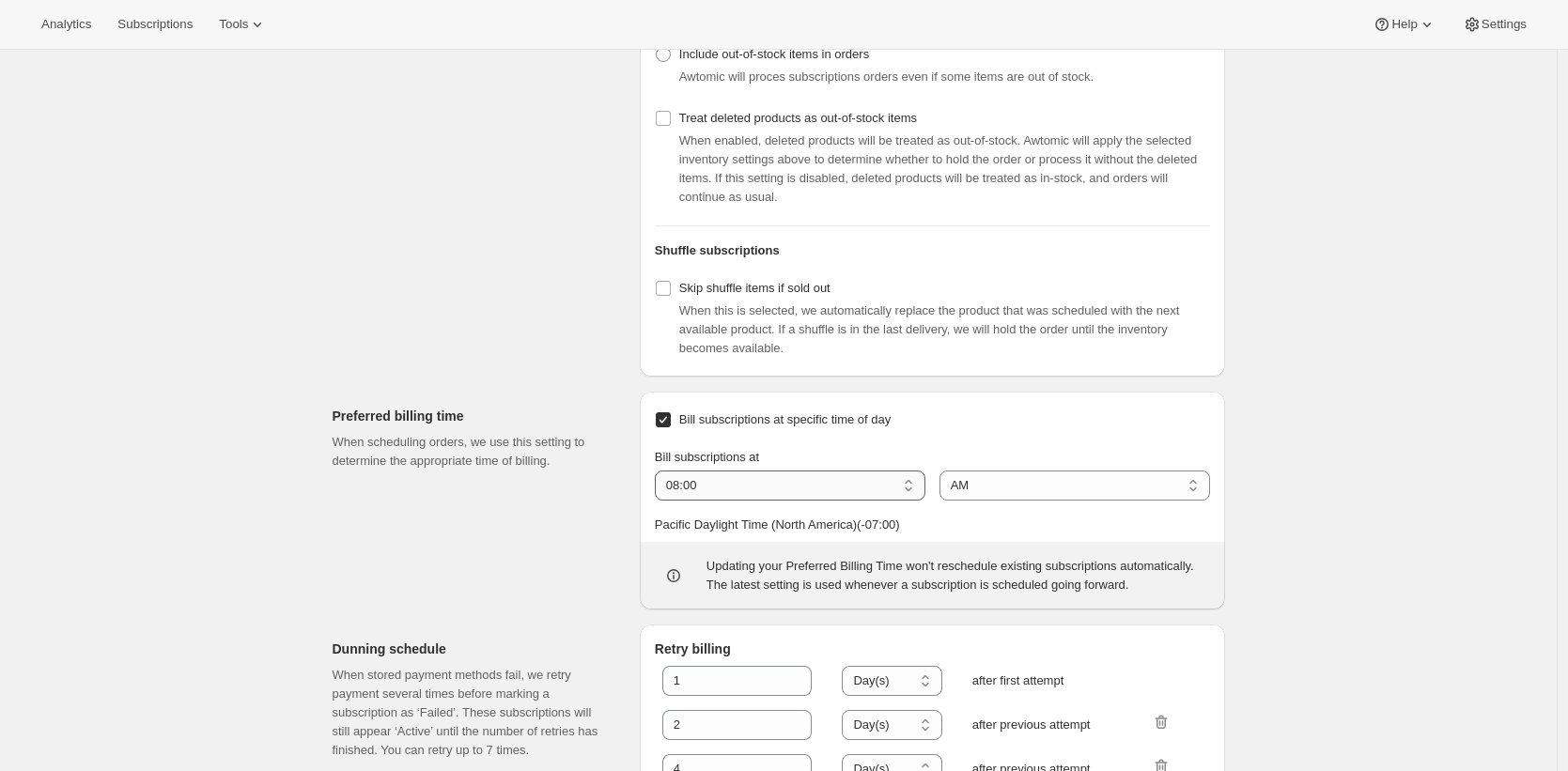 select on "01:00" 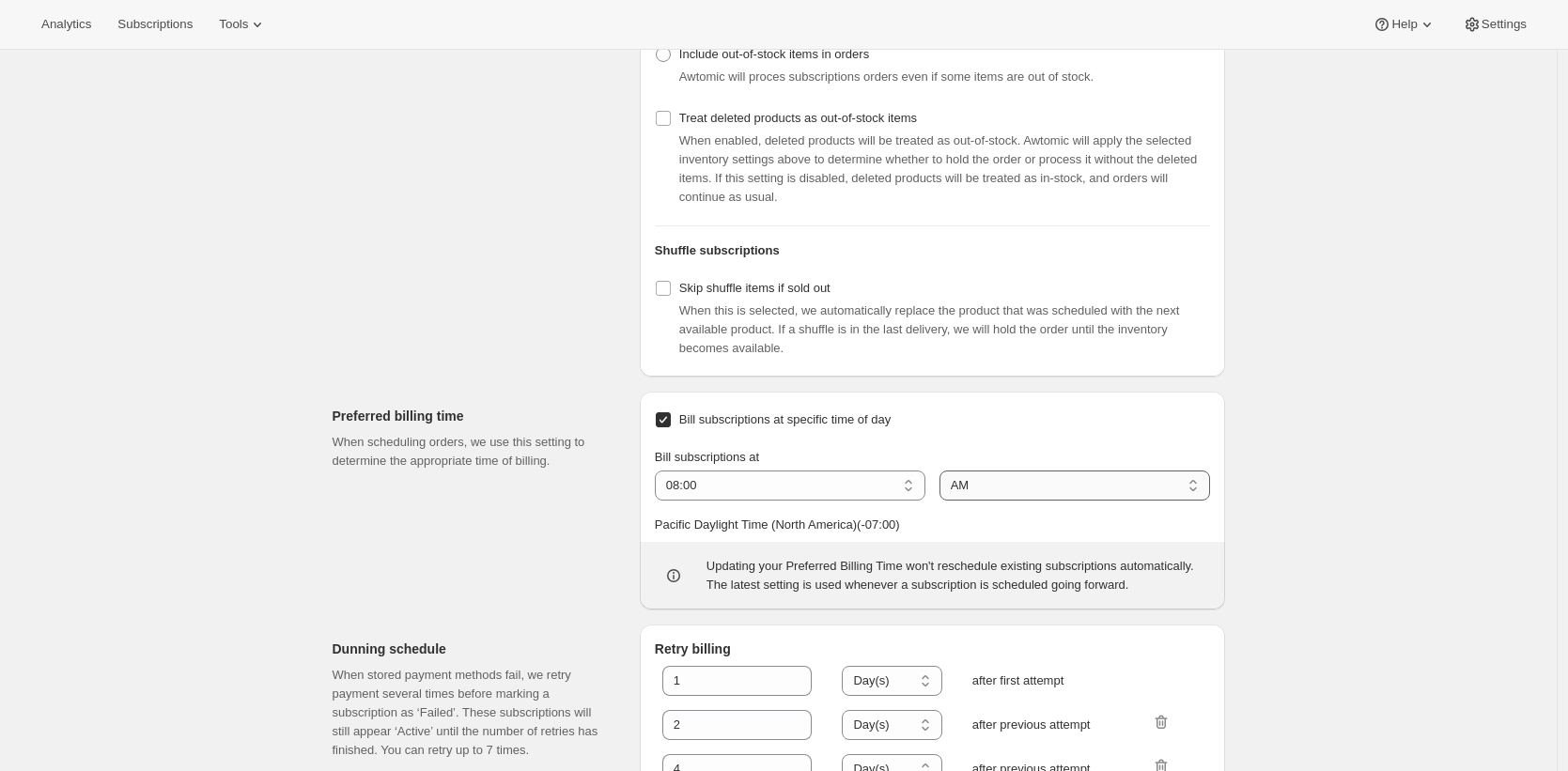 click on "AM PM" at bounding box center [1075, 486] 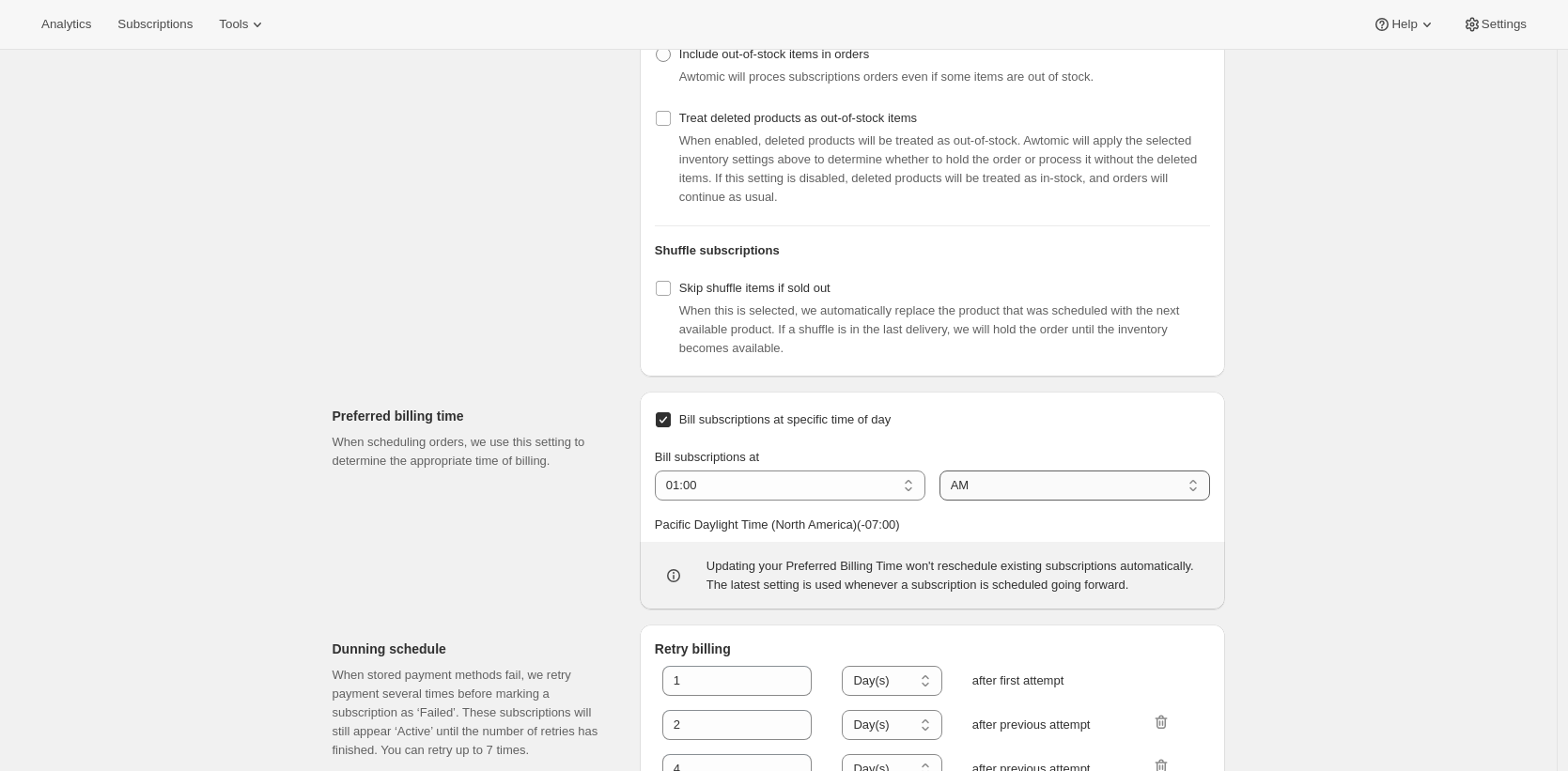 select on "PM" 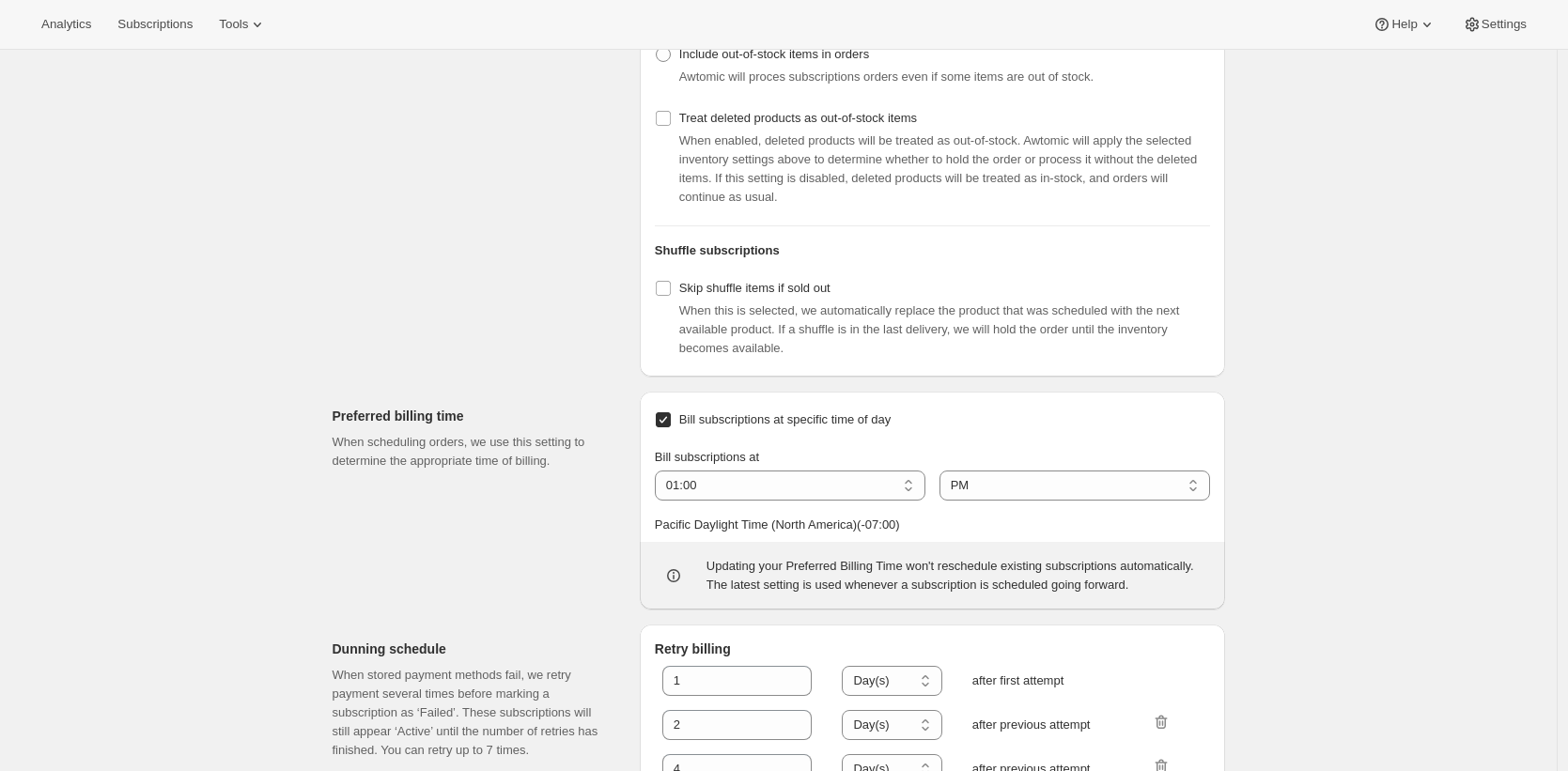 scroll, scrollTop: 778, scrollLeft: 0, axis: vertical 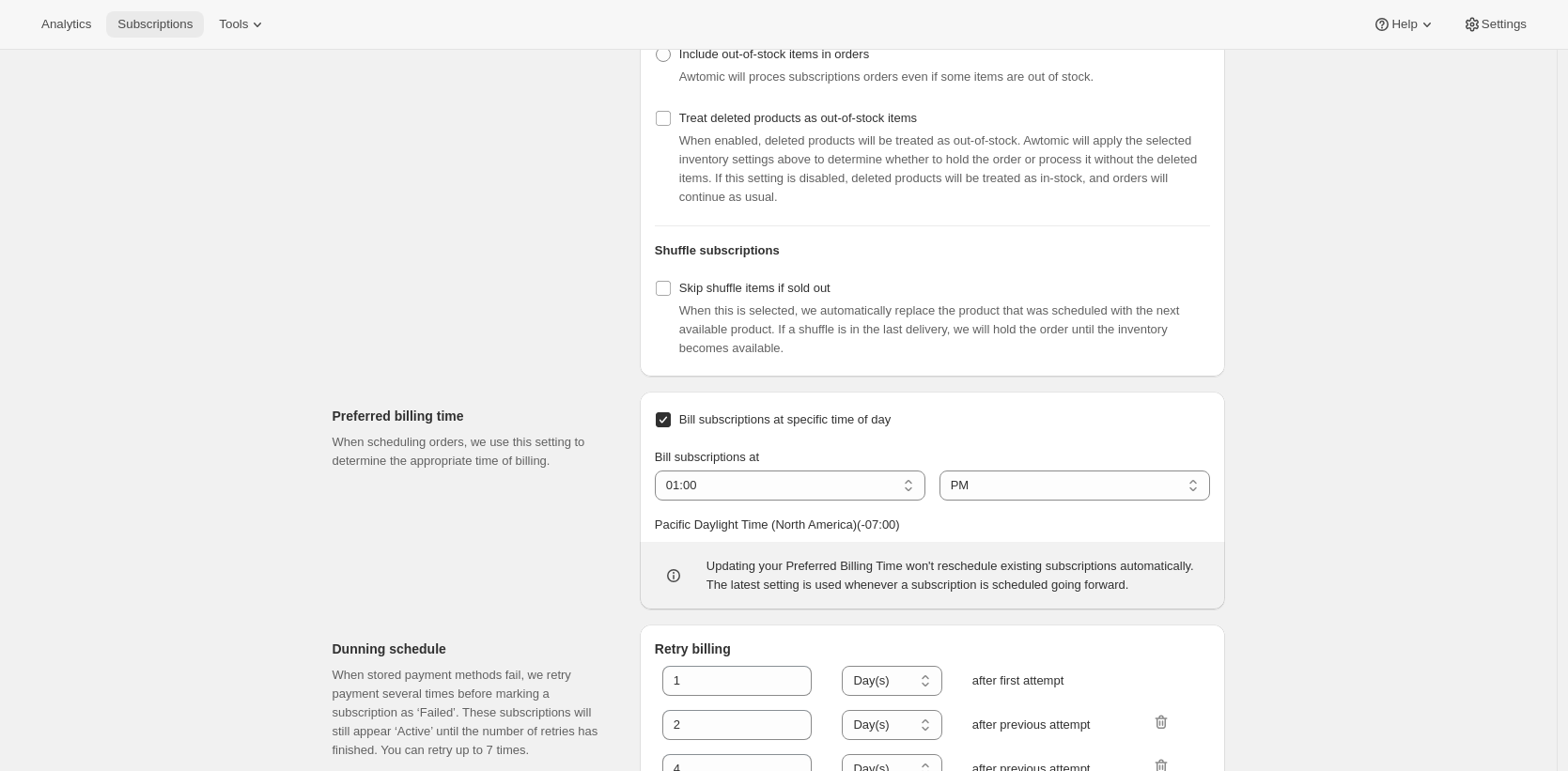 click on "Subscriptions" at bounding box center (155, 24) 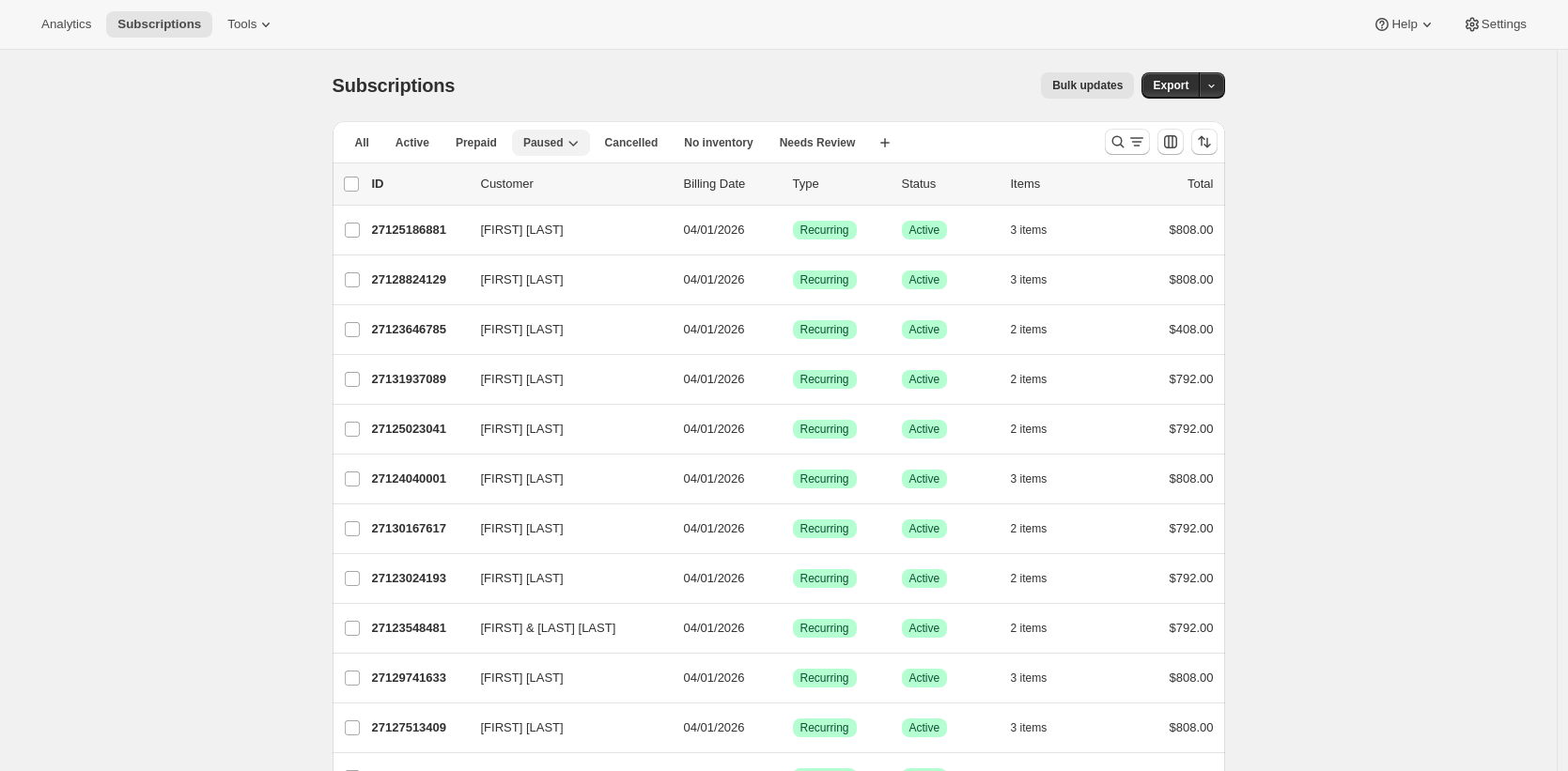 click on "Paused" at bounding box center [543, 143] 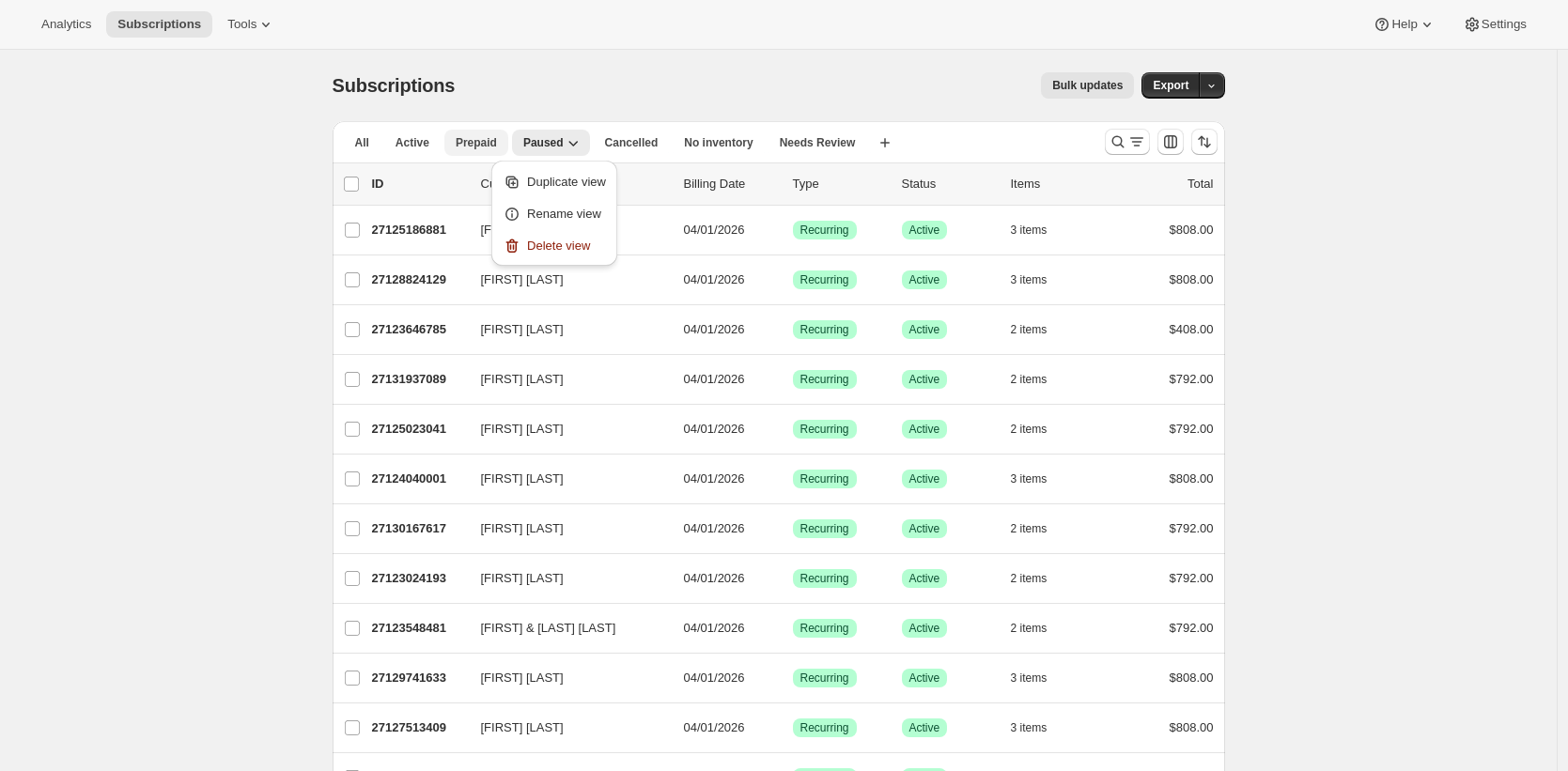 click on "Prepaid" at bounding box center [476, 143] 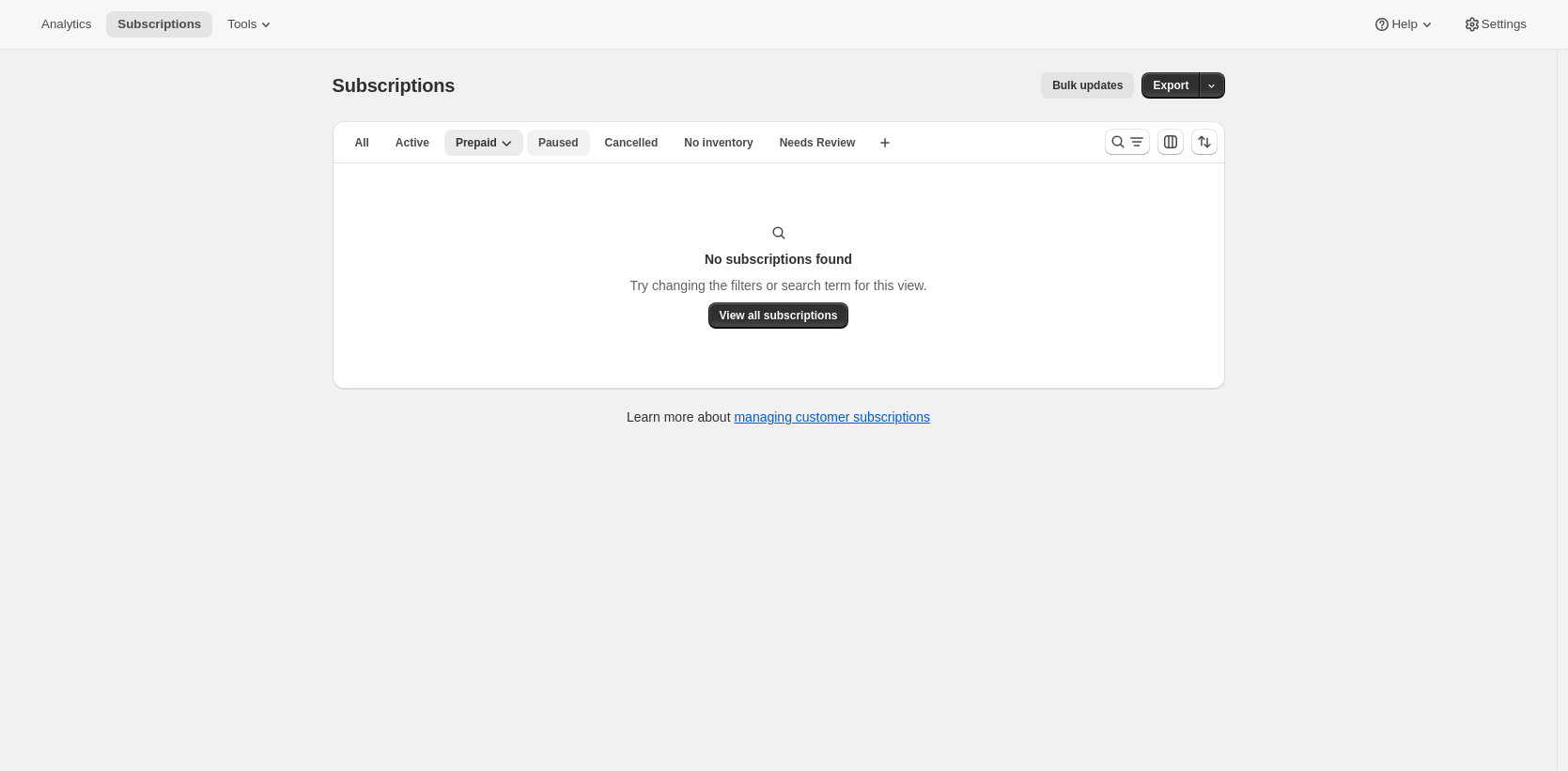 click on "Paused" at bounding box center [558, 143] 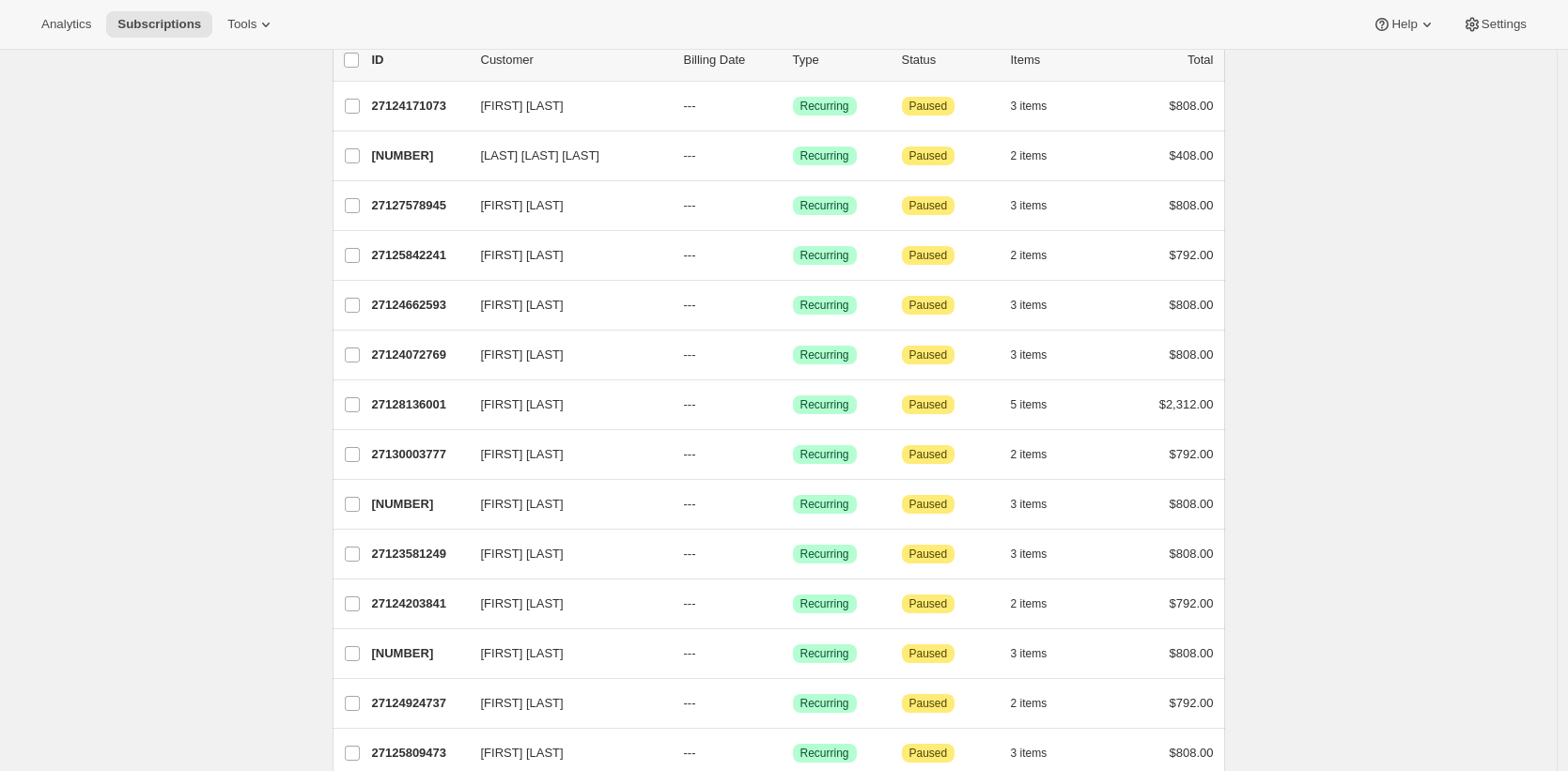 scroll, scrollTop: 0, scrollLeft: 0, axis: both 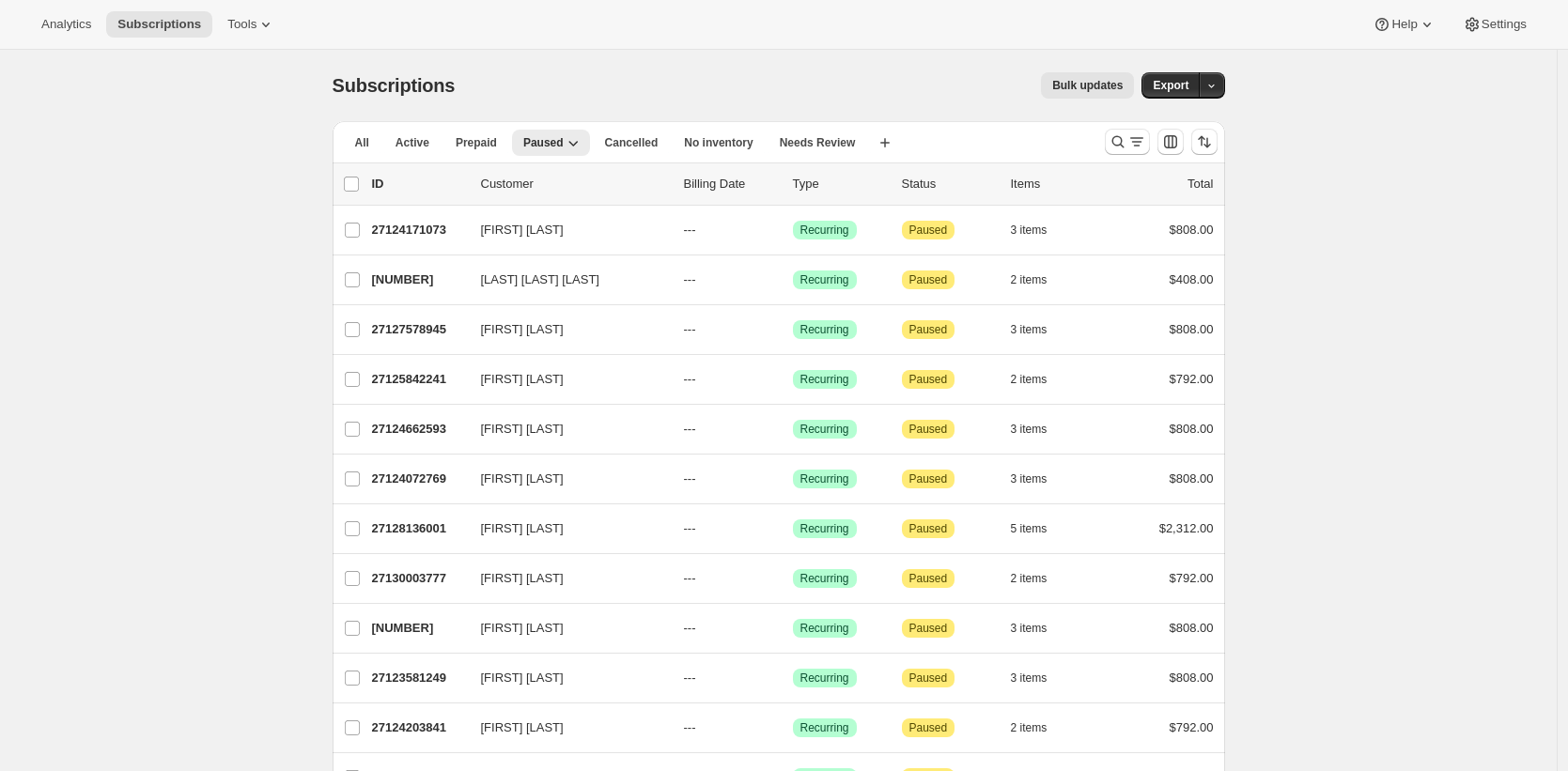click on "Bulk updates" at bounding box center (1087, 85) 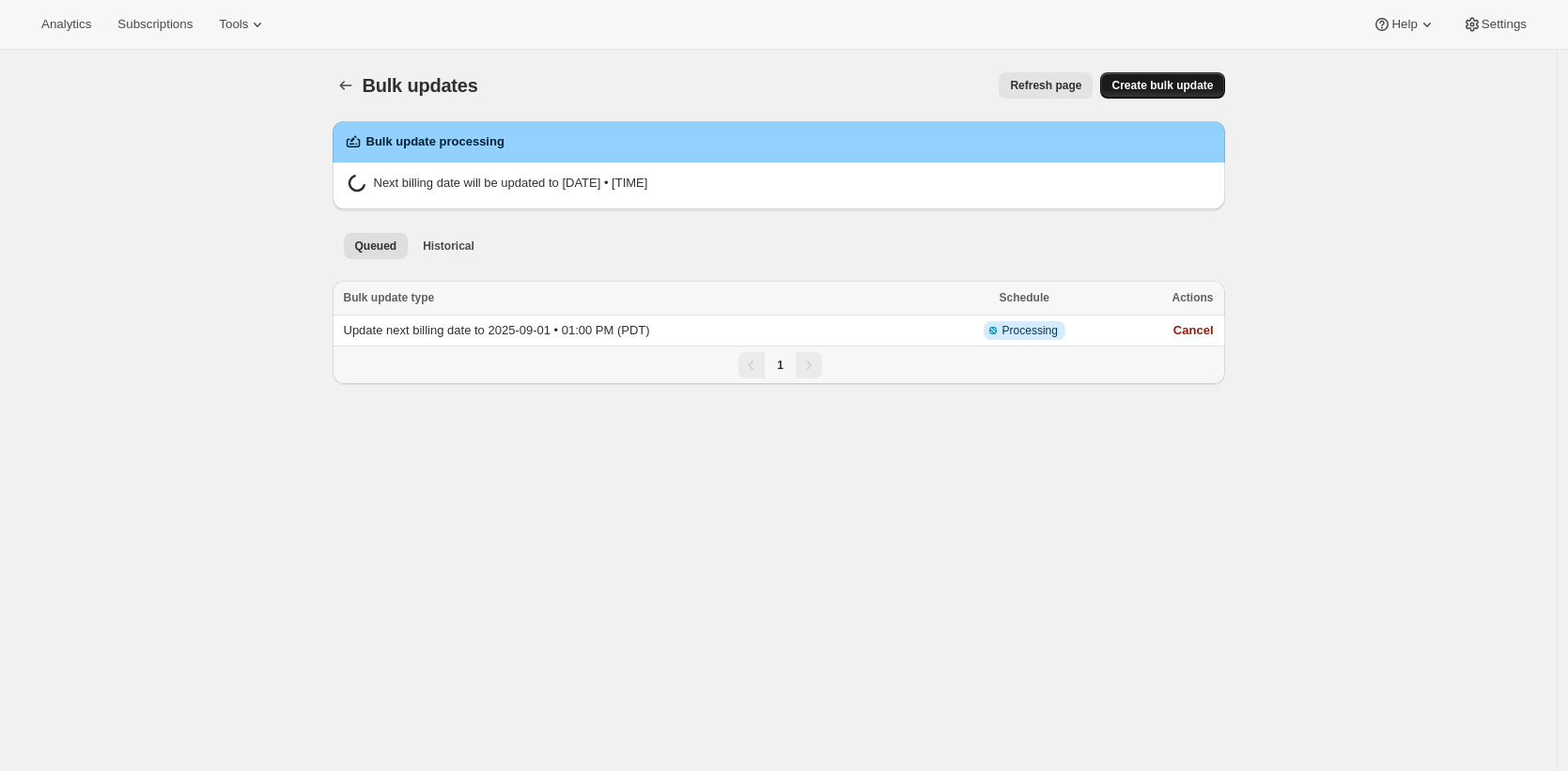 click on "Create bulk update" at bounding box center [1162, 85] 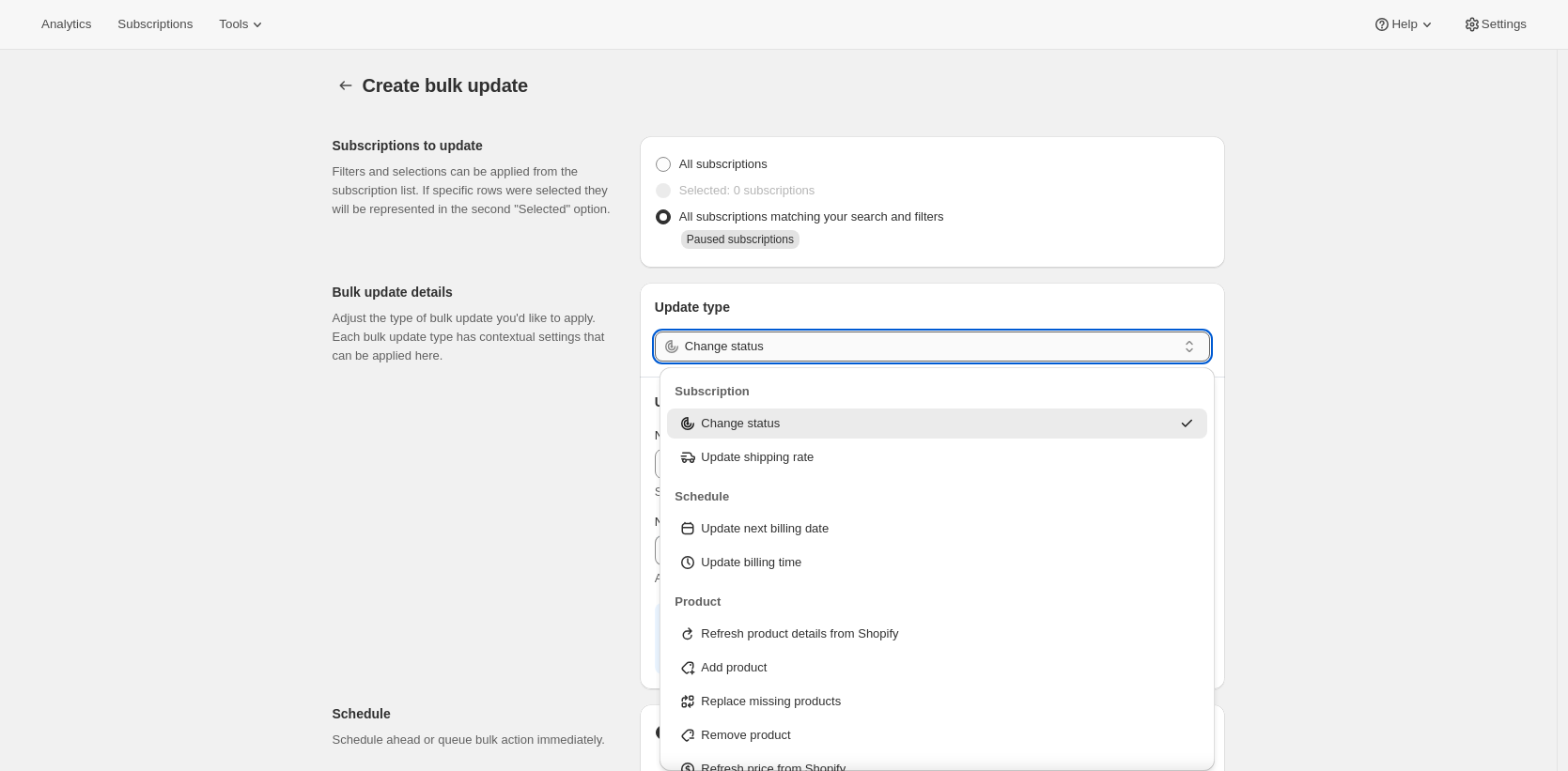 click on "Change status" at bounding box center [930, 347] 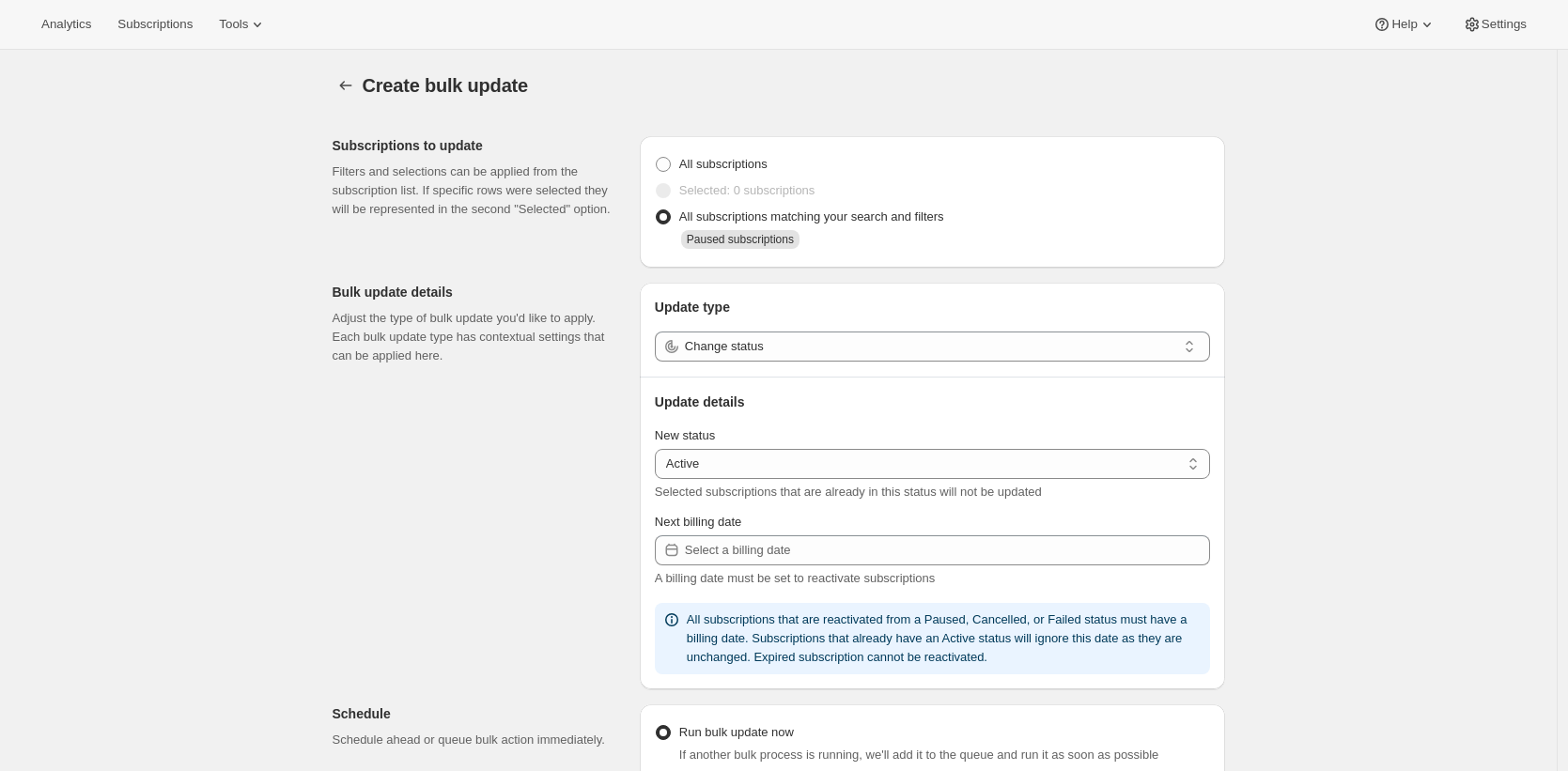 click on "Subscriptions to update Filters and selections can be applied from the subscription list. If specific rows were selected they will be represented in the second "Selected" option. All subscriptions Selected: 0 subscriptions All subscriptions matching your search and filters Paused subscriptions Bulk update details Adjust the type of bulk update you'd like to apply. Each bulk update type has contextual settings that can be applied here. Update type Change status Update details New status Active Paused Cancelled Active Selected subscriptions that are already in this status will not be updated Next billing date A billing date must be set to reactivate subscriptions All subscriptions that are reactivated from a Paused, Cancelled, or Failed status must have a billing date. Subscriptions that already have an Active status will ignore this date as they are unchanged. Expired subscription cannot be reactivated. Schedule Schedule ahead or queue bulk action immediately. Run bulk update now Date 2025-08-01 Time 12:00 AM" at bounding box center [771, 716] 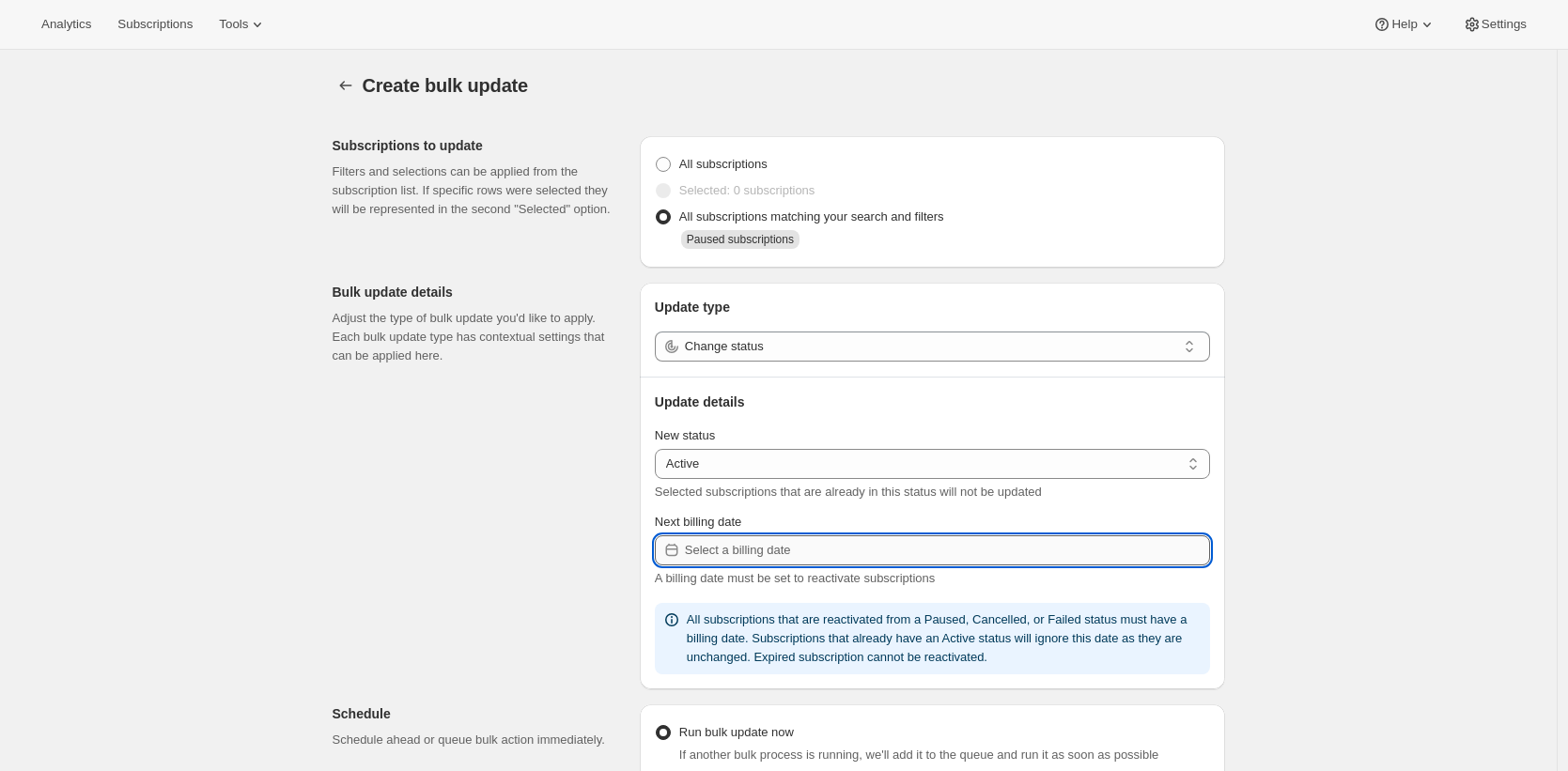 click on "Next billing date" at bounding box center [947, 550] 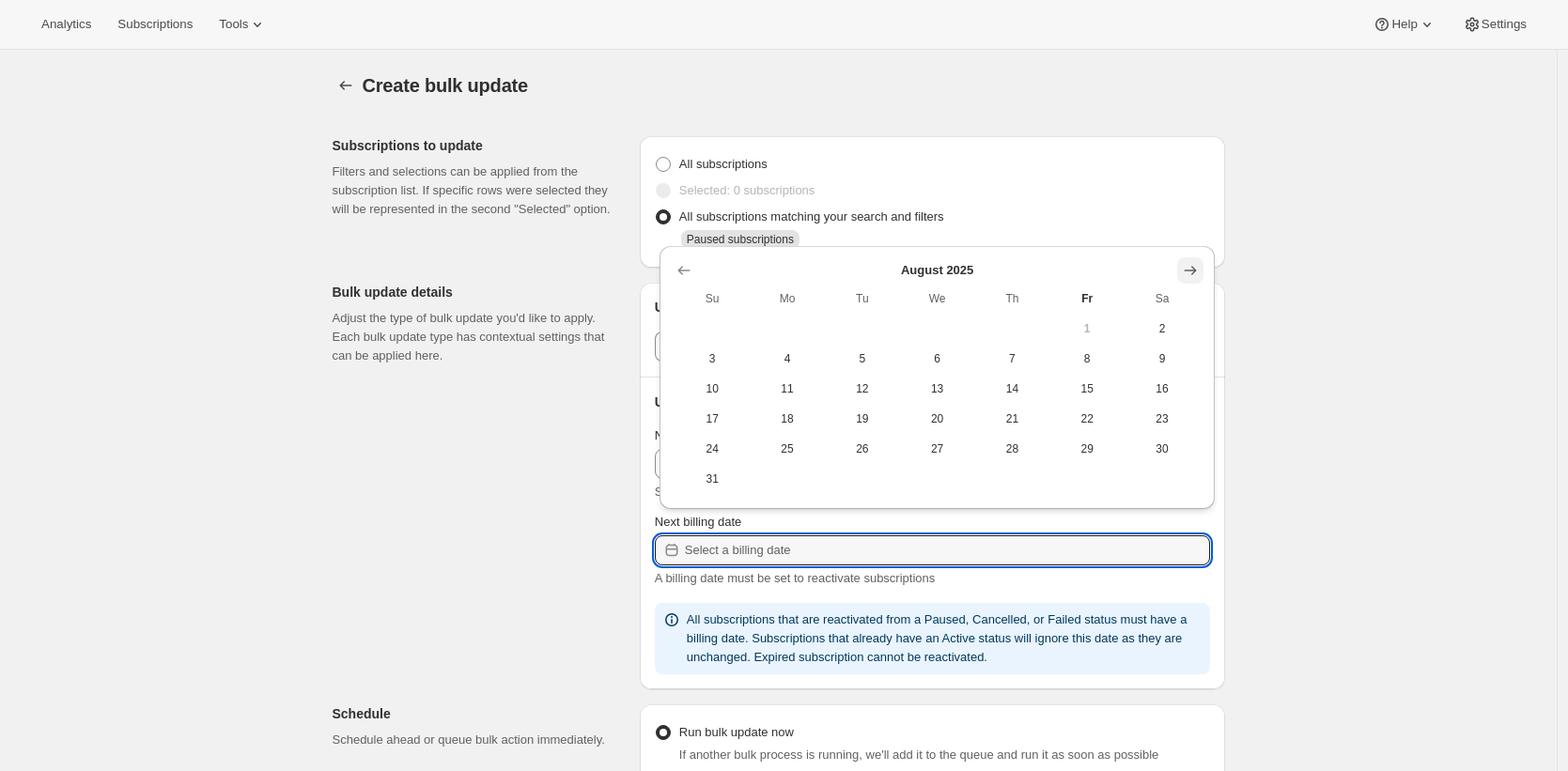 click 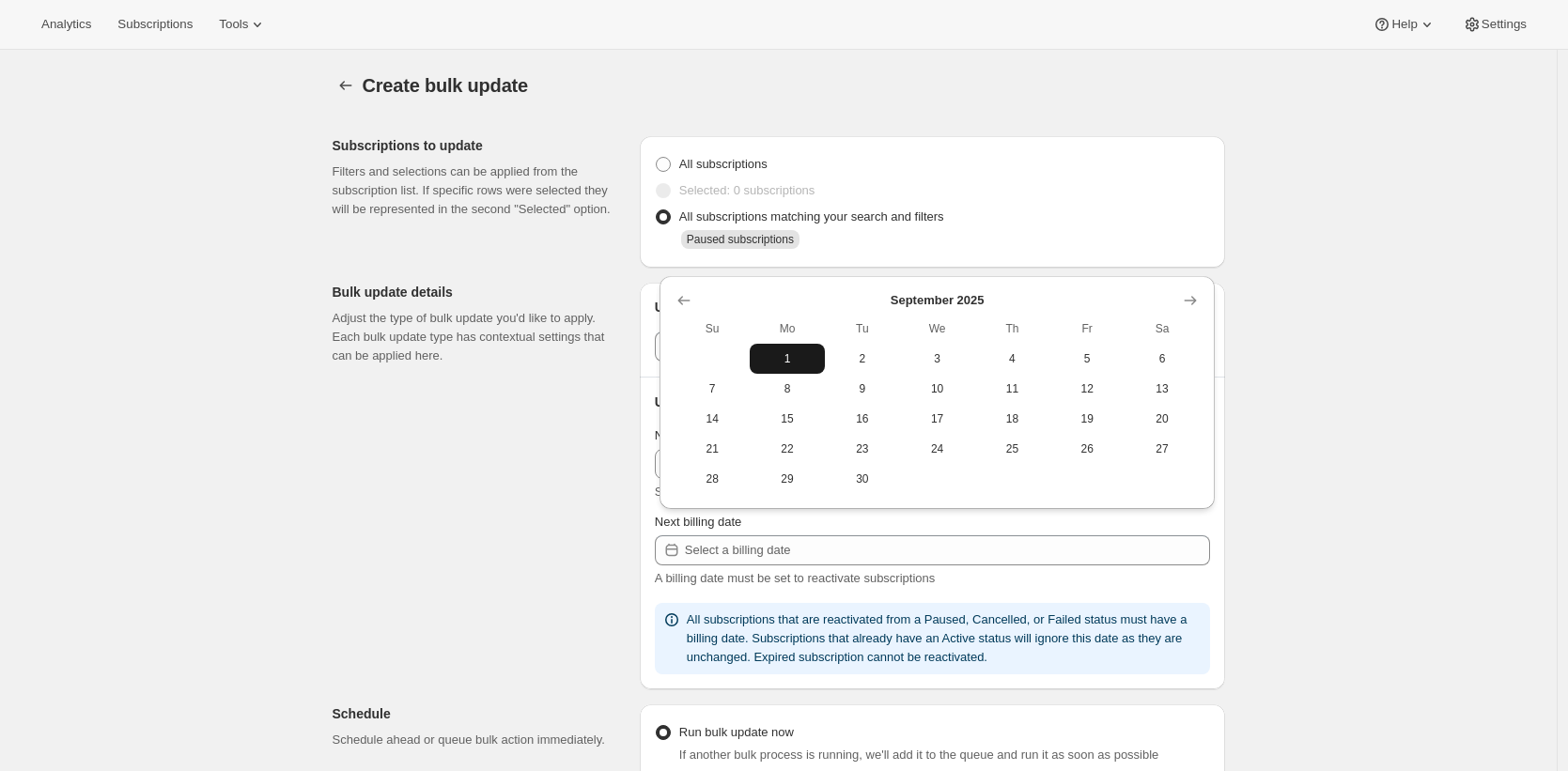 click on "1" at bounding box center (787, 359) 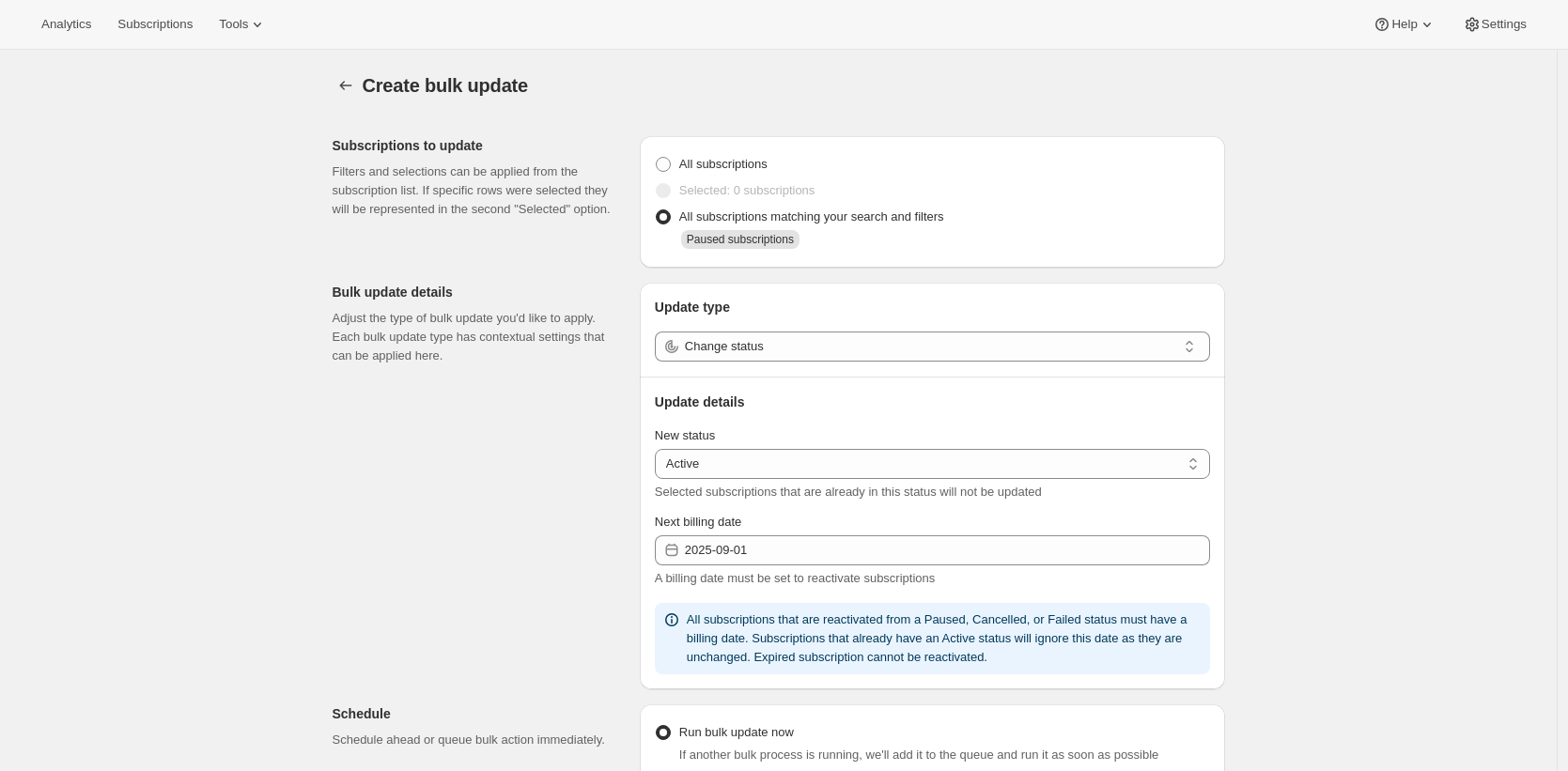 click on "Subscriptions to update Filters and selections can be applied from the subscription list. If specific rows were selected they will be represented in the second "Selected" option. All subscriptions Selected: 0 subscriptions All subscriptions matching your search and filters Paused subscriptions Bulk update details Adjust the type of bulk update you'd like to apply. Each bulk update type has contextual settings that can be applied here. Update type Change status Update details New status Active Paused Cancelled Active Selected subscriptions that are already in this status will not be updated Next billing date 2025-09-01 A billing date must be set to reactivate subscriptions All subscriptions that are reactivated from a Paused, Cancelled, or Failed status must have a billing date. Subscriptions that already have an Active status will ignore this date as they are unchanged. Expired subscription cannot be reactivated. Schedule Schedule ahead or queue bulk action immediately. Run bulk update now Date 2025-08-01  (" at bounding box center (771, 716) 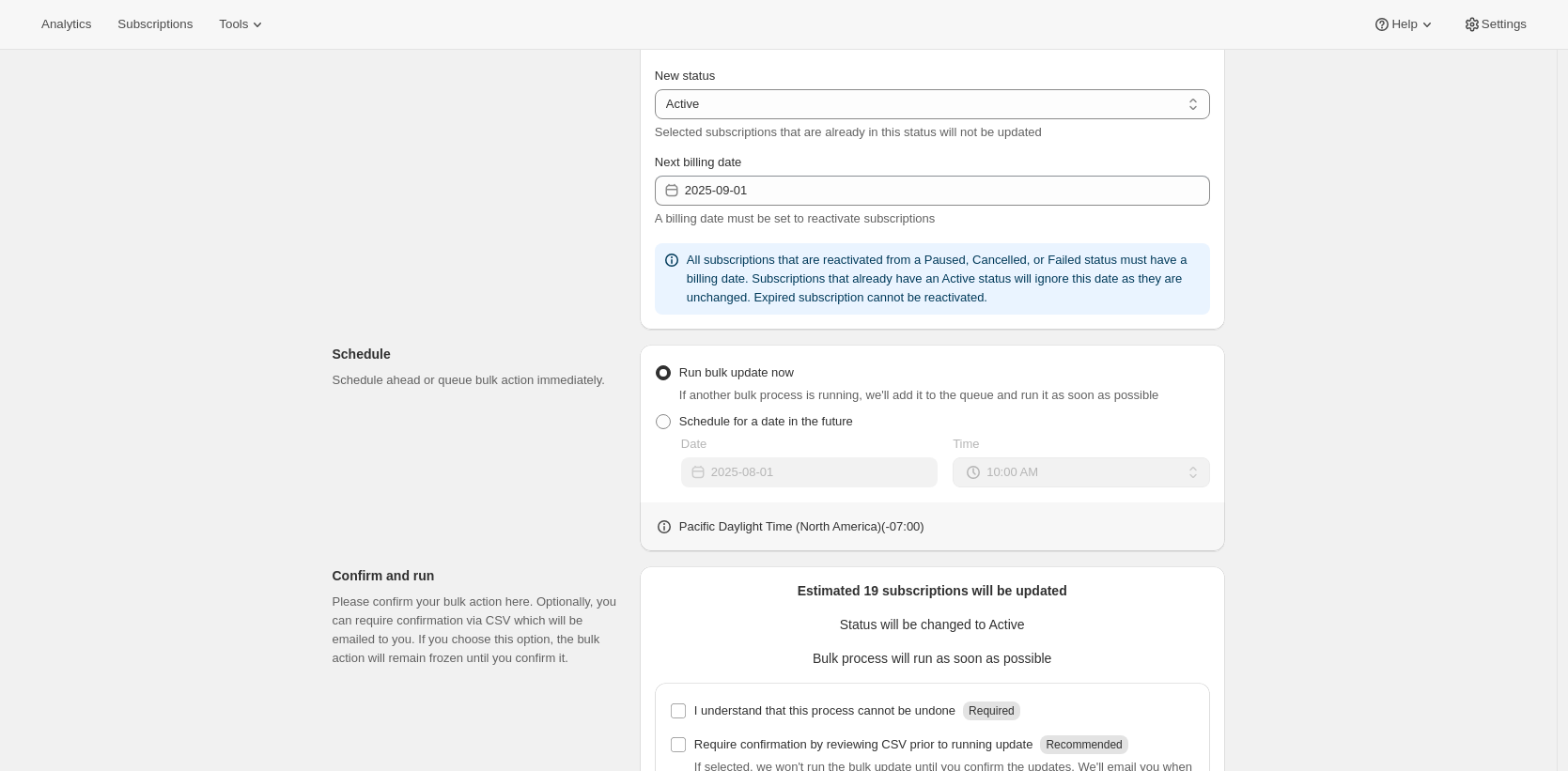 scroll, scrollTop: 570, scrollLeft: 0, axis: vertical 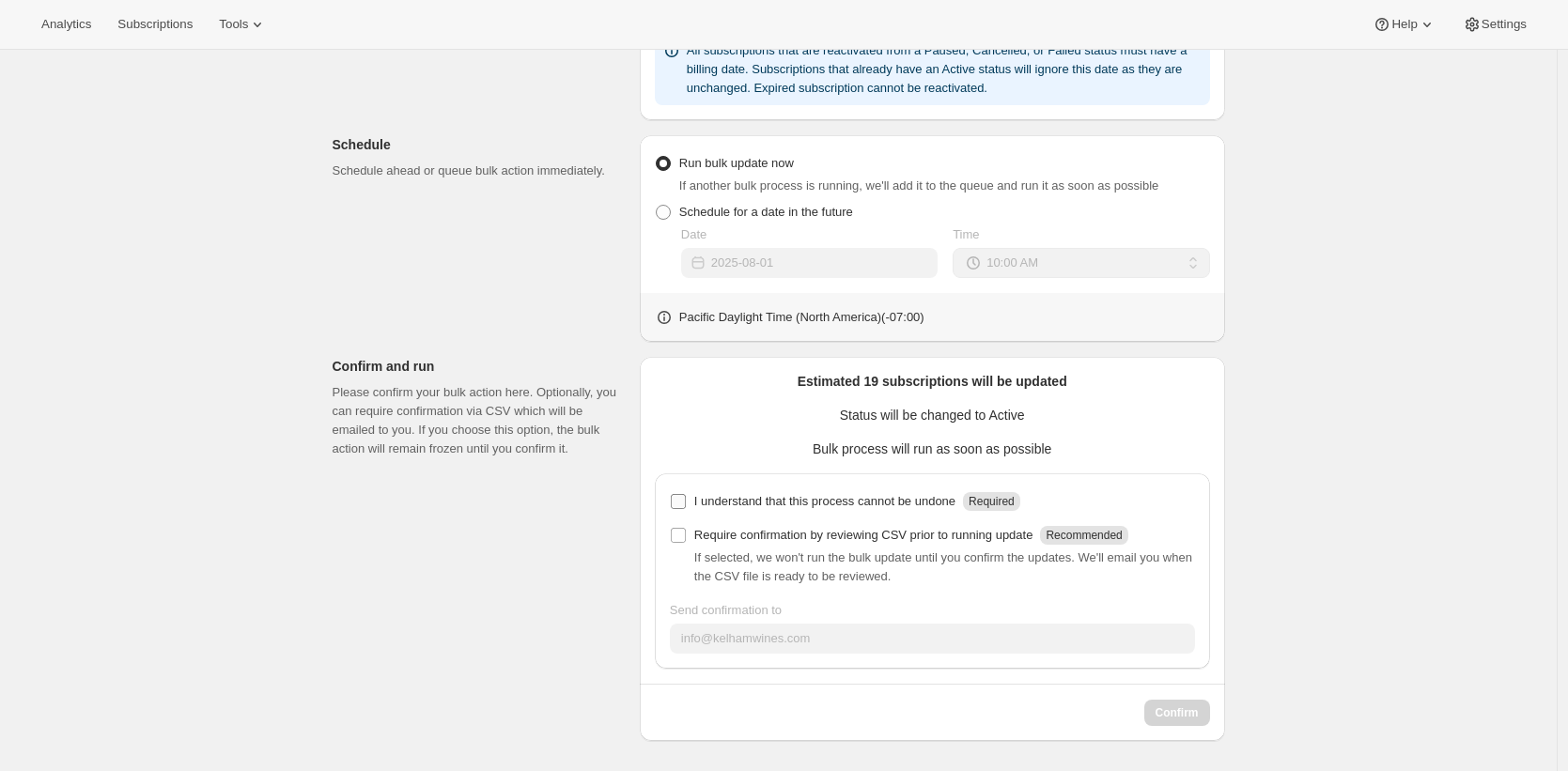 click on "I understand that this process cannot be undone" at bounding box center [825, 501] 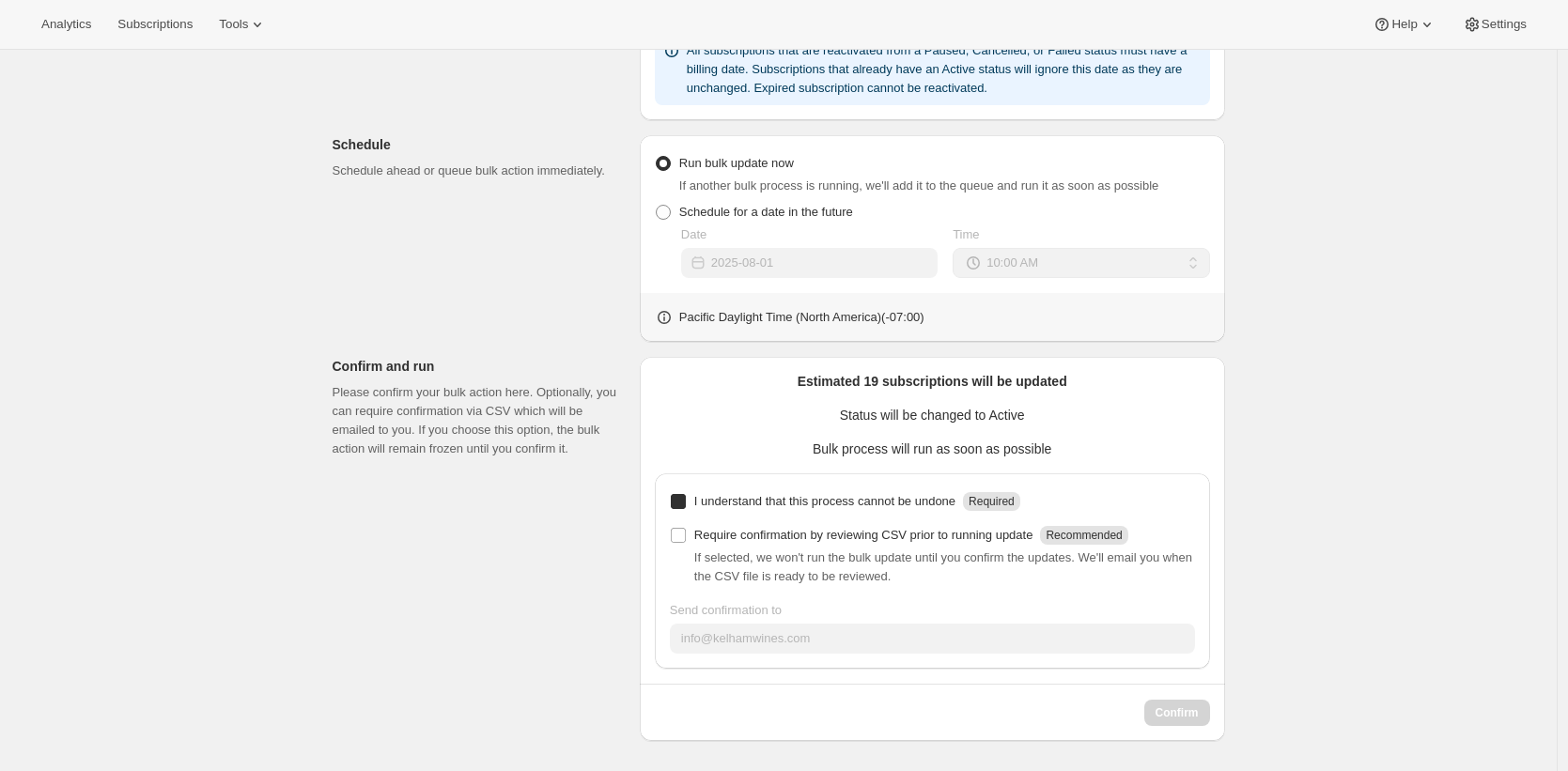 checkbox on "true" 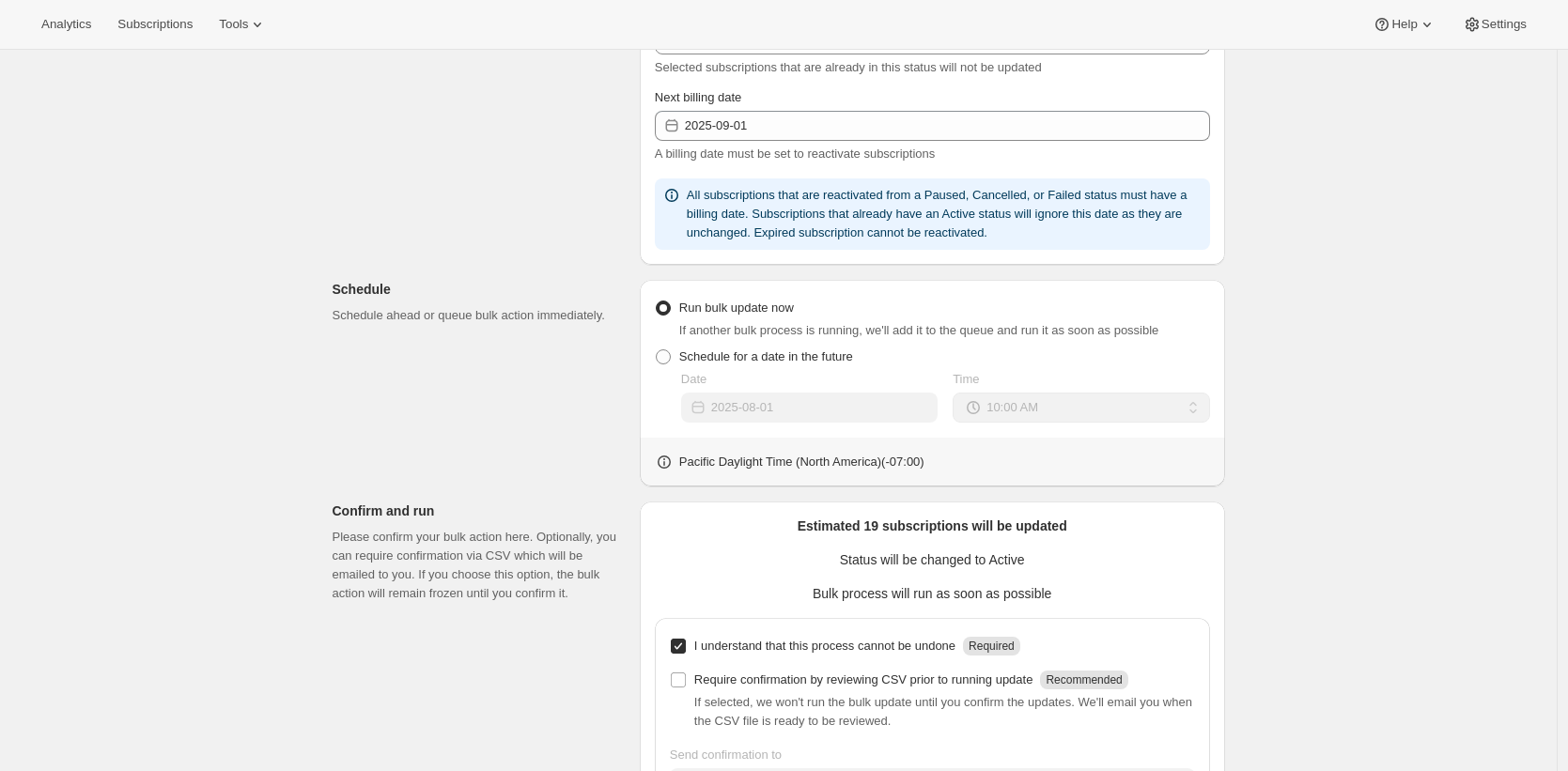 scroll, scrollTop: 570, scrollLeft: 0, axis: vertical 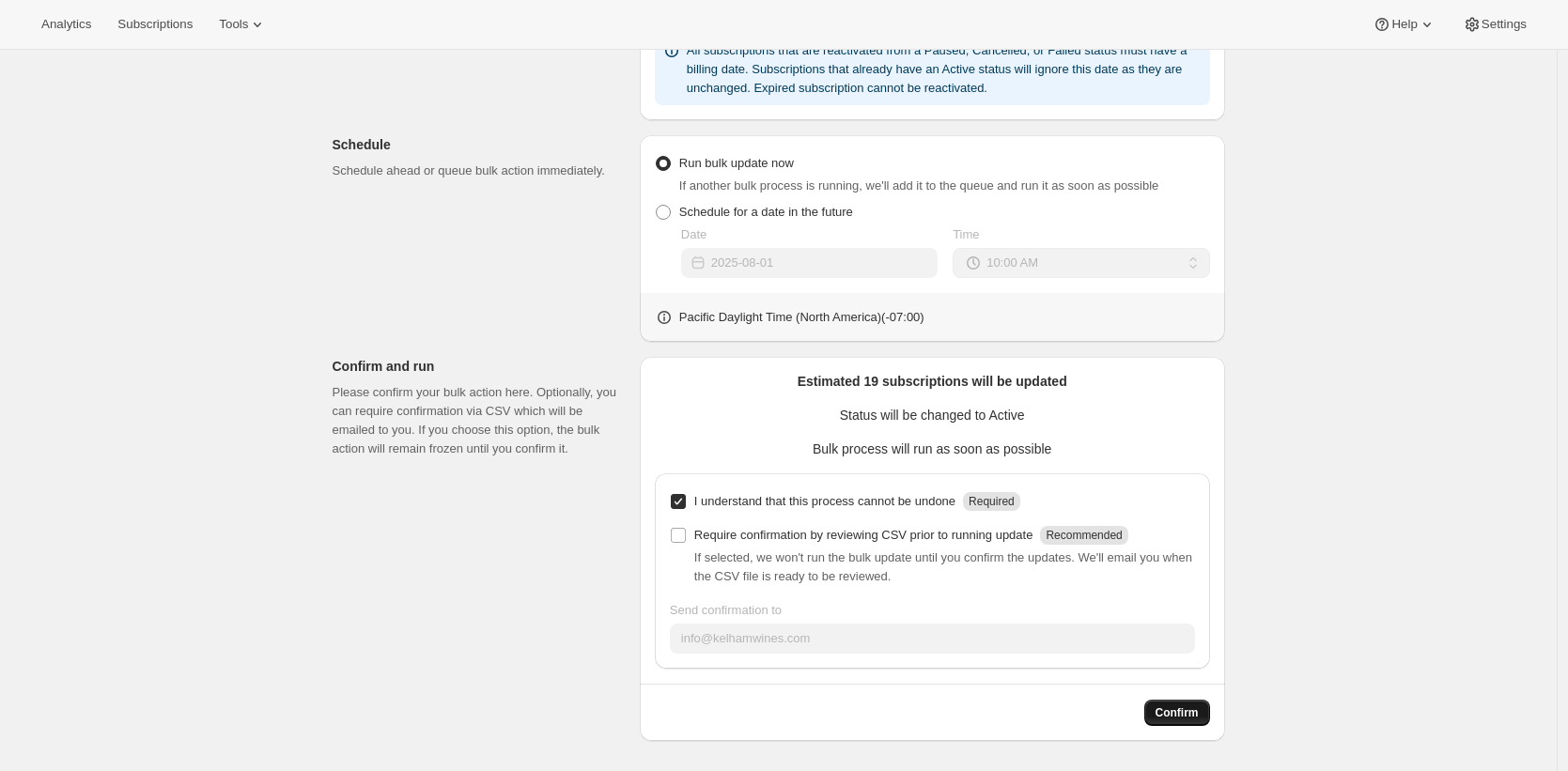 click on "Confirm" at bounding box center [1177, 713] 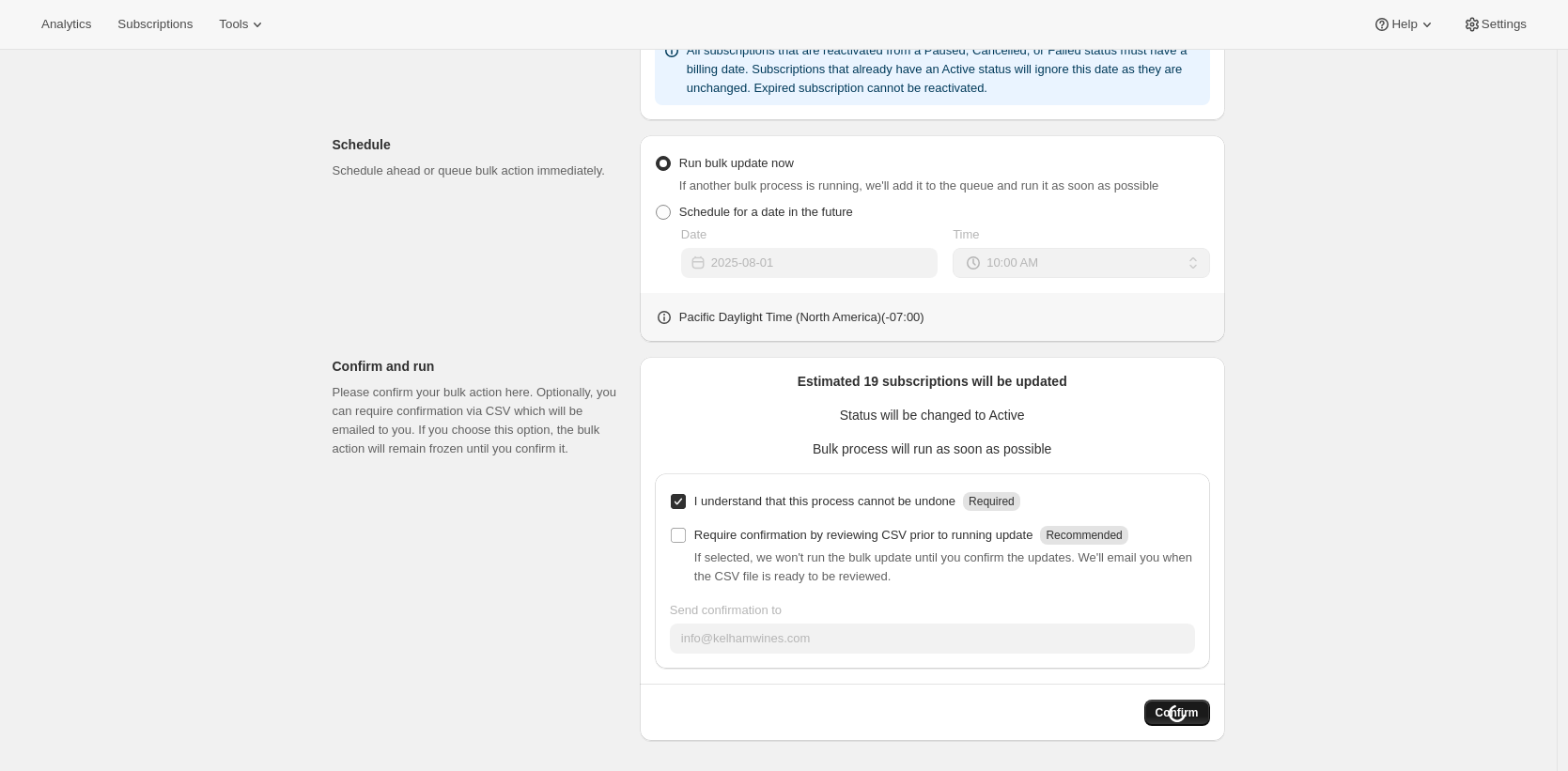 scroll, scrollTop: 0, scrollLeft: 0, axis: both 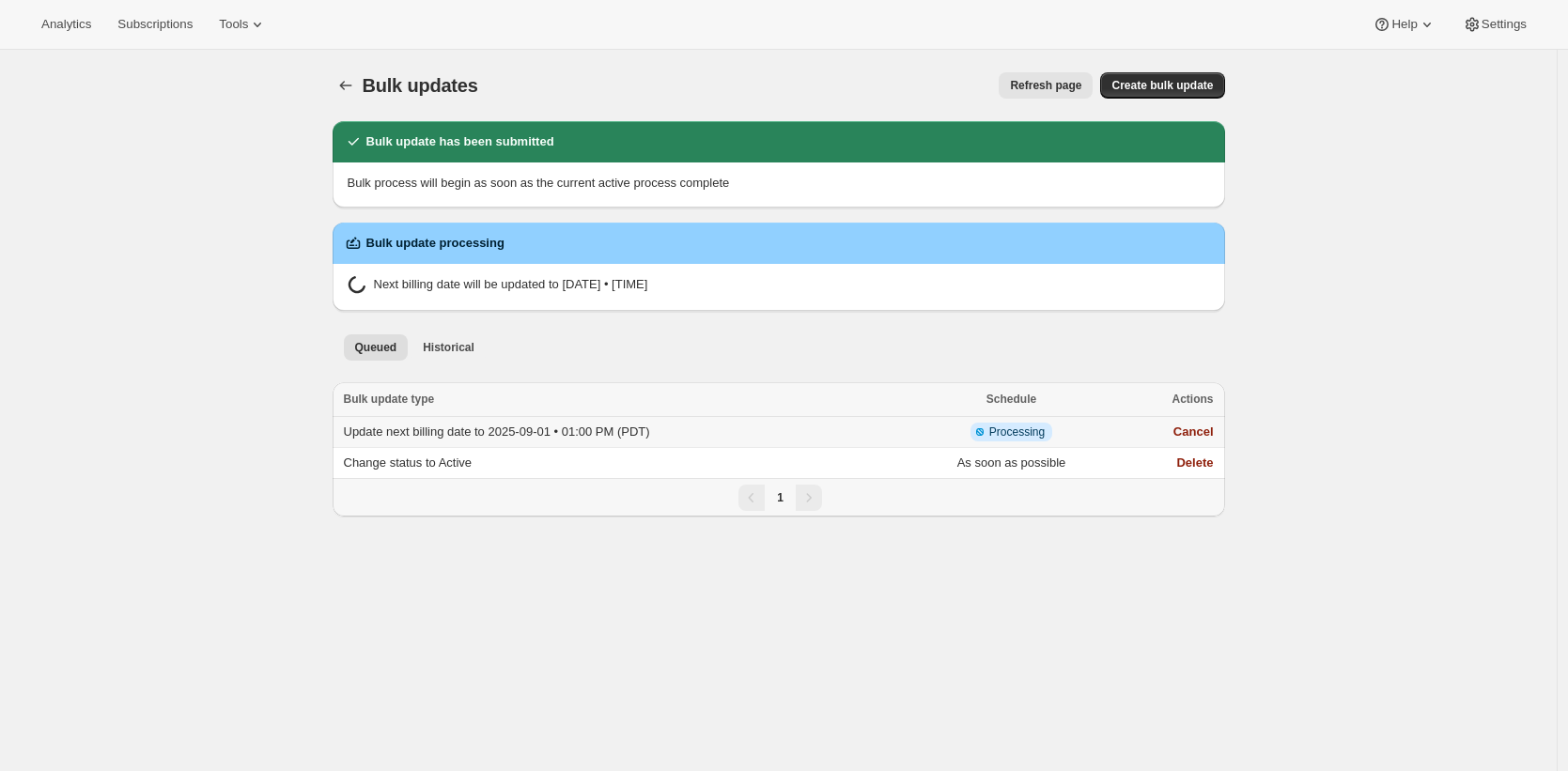 click on "Update next billing date to 2025-09-01 • 01:00 PM (PDT)" at bounding box center (497, 431) 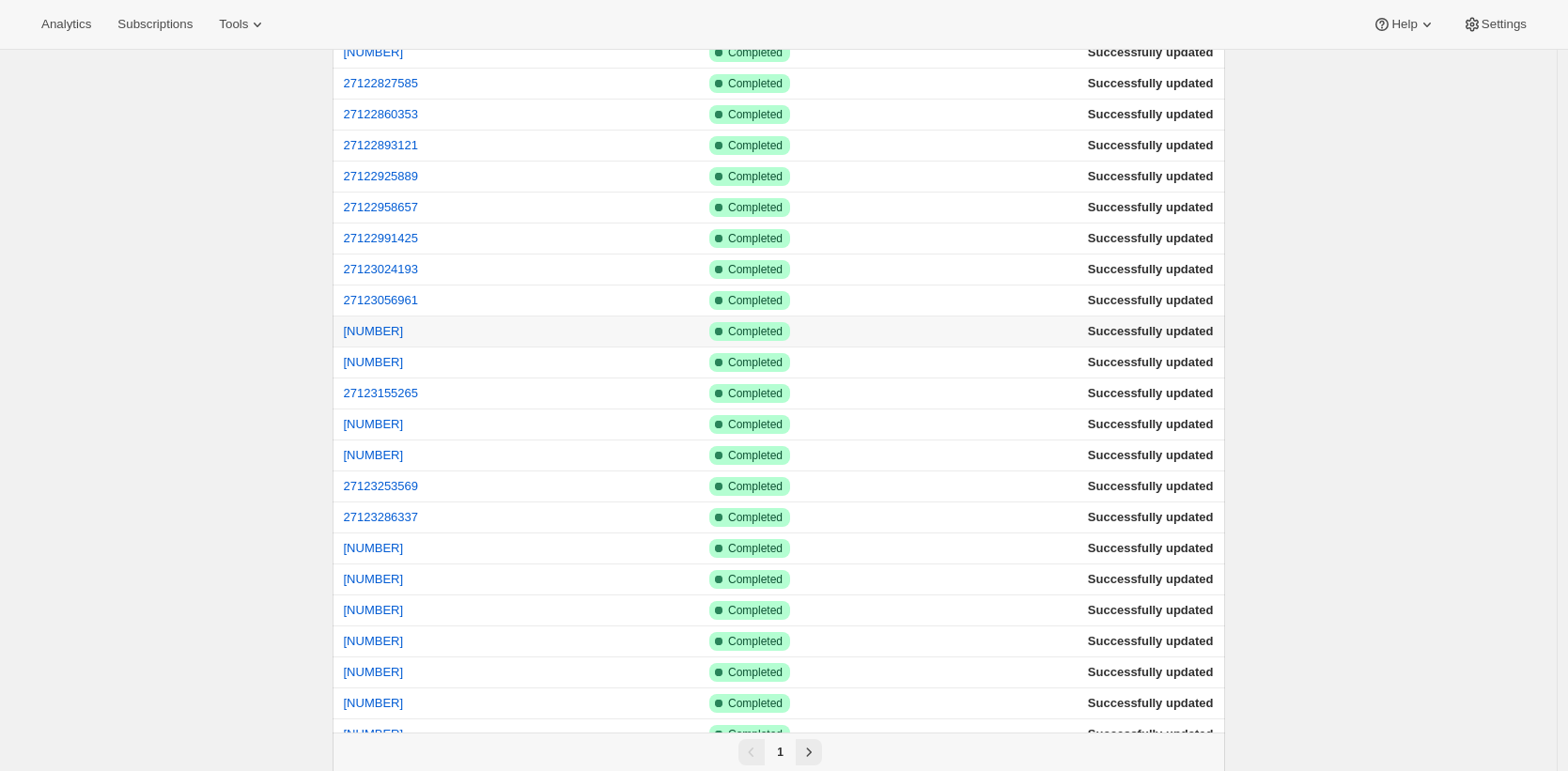 scroll, scrollTop: 0, scrollLeft: 0, axis: both 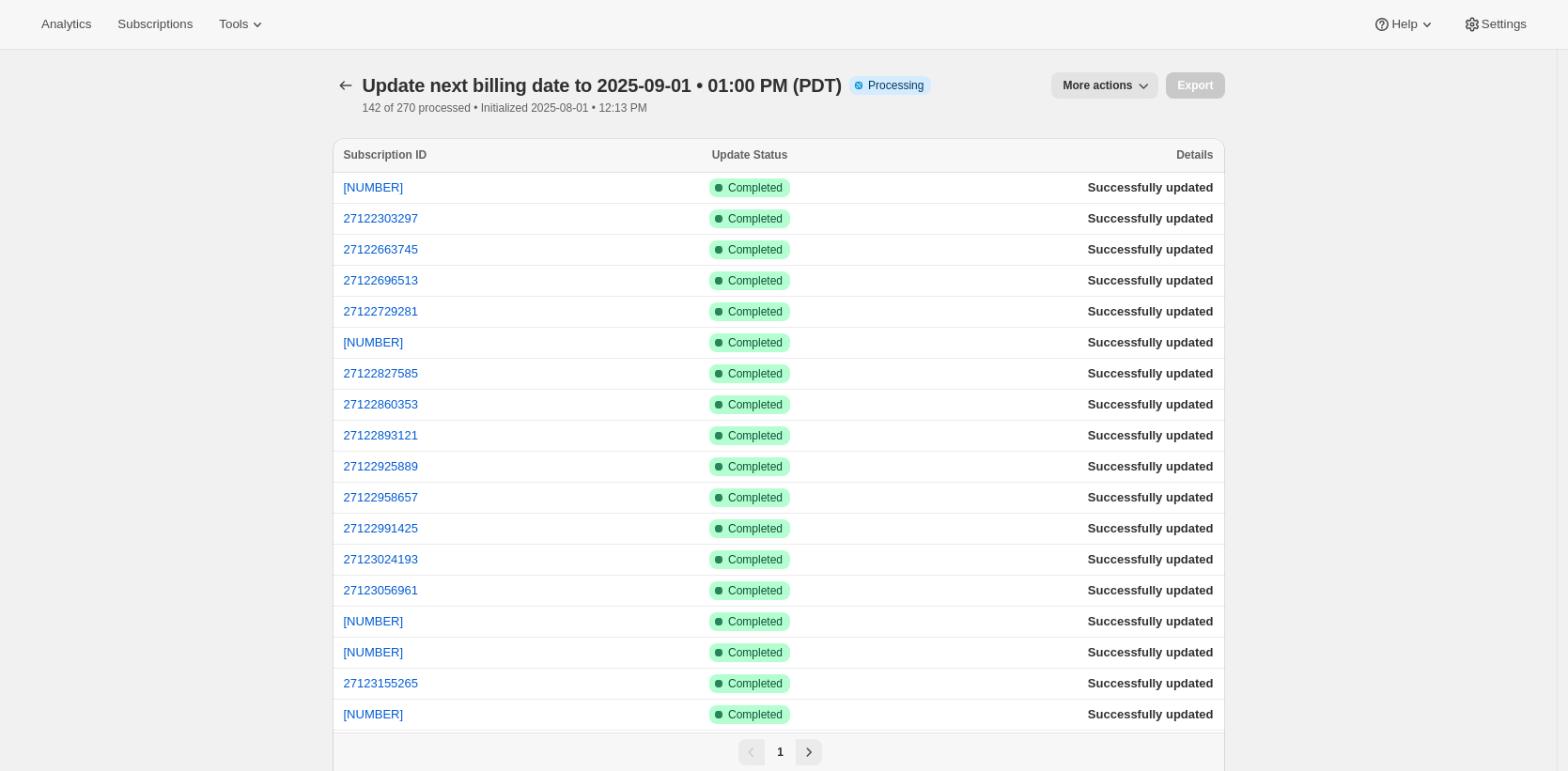 click on "Update next billing date to 2025-09-01 • 01:00 PM (PDT). This page is ready Update next billing date to 2025-09-01 • 01:00 PM (PDT) Info Partially complete Processing 142 of 270 processed • Initialized 2025-08-01 • 12:13 PM Refresh page Cancel bulk update More actions More actions Export Subscription ID Update Status Details Select all 100 Items 0 selected Subscription ID Update Status Details 23217275201 Success Complete Completed Successfully updated 27122303297 Success Complete Completed Successfully updated 27122663745 Success Complete Completed Successfully updated 27122696513 Success Complete Completed Successfully updated 27122729281 Success Complete Completed Successfully updated 27122762049 Success Complete Completed Successfully updated 27122827585 Success Complete Completed Successfully updated 27122860353 Success Complete Completed Successfully updated 27122893121 Success Complete Completed Successfully updated 27122925889 Success Complete Completed Successfully updated 27122958657 1" at bounding box center (778, 1690) 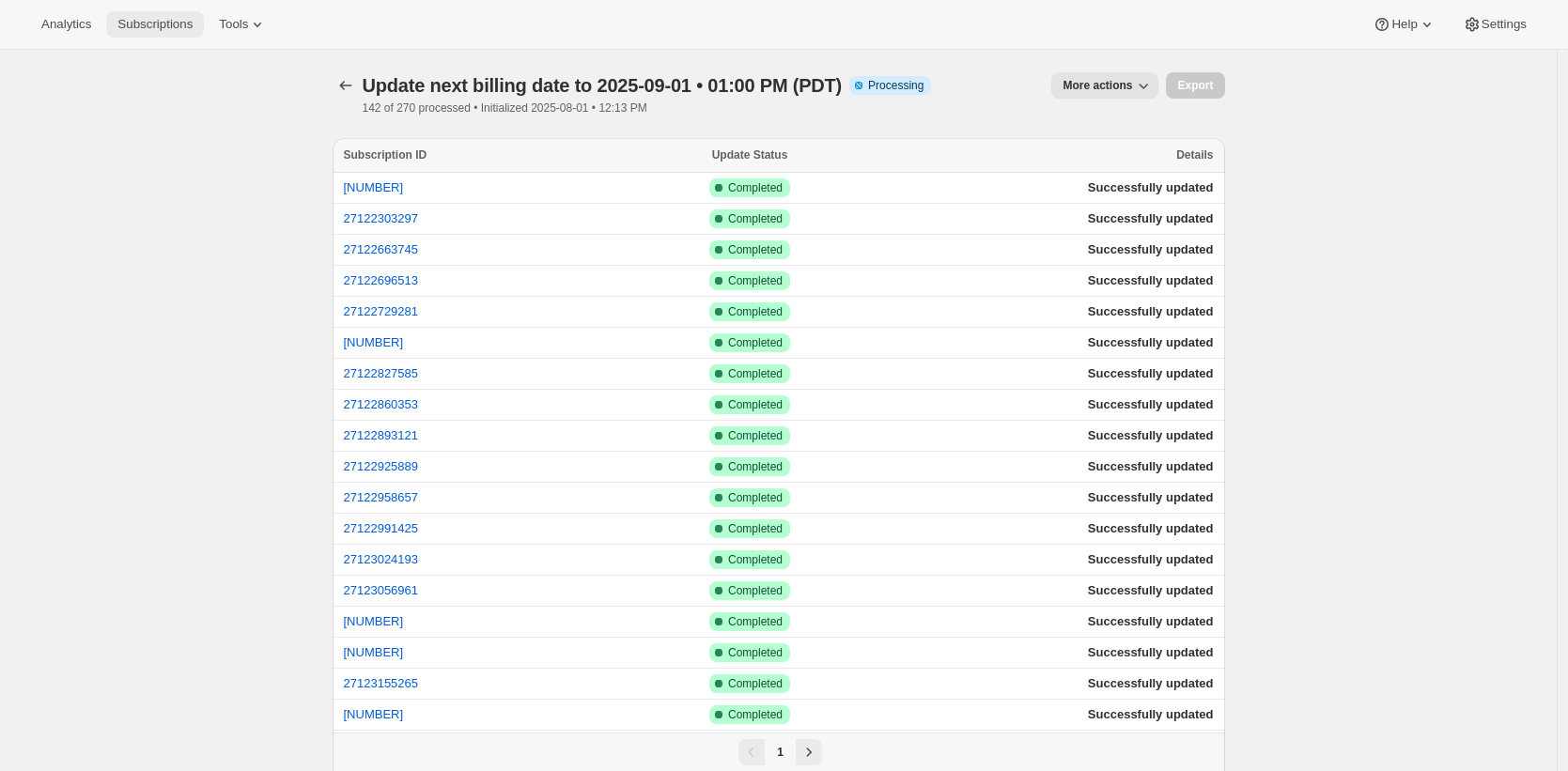 click on "Subscriptions" at bounding box center (155, 24) 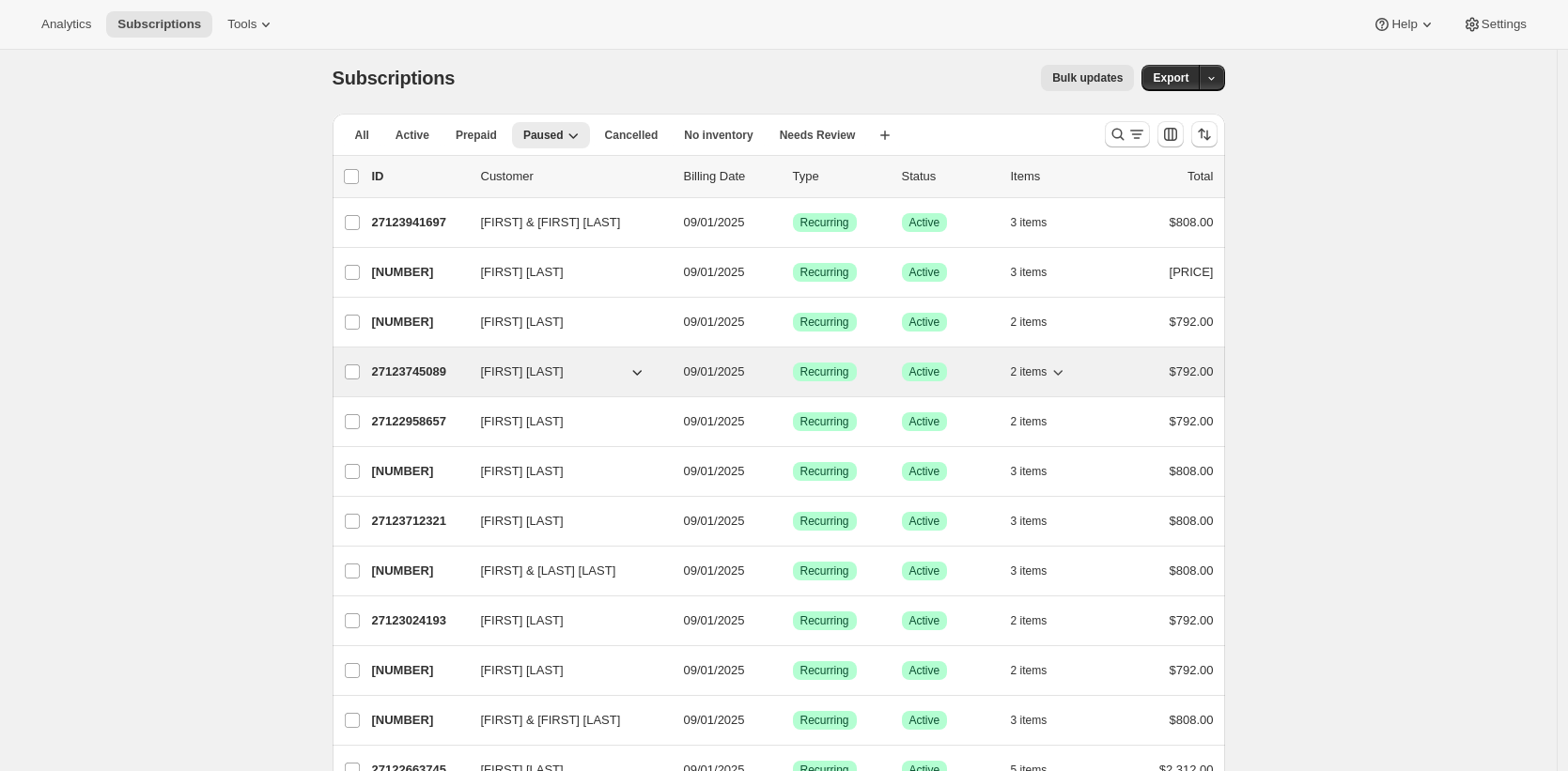 scroll, scrollTop: 0, scrollLeft: 0, axis: both 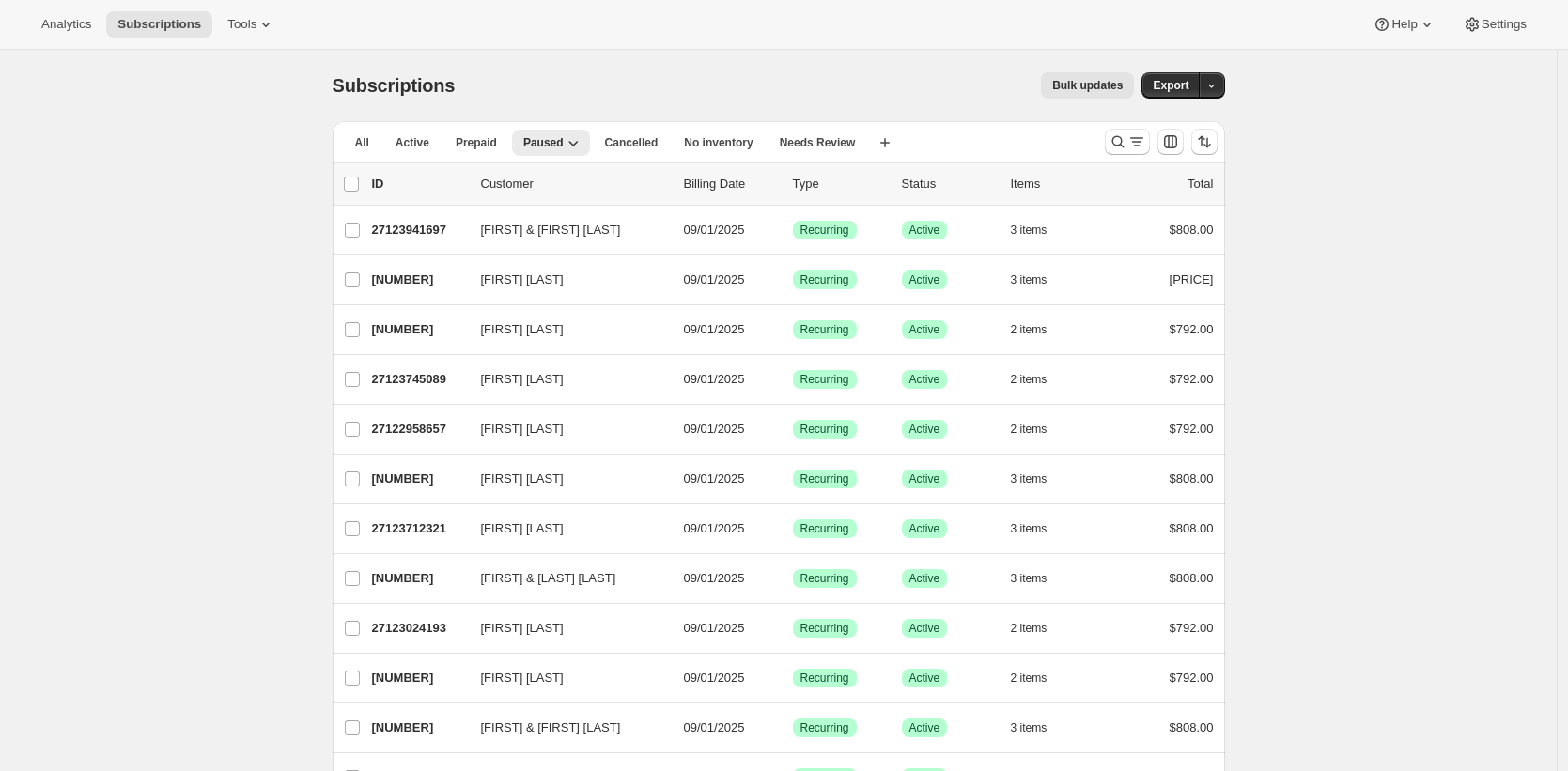 click on "Subscriptions. This page is ready Subscriptions Bulk updates More actions Bulk updates Export All Active Prepaid Paused Cancelled No inventory Needs Review More views All Active Prepaid Paused Cancelled No inventory Needs Review More views Create new view 0 selected Update next billing date Change status Showing 51 subscriptions Select all 51 subscriptions Showing 51 subscriptions Select Select all 51 subscriptions 0 selected list header ID Customer Billing Date Type Status Items Total Hanson & Catherine Schultz 27123941697 Hanson & Catherine Schultz 09/01/2025 Success Recurring Success Active 3   items $808.00 Lauren nicholsen 23217275201 Lauren nicholsen 09/01/2025 Success Recurring Success Active 3   items $3,133.00 Brian Stratton 27123384641 Brian Stratton 09/01/2025 Success Recurring Success Active 2   items $792.00 Timothy Hudec 27123745089 Timothy Hudec 09/01/2025 Success Recurring Success Active 2   items $792.00 Anthony Emilio 27122958657 Anthony Emilio 09/01/2025 Success Recurring Success Active 2" at bounding box center (778, 1424) 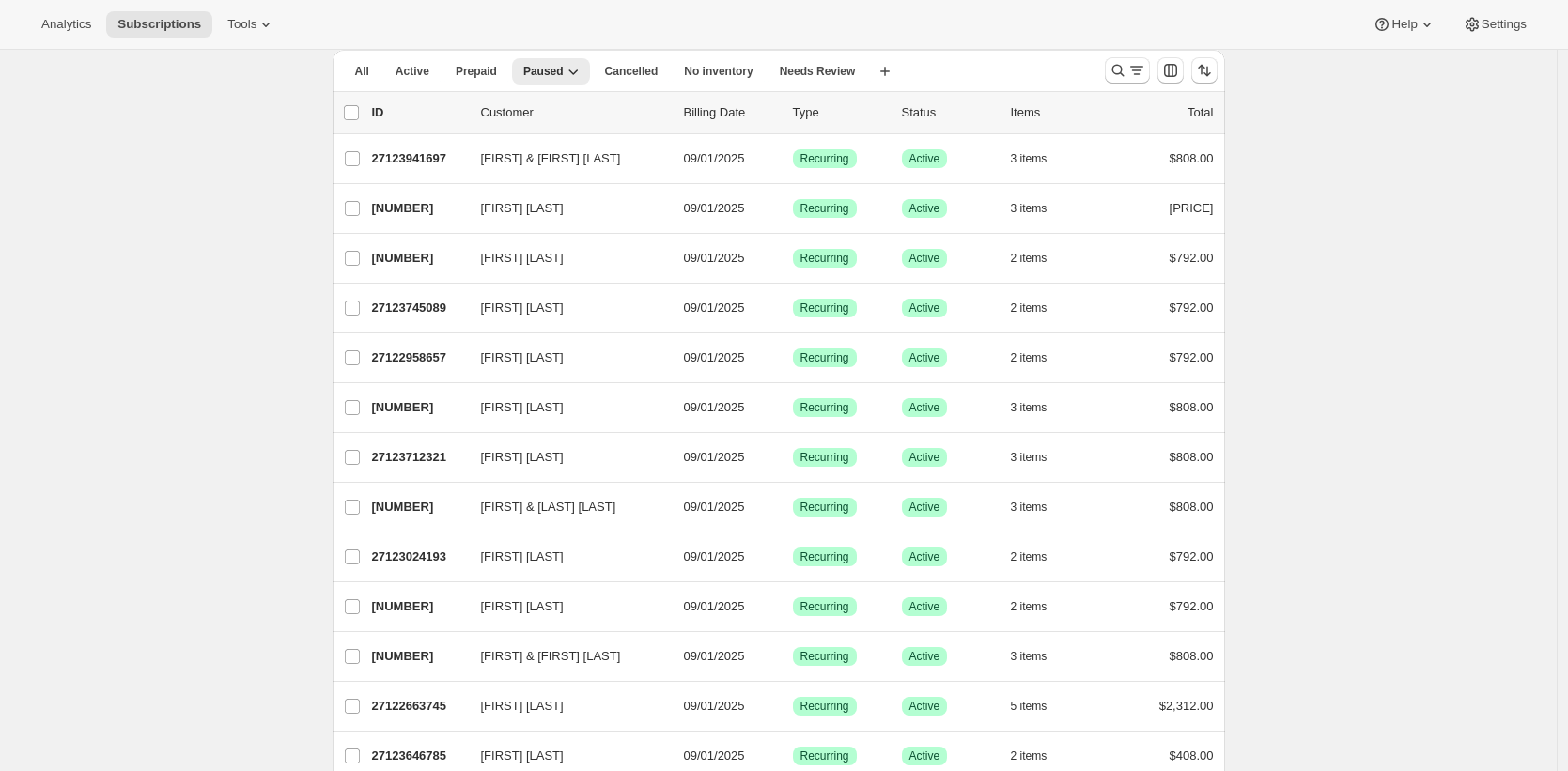 scroll, scrollTop: 92, scrollLeft: 0, axis: vertical 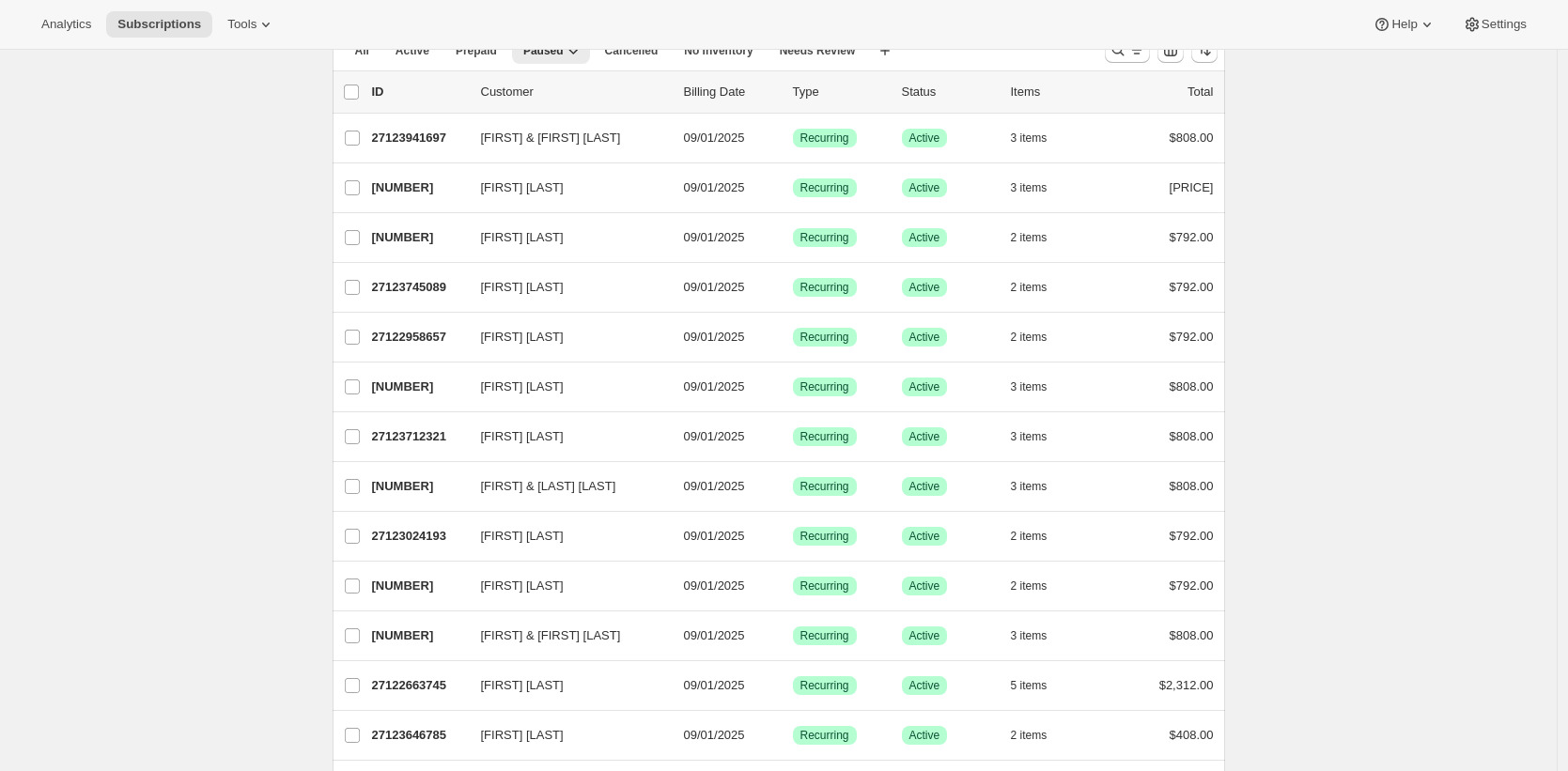 click on "Subscriptions. This page is ready Subscriptions Bulk updates More actions Bulk updates Export All Active Prepaid Paused Cancelled No inventory Needs Review More views All Active Prepaid Paused Cancelled No inventory Needs Review More views Create new view 0 selected Update next billing date Change status Showing 51 subscriptions Select all 51 subscriptions Showing 51 subscriptions Select Select all 51 subscriptions 0 selected list header ID Customer Billing Date Type Status Items Total Hanson & Catherine Schultz 27123941697 Hanson & Catherine Schultz 09/01/2025 Success Recurring Success Active 3   items $808.00 Lauren nicholsen 23217275201 Lauren nicholsen 09/01/2025 Success Recurring Success Active 3   items $3,133.00 Brian Stratton 27123384641 Brian Stratton 09/01/2025 Success Recurring Success Active 2   items $792.00 Timothy Hudec 27123745089 Timothy Hudec 09/01/2025 Success Recurring Success Active 2   items $792.00 Anthony Emilio 27122958657 Anthony Emilio 09/01/2025 Success Recurring Success Active 2" at bounding box center (778, 1332) 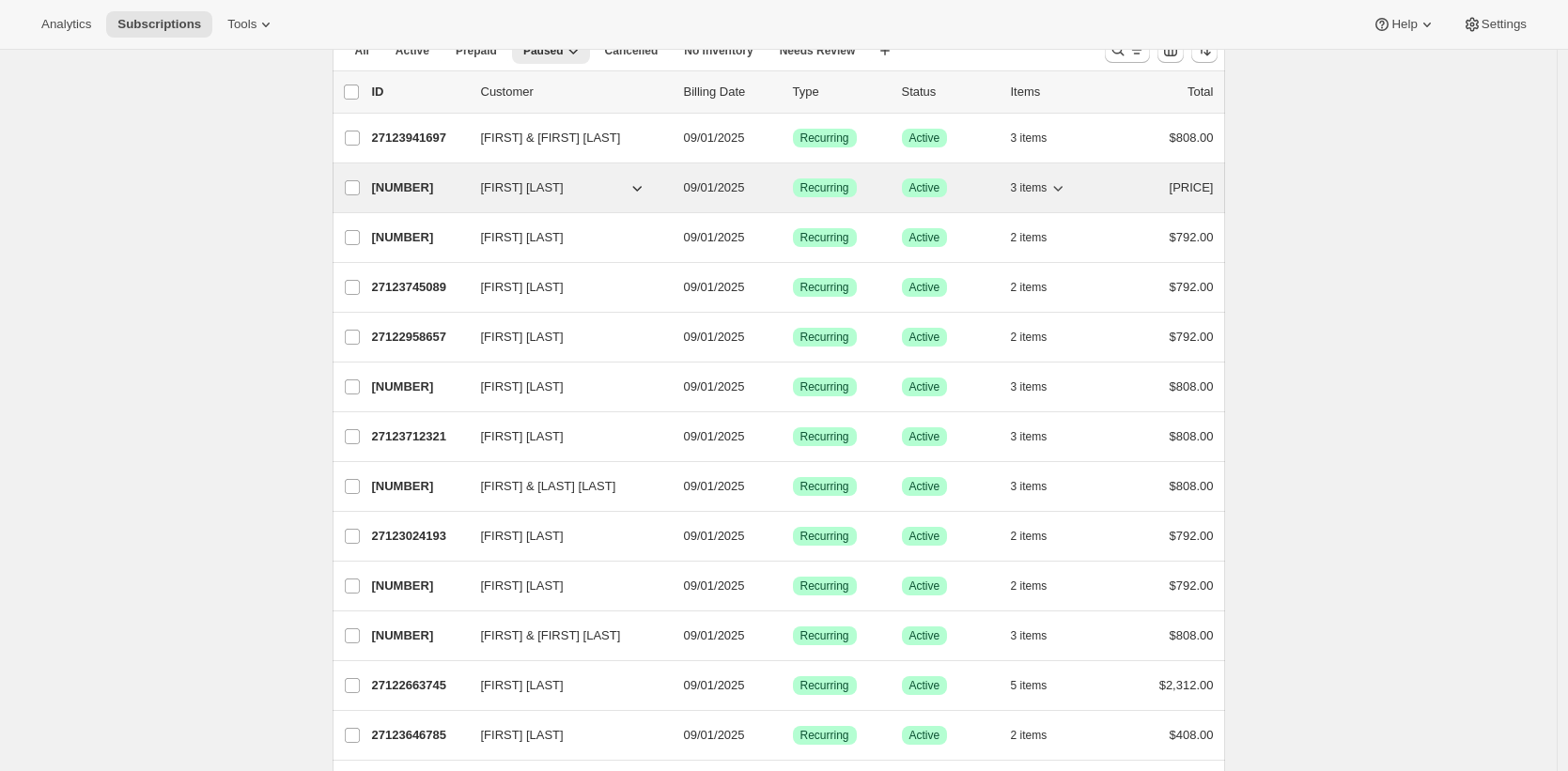 click on "Lauren nicholsen" at bounding box center [522, 188] 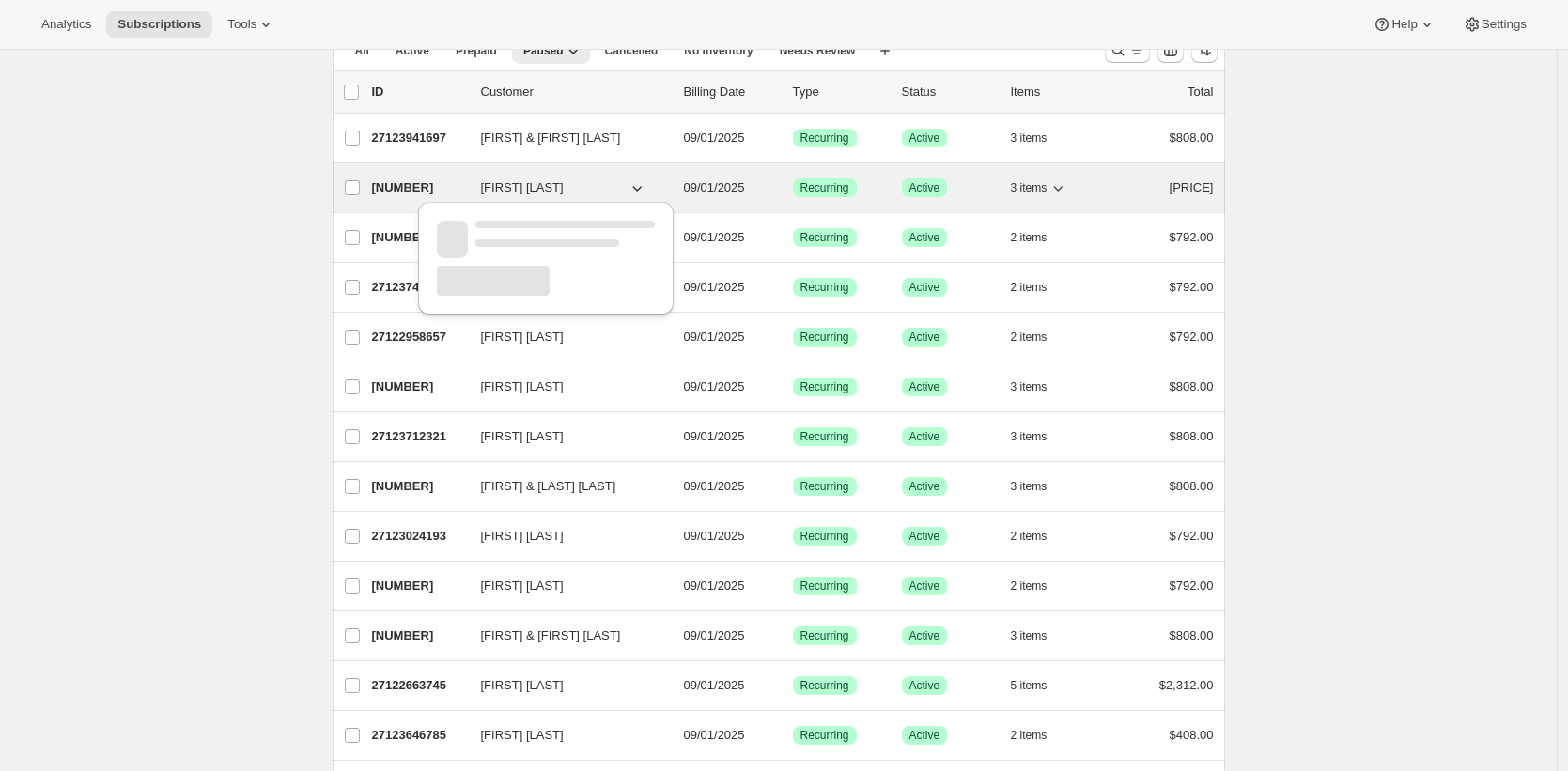 drag, startPoint x: 549, startPoint y: 189, endPoint x: 520, endPoint y: 189, distance: 29 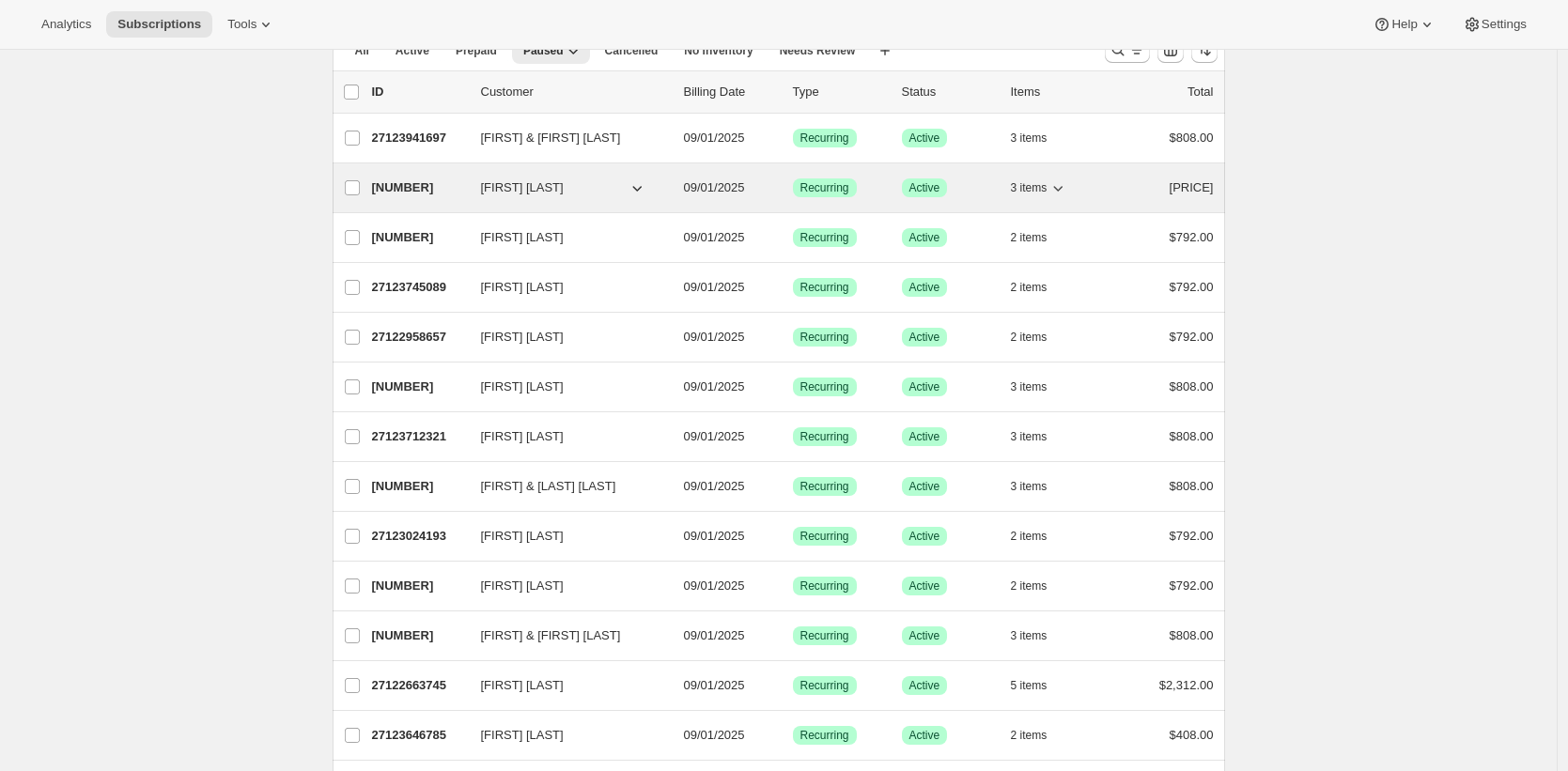 click on "Lauren nicholsen" at bounding box center [522, 188] 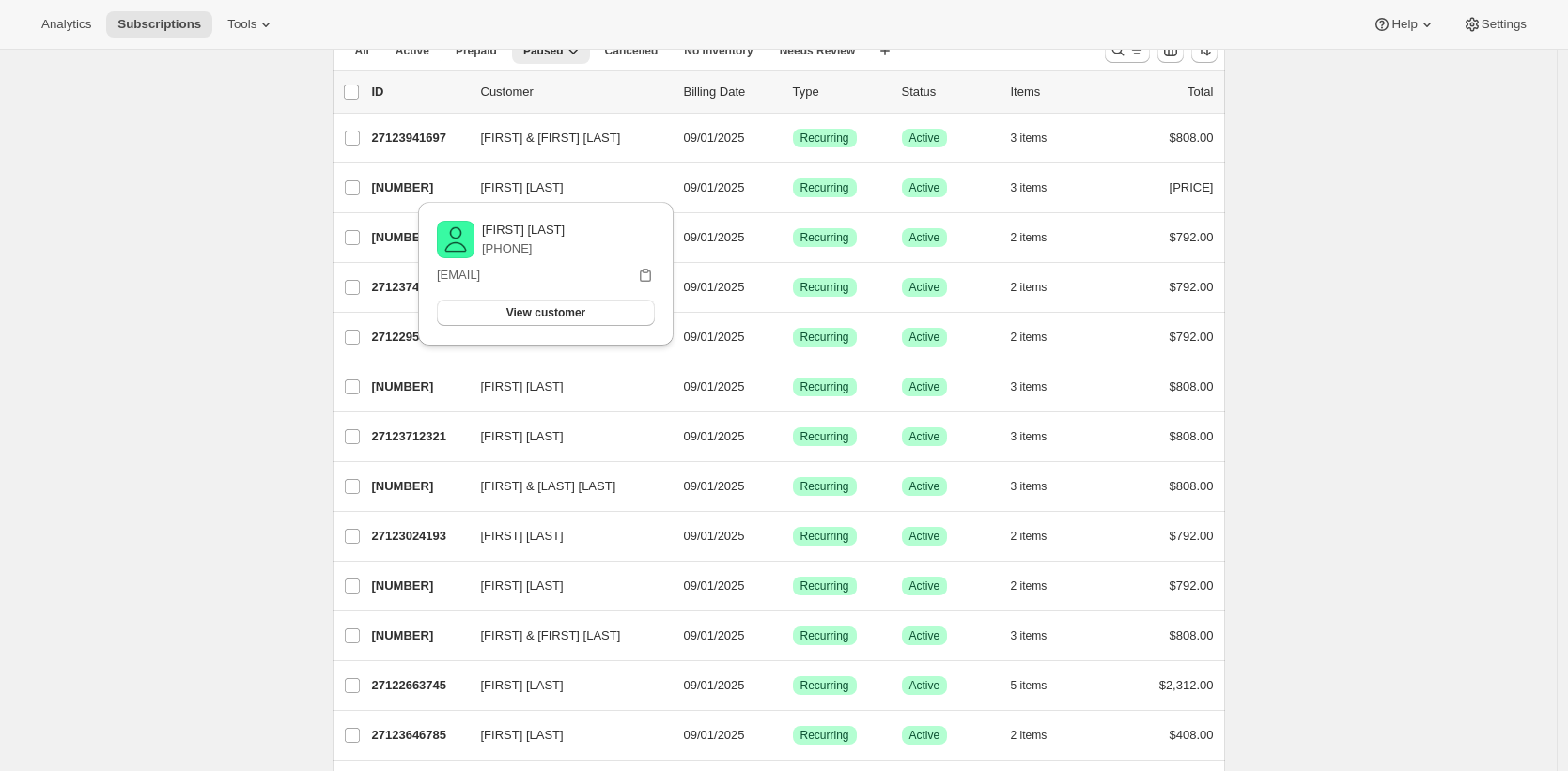 click on "Subscriptions. This page is ready Subscriptions Bulk updates More actions Bulk updates Export All Active Prepaid Paused Cancelled No inventory Needs Review More views All Active Prepaid Paused Cancelled No inventory Needs Review More views Create new view 0 selected Update next billing date Change status Showing 51 subscriptions Select all 51 subscriptions Showing 51 subscriptions Select Select all 51 subscriptions 0 selected list header ID Customer Billing Date Type Status Items Total Hanson & Catherine Schultz 27123941697 Hanson & Catherine Schultz 09/01/2025 Success Recurring Success Active 3   items $808.00 Lauren nicholsen 23217275201 Lauren nicholsen 09/01/2025 Success Recurring Success Active 3   items $3,133.00 Brian Stratton 27123384641 Brian Stratton 09/01/2025 Success Recurring Success Active 2   items $792.00 Timothy Hudec 27123745089 Timothy Hudec 09/01/2025 Success Recurring Success Active 2   items $792.00 Anthony Emilio 27122958657 Anthony Emilio 09/01/2025 Success Recurring Success Active 2" at bounding box center (779, 1332) 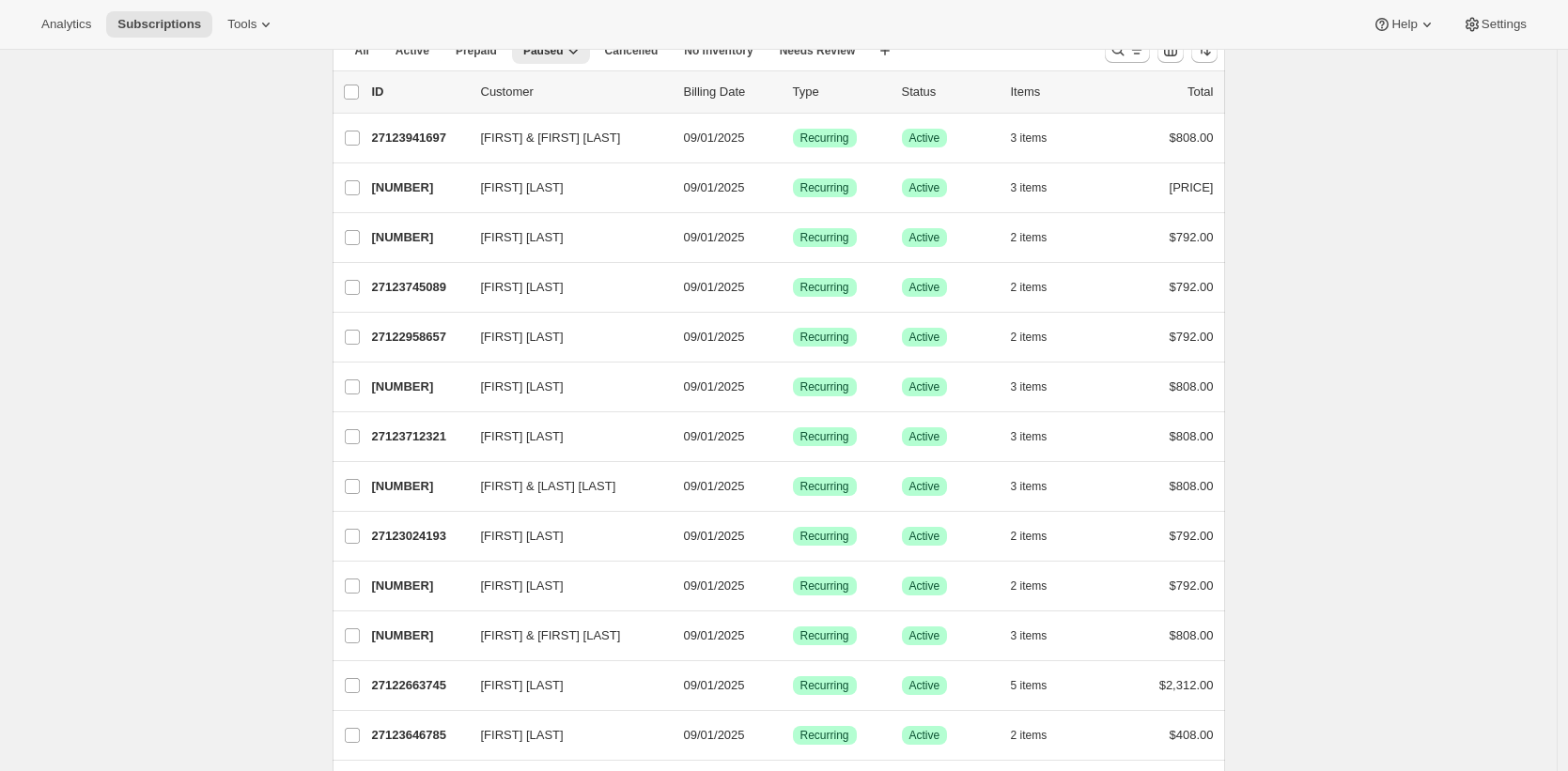 click on "Subscriptions. This page is ready Subscriptions Bulk updates More actions Bulk updates Export All Active Prepaid Paused Cancelled No inventory Needs Review More views All Active Prepaid Paused Cancelled No inventory Needs Review More views Create new view 0 selected Update next billing date Change status Showing 51 subscriptions Select all 51 subscriptions Showing 51 subscriptions Select Select all 51 subscriptions 0 selected list header ID Customer Billing Date Type Status Items Total Hanson & Catherine Schultz 27123941697 Hanson & Catherine Schultz 09/01/2025 Success Recurring Success Active 3   items $808.00 Lauren nicholsen 23217275201 Lauren nicholsen 09/01/2025 Success Recurring Success Active 3   items $3,133.00 Brian Stratton 27123384641 Brian Stratton 09/01/2025 Success Recurring Success Active 2   items $792.00 Timothy Hudec 27123745089 Timothy Hudec 09/01/2025 Success Recurring Success Active 2   items $792.00 Anthony Emilio 27122958657 Anthony Emilio 09/01/2025 Success Recurring Success Active 2" at bounding box center [778, 1332] 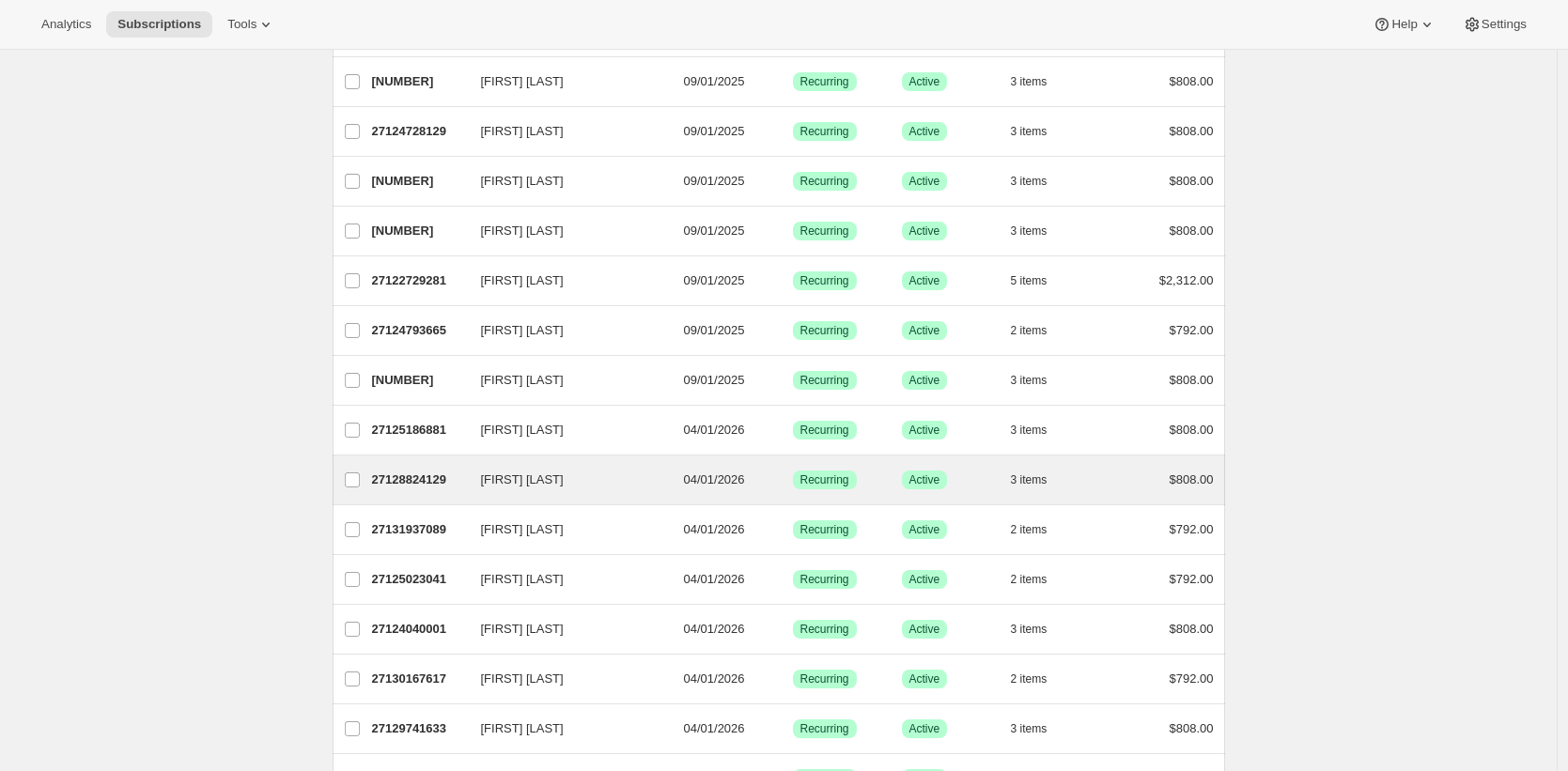 scroll, scrollTop: 1344, scrollLeft: 0, axis: vertical 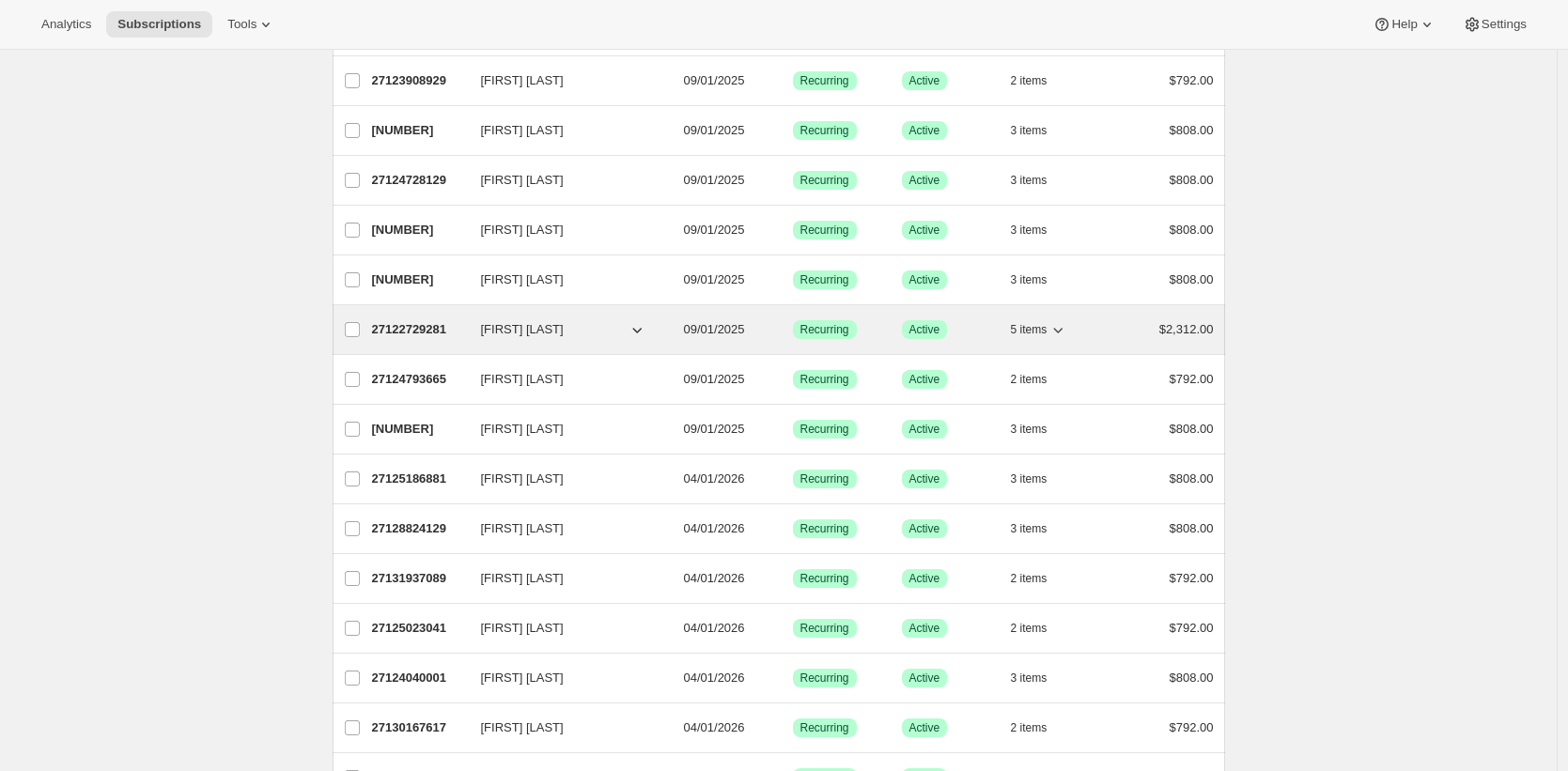 click on "Judy Kent" at bounding box center (522, 330) 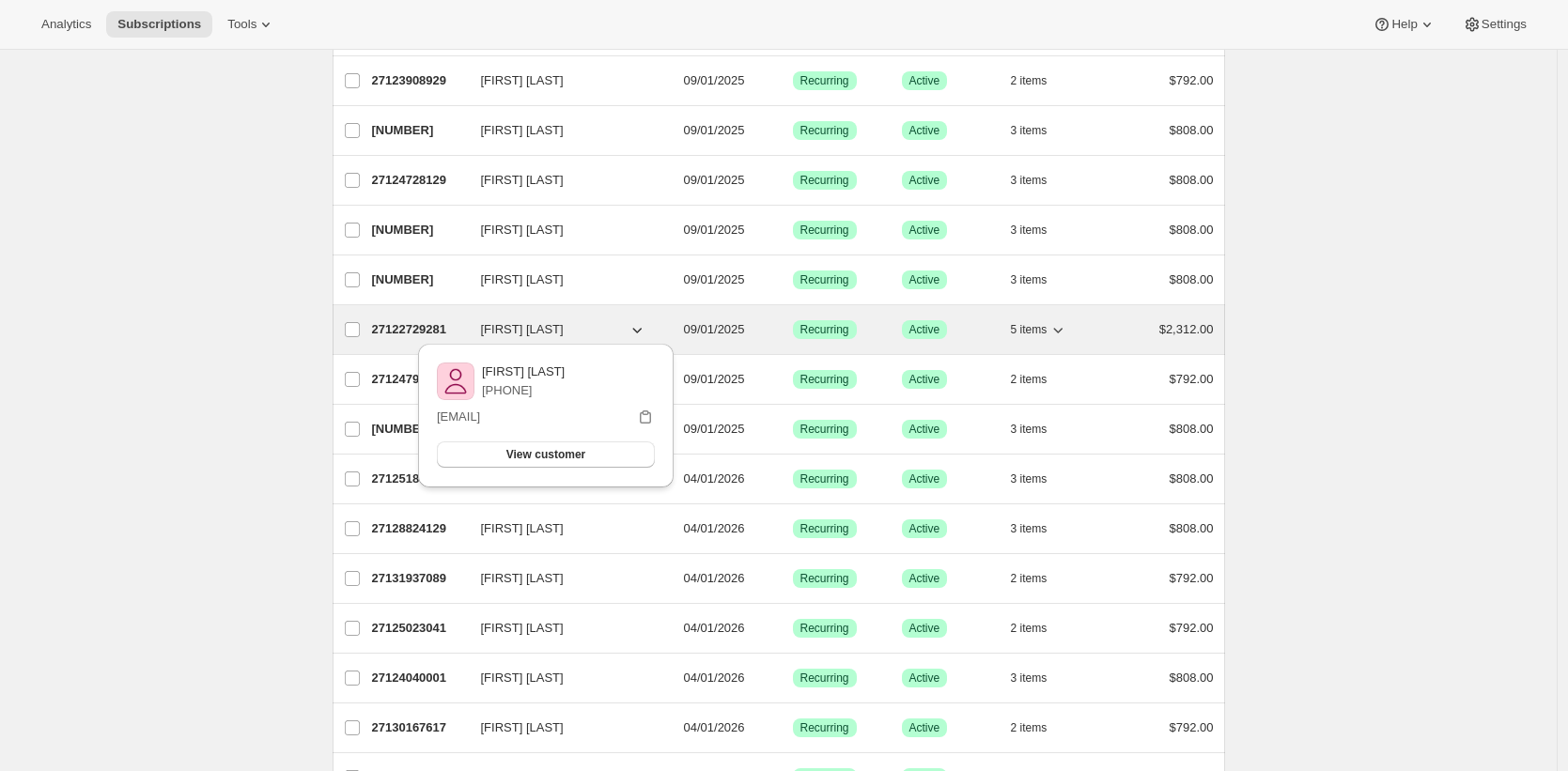 click on "27122729281" at bounding box center [419, 330] 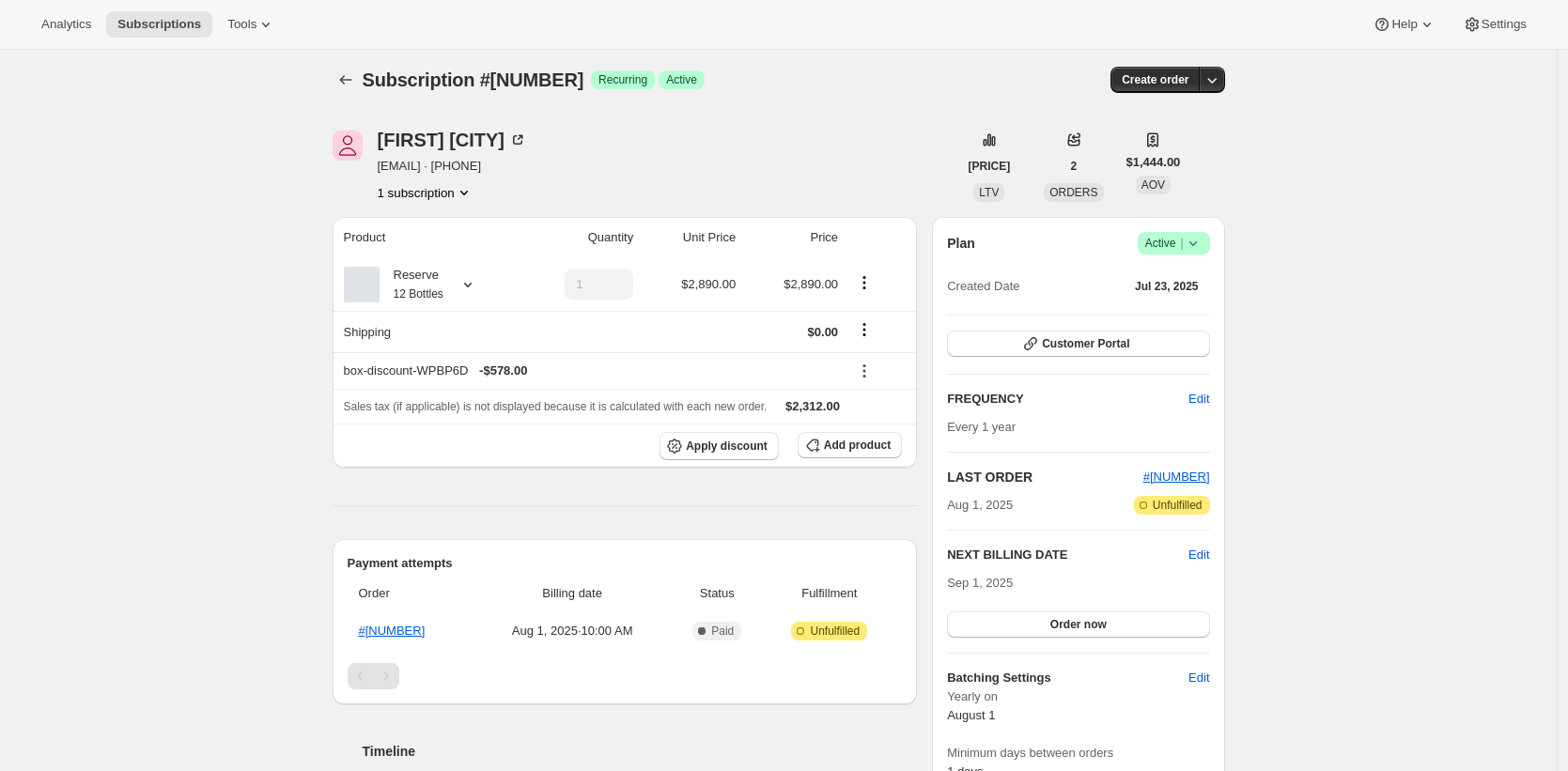 scroll, scrollTop: 5, scrollLeft: 0, axis: vertical 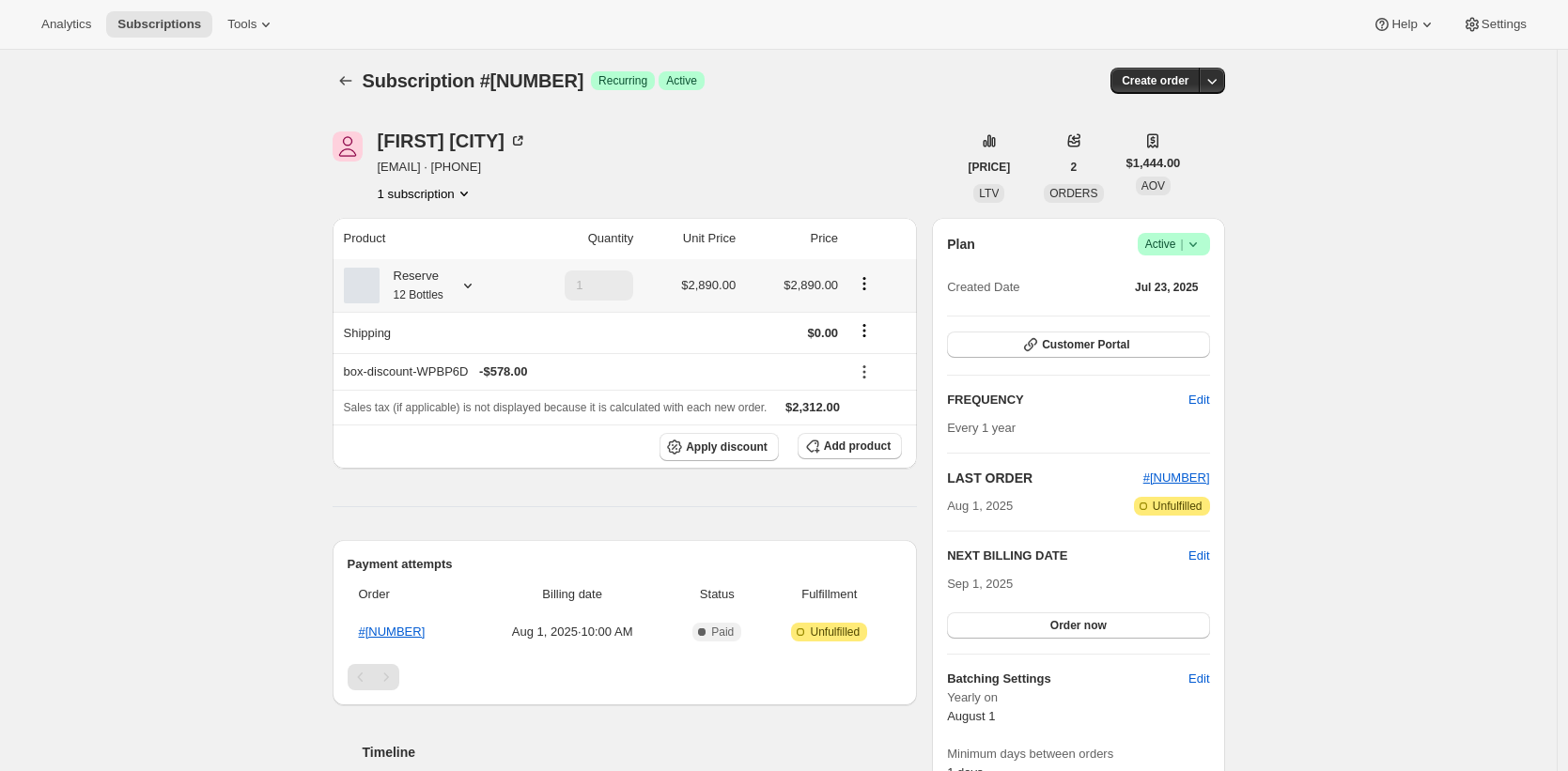click on "12 Bottles" at bounding box center [418, 295] 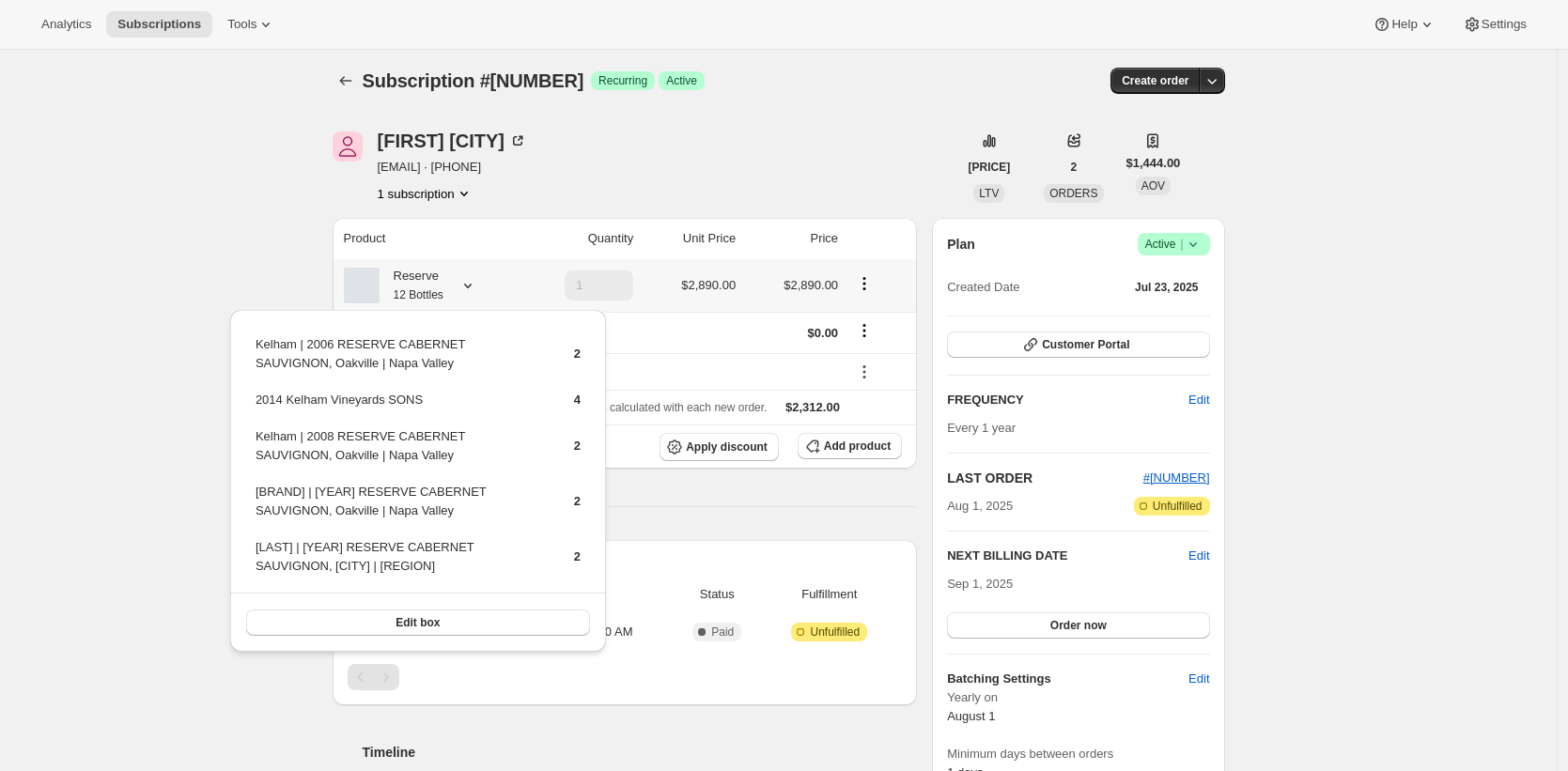 scroll, scrollTop: 71, scrollLeft: 0, axis: vertical 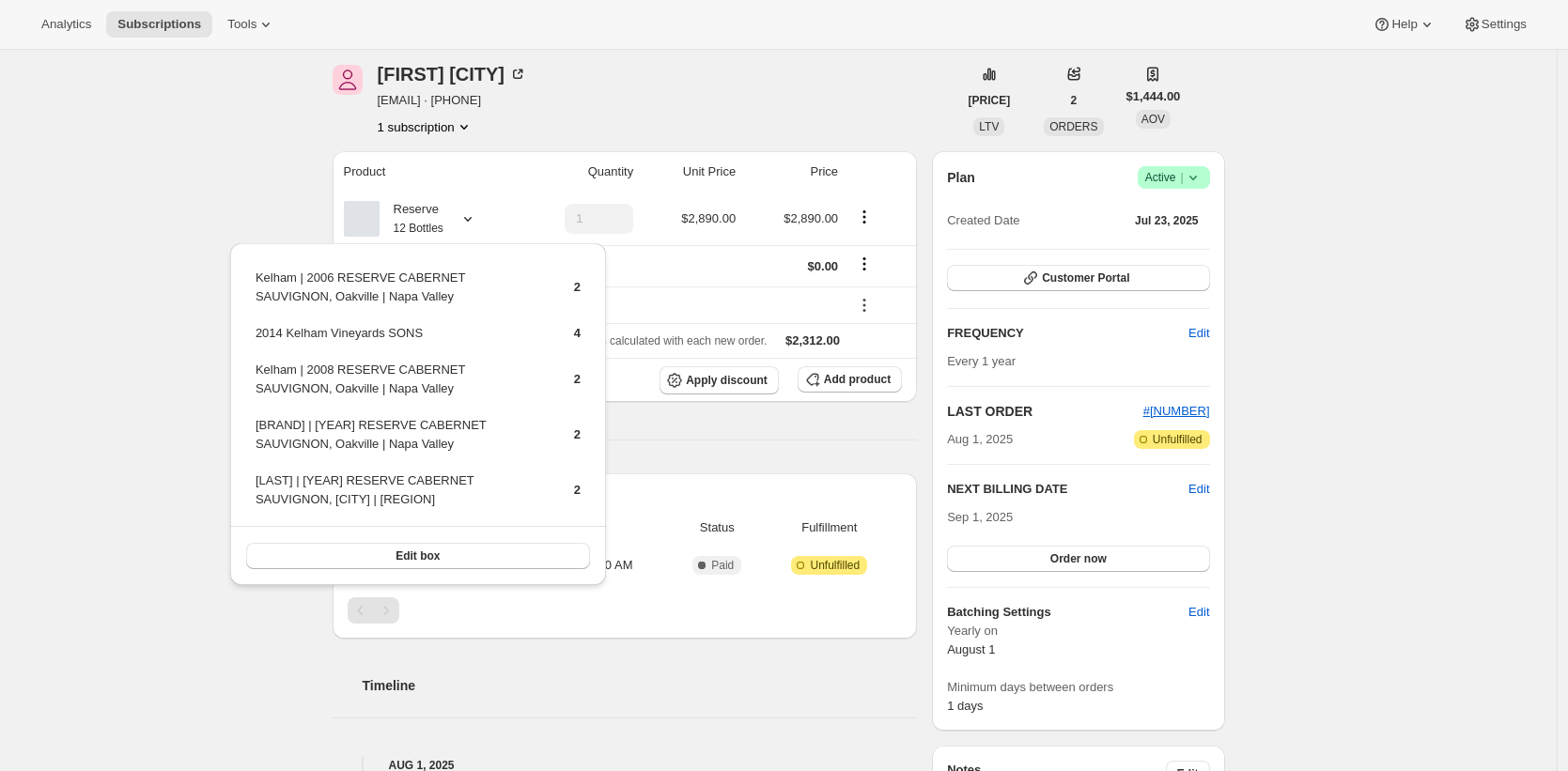 click on "Subscription #27122729281. This page is ready Subscription #27122729281 Success Recurring Success Active Create order Judy   Kent jkent2@earthlink.net · +13145763876 1 subscription $2,888.00 LTV 2 ORDERS $1,444.00 AOV Product Quantity Unit Price Price Reserve 12 Bottles 1 $2,890.00 $2,890.00 Shipping $0.00 box-discount-WPBP6D   - $578.00 Sales tax (if applicable) is not displayed because it is calculated with each new order.   $2,312.00 Apply discount Add product Payment attempts Order Billing date Status Fulfillment #1680 Aug 1, 2025  ·  10:00 AM  Complete Paid Attention Incomplete Unfulfilled Timeline Aug 1, 2025 Next billing date set to  Monday, September 01, 2025  on  Awtomic application .  View bulk process 12:14 PM Order processed successfully.  View order 10:00 AM Jul 28, 2025 Automatically swapped items within Reserve .   View bulk process New box selection 2 - Kelham | 2006 RESERVE CABERNET SAUVIGNON, Oakville | Napa Valley 2 - Kelham | 2007  RESERVE CABERNET SAUVIGNON, Oakville | Napa Valley |" at bounding box center (778, 630) 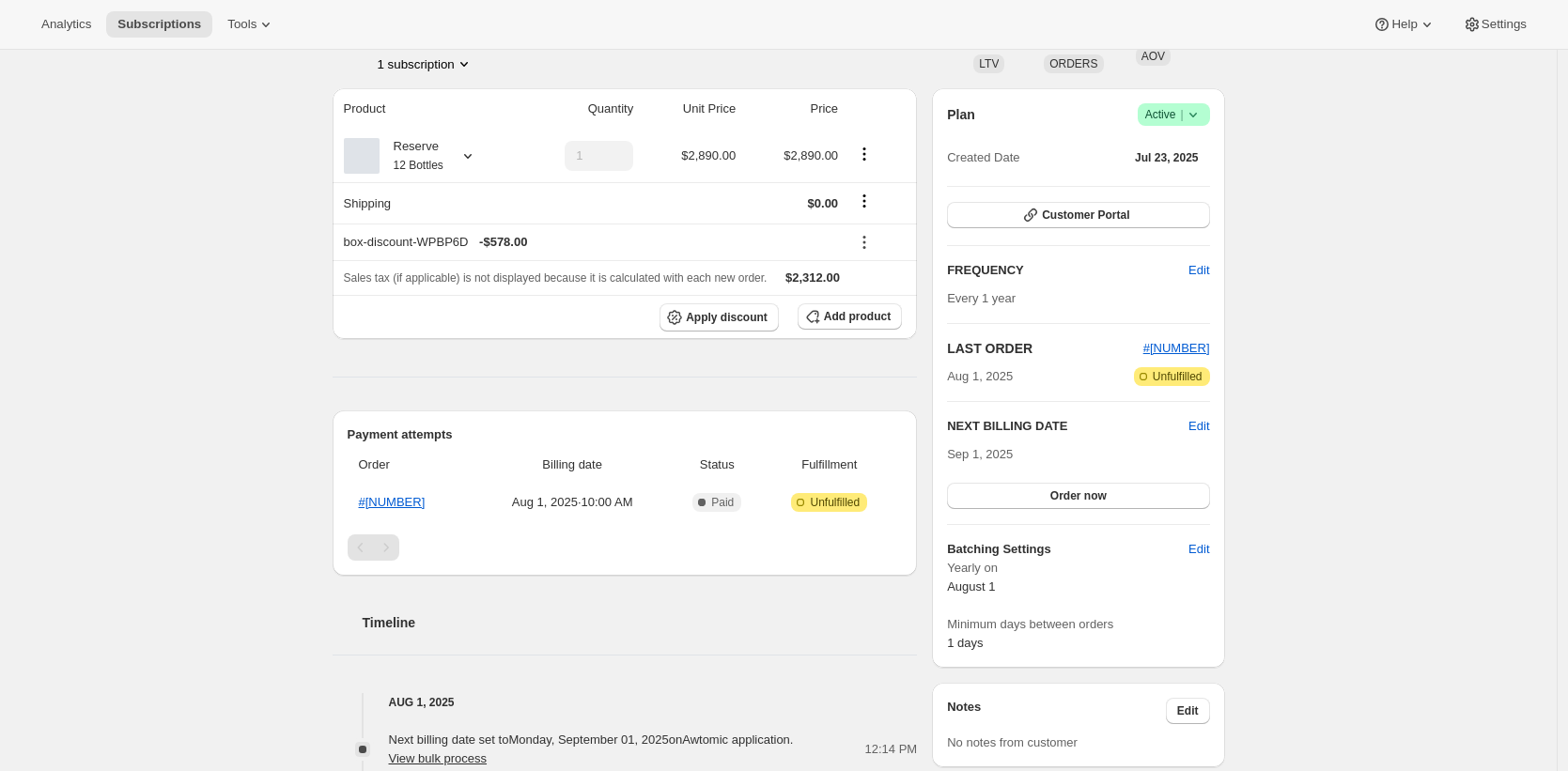 scroll, scrollTop: 0, scrollLeft: 0, axis: both 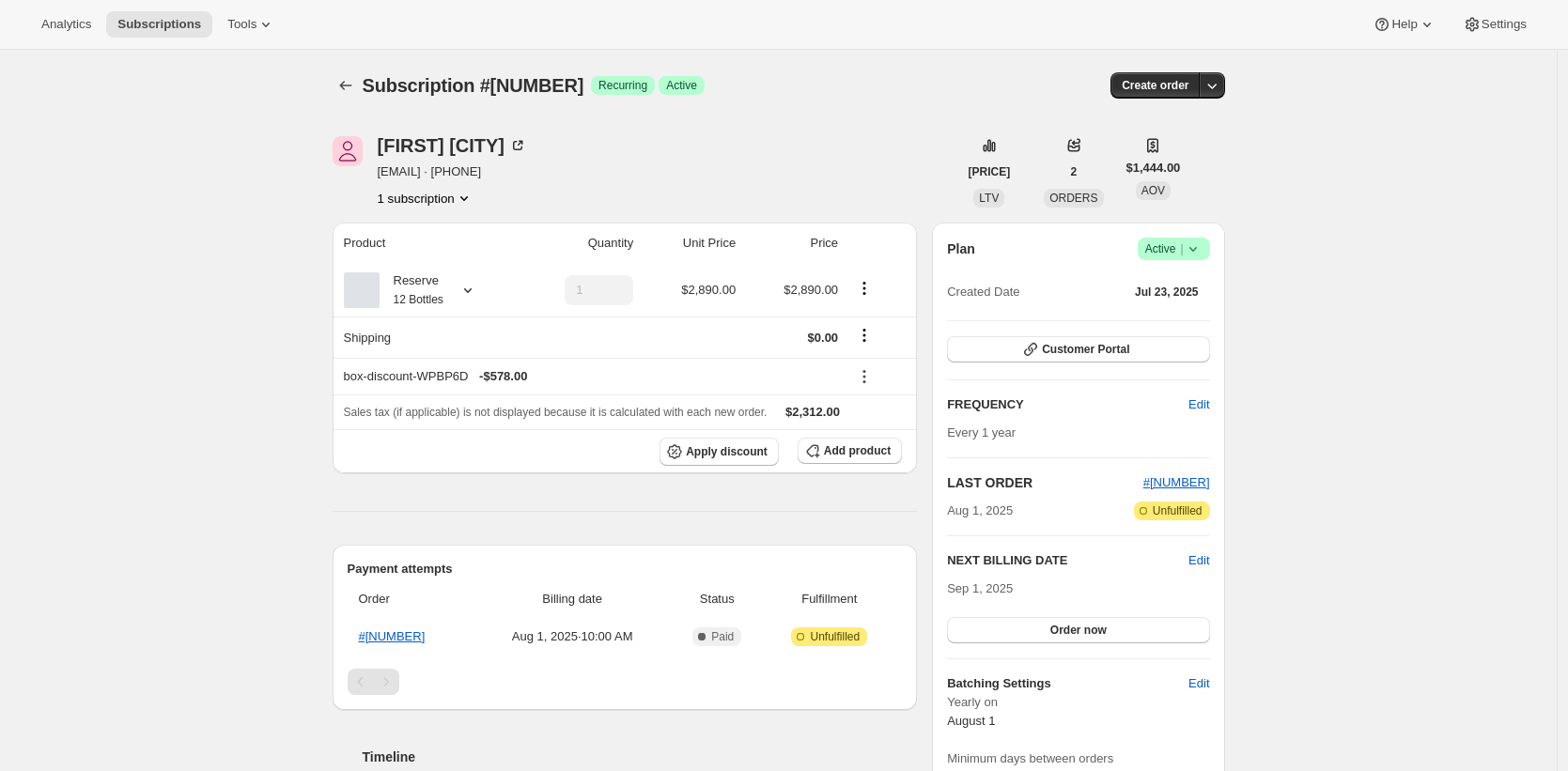 click on "Subscription #27122729281. This page is ready Subscription #27122729281 Success Recurring Success Active Create order Judy   Kent jkent2@earthlink.net · +13145763876 1 subscription $2,888.00 LTV 2 ORDERS $1,444.00 AOV Product Quantity Unit Price Price Reserve 12 Bottles 1 $2,890.00 $2,890.00 Shipping $0.00 box-discount-WPBP6D   - $578.00 Sales tax (if applicable) is not displayed because it is calculated with each new order.   $2,312.00 Apply discount Add product Payment attempts Order Billing date Status Fulfillment #1680 Aug 1, 2025  ·  10:00 AM  Complete Paid Attention Incomplete Unfulfilled Timeline Aug 1, 2025 Next billing date set to  Monday, September 01, 2025  on  Awtomic application .  View bulk process 12:14 PM Order processed successfully.  View order 10:00 AM Jul 28, 2025 Automatically swapped items within Reserve .   View bulk process New box selection 2 - Kelham | 2006 RESERVE CABERNET SAUVIGNON, Oakville | Napa Valley 2 - Kelham | 2007  RESERVE CABERNET SAUVIGNON, Oakville | Napa Valley |" at bounding box center [778, 702] 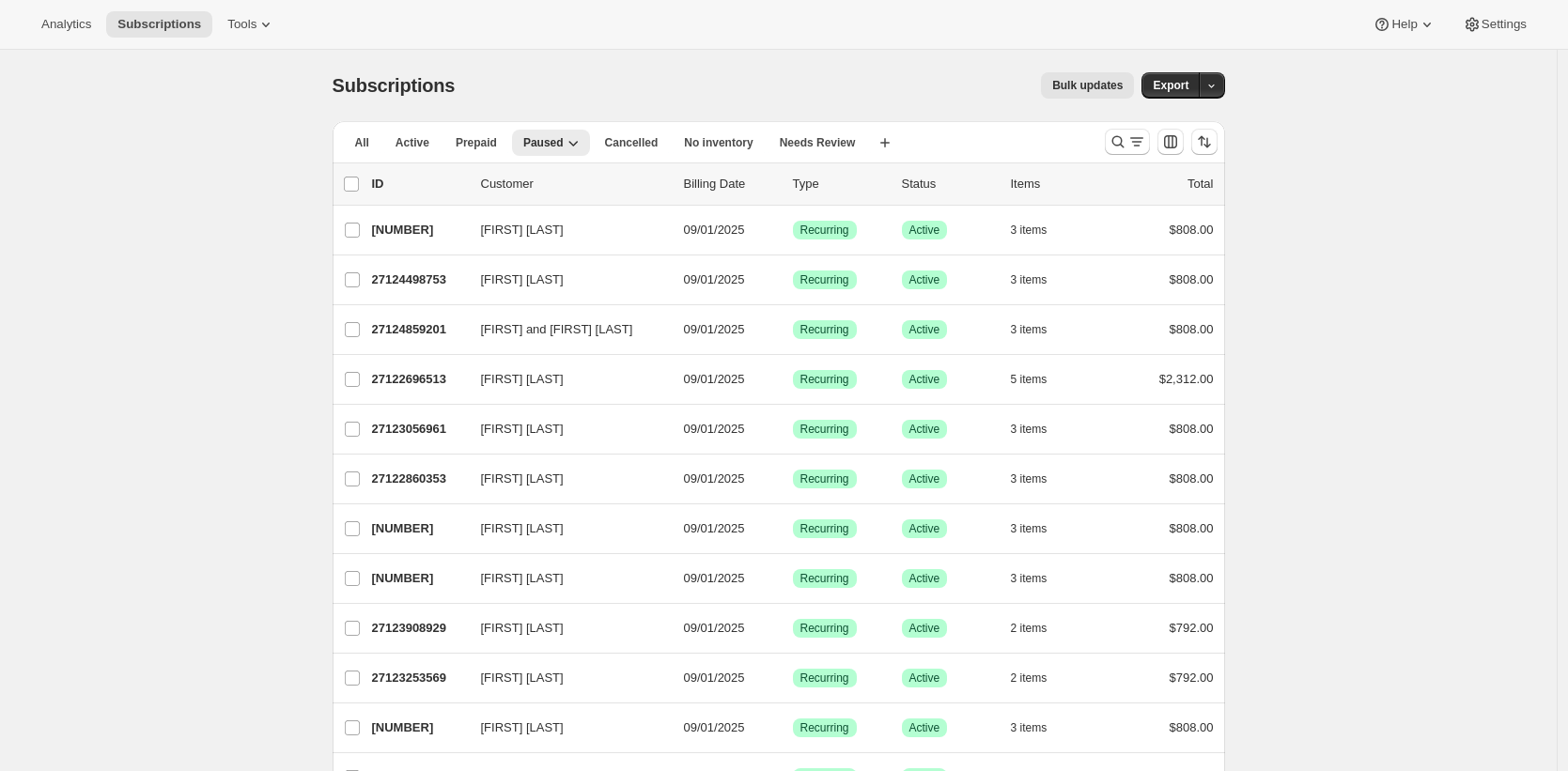 click on "Subscriptions. This page is ready Subscriptions Bulk updates More actions Bulk updates Export All Active Prepaid Paused Cancelled No inventory Needs Review More views All Active Prepaid Paused Cancelled No inventory Needs Review More views Create new view 0 selected Update next billing date Change status Showing 51 subscriptions Select all 51 subscriptions Showing 51 subscriptions Select Select all 51 subscriptions 0 selected list header ID Customer Billing Date Type Status Items Total Cindy Berlin 27124007233 Cindy Berlin 09/01/2025 Success Recurring Success Active 3   items $808.00 Jared Olivenstein 27124498753 Jared Olivenstein 09/01/2025 Success Recurring Success Active 3   items $808.00 Louisa and Dan Bir 27124859201 Louisa and Dan Bir 09/01/2025 Success Recurring Success Active 3   items $808.00 John Weiner 27122696513 John Weiner 09/01/2025 Success Recurring Success Active 5   items $2,312.00 Mark Allen 27123056961 Mark Allen 09/01/2025 Success Recurring Success Active 3   items $808.00 Earl Reinsch 3" at bounding box center [778, 1424] 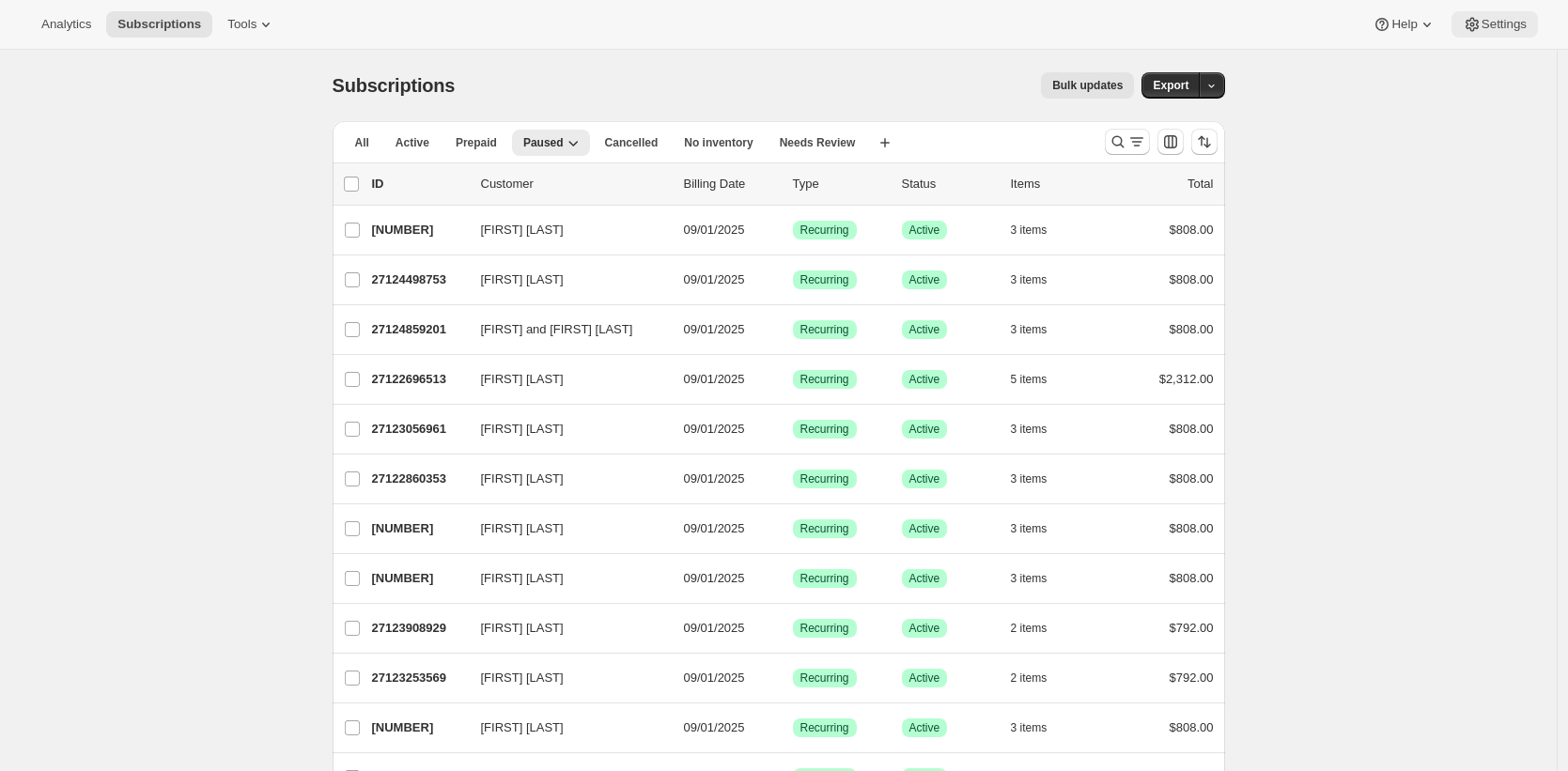 click on "Settings" at bounding box center [1504, 24] 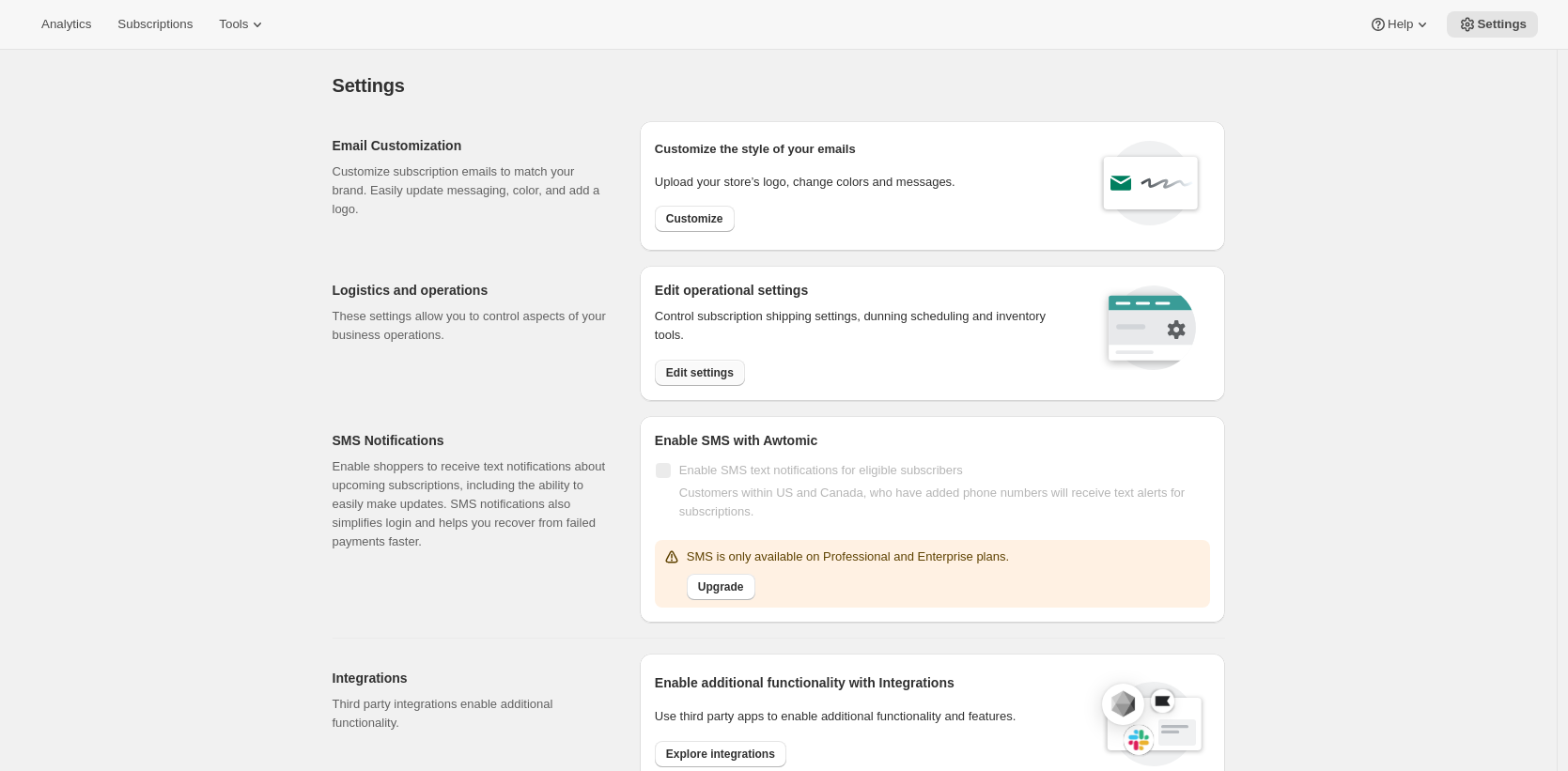 click on "Edit settings" at bounding box center (700, 373) 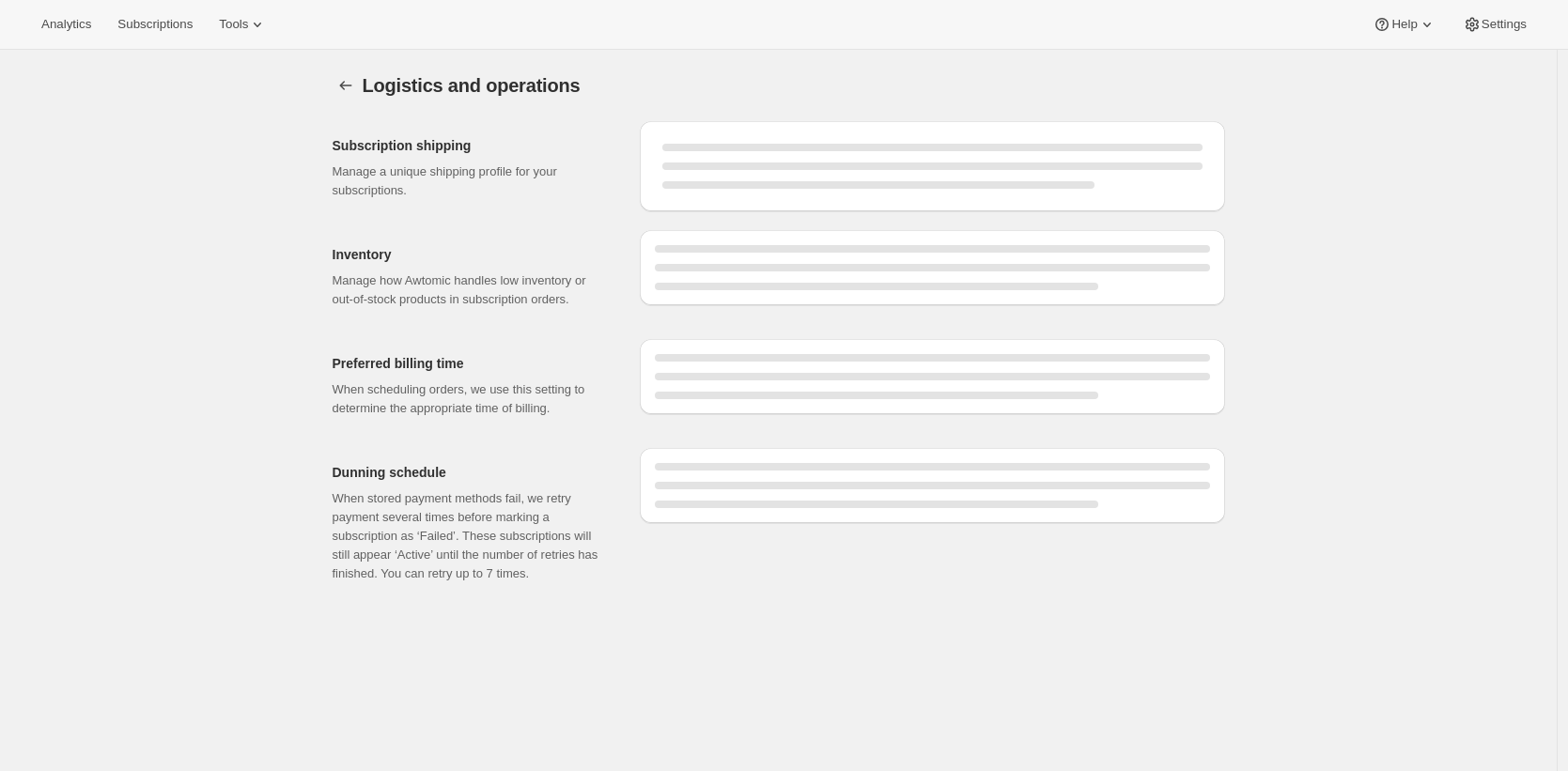 select on "PM" 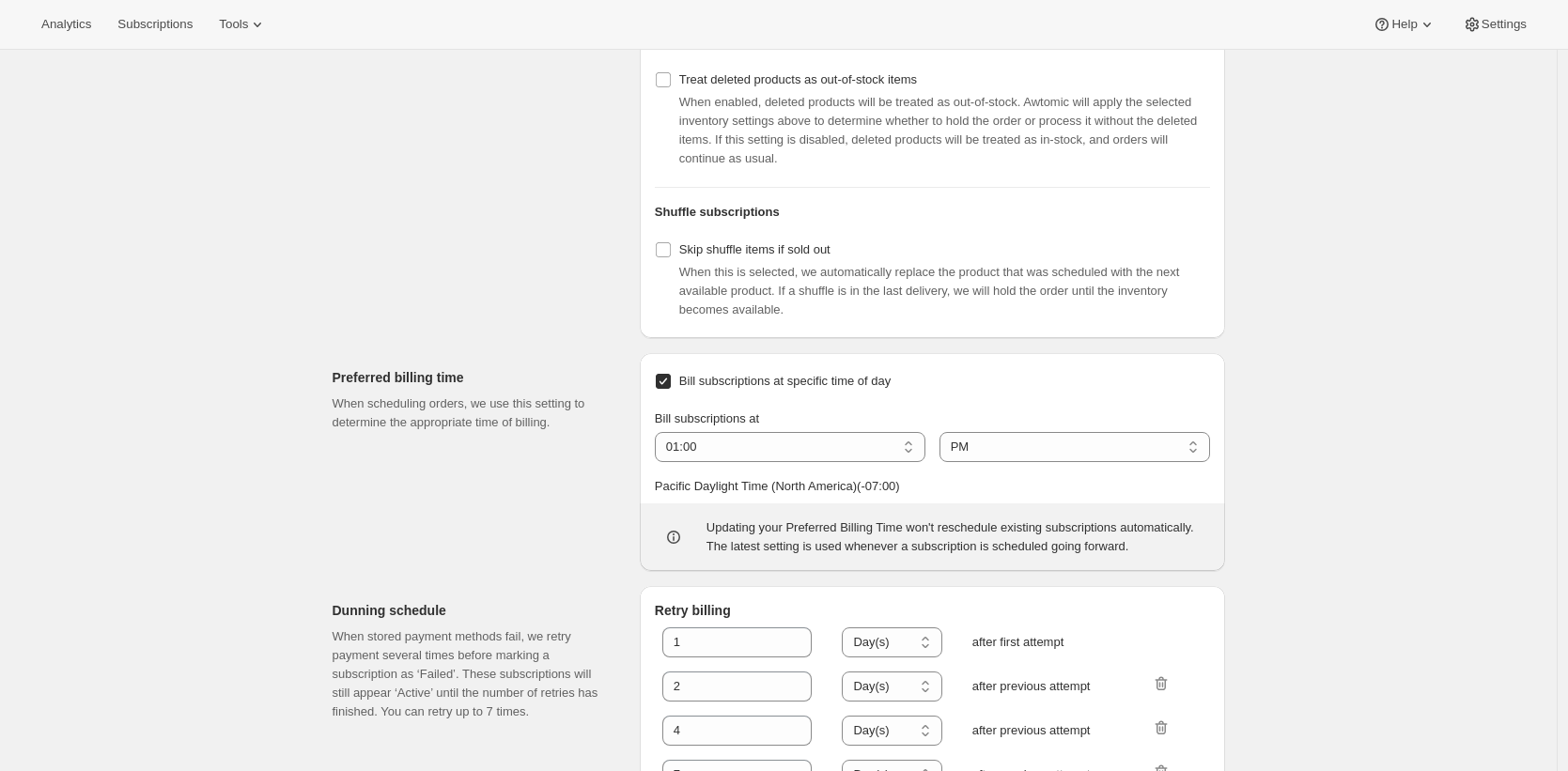 scroll, scrollTop: 654, scrollLeft: 0, axis: vertical 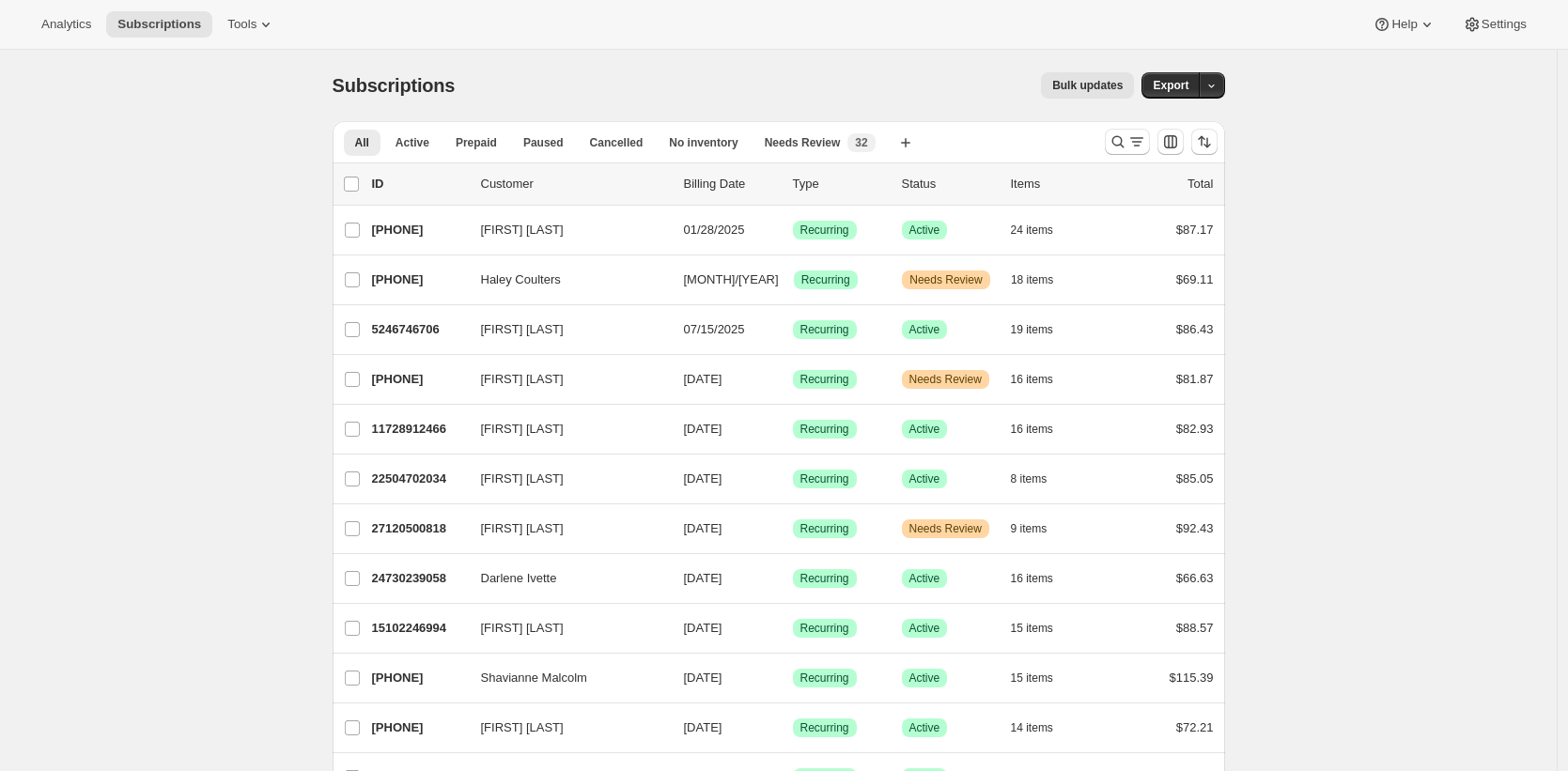click on "Items Total [FIRST] [LAST] [PHONE] [FIRST] [LAST] [MONTH]/[YEAR] Success Recurring Success Active [NUMBER] items $[PRICE]
Items Total [FIRST] [LAST] [PHONE] [FIRST] [LAST] [MONTH]/[YEAR] Success Recurring Warning Needs Review [NUMBER] items $[PRICE]
Items Total [FIRST] [LAST] [PHONE] [FIRST] [LAST] [MONTH]/[YEAR] Success Recurring Success Active [NUMBER] items $[PRICE]
Items Total [FIRST] [LAST] [PHONE] [FIRST] [LAST] [MONTH]/[YEAR] Success Recurring Warning Needs Review [NUMBER] items $[PRICE]
Items Total [FIRST] [LAST] [PHONE] [FIRST] [LAST] [MONTH]/[YEAR] Success Recurring Success Active [NUMBER]" at bounding box center (778, 1424) 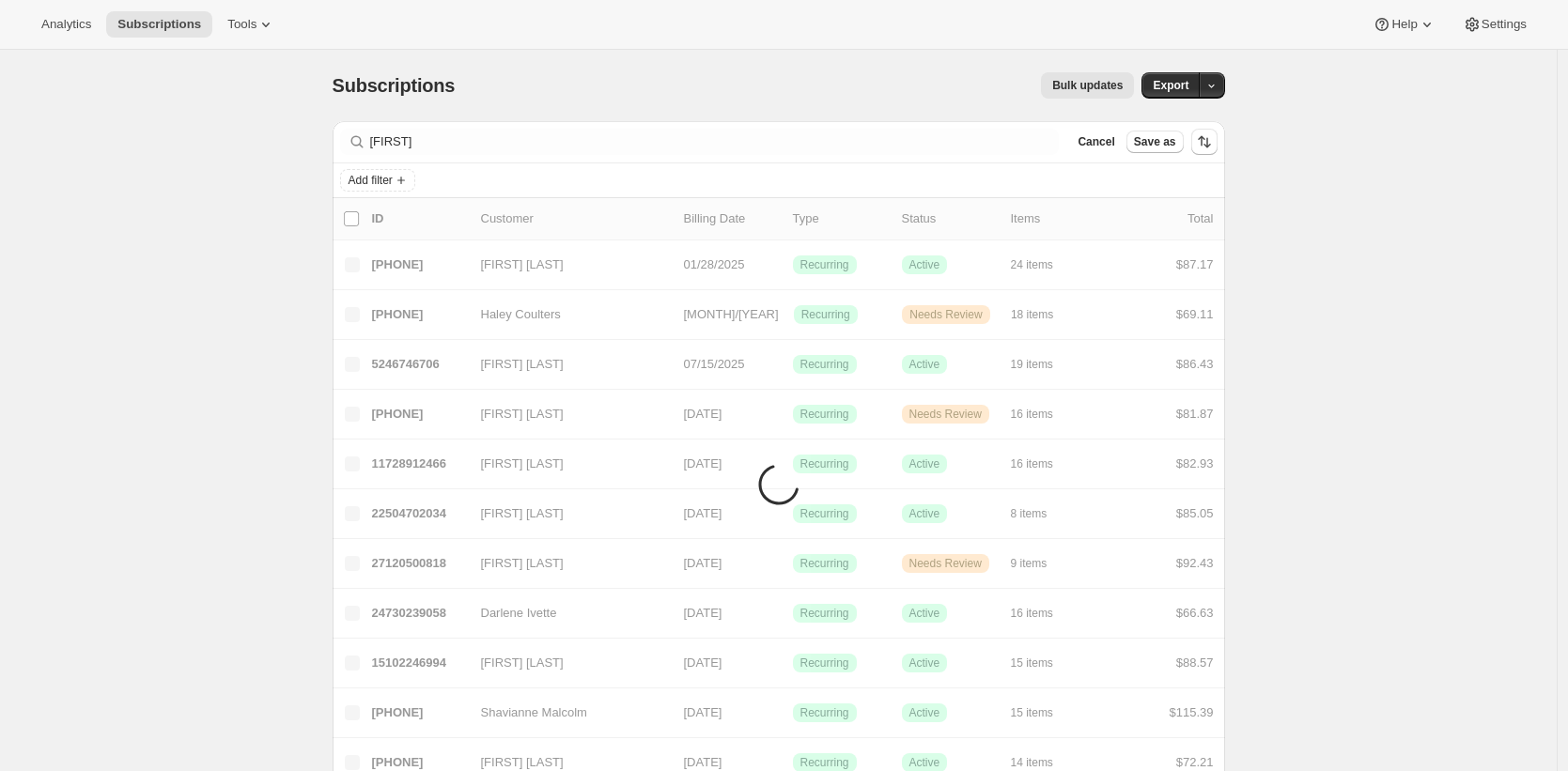 click on "Items Total [FIRST] [LAST] [PHONE] [FIRST] [LAST] [MONTH]/[YEAR] Success Recurring Success Active [NUMBER] items $[PRICE]
Items Total [FIRST] [LAST] [PHONE] [FIRST] [LAST] [MONTH]/[YEAR] Success Recurring Warning Needs Review [NUMBER] items $[PRICE]
Items Total [FIRST] [LAST] [PHONE] [FIRST] [LAST] [MONTH]/[YEAR] Success Recurring Success Active [NUMBER] items $[PRICE]
Items Total [FIRST] [LAST] [PHONE] [FIRST] [LAST] [MONTH]/[YEAR] Success Recurring Warning Needs Review [NUMBER] items $[PRICE]
Items Total [FIRST] [LAST] [PHONE] [FIRST] [LAST] [MONTH]/[YEAR] Success Recurring Success Active [NUMBER]" at bounding box center (778, 1442) 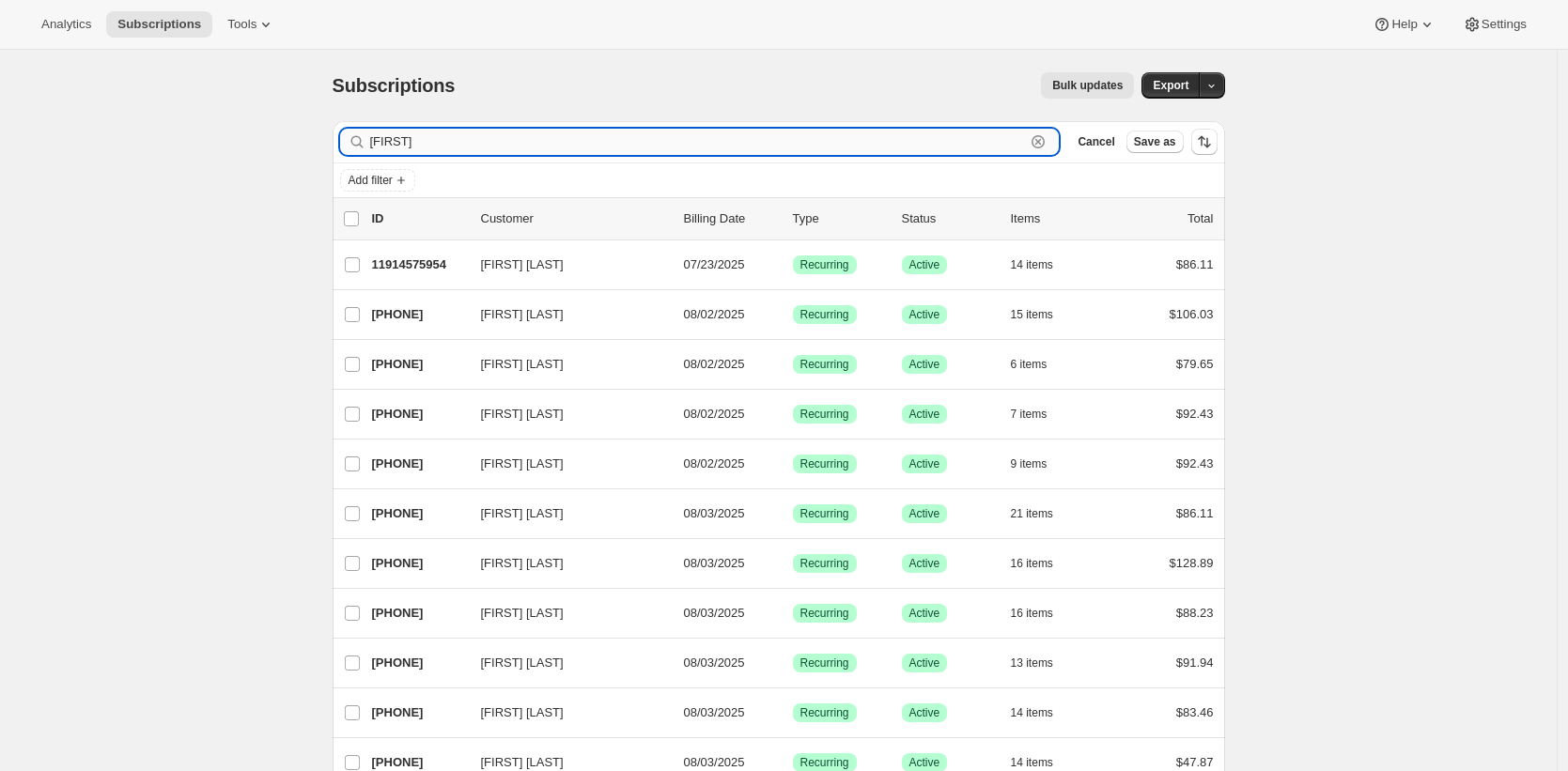click on "[FIRST]" at bounding box center [698, 142] 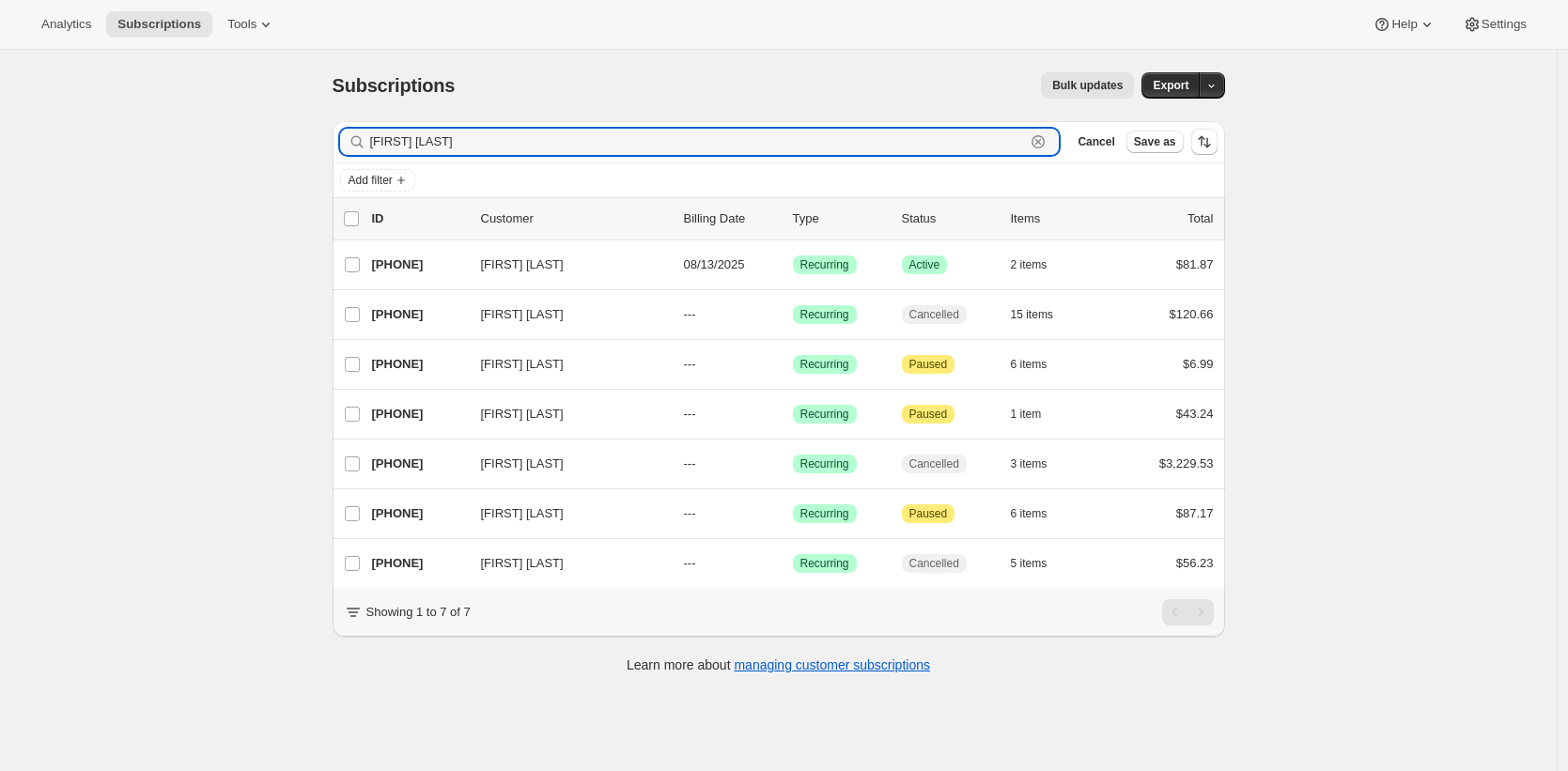 type on "[FIRST] [LAST]" 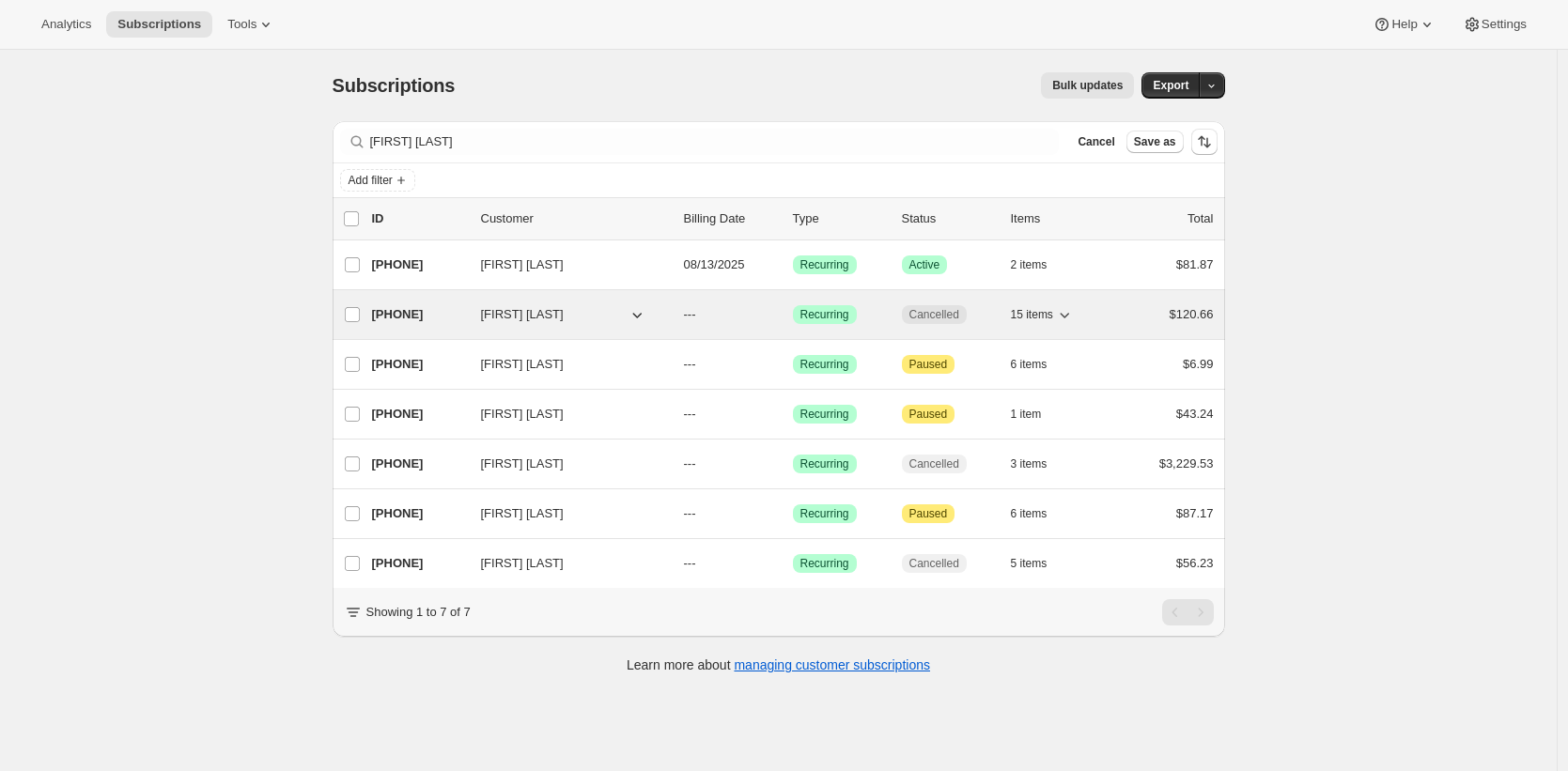 click on "[PHONE]" at bounding box center (419, 315) 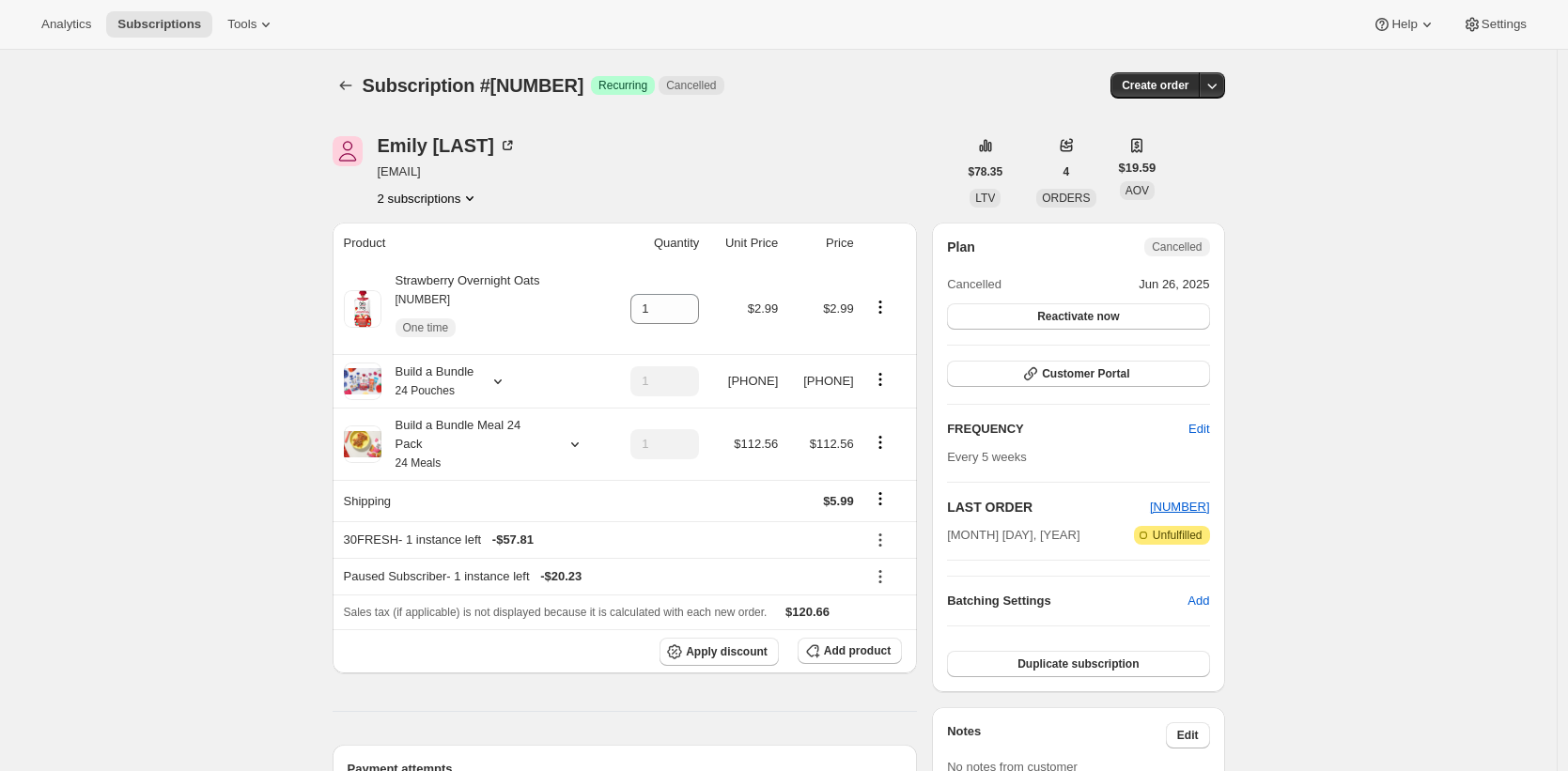 click on "Subscription #[NUMBER]. This page is ready Subscription #[NUMBER] Success Recurring Cancelled Create order [FIRST] [LAST] [EMAIL] 2 subscriptions $78.35 LTV 4 ORDERS $19.59 AOV Product Quantity Unit Price Price Strawberry Overnight Oats 61801010 One time 1 $2.99 $2.99 Build a Bundle 24 Pouches 1 $77.16 $77.16 Build a Bundle Meal 24 Pack 24 Meals 1 $112.56 $112.56 Shipping $5.99 30FRESH  - 1 instance left   - $57.81 Paused Subscriber  - 1 instance left   - $20.23 Sales tax (if applicable) is not displayed because it is calculated with each new order.   $120.66 Apply discount Add product Payment attempts Order Billing date Status Fulfillment 370677 Feb 15, 2023  ·  06:04 PM Attention Complete Refunded Warning Cancelled 344841 Dec 20, 2022  ·  08:00 PM  Complete Paid  Complete Fulfilled 342867 Dec 16, 2022  ·  11:28 AM Attention Complete Refunded Warning Cancelled Timeline Jun 26, 2025 [FIRST] [LAST] cancelled the subscription via Customer Portal.  09:01 AM Customer cancelled No details provided" at bounding box center [778, 1047] 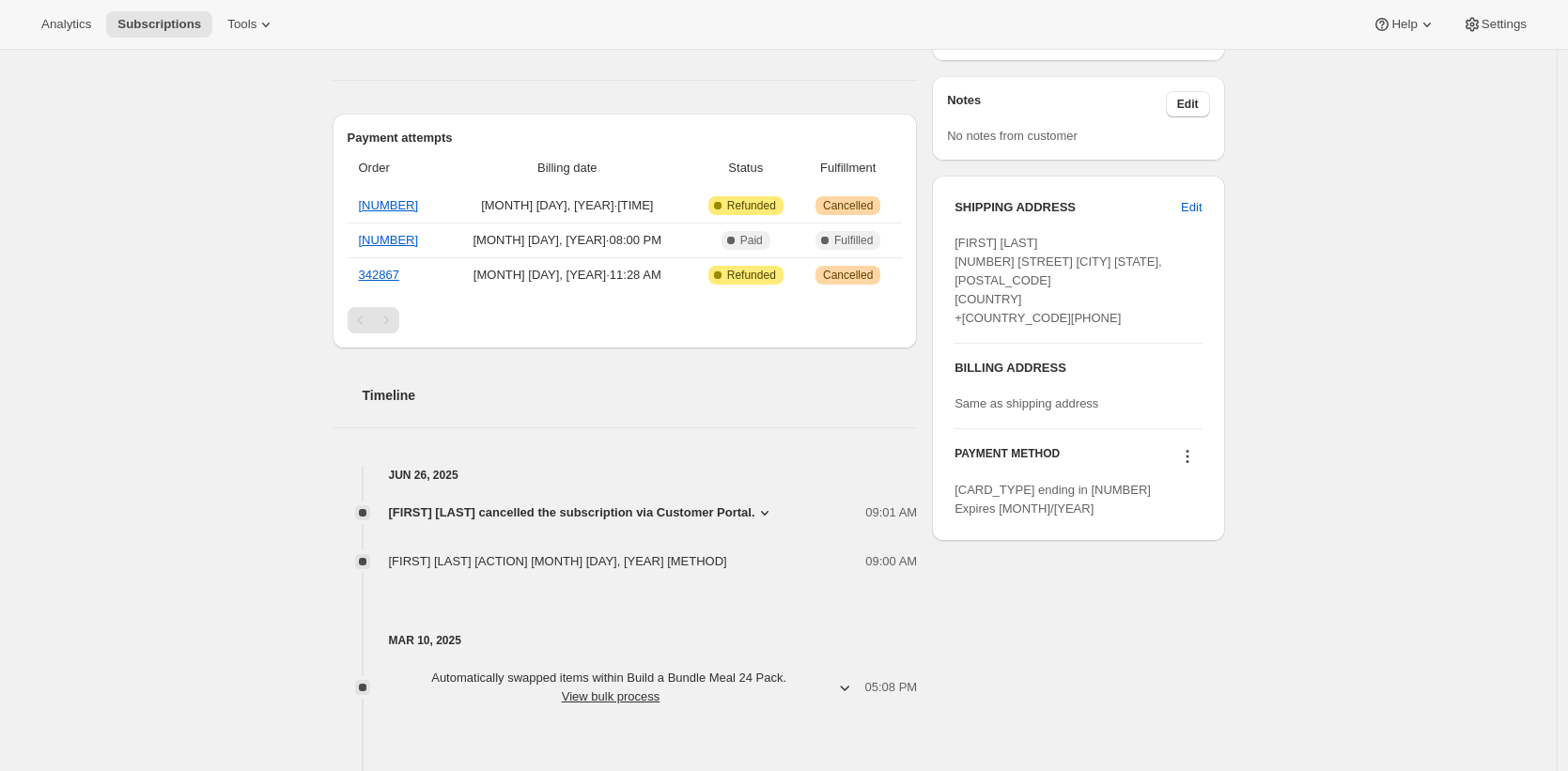 scroll, scrollTop: 519, scrollLeft: 0, axis: vertical 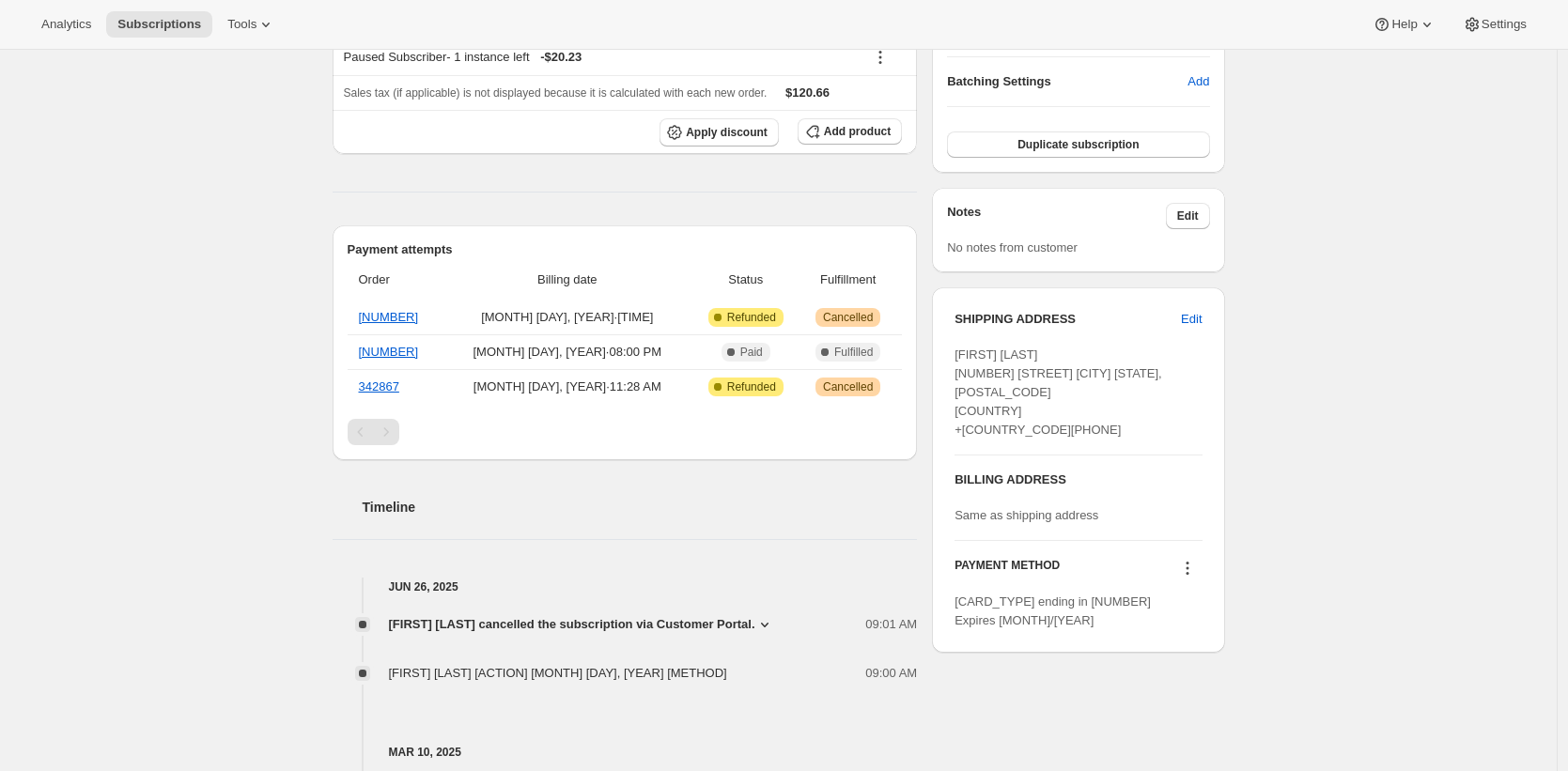 click 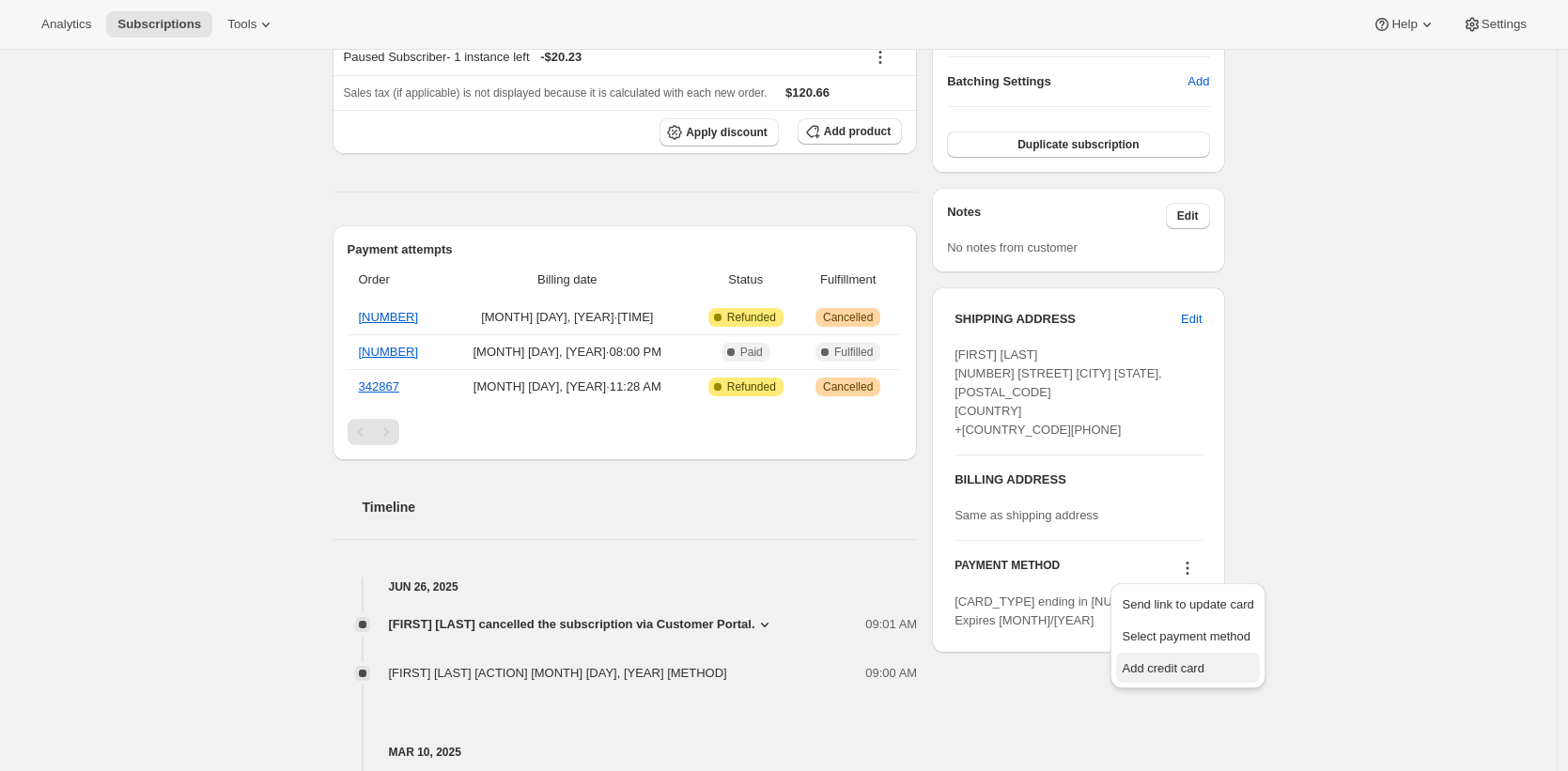 click on "Add credit card" at bounding box center [1162, 668] 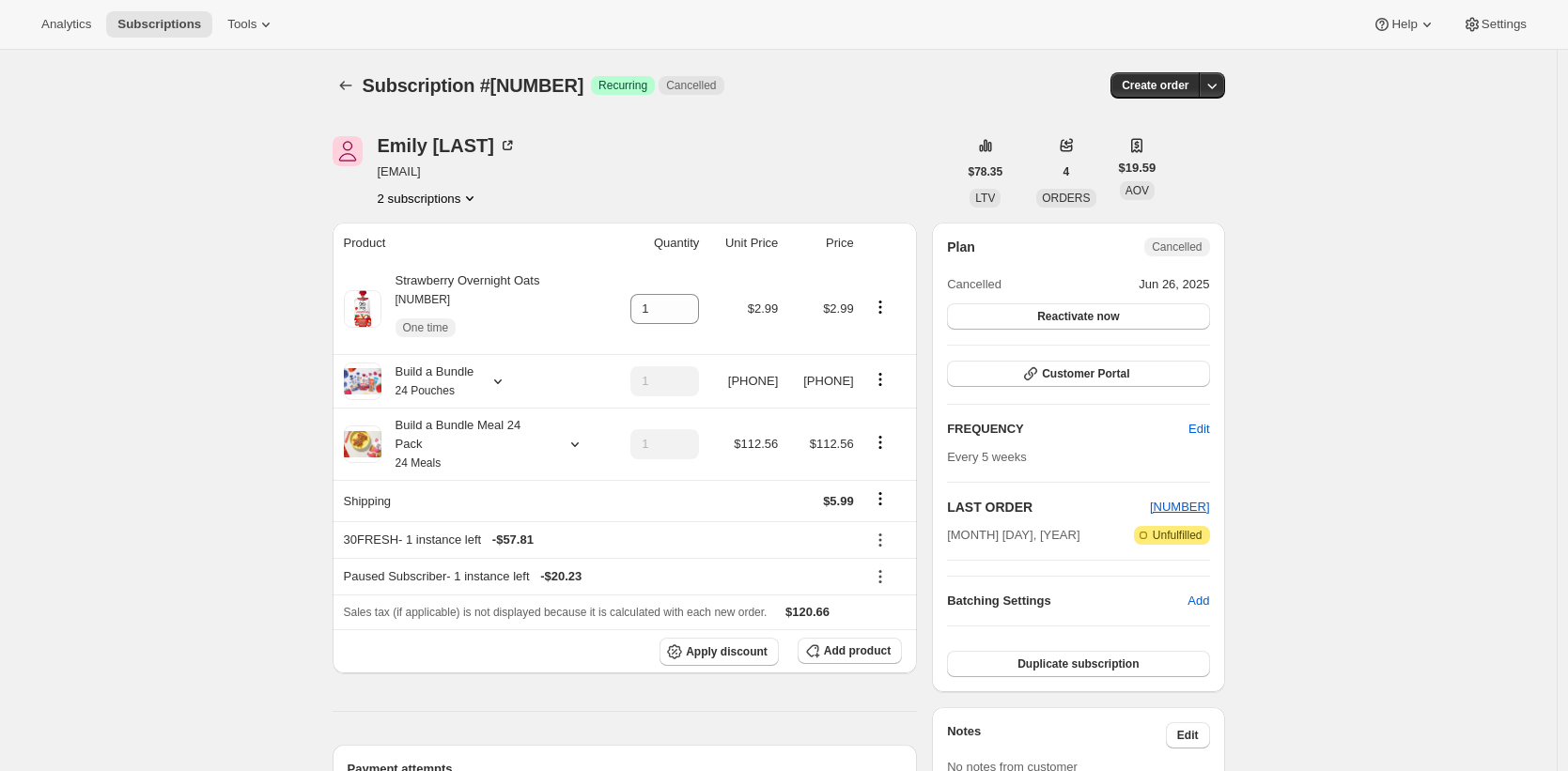 scroll, scrollTop: 519, scrollLeft: 0, axis: vertical 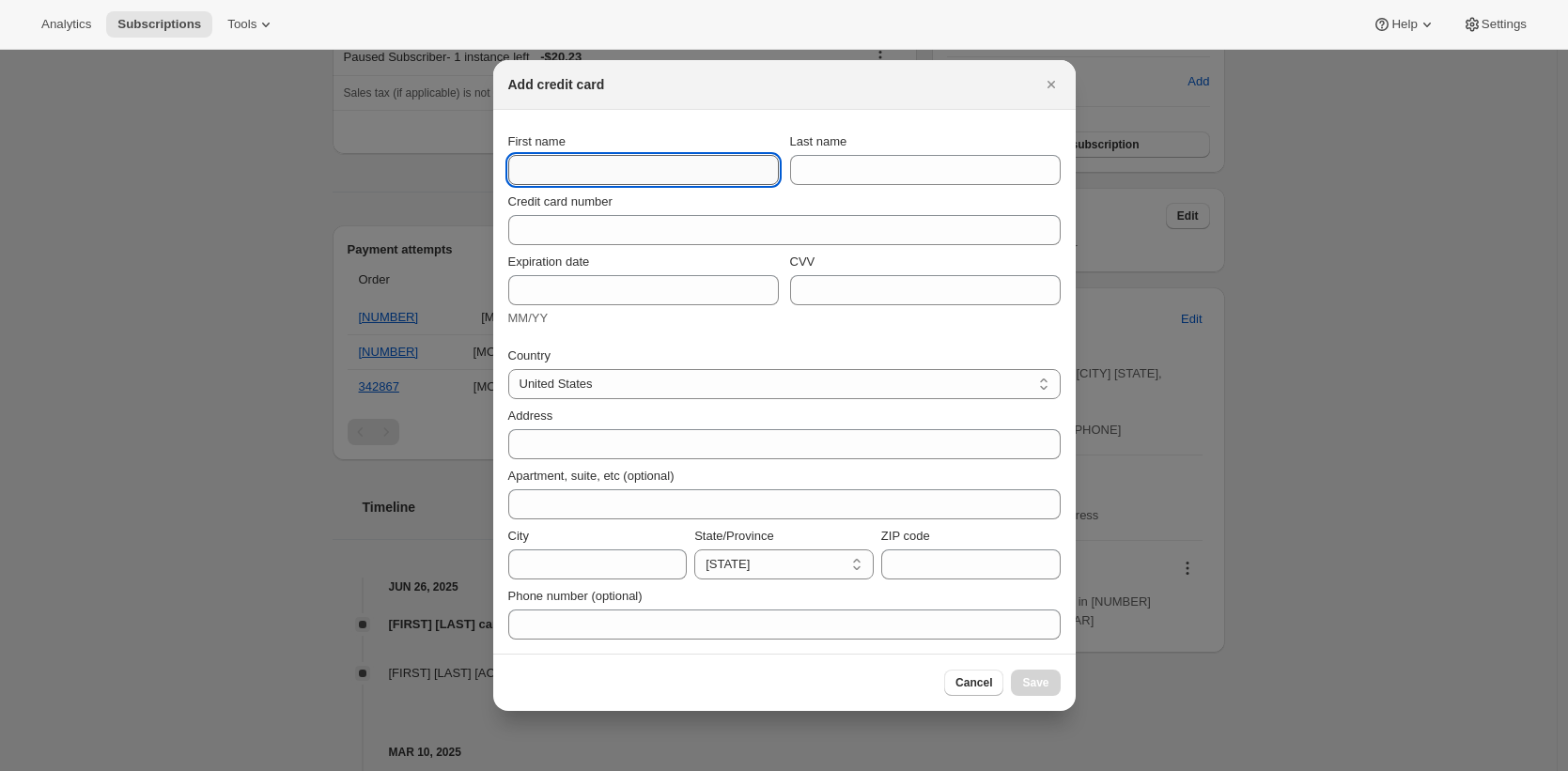 click on "First name" at bounding box center (644, 170) 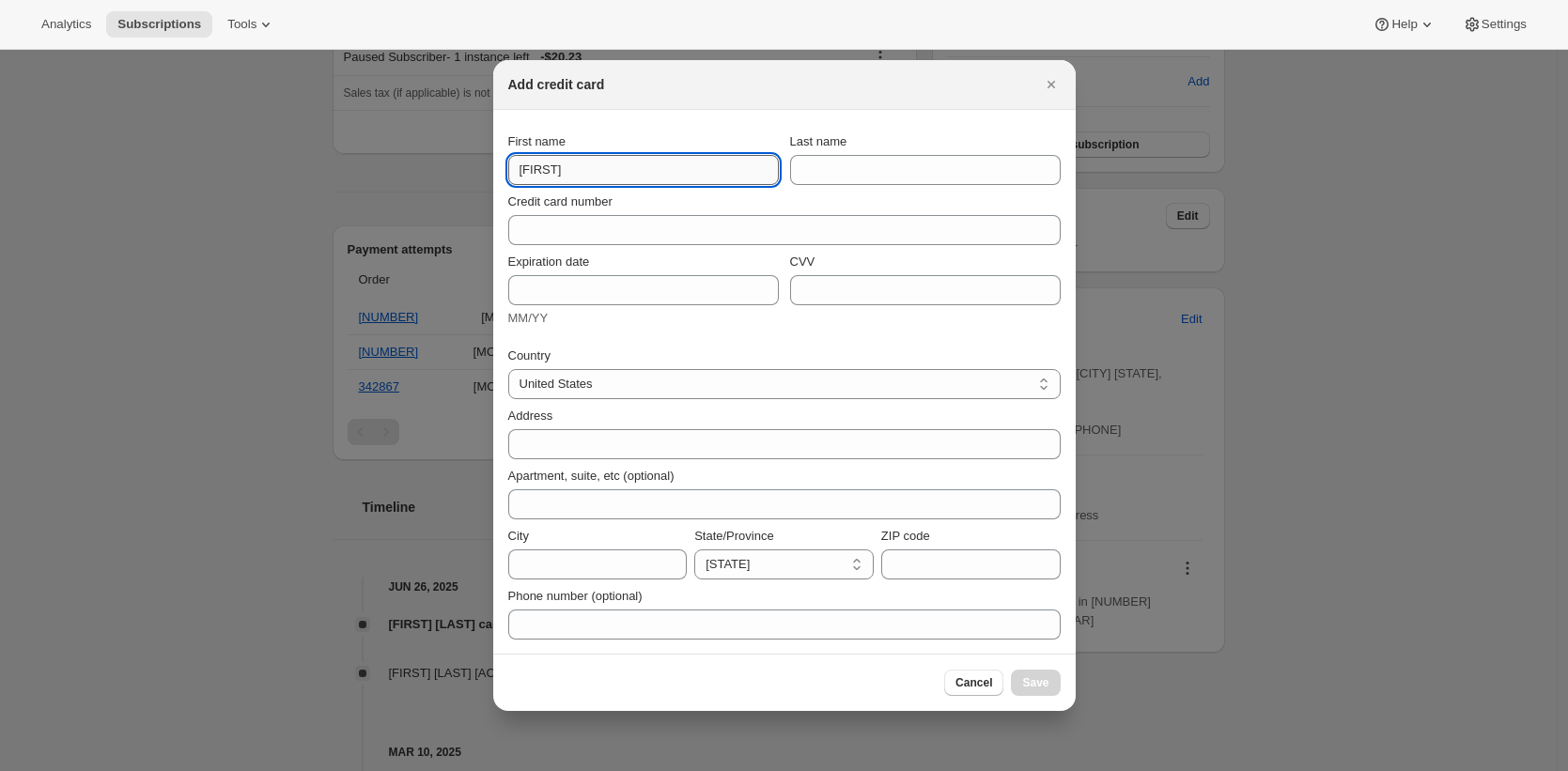 type on "[FIRST]" 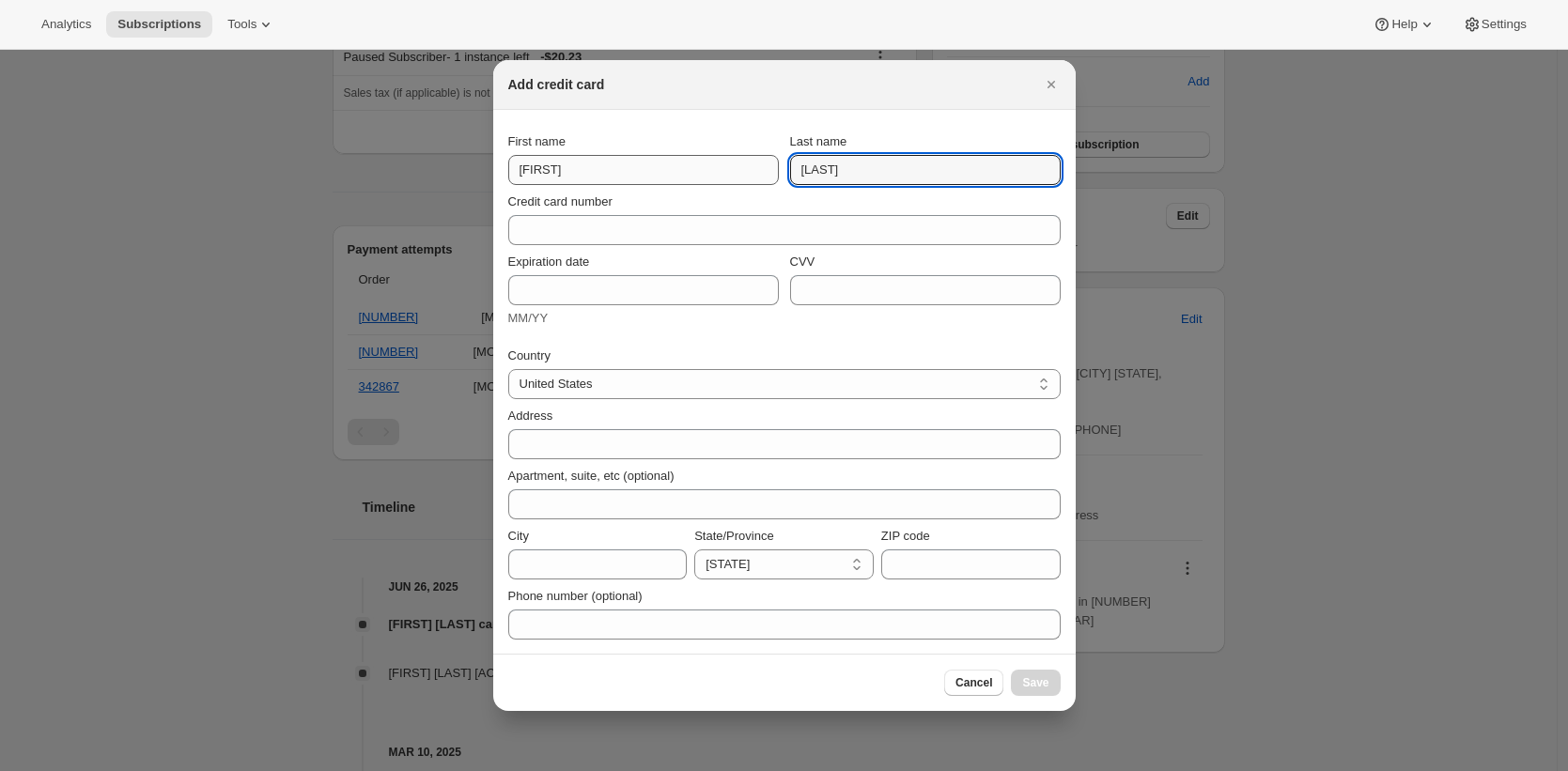 type on "[LAST]" 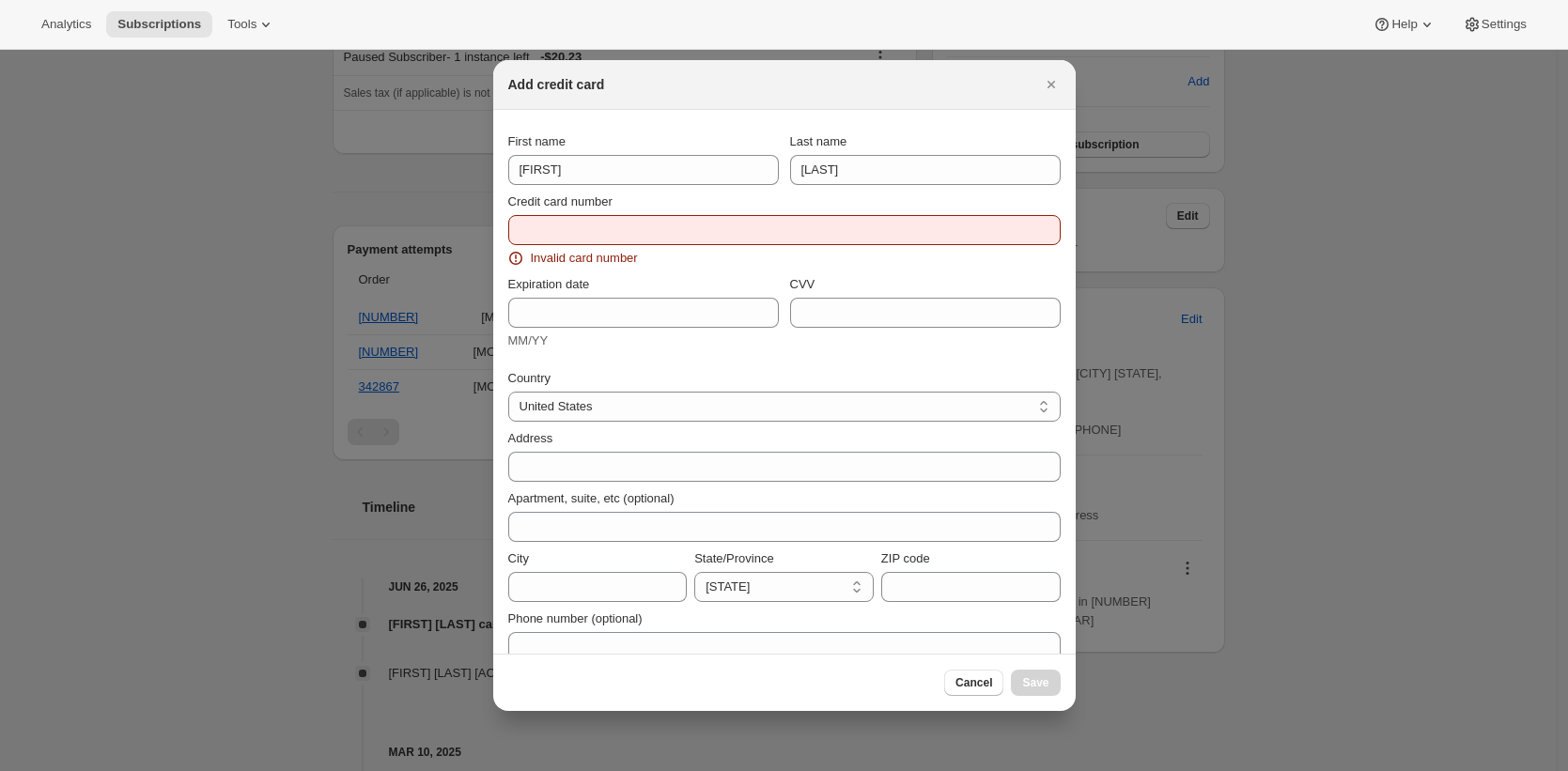 type on "[PHONE]" 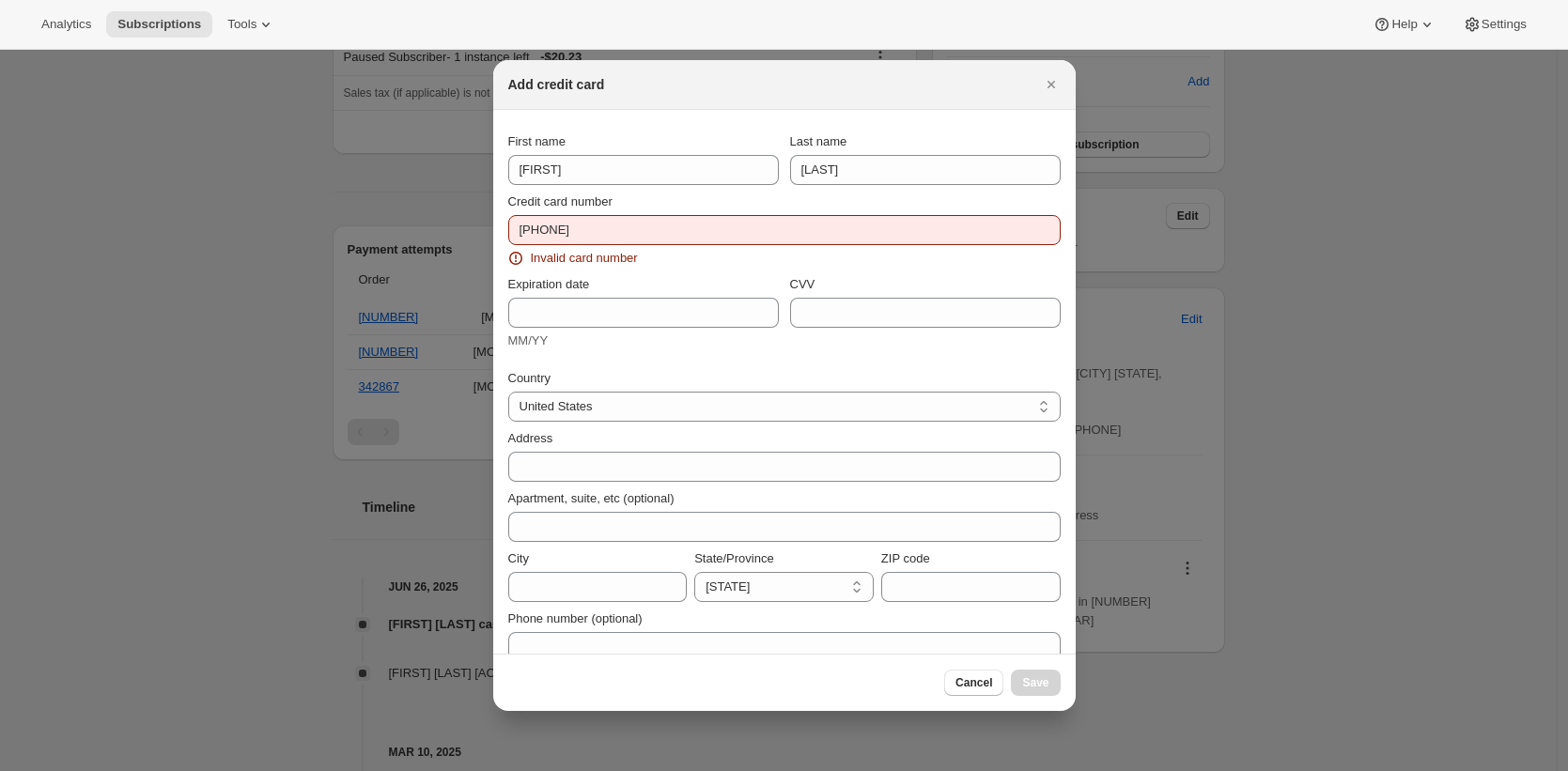 type on "[MONTH]/[YEAR]" 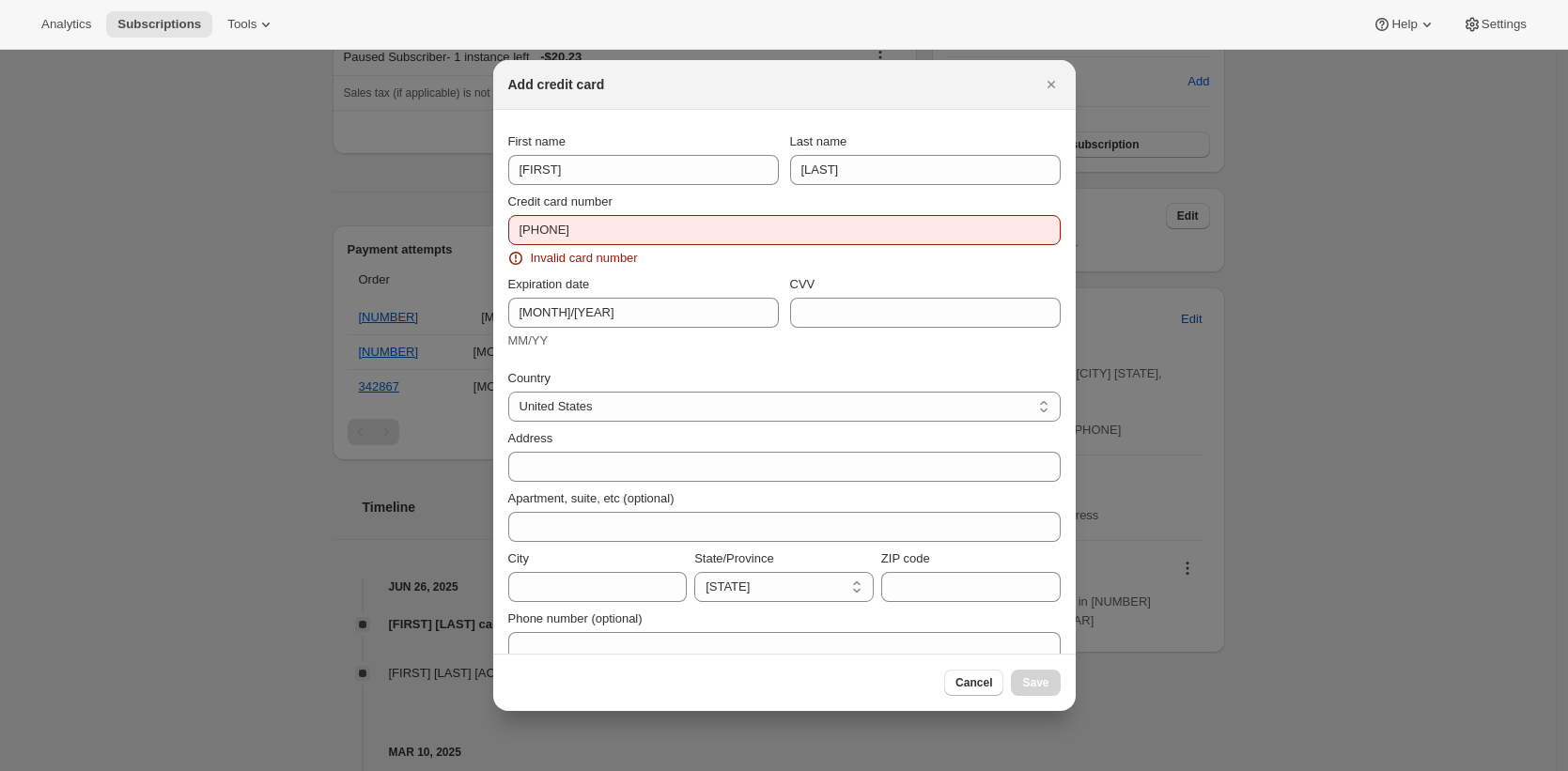 type on "[NUMBER]" 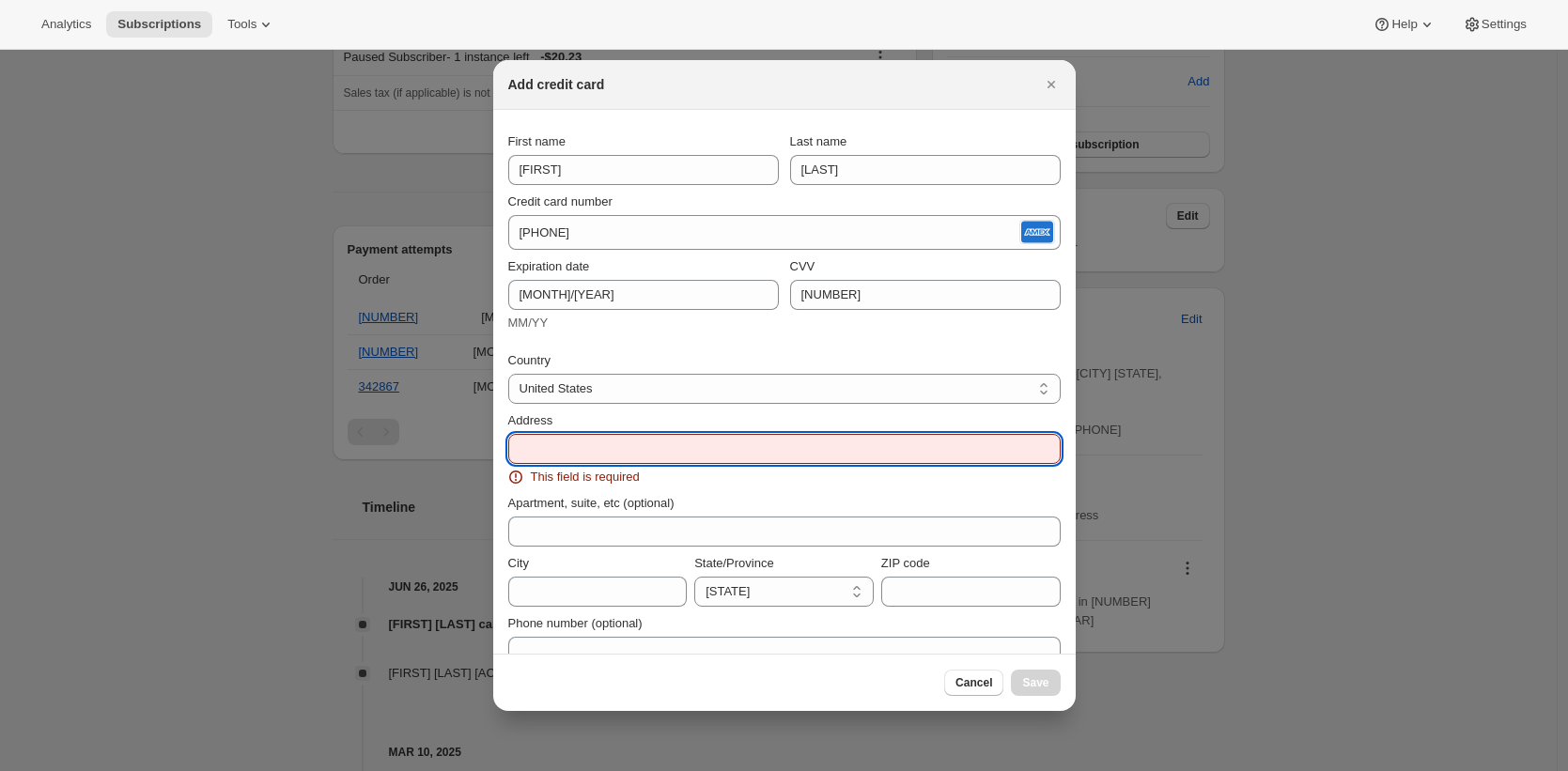 click on "Address" at bounding box center [784, 449] 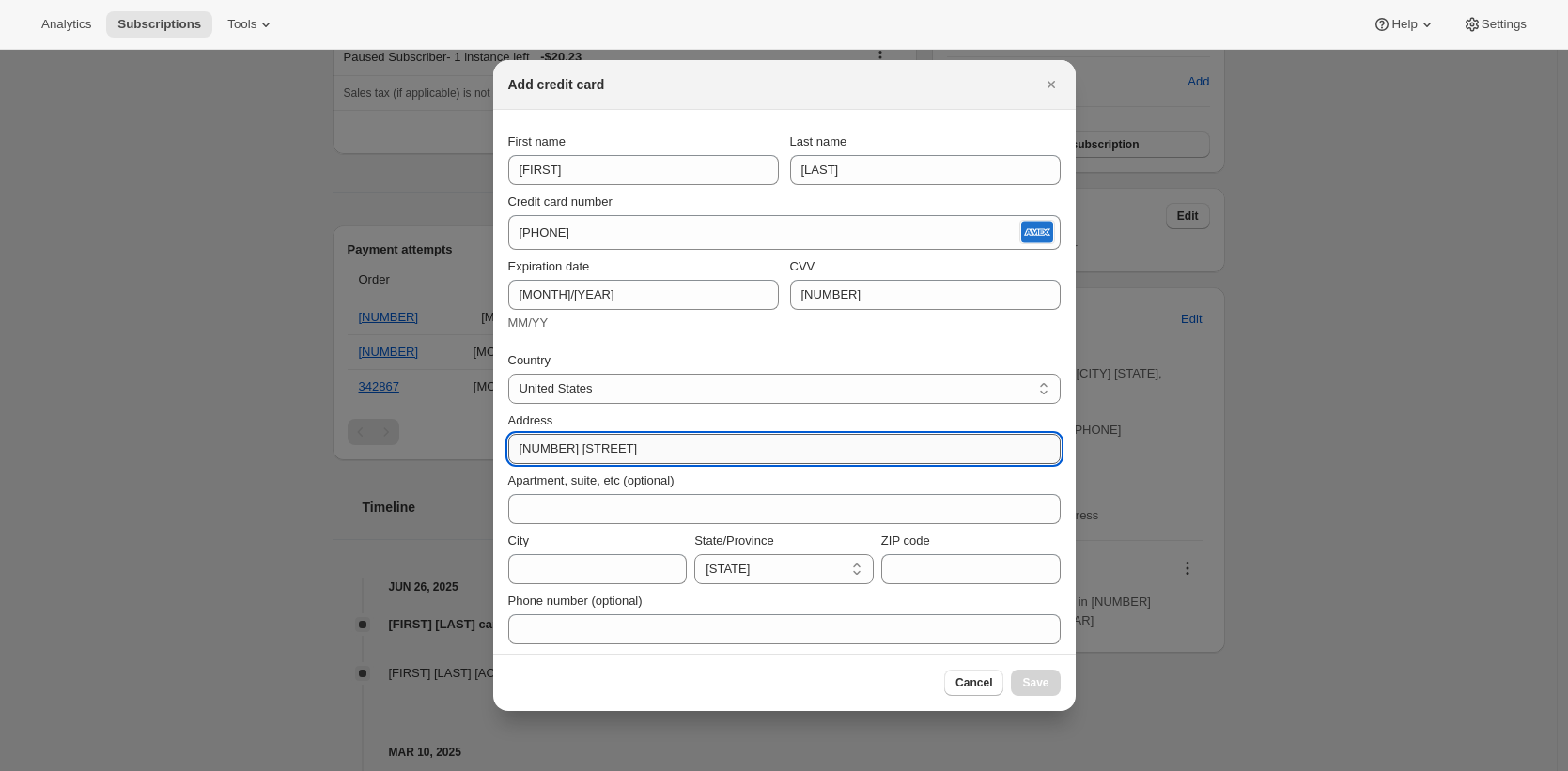 type on "[NUMBER] [STREET]" 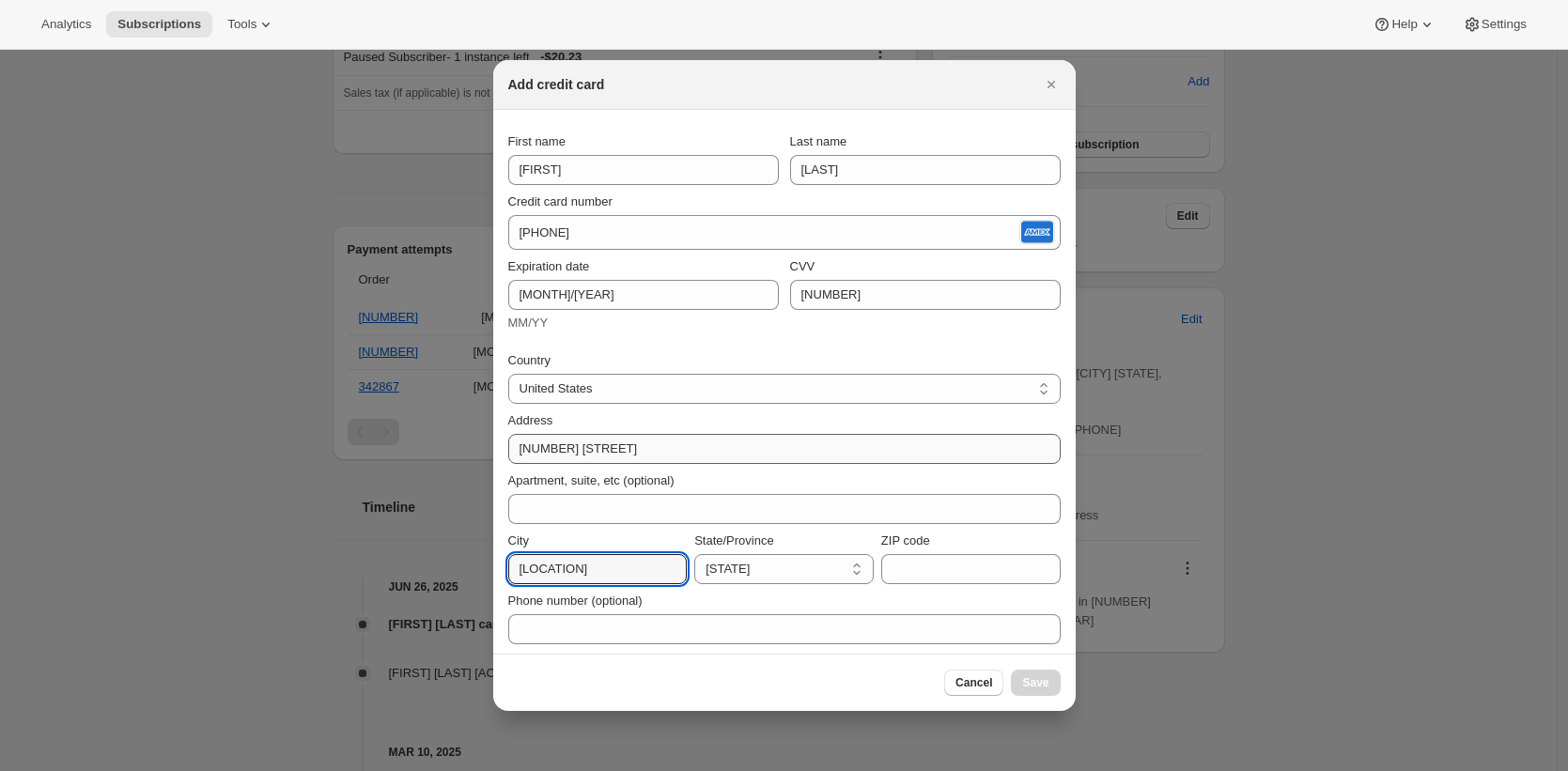 type on "[LOCATION]" 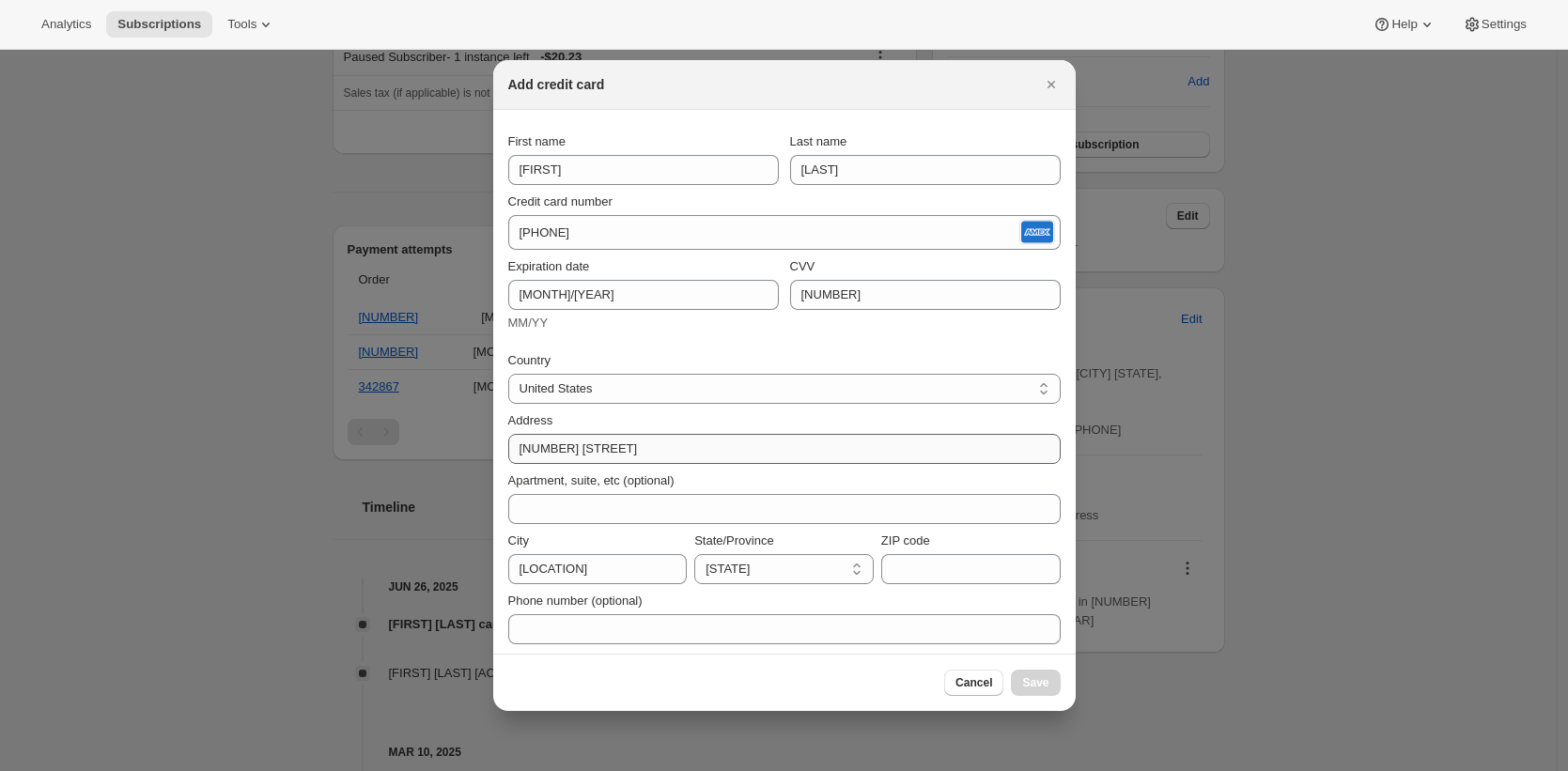 select on "SC" 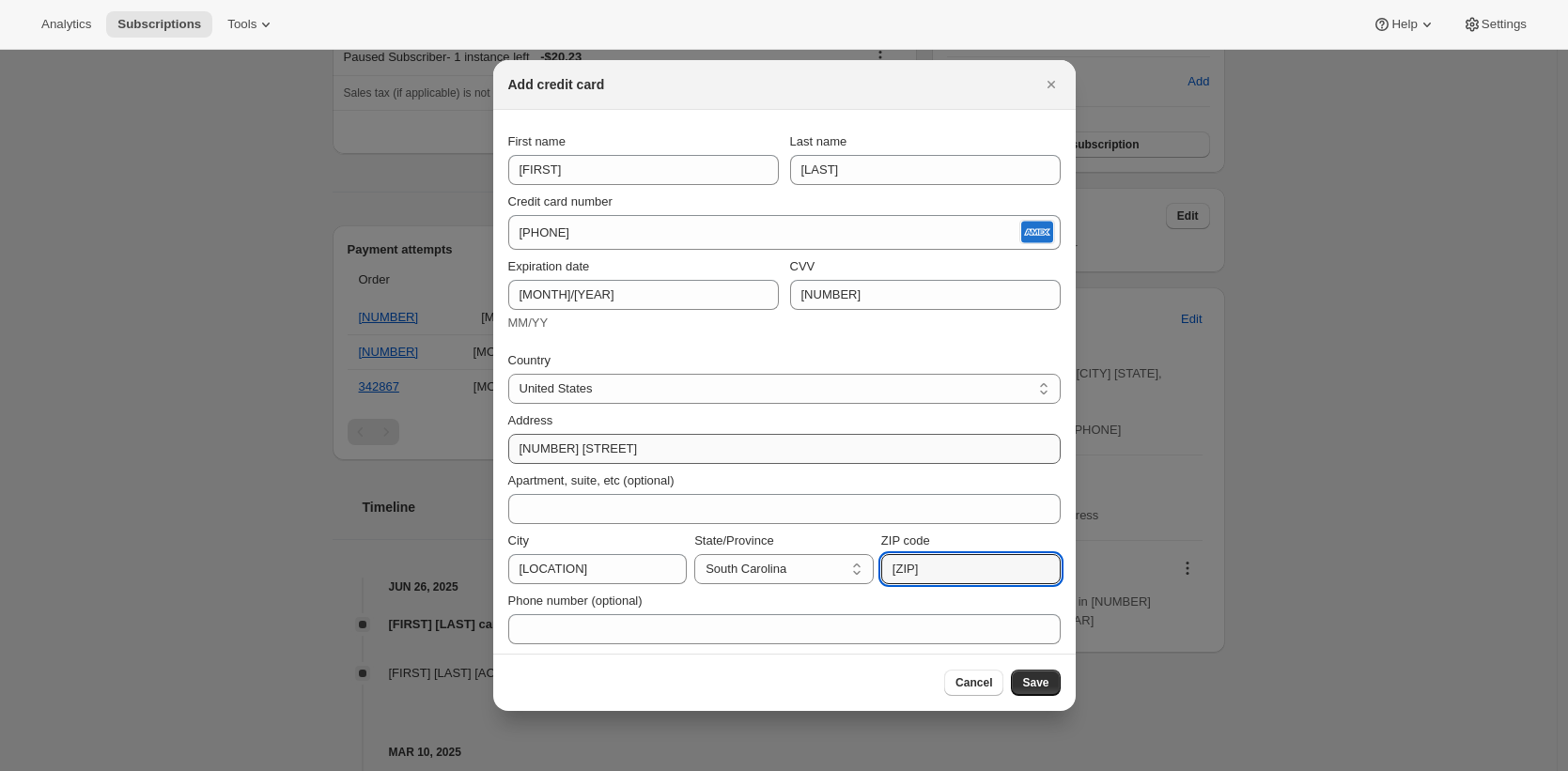 type on "[ZIP]" 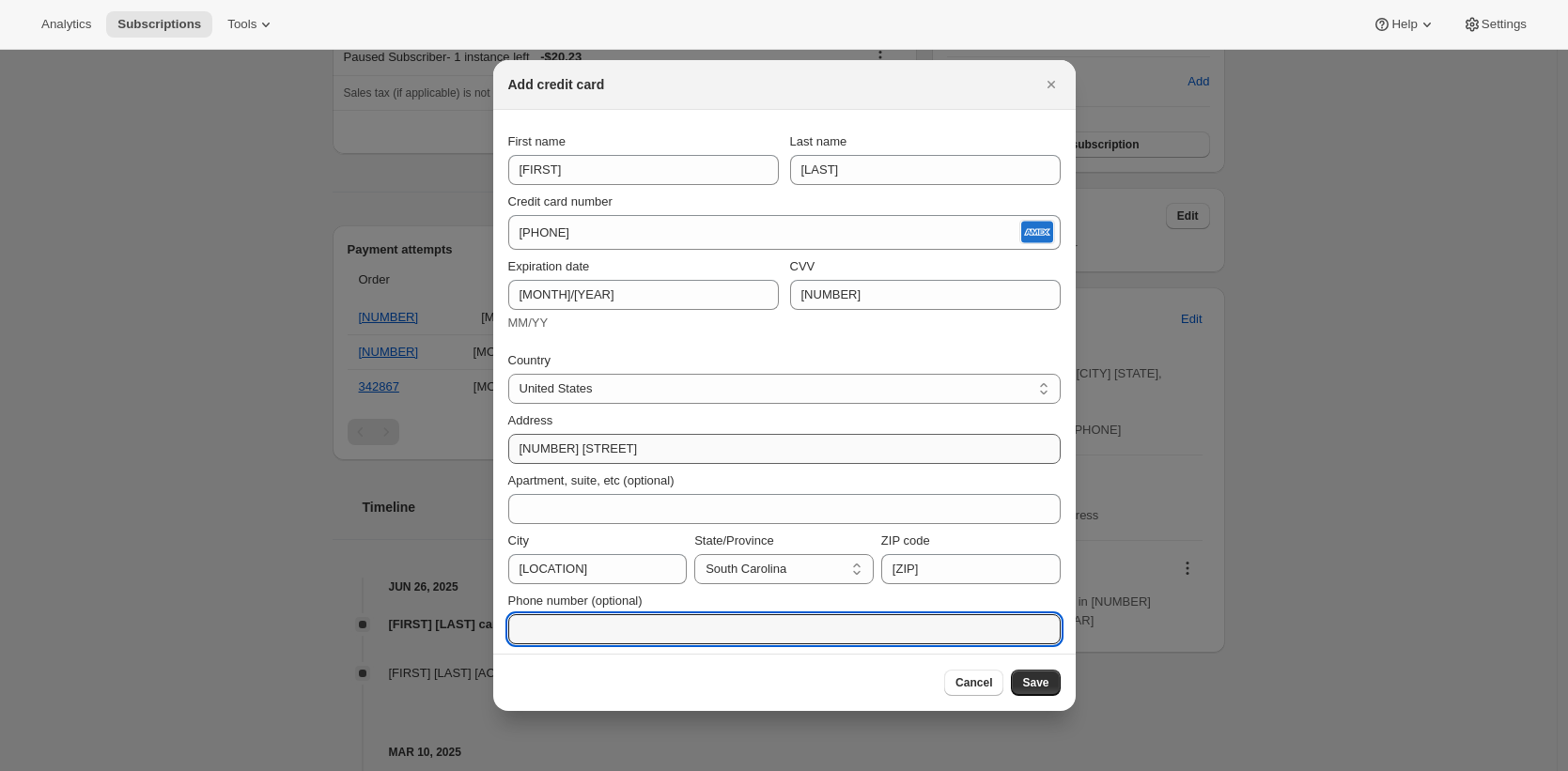 type 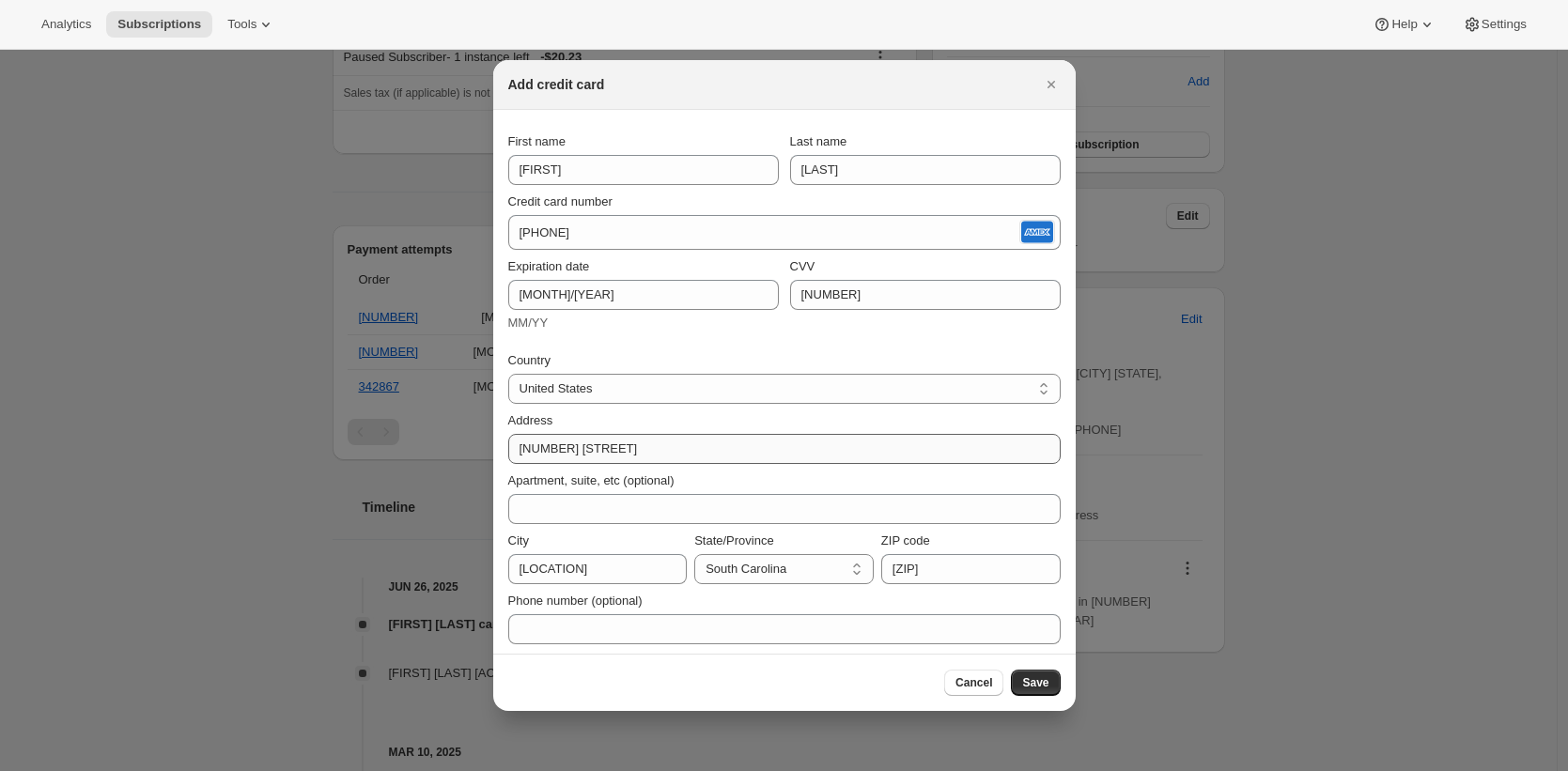 type 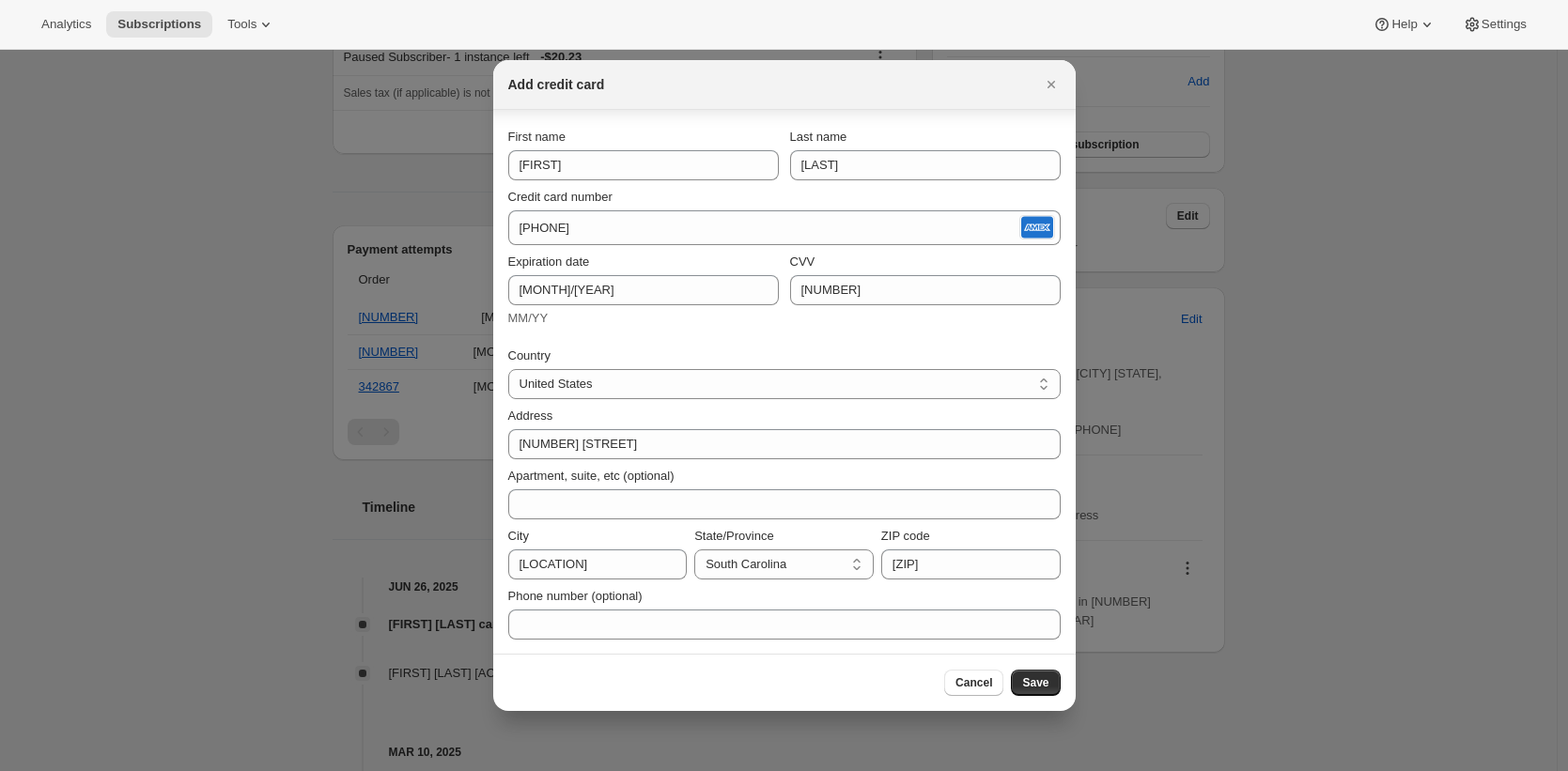 scroll, scrollTop: 0, scrollLeft: 0, axis: both 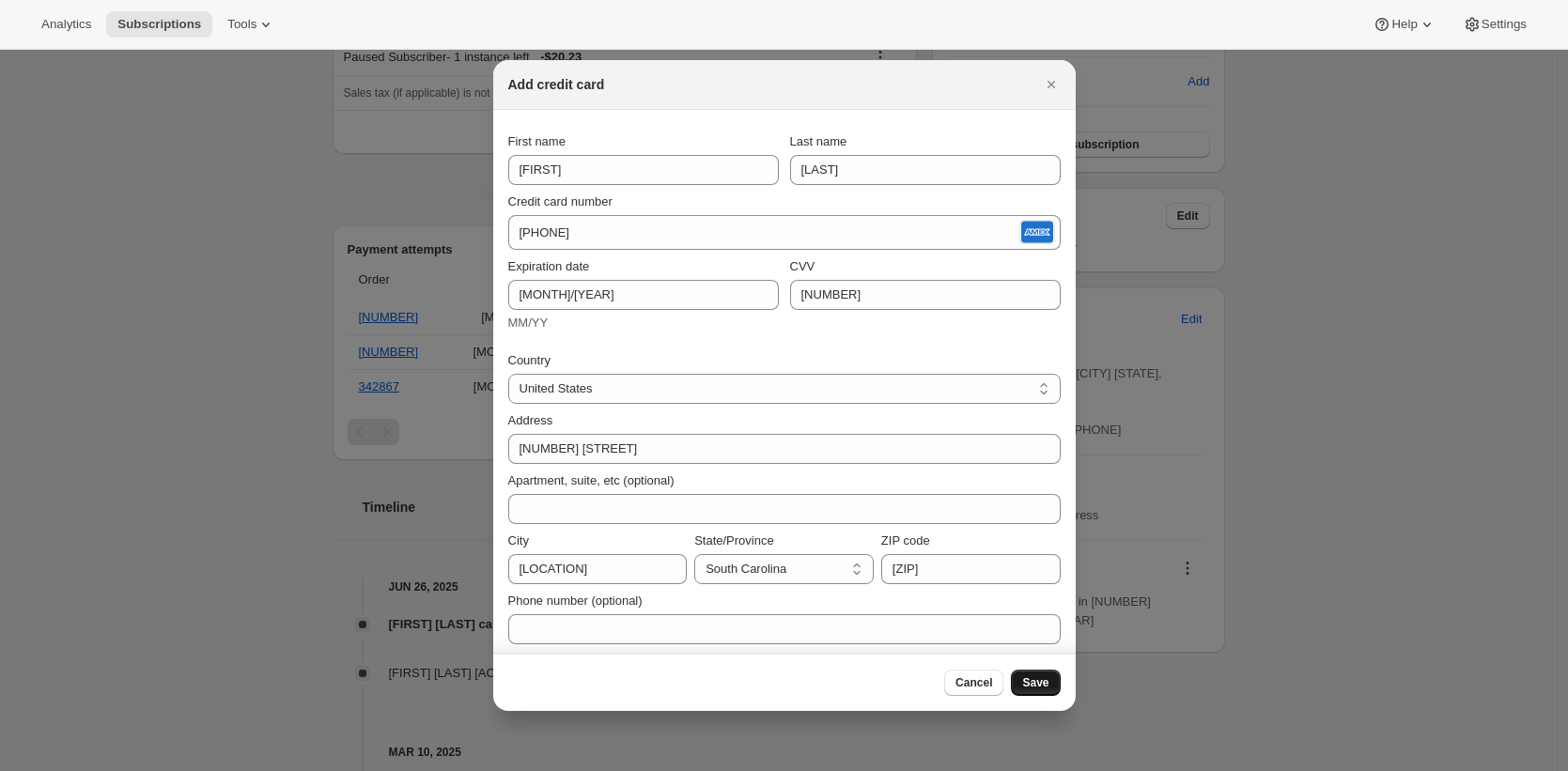 click on "Save" at bounding box center (1035, 683) 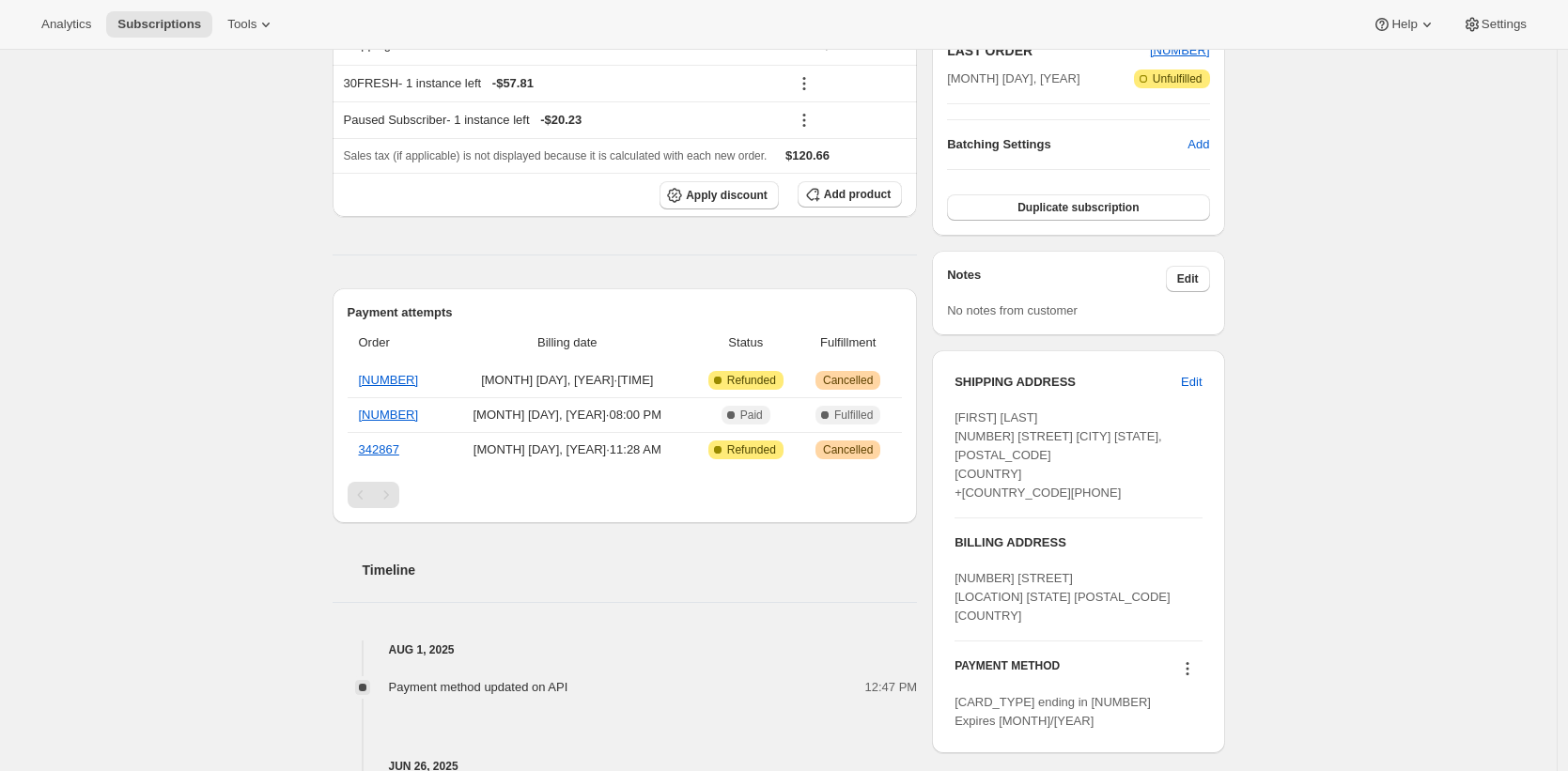 scroll, scrollTop: 452, scrollLeft: 0, axis: vertical 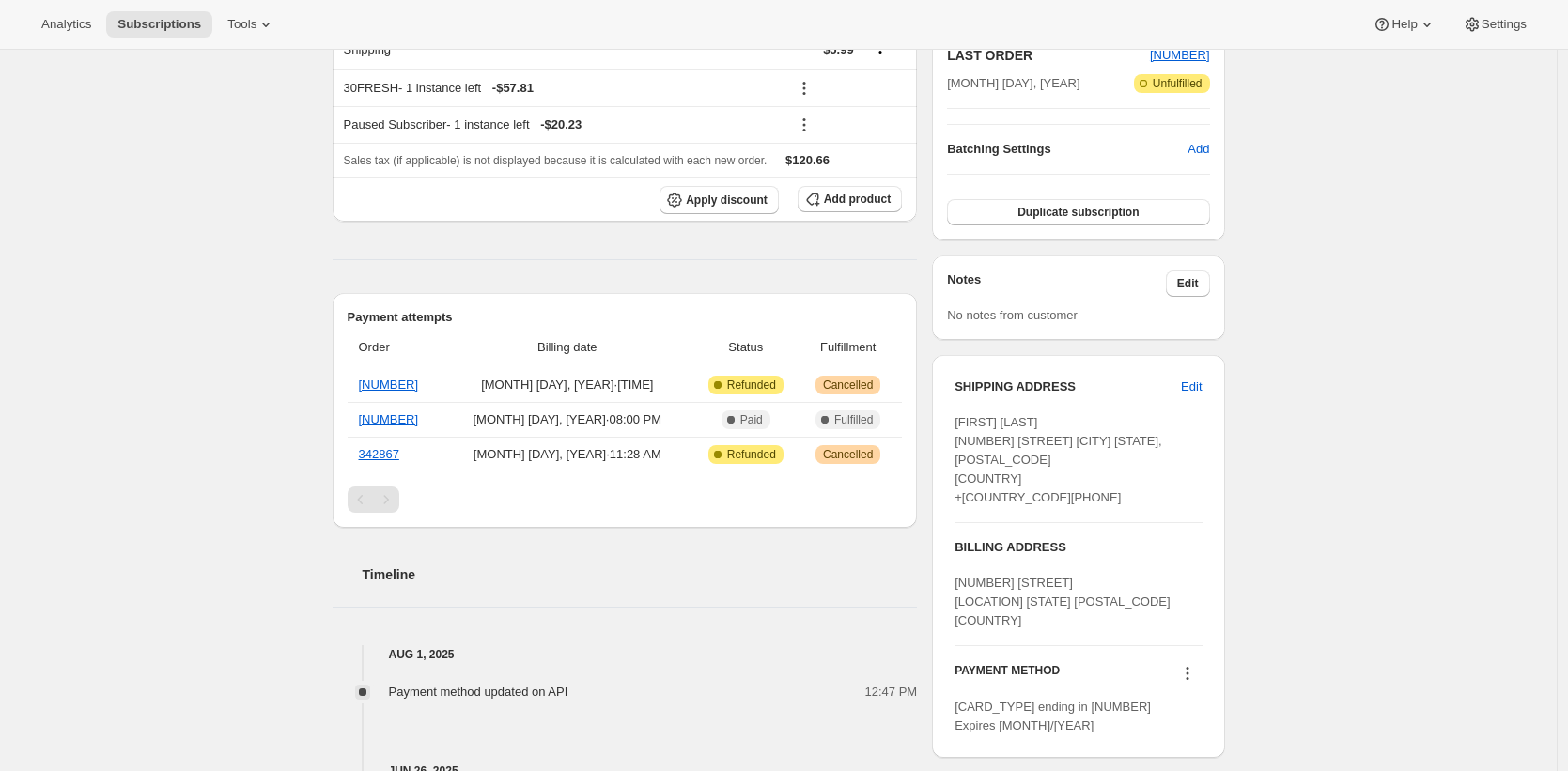 click on "Subscription #[NUMBER]. This page is ready Subscription #[NUMBER] Success Recurring Cancelled Create order [FIRST] [LAST] [EMAIL] 2 subscriptions $78.35 LTV 4 ORDERS $19.59 AOV Product Quantity Unit Price Price Strawberry Overnight Oats 61801010 One time 1 $2.99 $2.99 Build a Bundle 24 Pouches 1 $77.16 $77.16 Build a Bundle Meal 24 Pack 24 Meals 1 $112.56 $112.56 Shipping $5.99 30FRESH  - 1 instance left   - $57.81 Paused Subscriber  - 1 instance left   - $20.23 Sales tax (if applicable) is not displayed because it is calculated with each new order.   $120.66 Apply discount Add product Payment attempts Order Billing date Status Fulfillment 370677 Feb 15, 2023  ·  06:04 PM Attention Complete Refunded Warning Cancelled 344841 Dec 20, 2022  ·  08:00 PM  Complete Paid  Complete Fulfilled 342867 Dec 16, 2022  ·  11:28 AM Attention Complete Refunded Warning Cancelled Timeline Aug 1, 2025 Payment method updated on API 12:47 PM Jun 26, 2025 09:01 AM Customer cancelled No details provided 09:00 AM ." at bounding box center (778, 473) 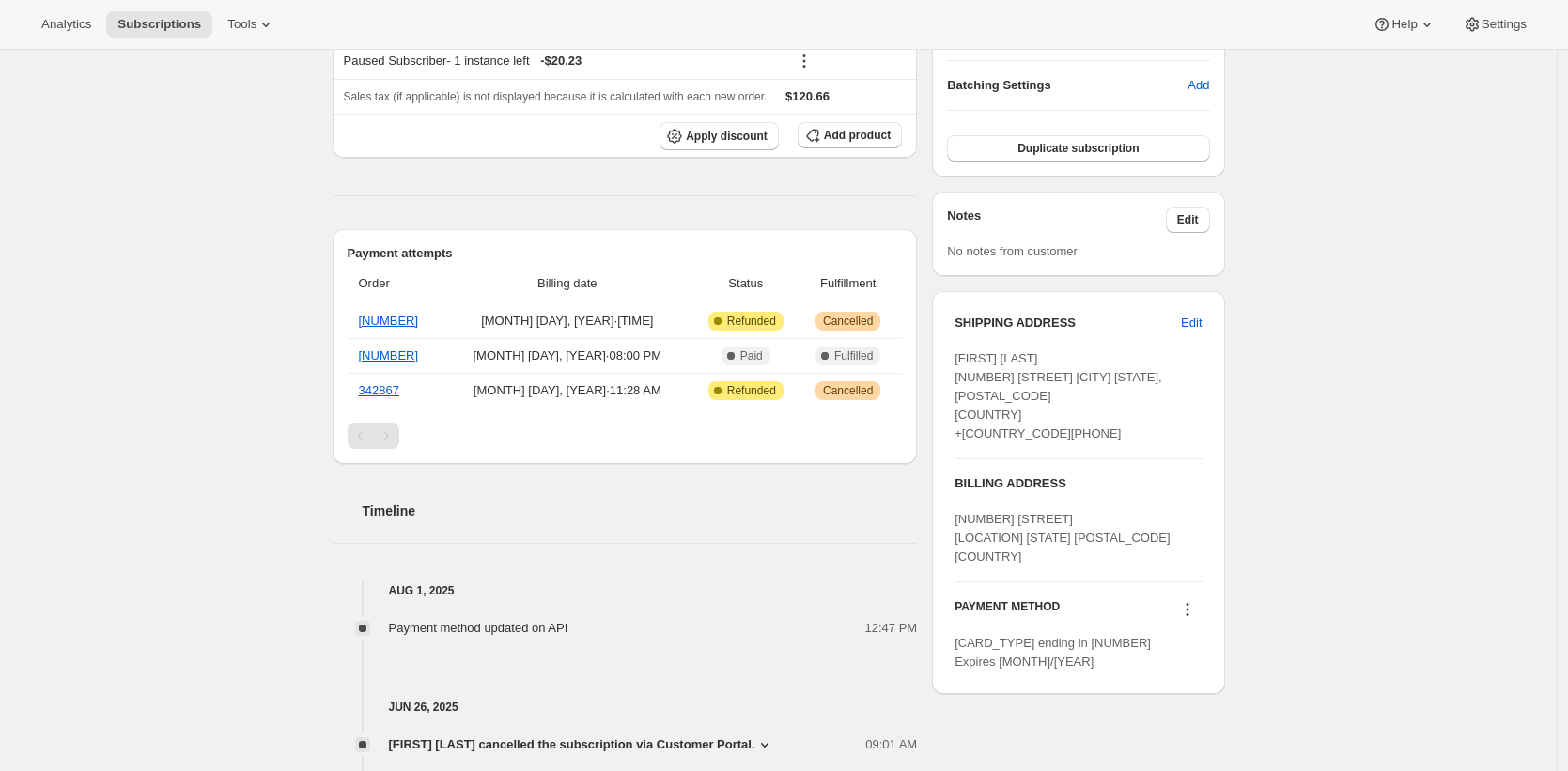 scroll, scrollTop: 517, scrollLeft: 0, axis: vertical 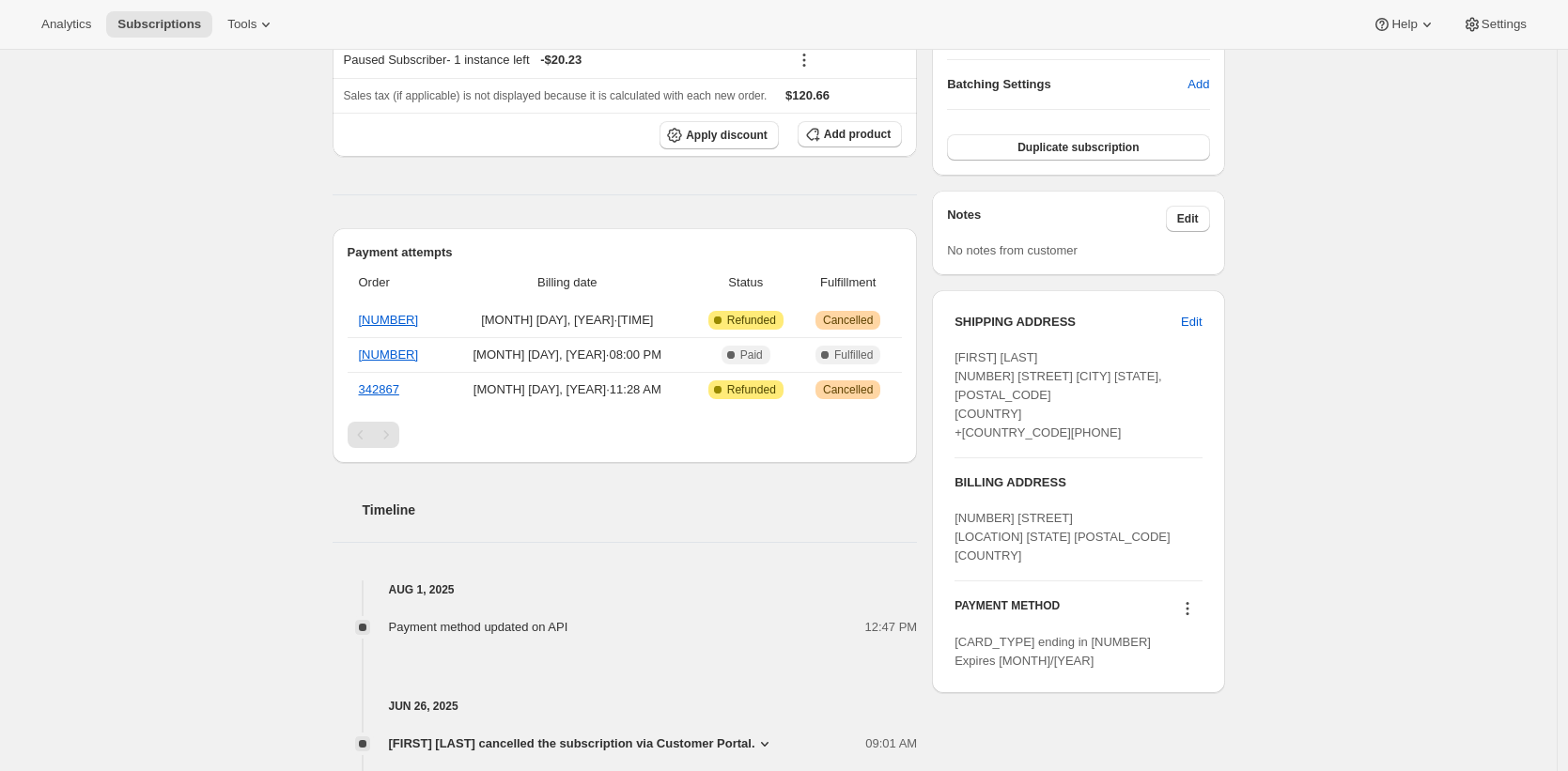 click 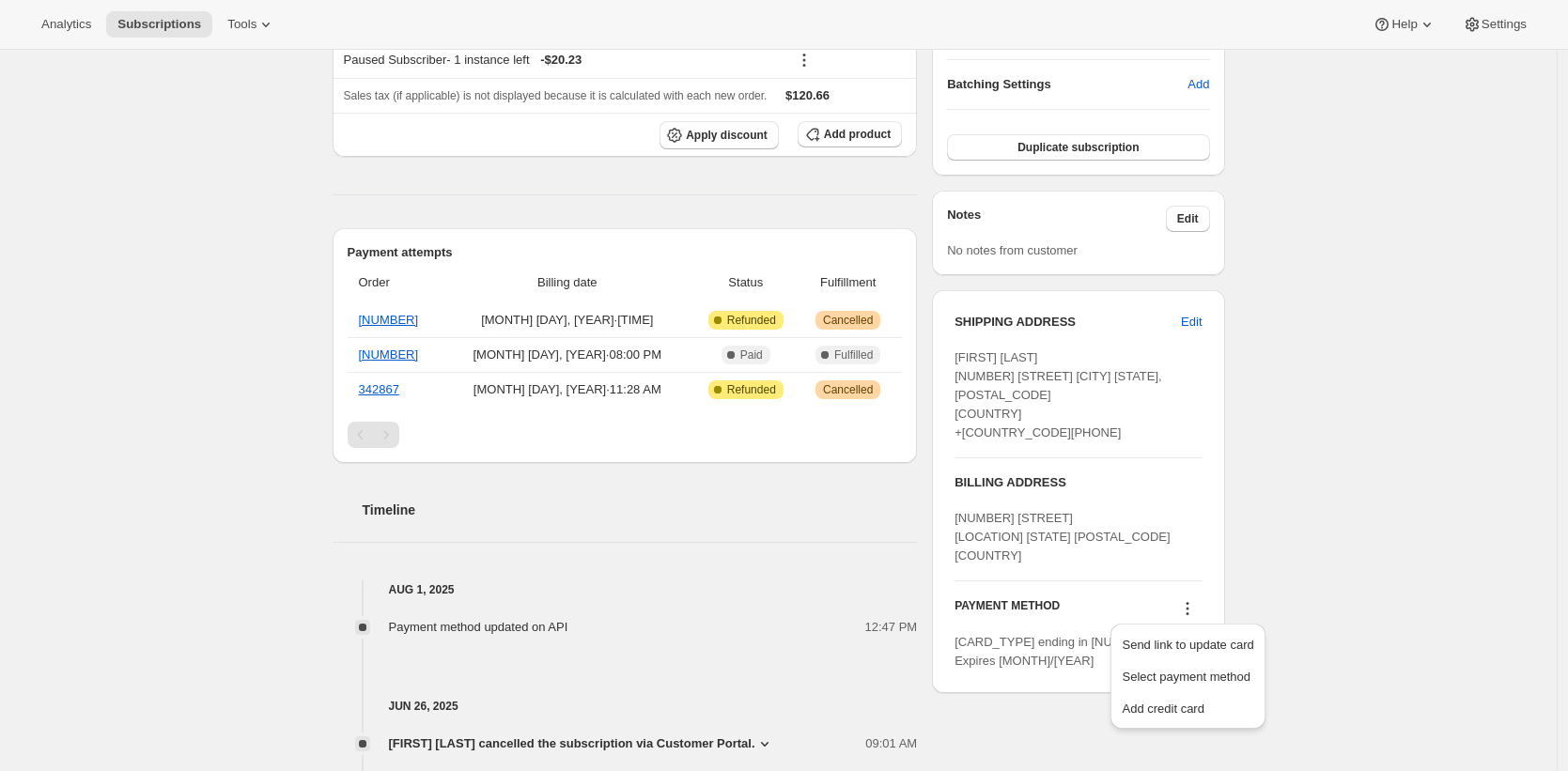 click on "[ADDRESS_TYPE] [FIRST] [LAST]
[NUMBER] [STREET] [CITY] [STATE], [POSTAL_CODE]
[COUNTRY]
+[COUNTRY_CODE][PHONE]" at bounding box center (1078, 385) 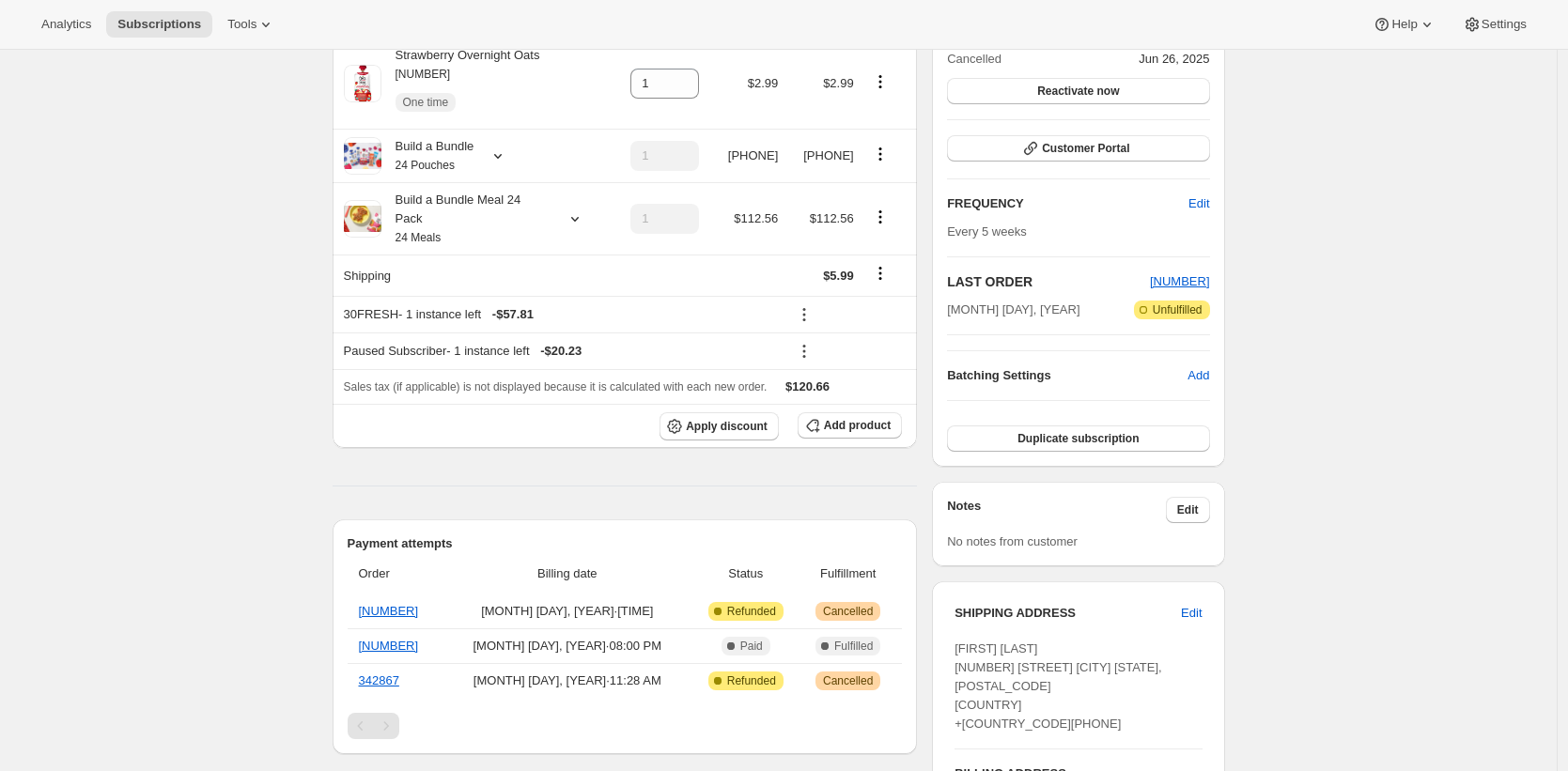 scroll, scrollTop: 0, scrollLeft: 0, axis: both 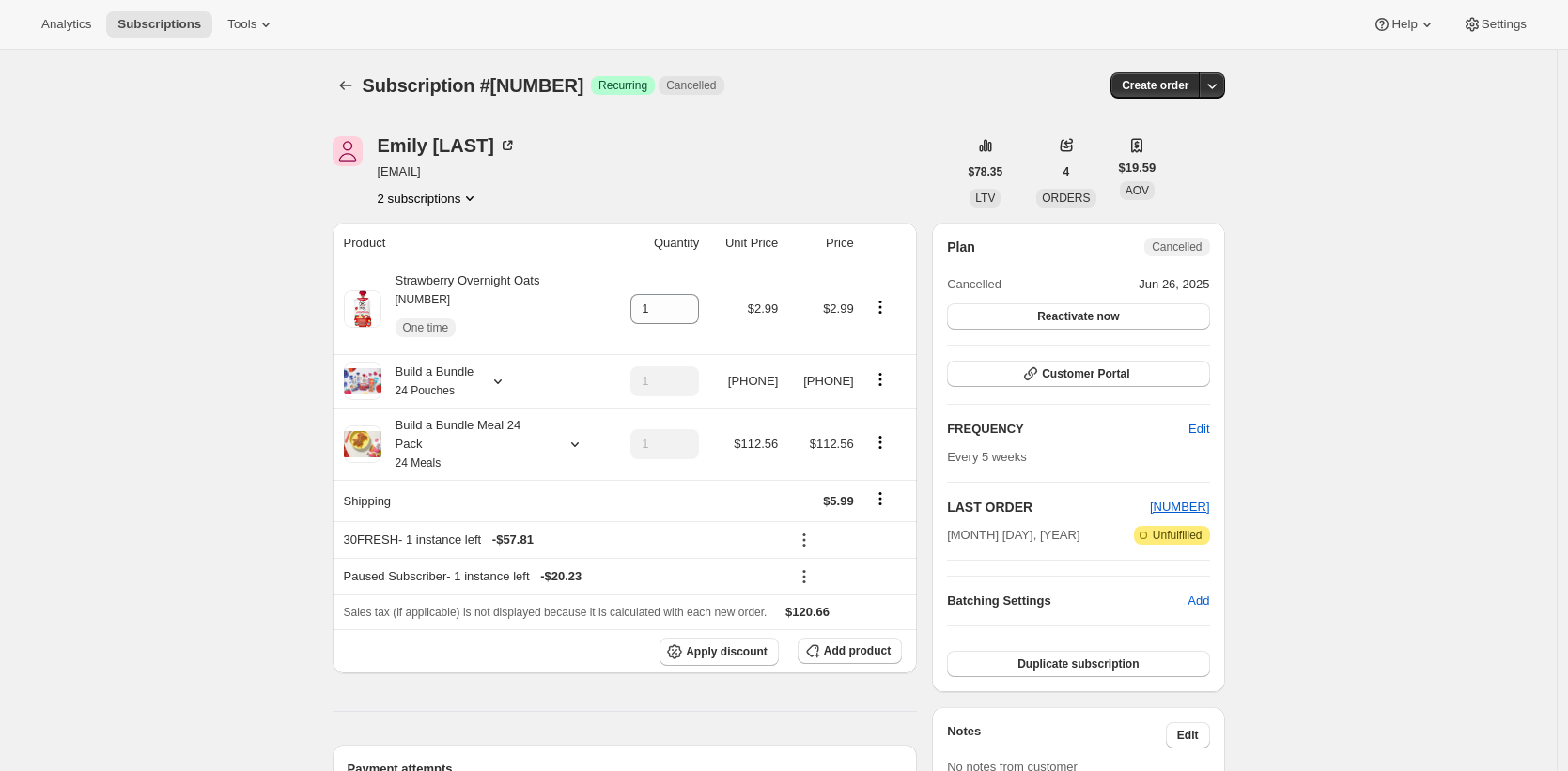 drag, startPoint x: 561, startPoint y: 143, endPoint x: 544, endPoint y: 143, distance: 17 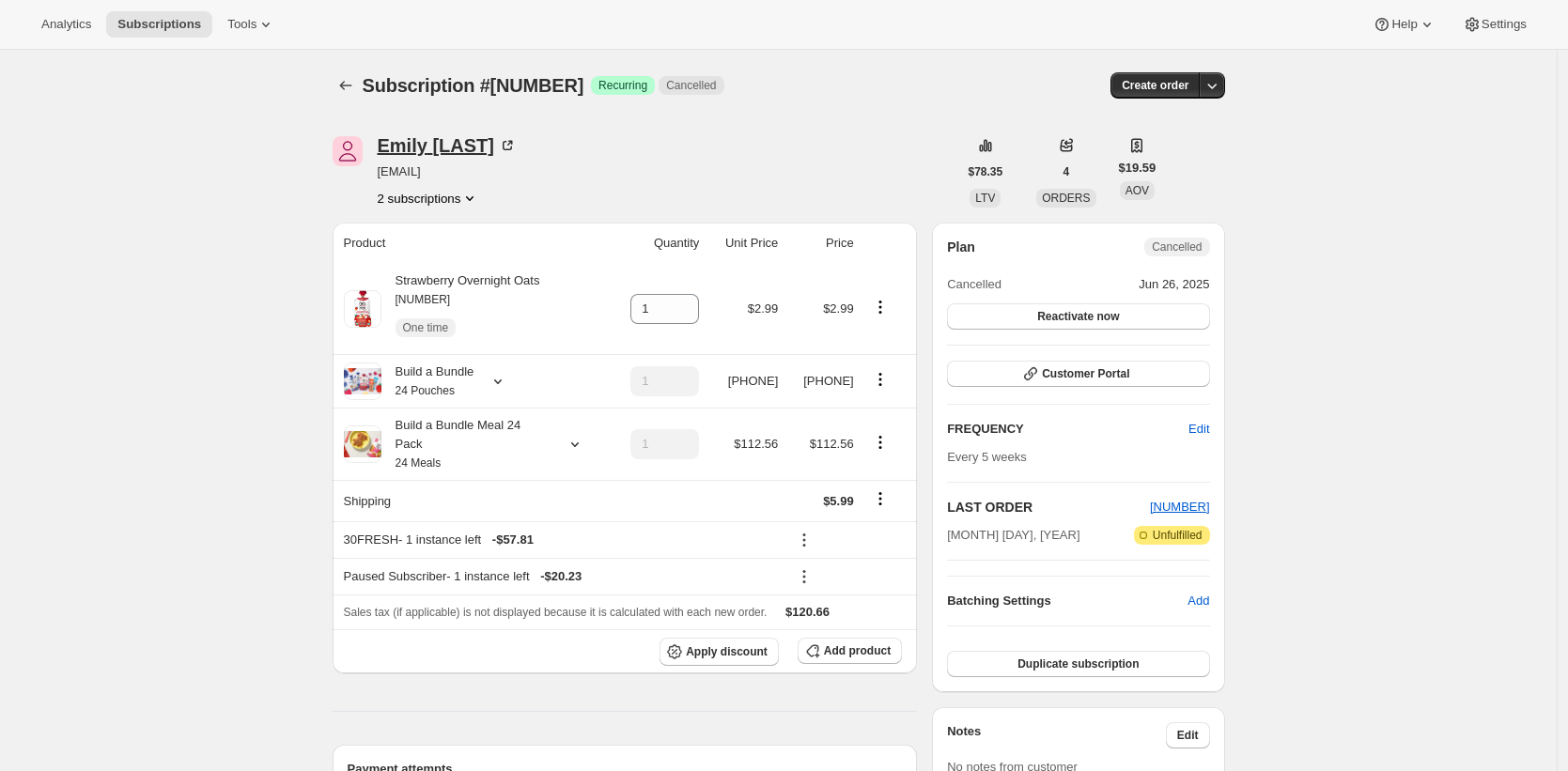 click on "[FIRST] [LAST]" at bounding box center [447, 146] 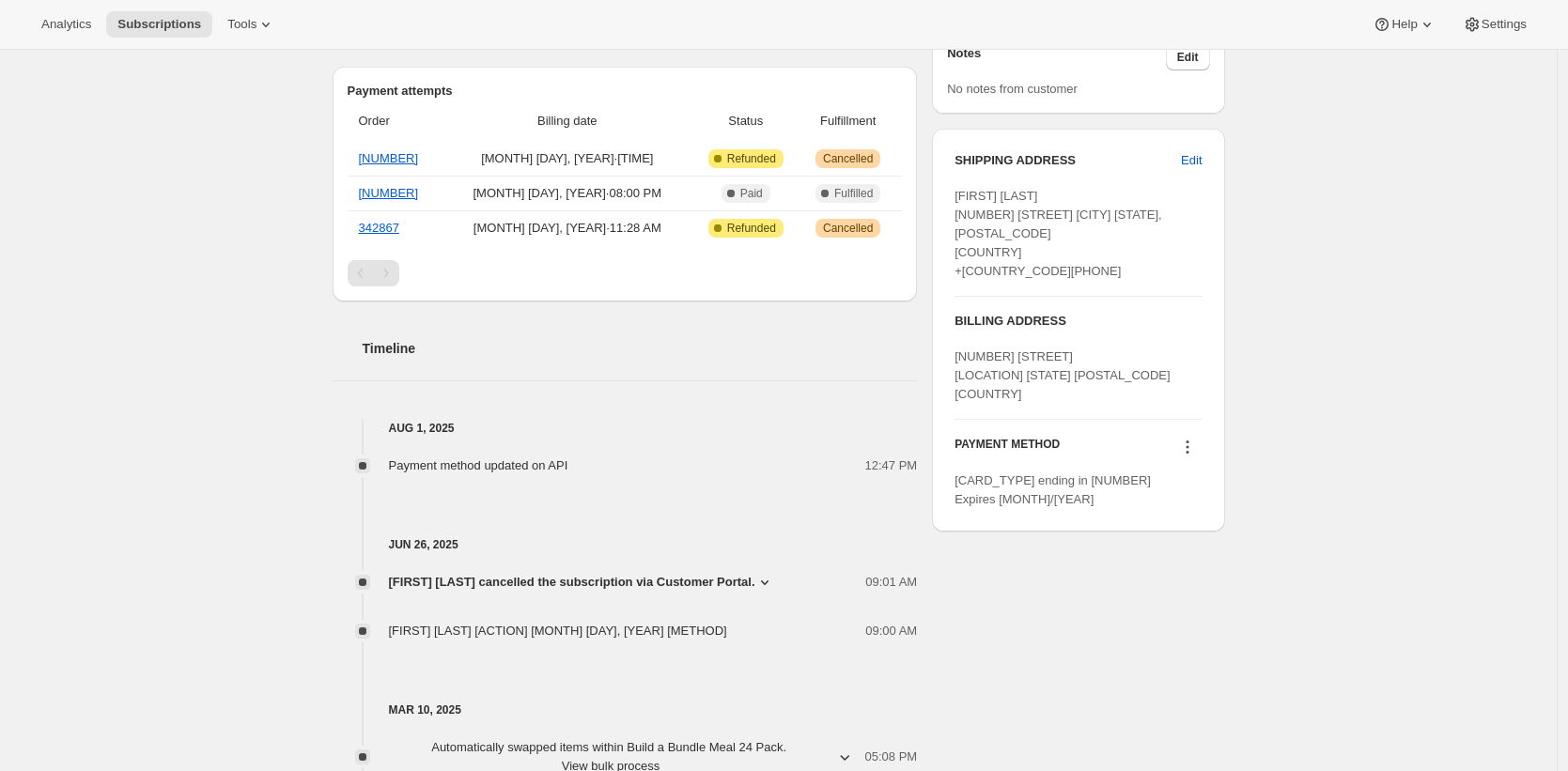 scroll, scrollTop: 764, scrollLeft: 0, axis: vertical 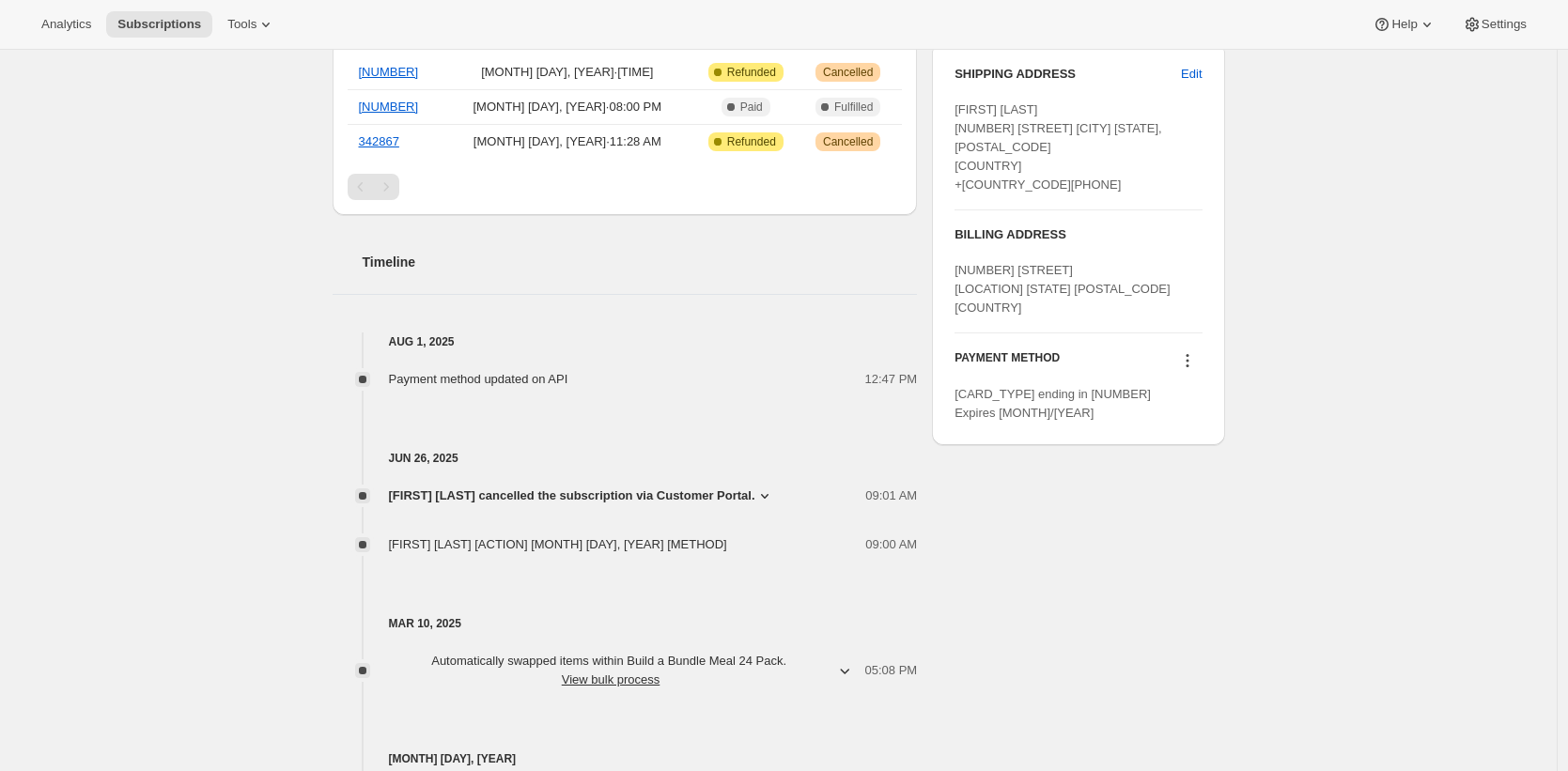 click 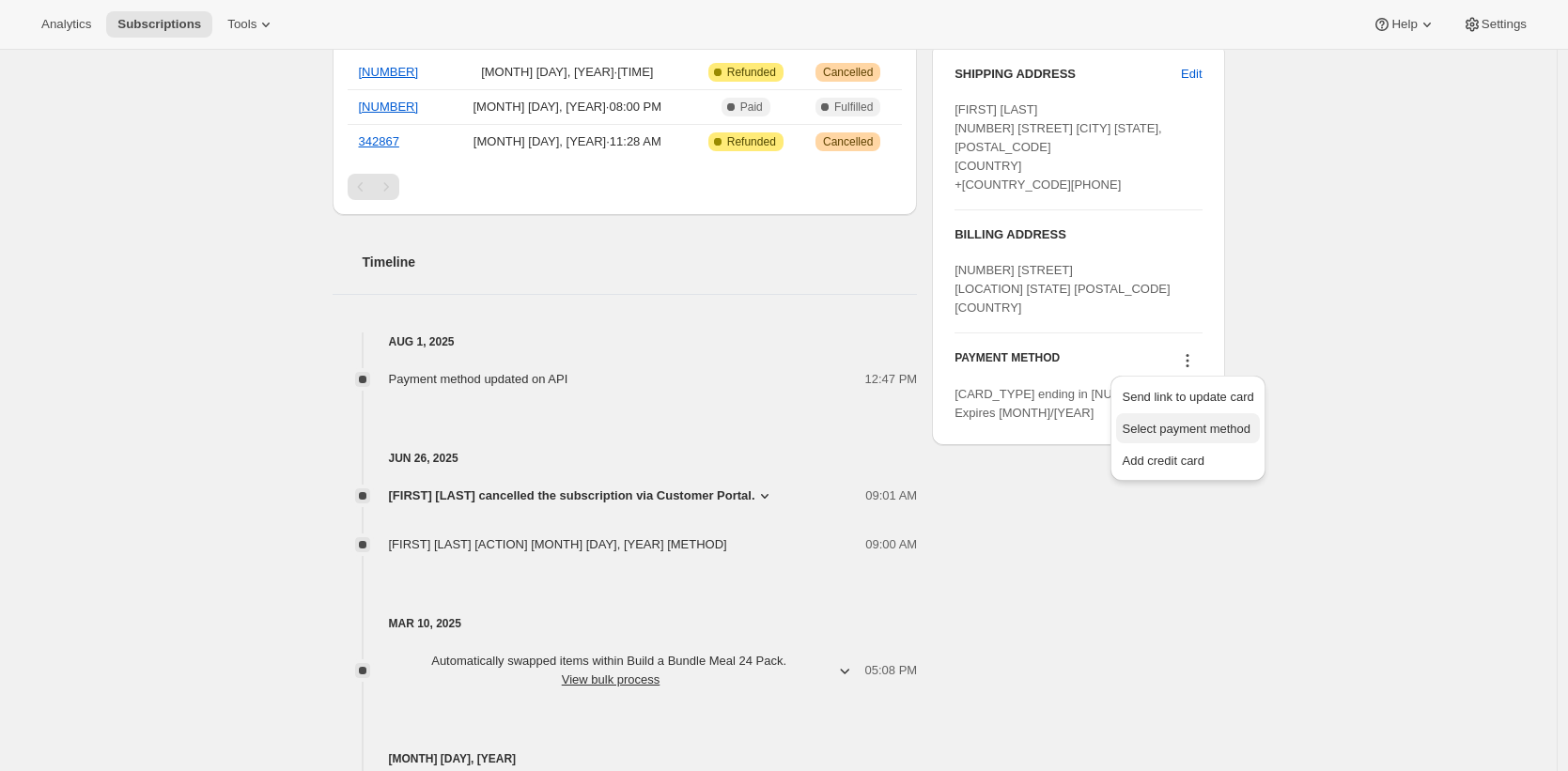 click on "Select payment method" at bounding box center (1186, 428) 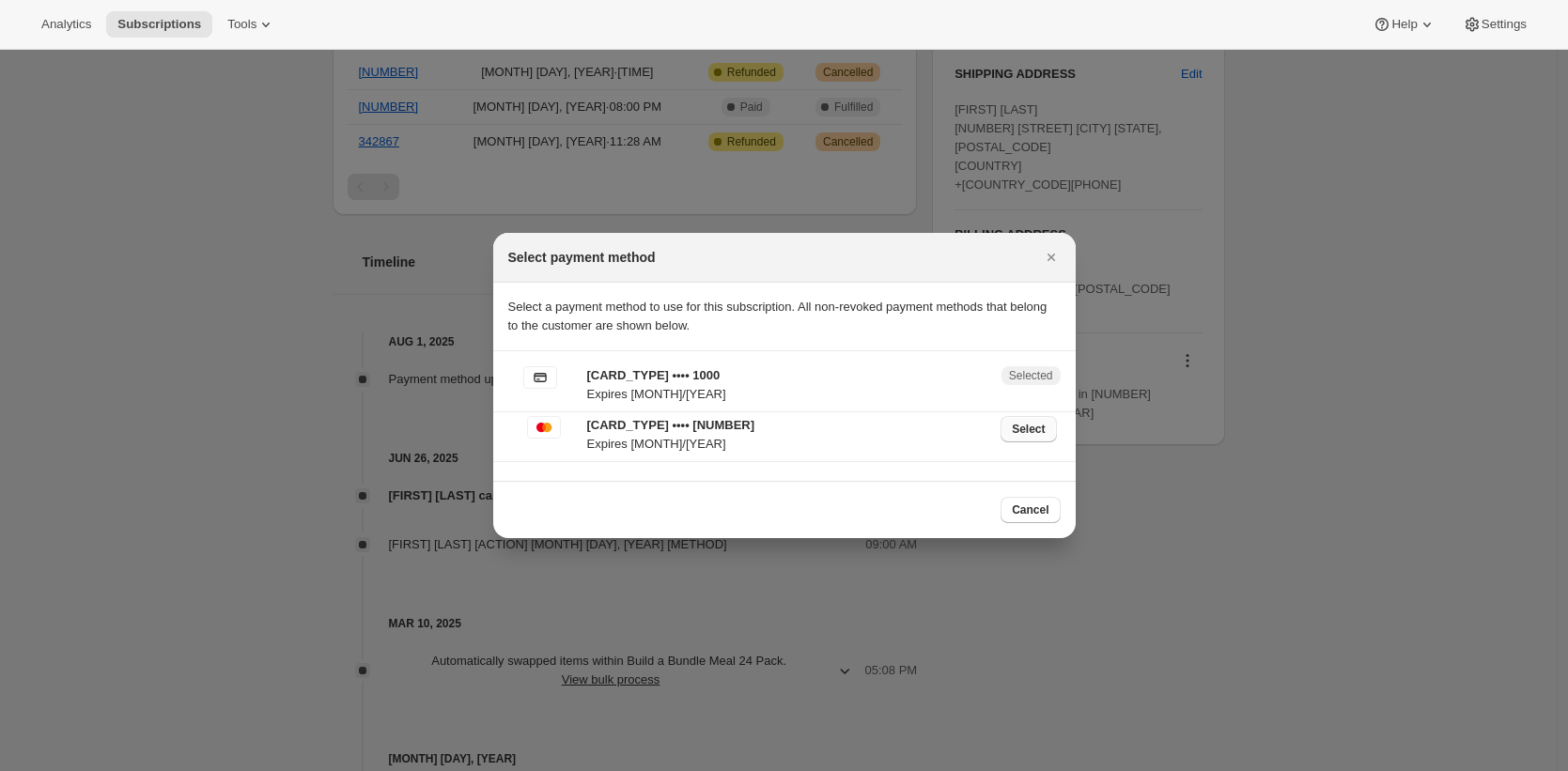click on "Select" at bounding box center [1028, 429] 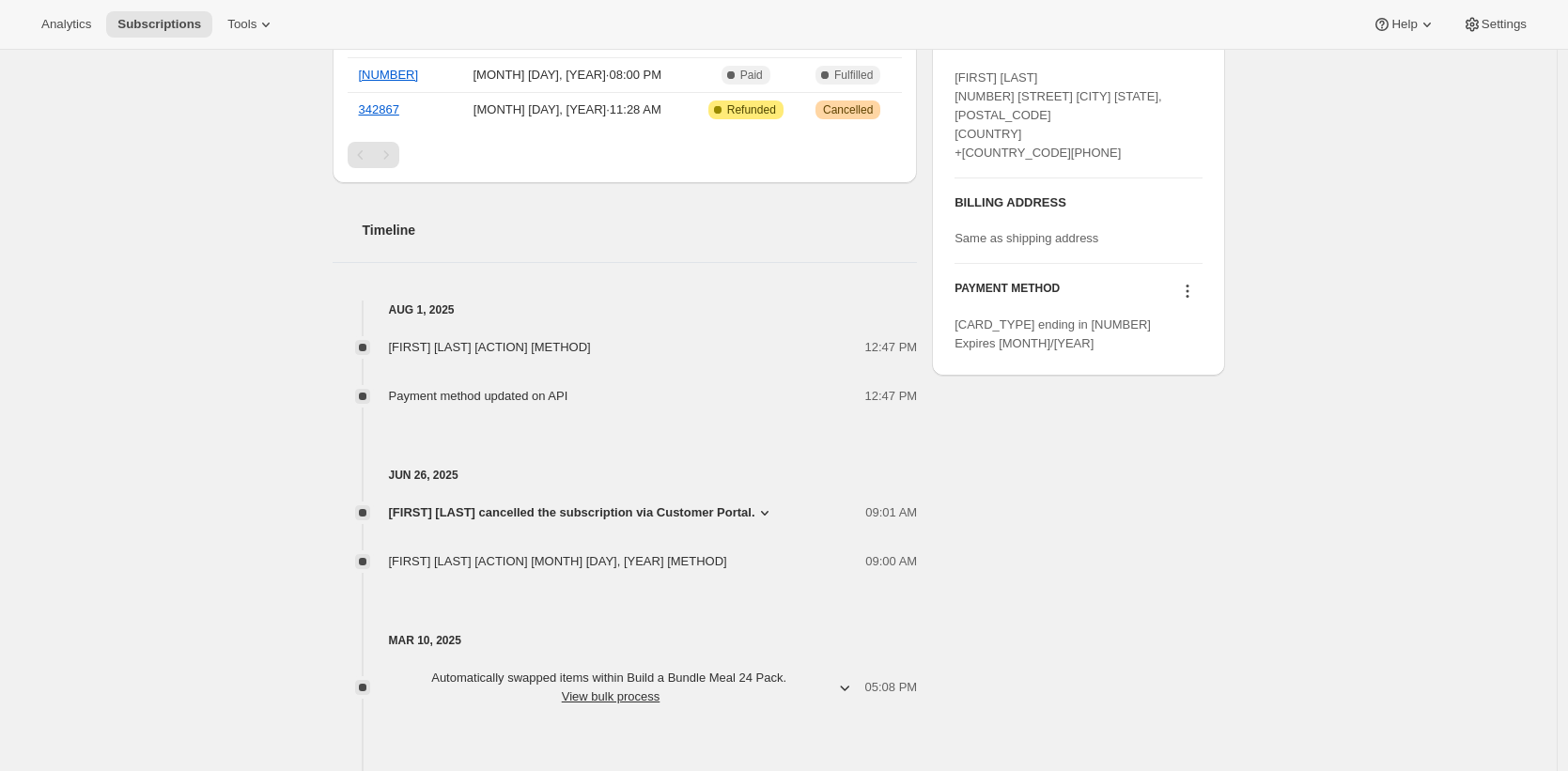 scroll, scrollTop: 899, scrollLeft: 0, axis: vertical 